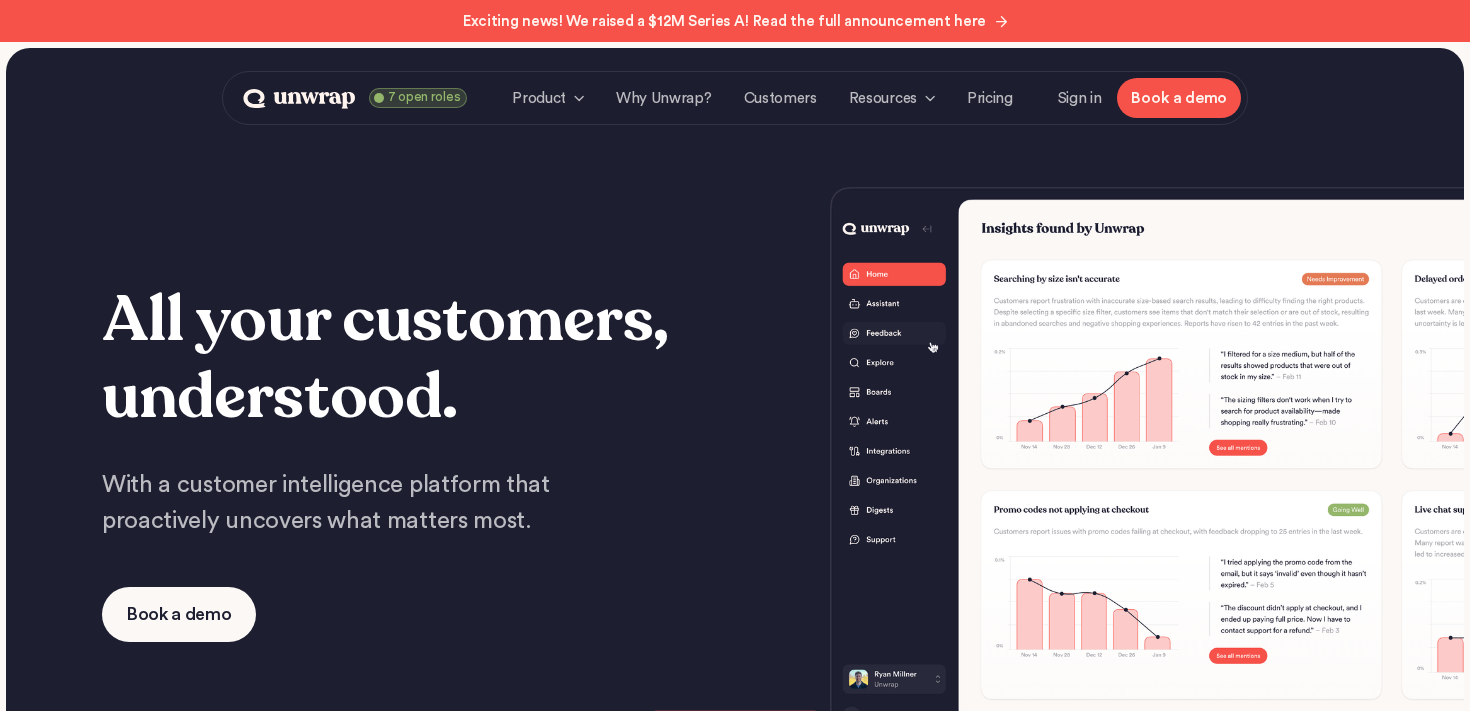 scroll, scrollTop: 0, scrollLeft: 0, axis: both 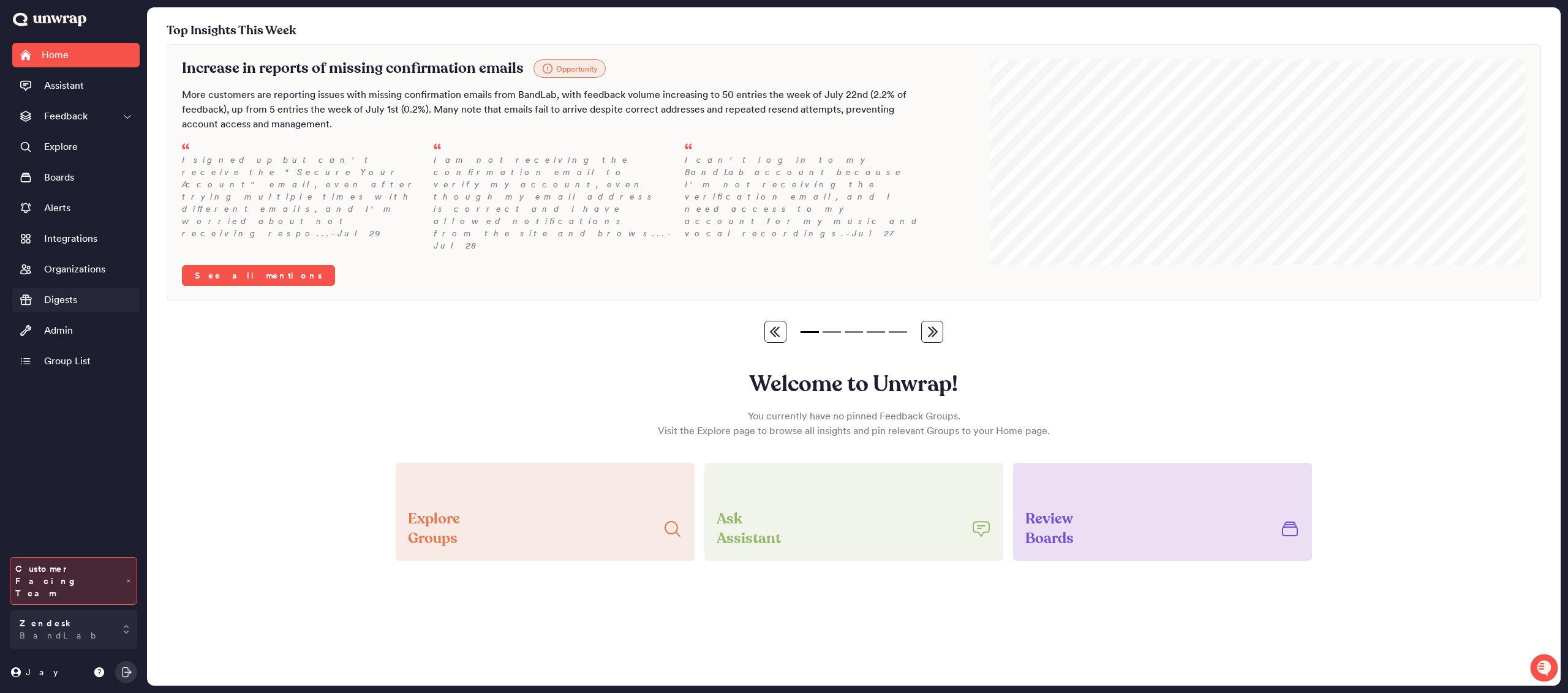 click on "Digests" at bounding box center [61, 300] 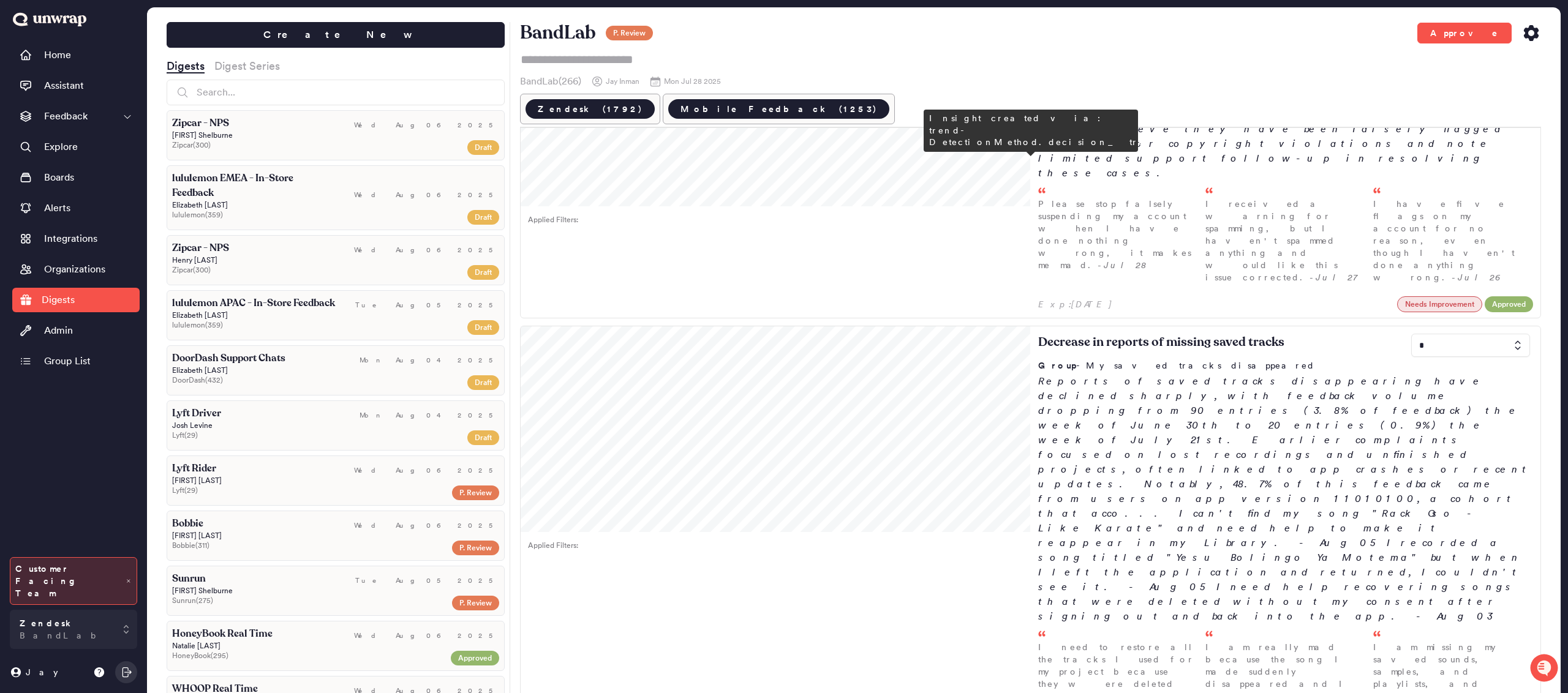 scroll, scrollTop: 1174, scrollLeft: 0, axis: vertical 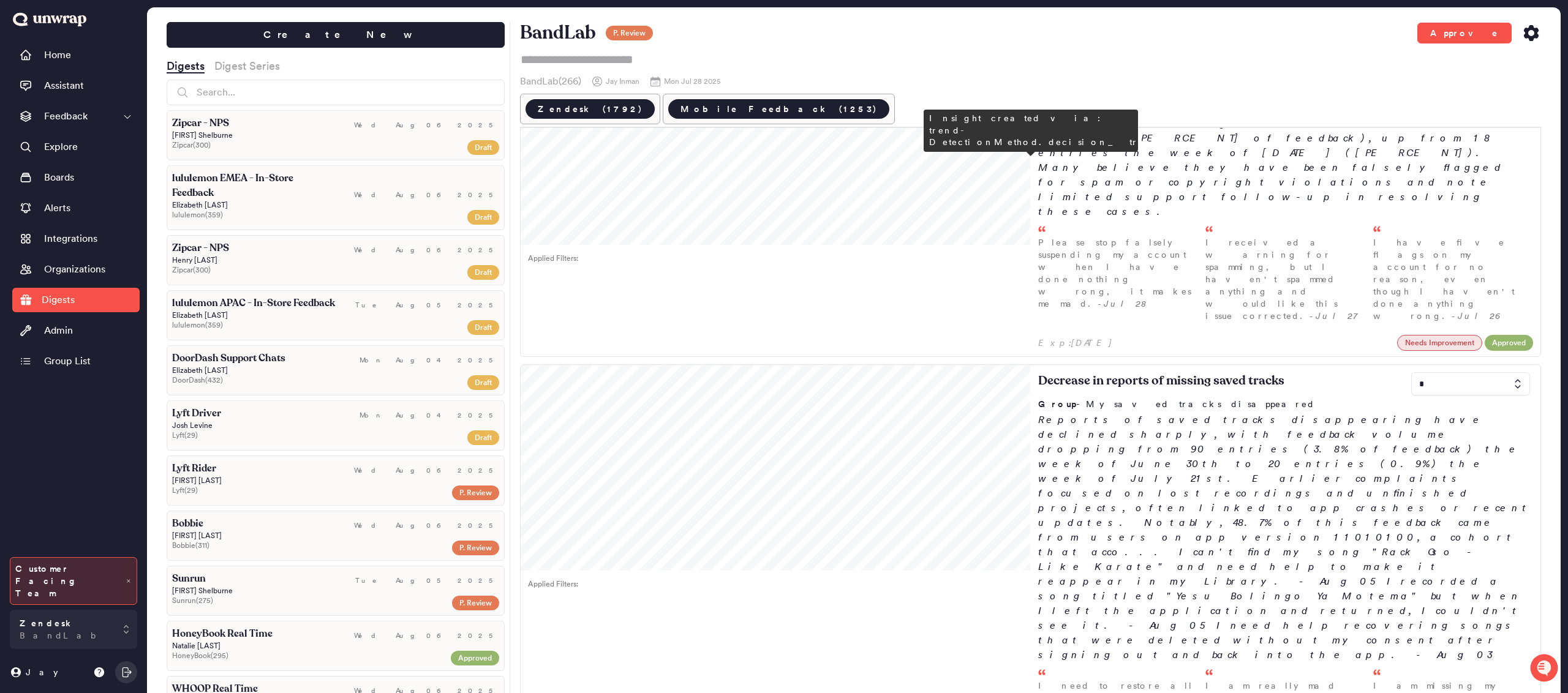 click on "Decline in reports of Voice Cleaner malfunctions * Group  -  Voice cleaner is not working After peaking at 57 entries on July 21st (15.3% of daily feedback), reports of the Voice Cleaner malfunctioning have declined, with no mentions since that date. Earlier feedback noted progress bars that would load indefinitely without completing. I am frustrated because the Voice Cleaner tool, which is the main reason I pay for my membership, is not working at all on different tracks and devices.  -  Jul 21 The Vocal Cleaner AI isn't working on the mobile app, as it loads a bit and then gets stuck at 15%.  -  Jul 21 The vocal cleaner feature is not working as it keeps loading for a long time without finishing.  -  Jul 21 Exp:  Wed Aug 27 2025 Going Well Approved" at bounding box center [1286, 963] 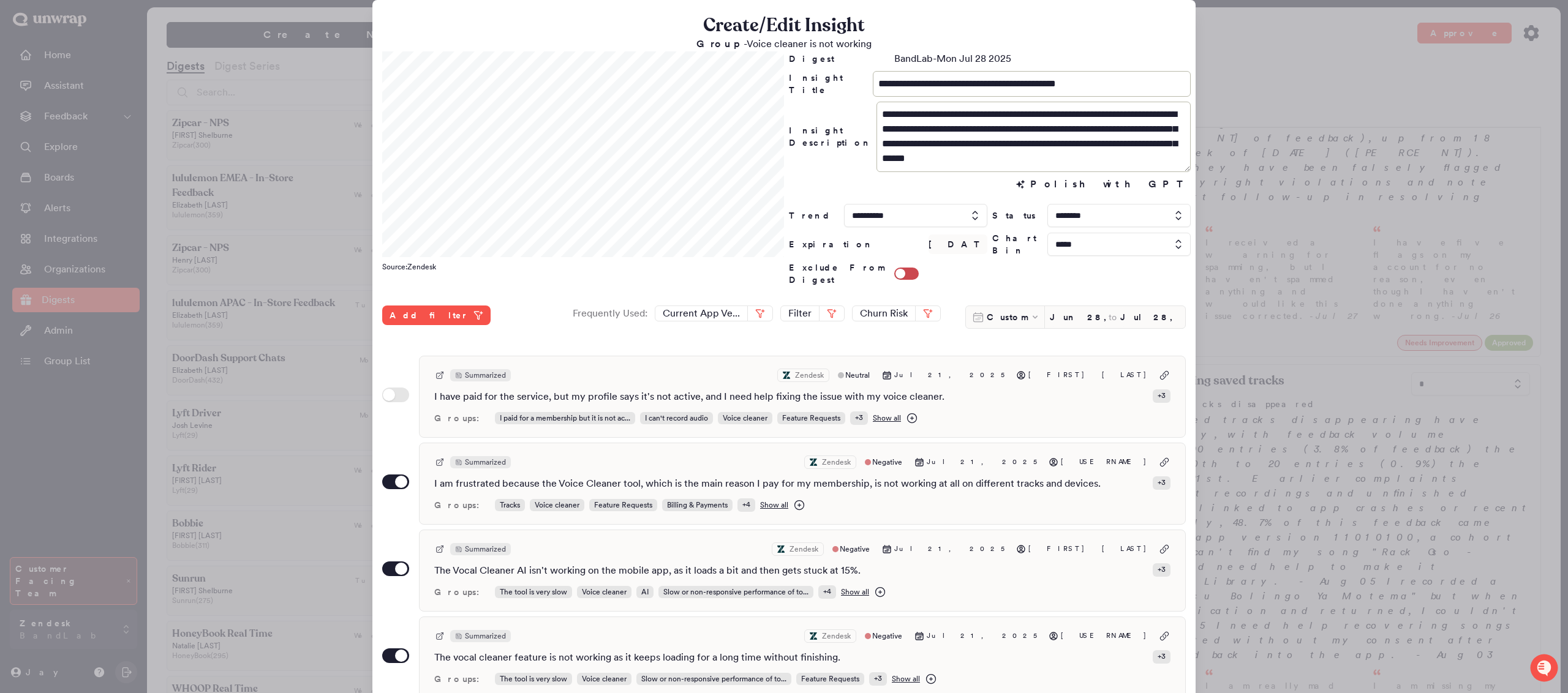 click at bounding box center [907, 274] 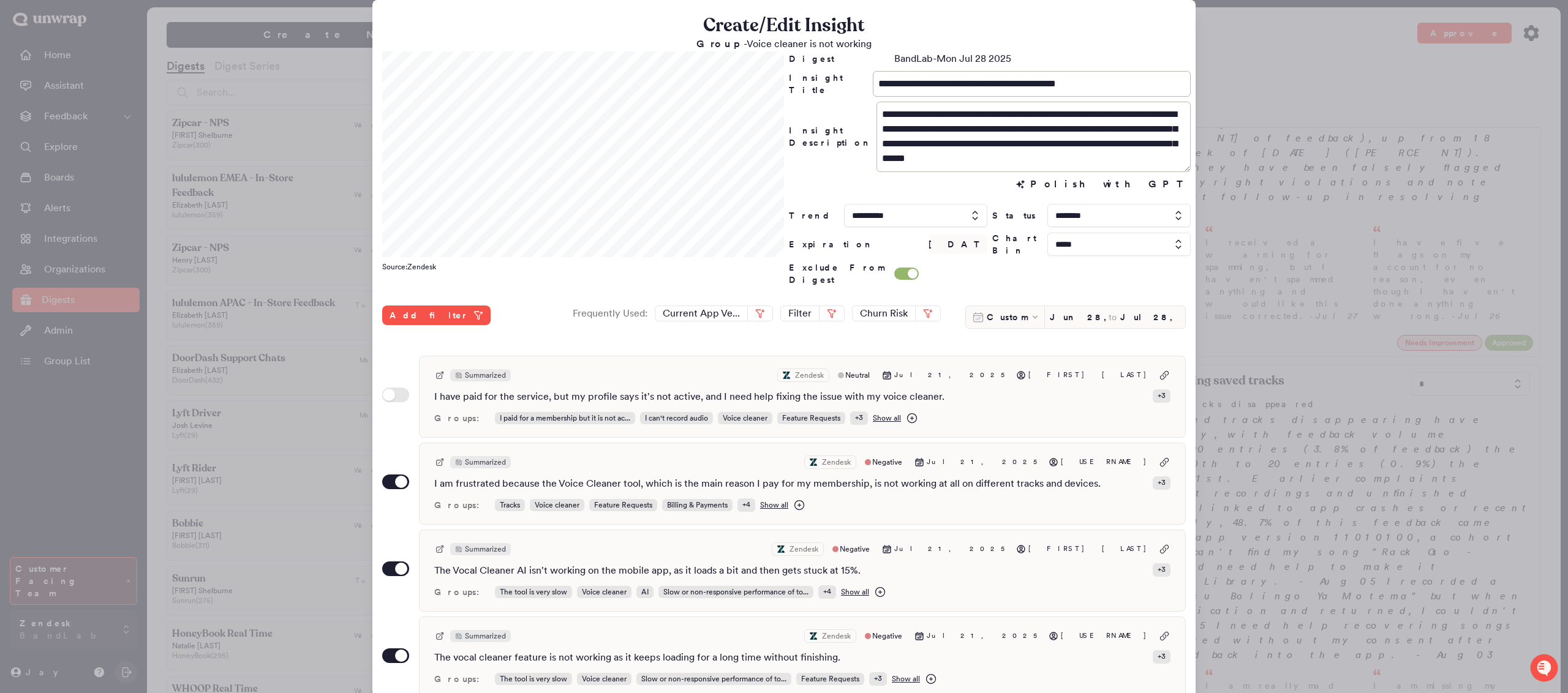 click at bounding box center [907, 274] 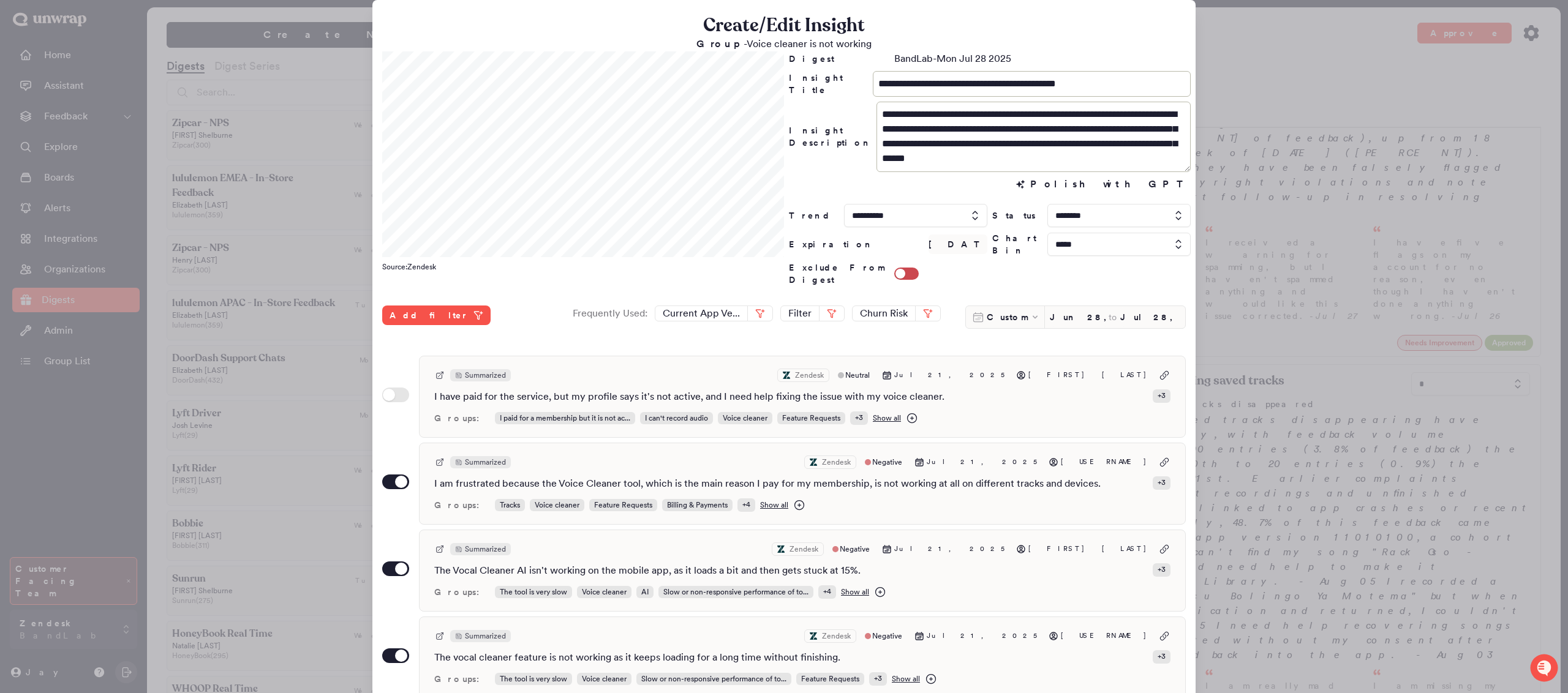 click at bounding box center (1119, 215) 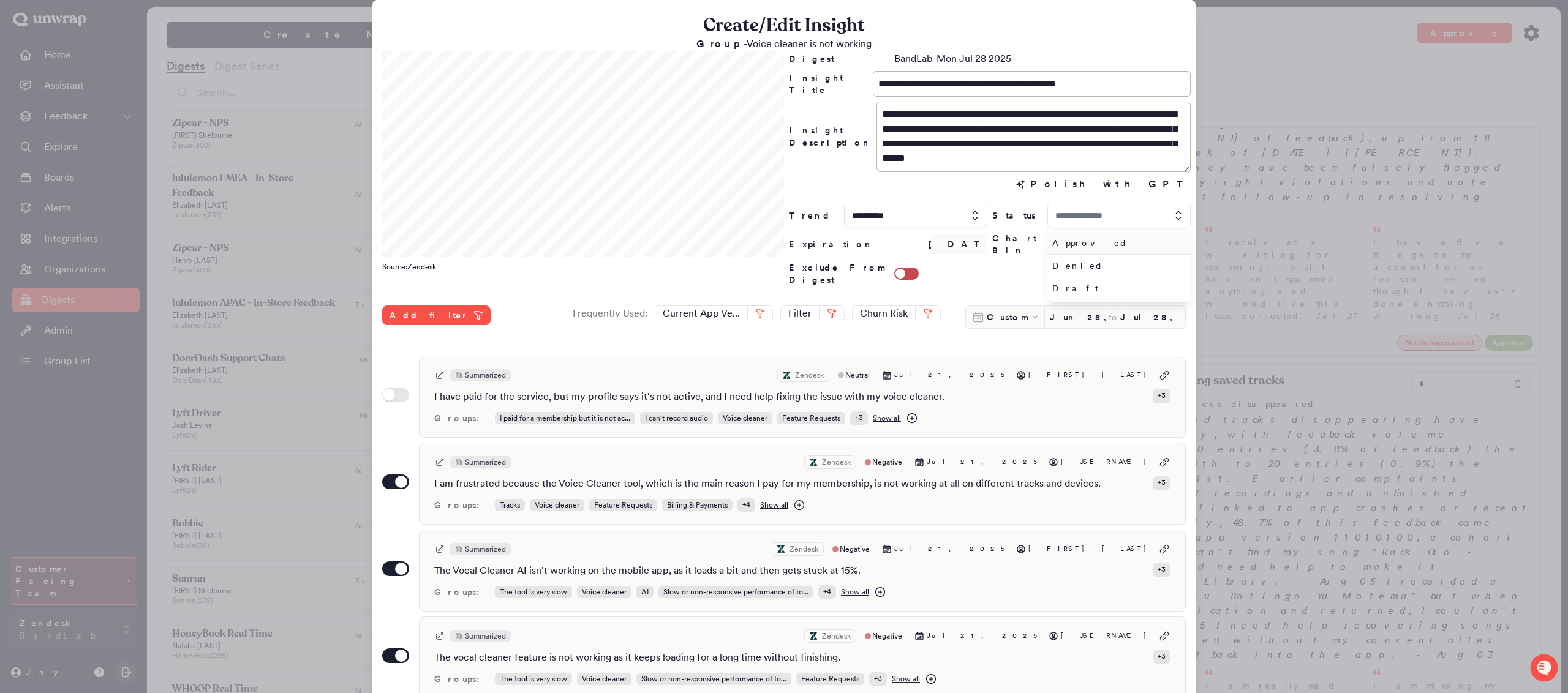 type on "********" 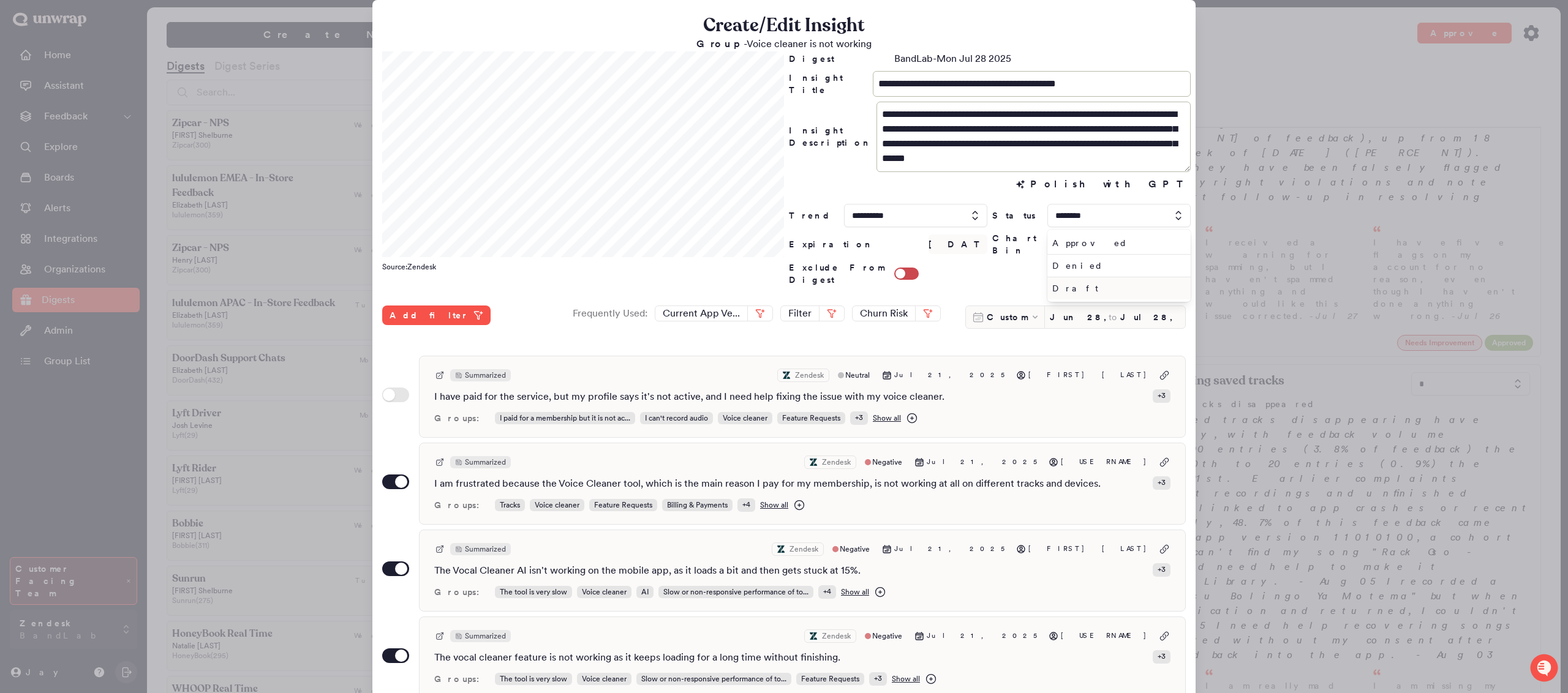 click on "Draft" at bounding box center (1119, 288) 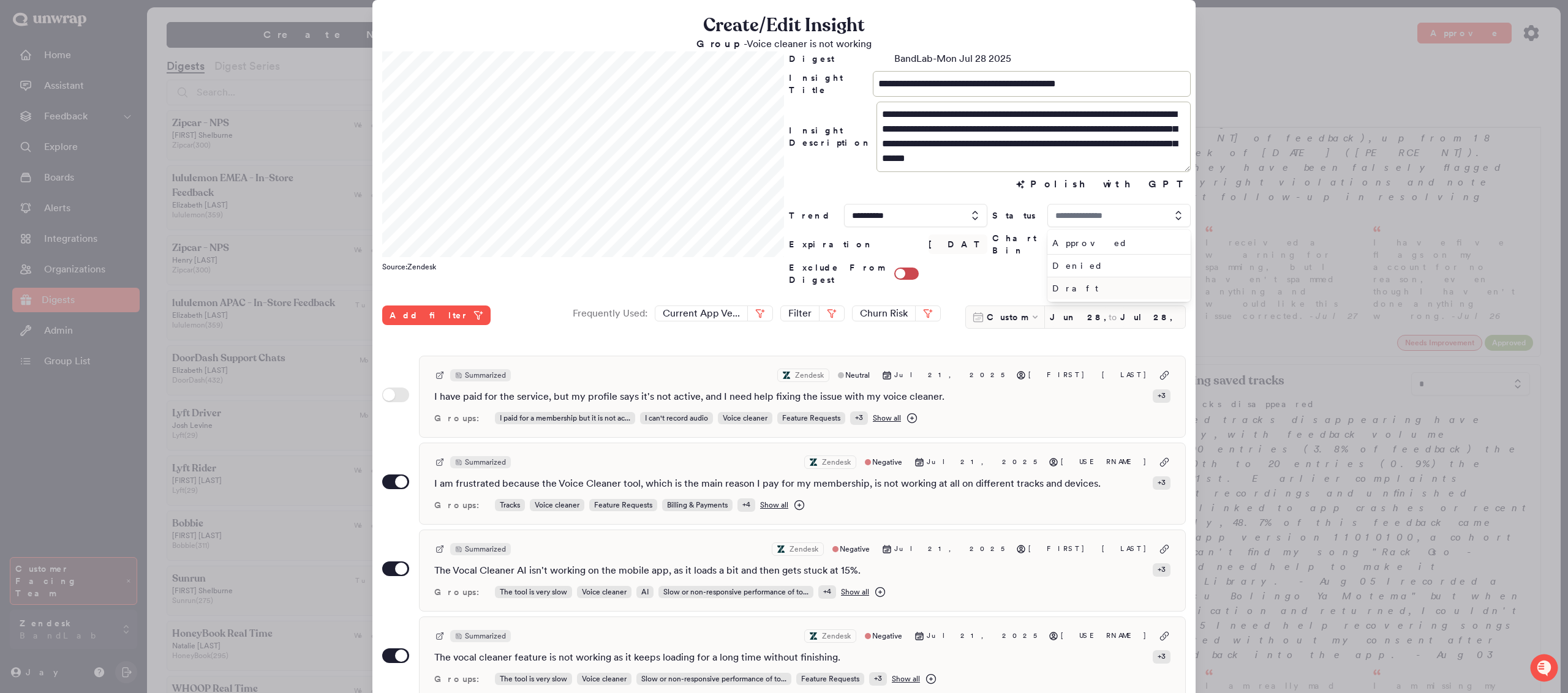 type on "*****" 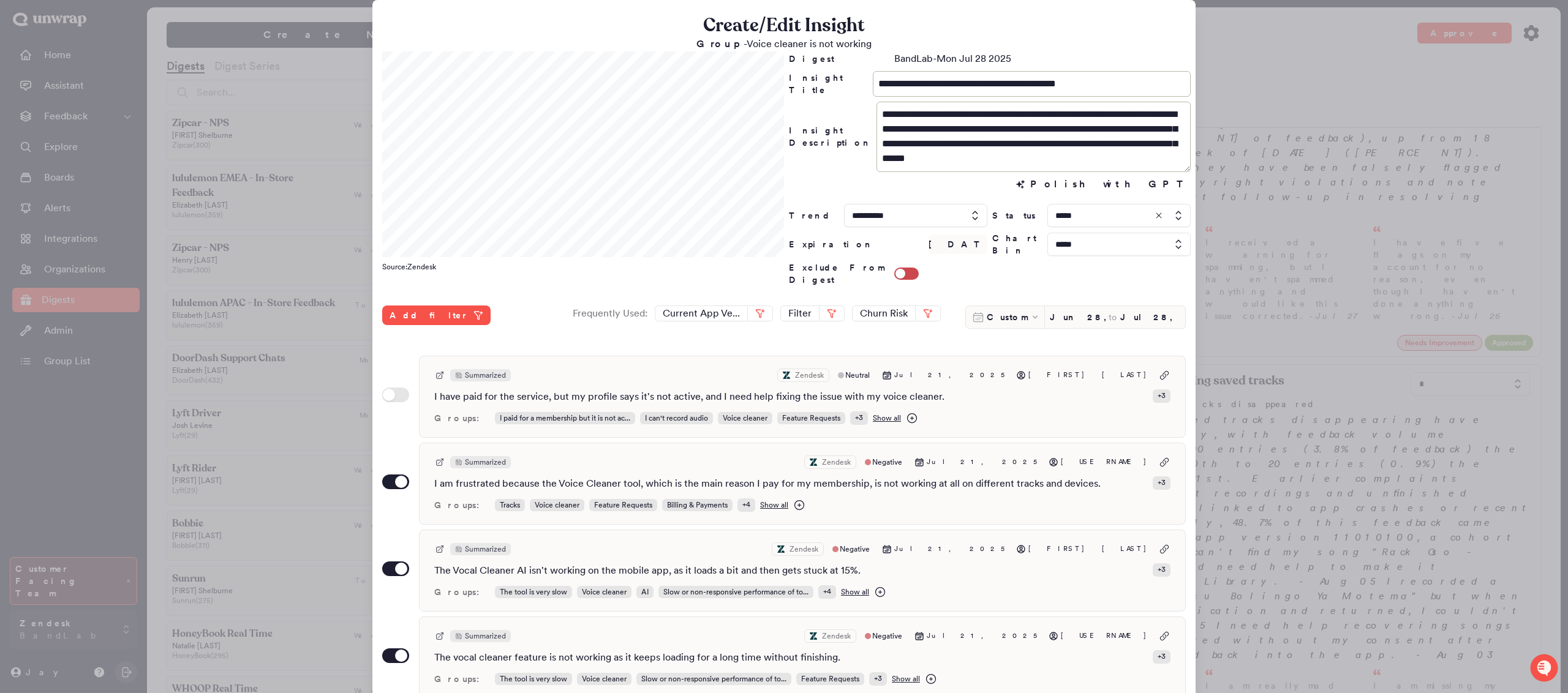 click at bounding box center [784, 346] 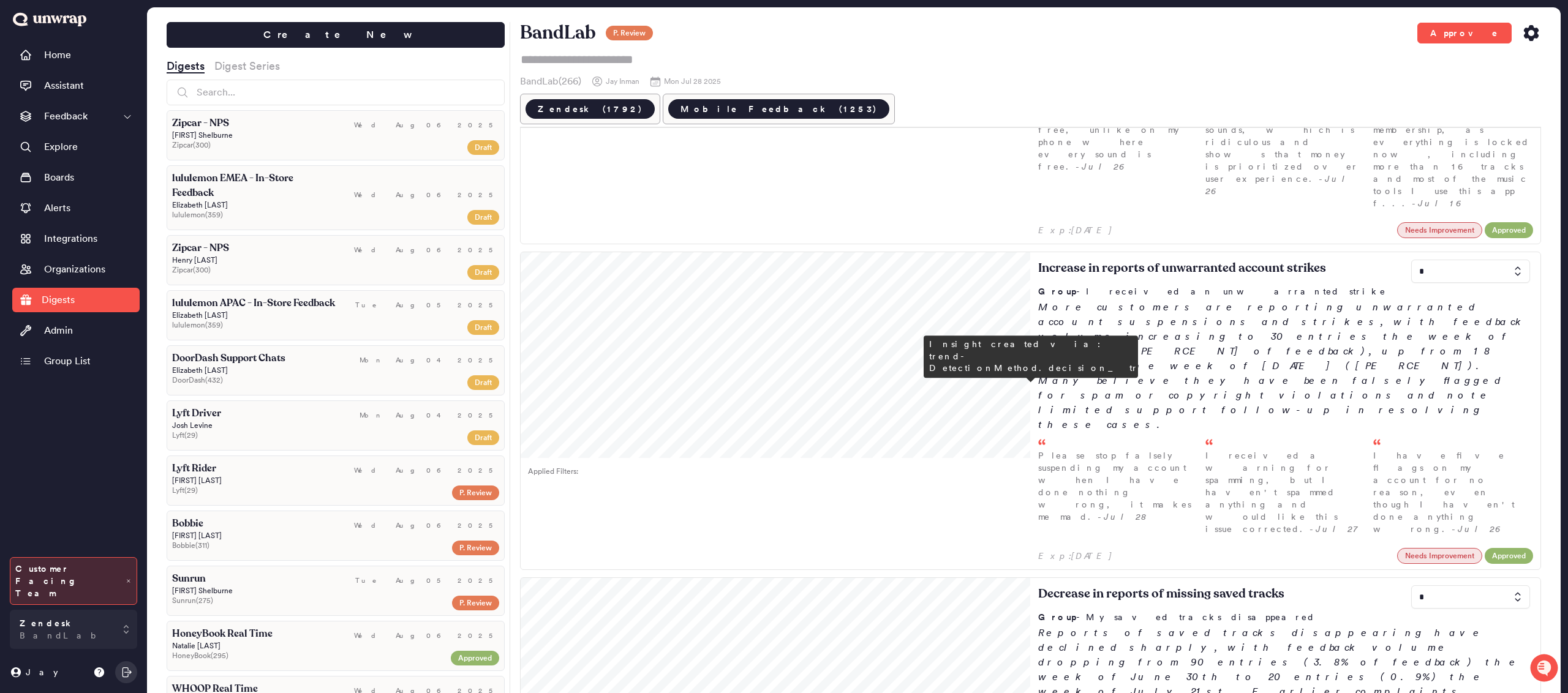 scroll, scrollTop: 948, scrollLeft: 0, axis: vertical 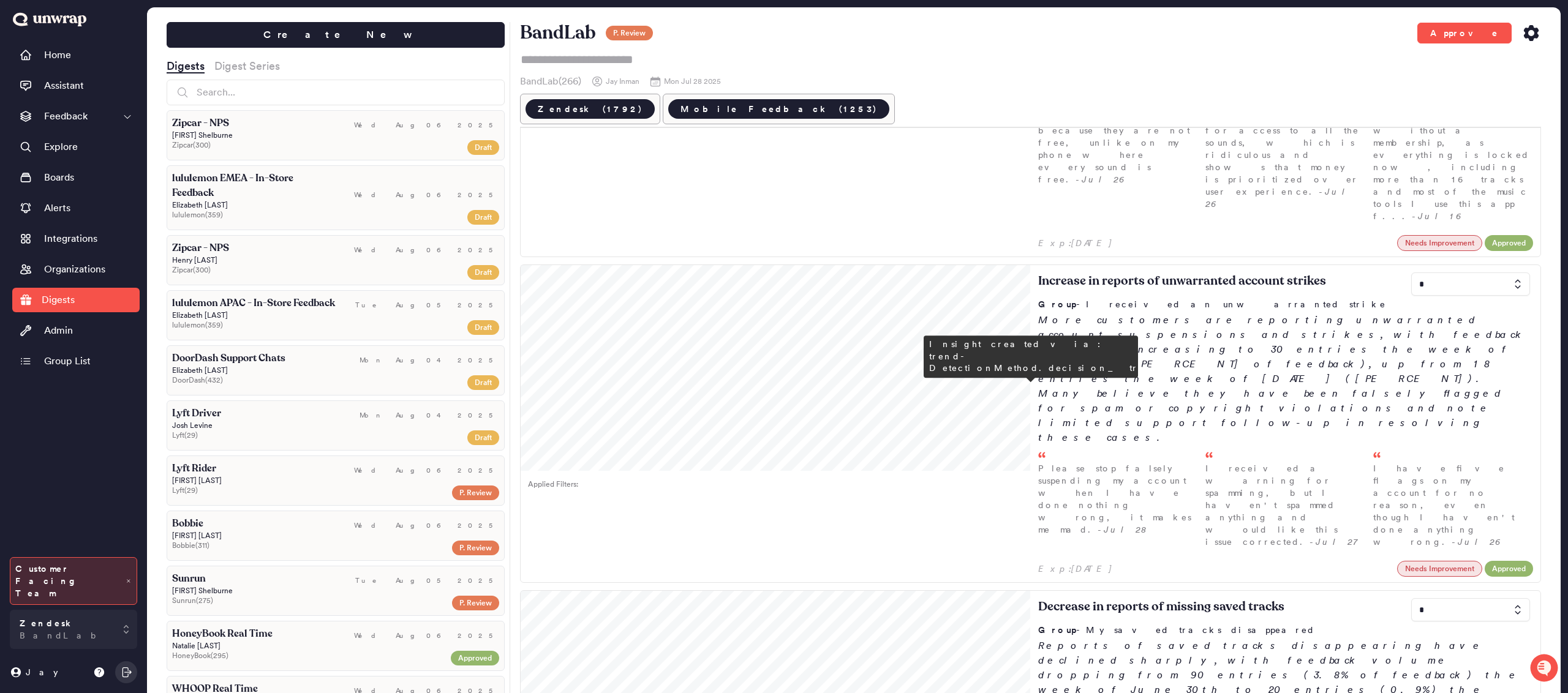click on "After peaking at 57 entries on July 21st (15.3% of daily feedback), reports of the Voice Cleaner malfunctioning have declined, with no mentions since that date. Earlier feedback noted progress bars that would load indefinitely without completing." at bounding box center (1286, 1126) 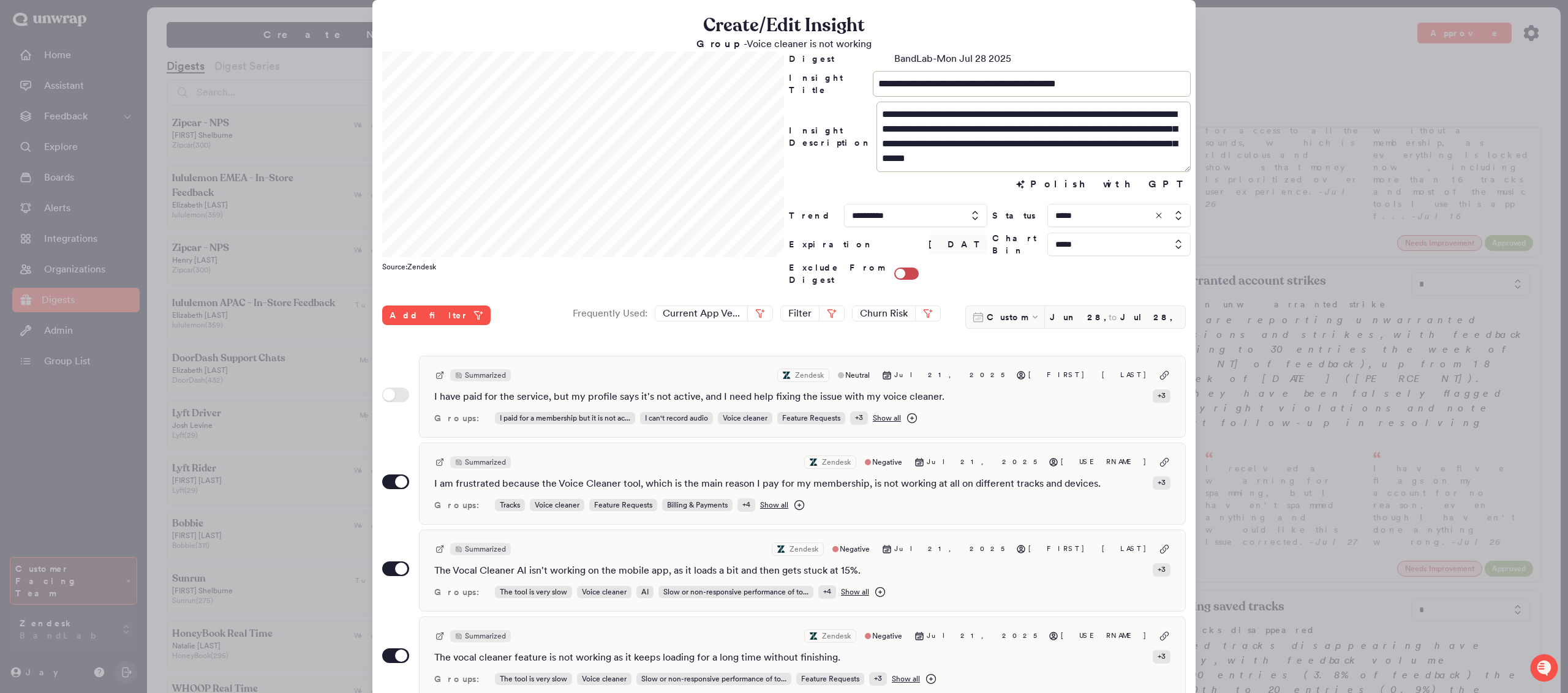 scroll, scrollTop: 122, scrollLeft: 0, axis: vertical 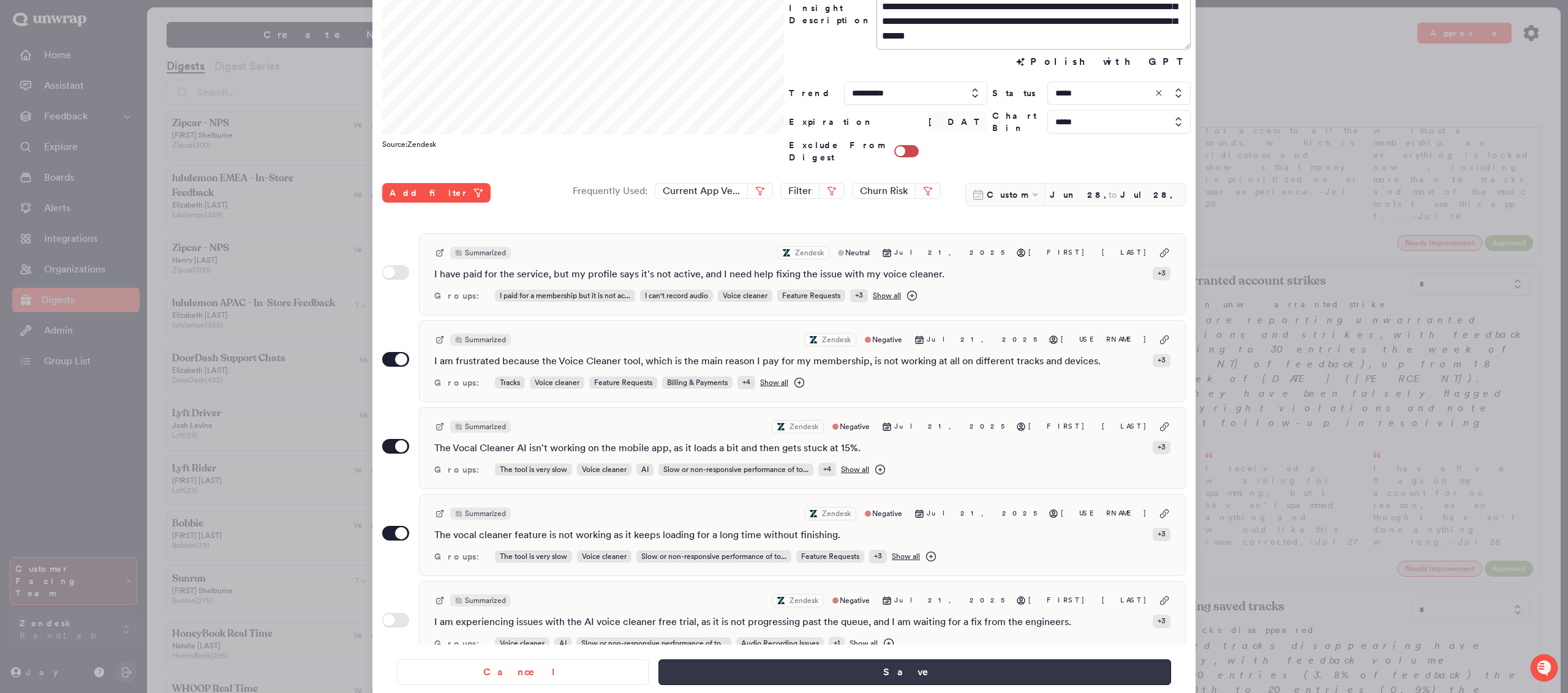 click on "Save" at bounding box center [914, 672] 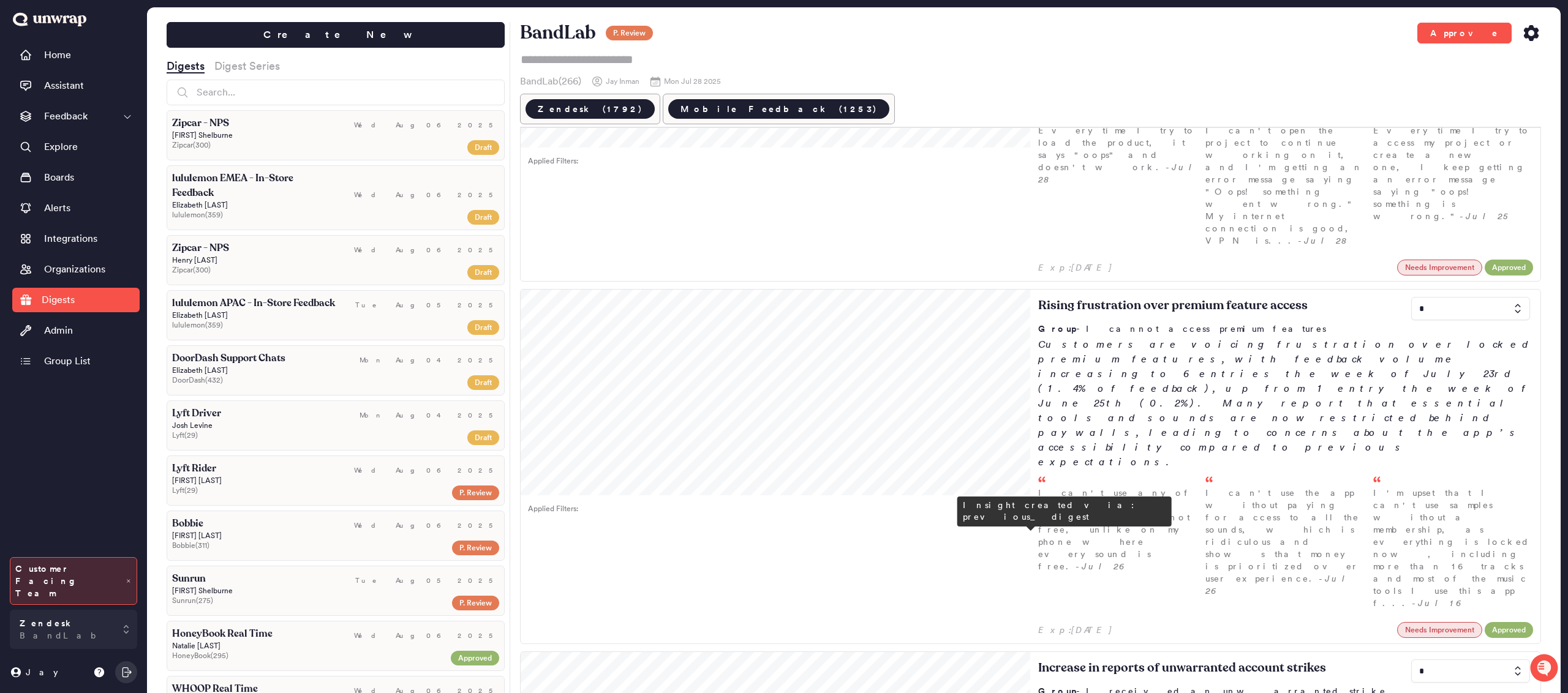 scroll, scrollTop: 559, scrollLeft: 0, axis: vertical 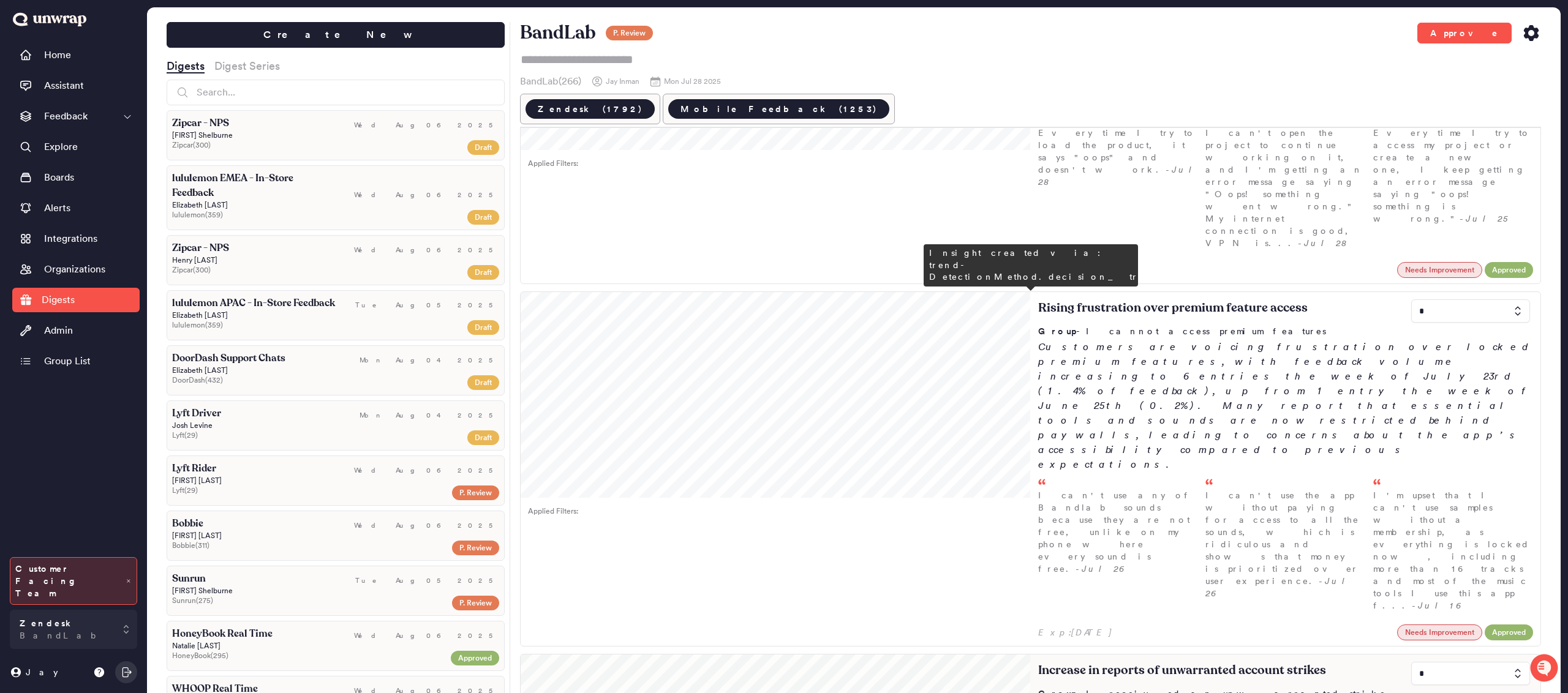 click at bounding box center (1471, 673) 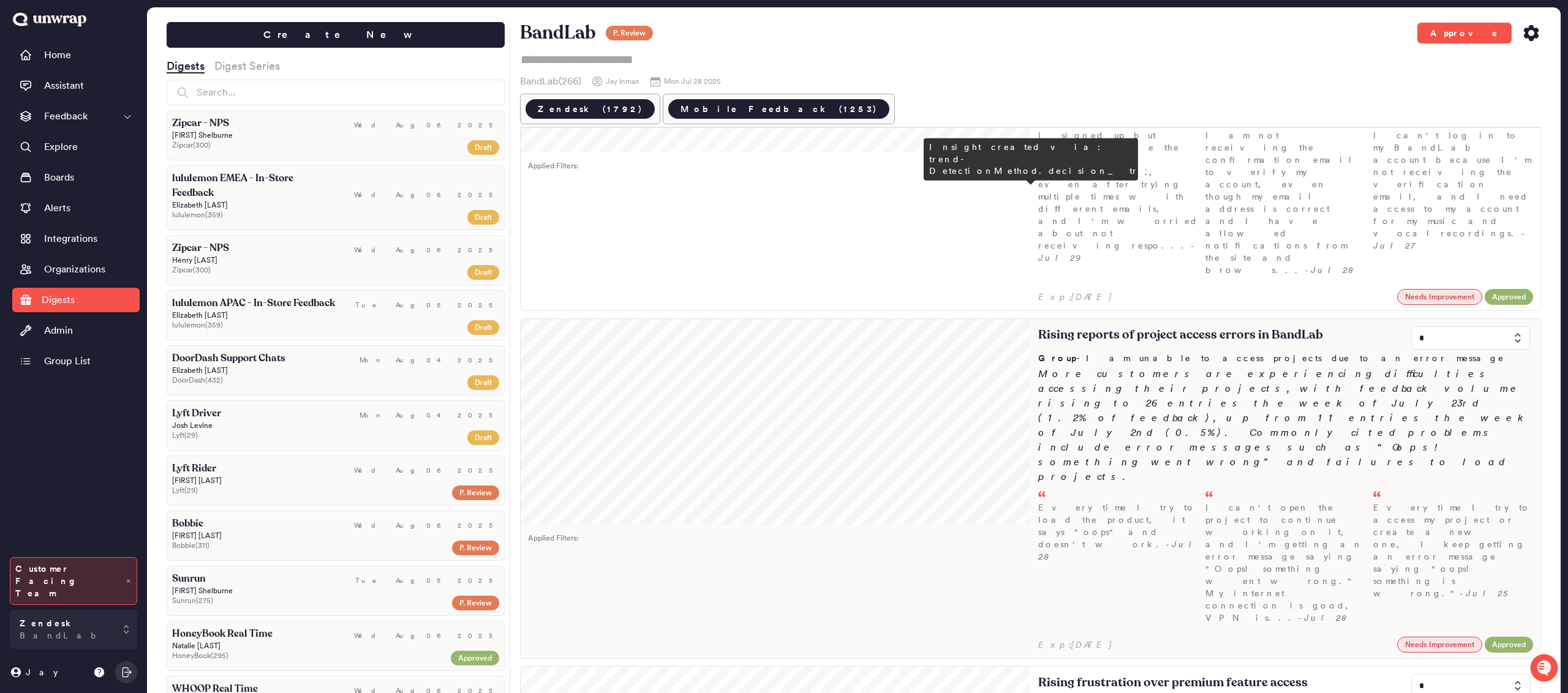 scroll, scrollTop: 0, scrollLeft: 0, axis: both 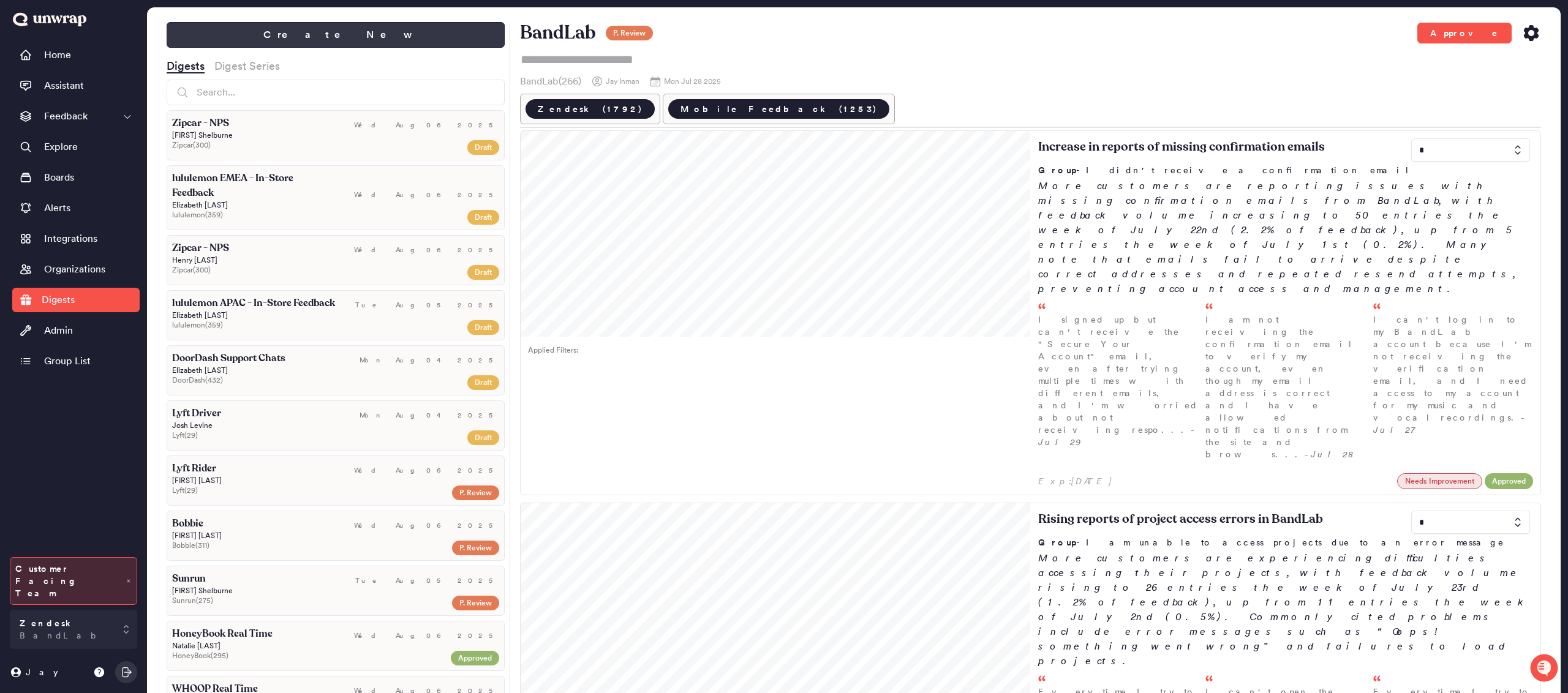 type on "*" 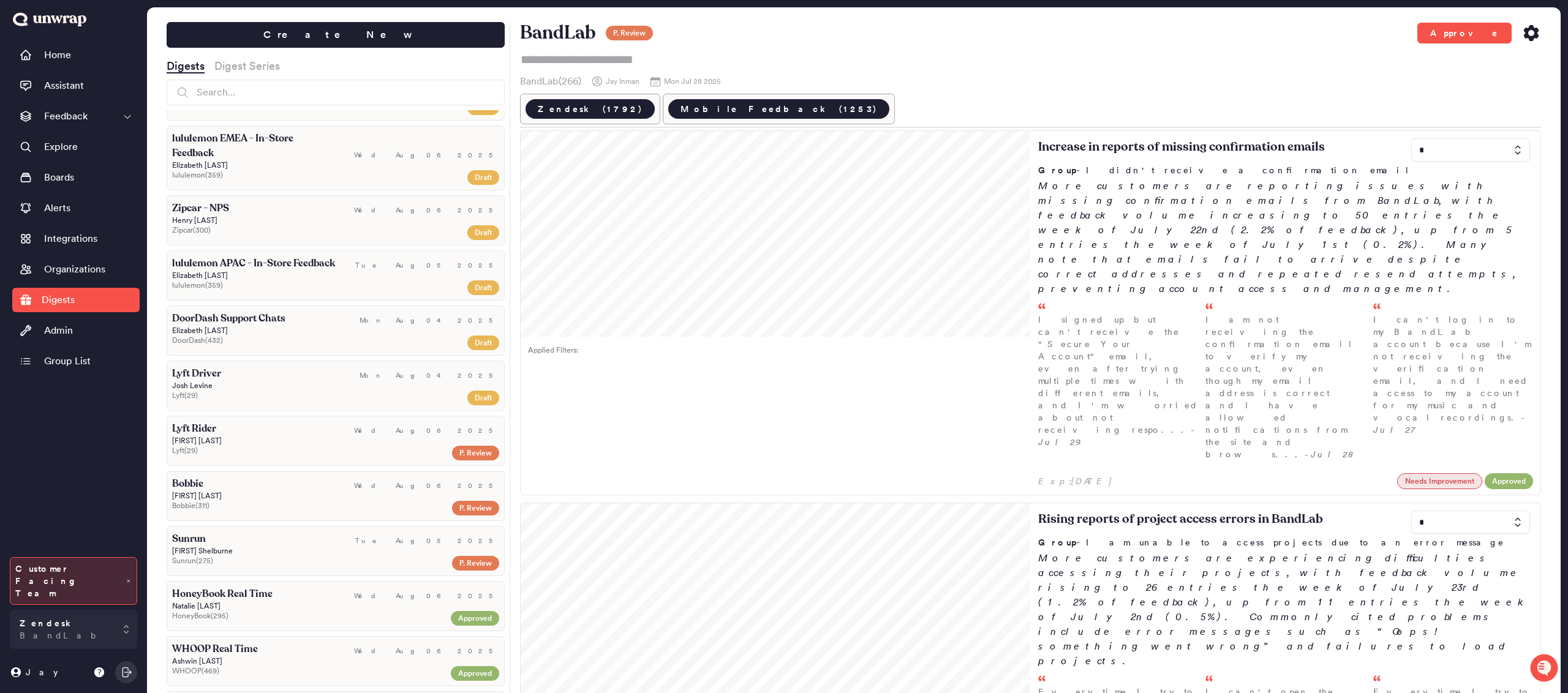 scroll, scrollTop: 40, scrollLeft: 0, axis: vertical 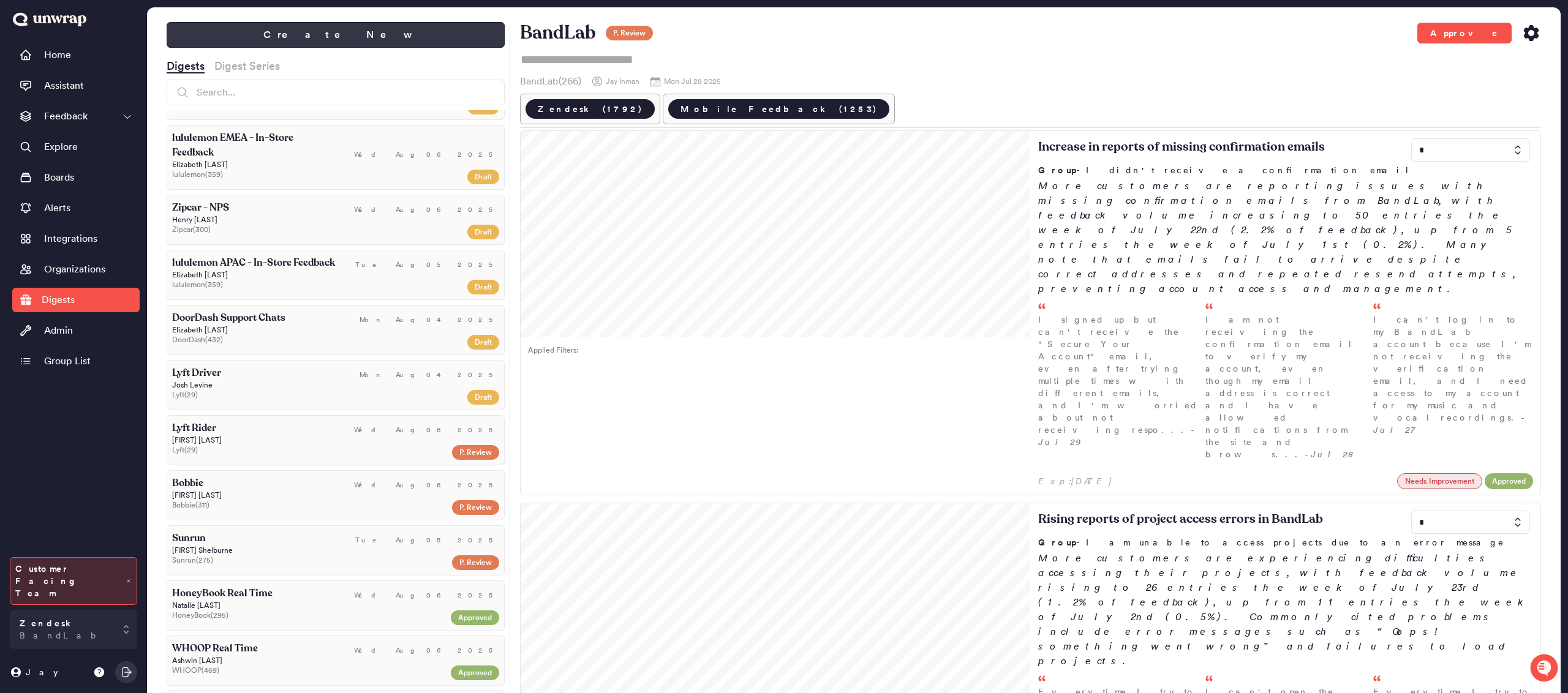 click on "Create New" at bounding box center (336, 35) 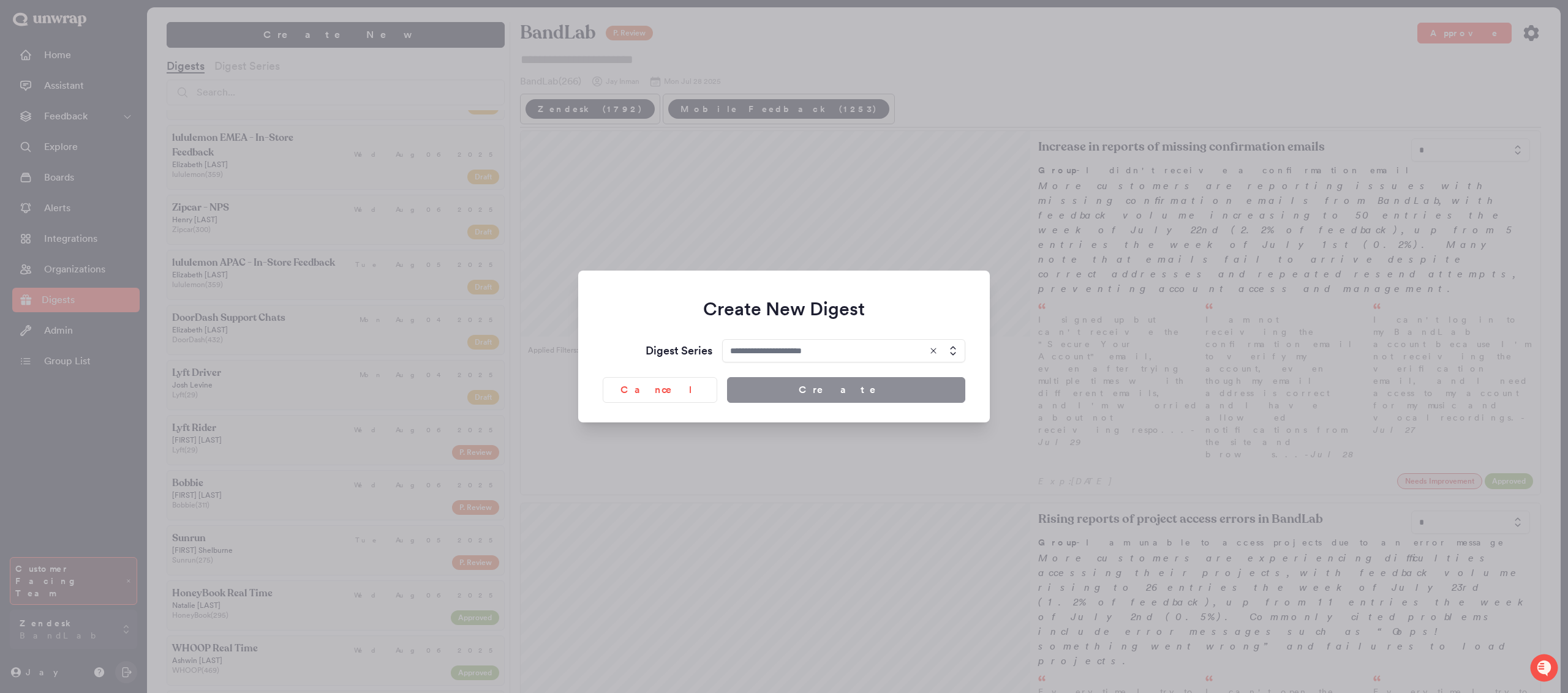 click at bounding box center (843, 351) 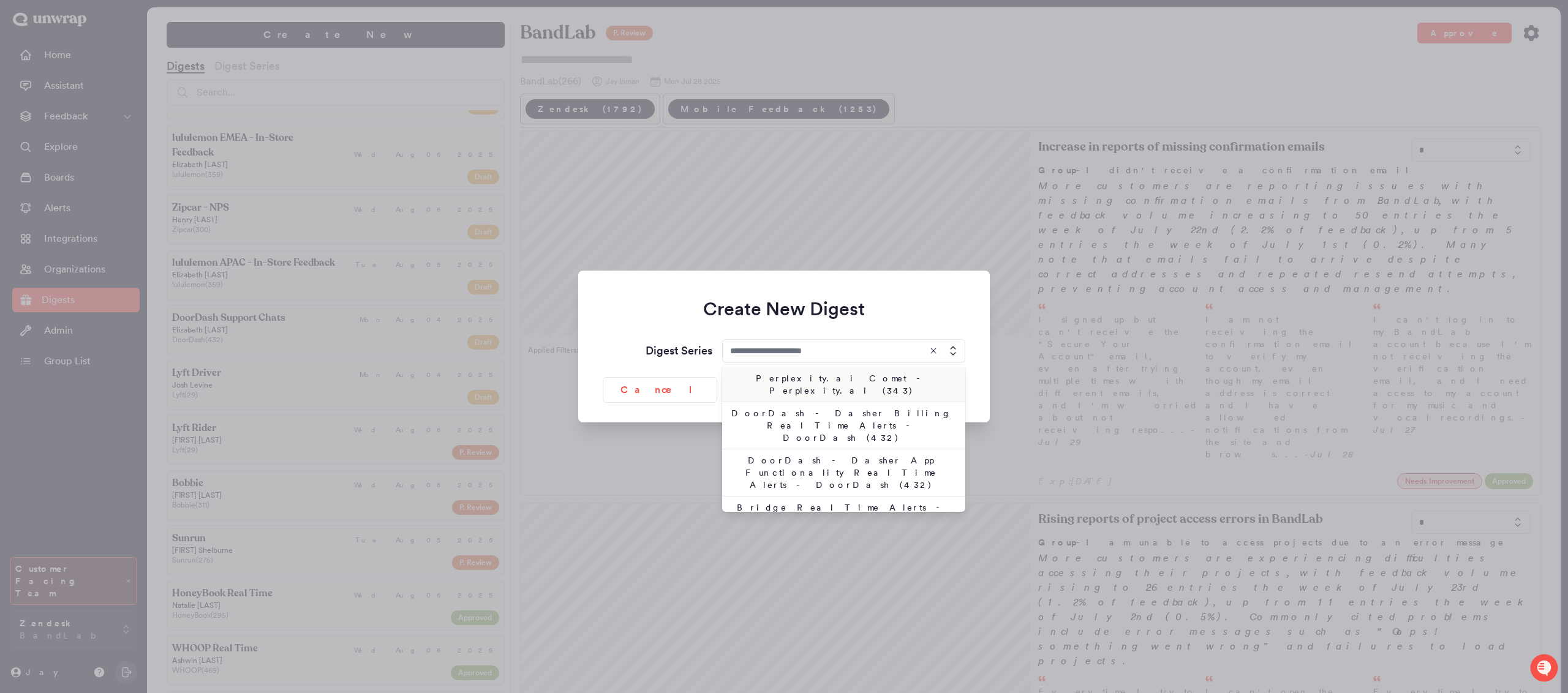 click at bounding box center (784, 346) 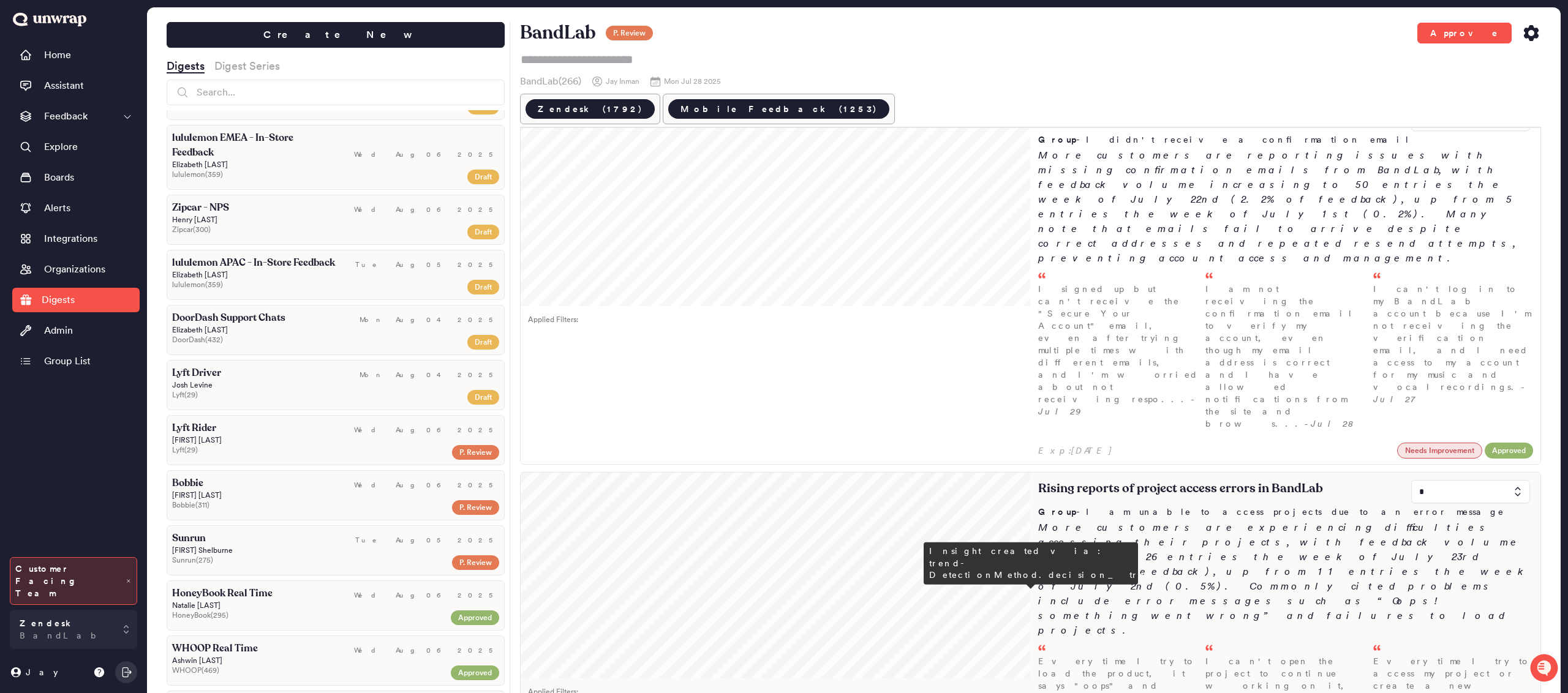scroll, scrollTop: 0, scrollLeft: 0, axis: both 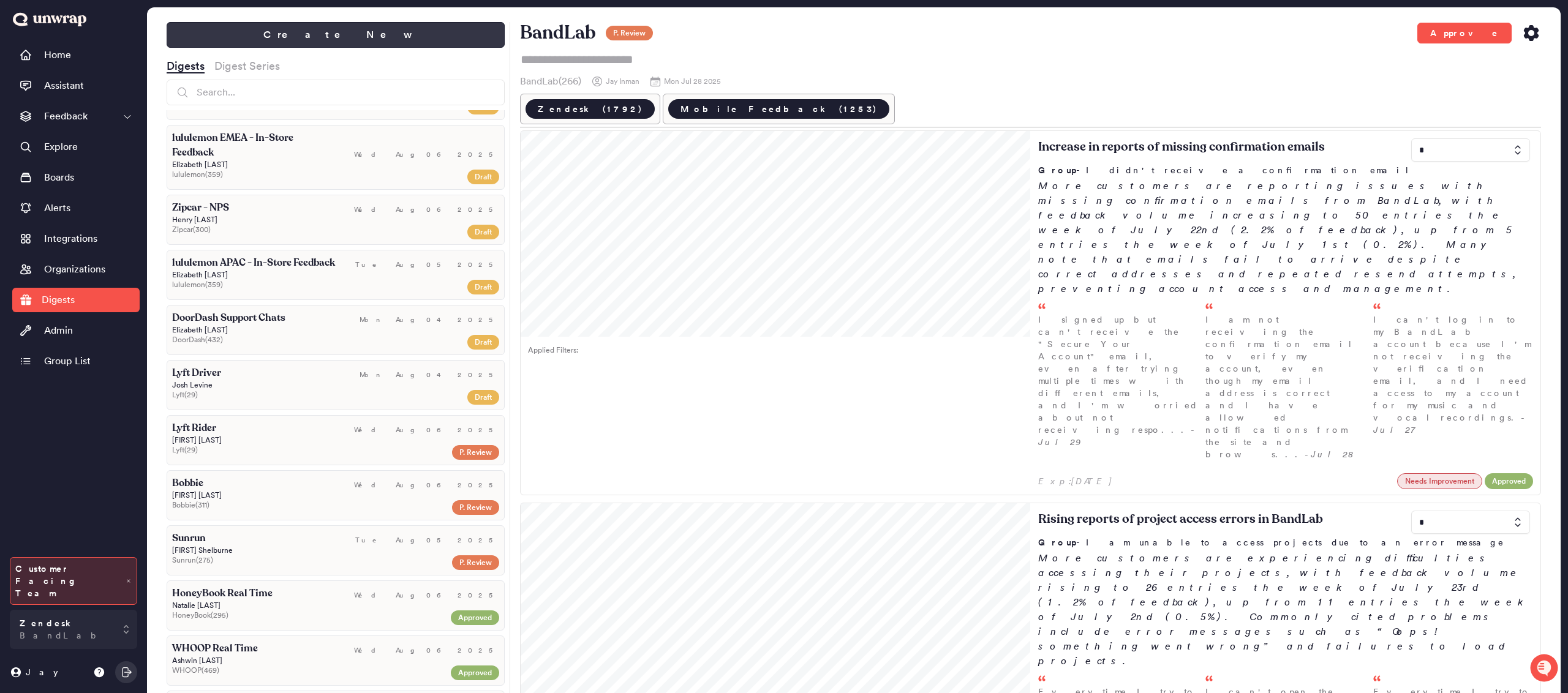 click on "Create New" at bounding box center [336, 35] 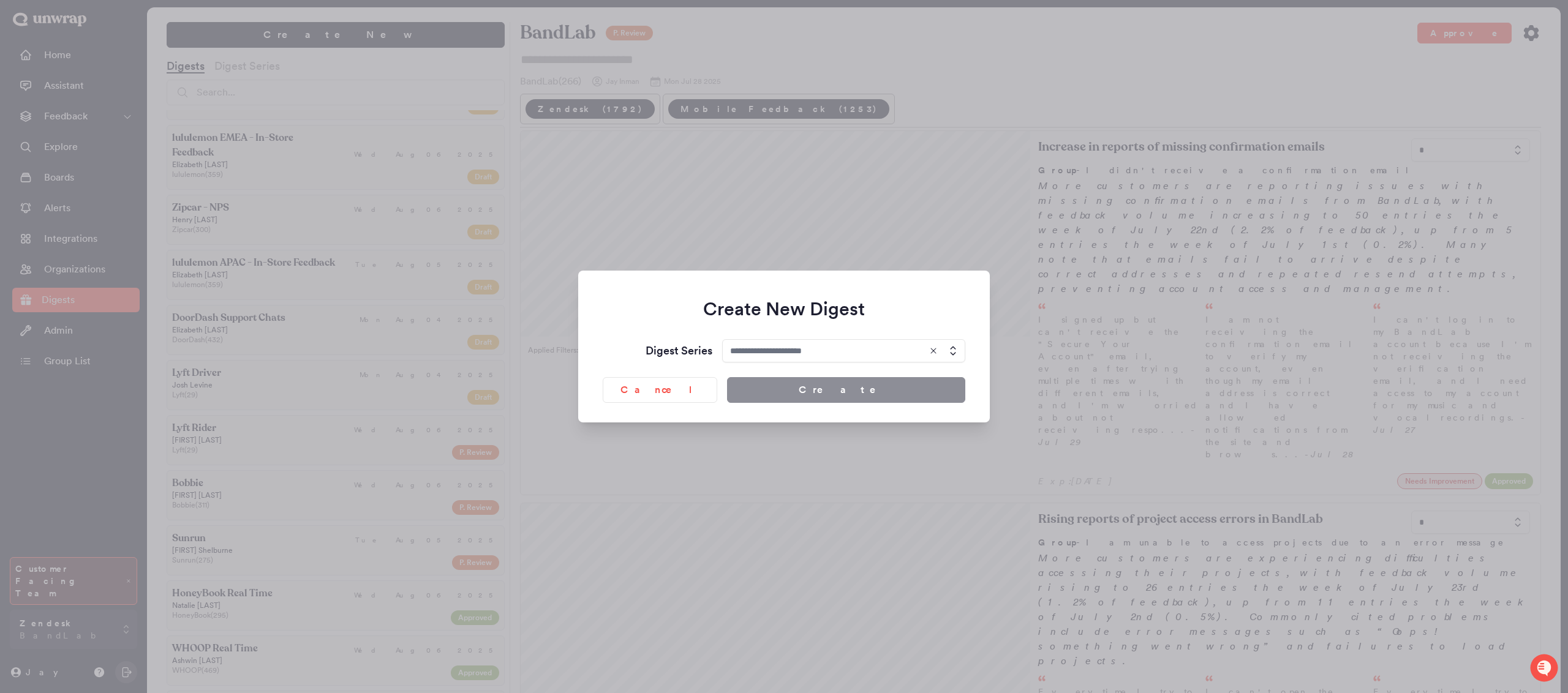 click at bounding box center [843, 351] 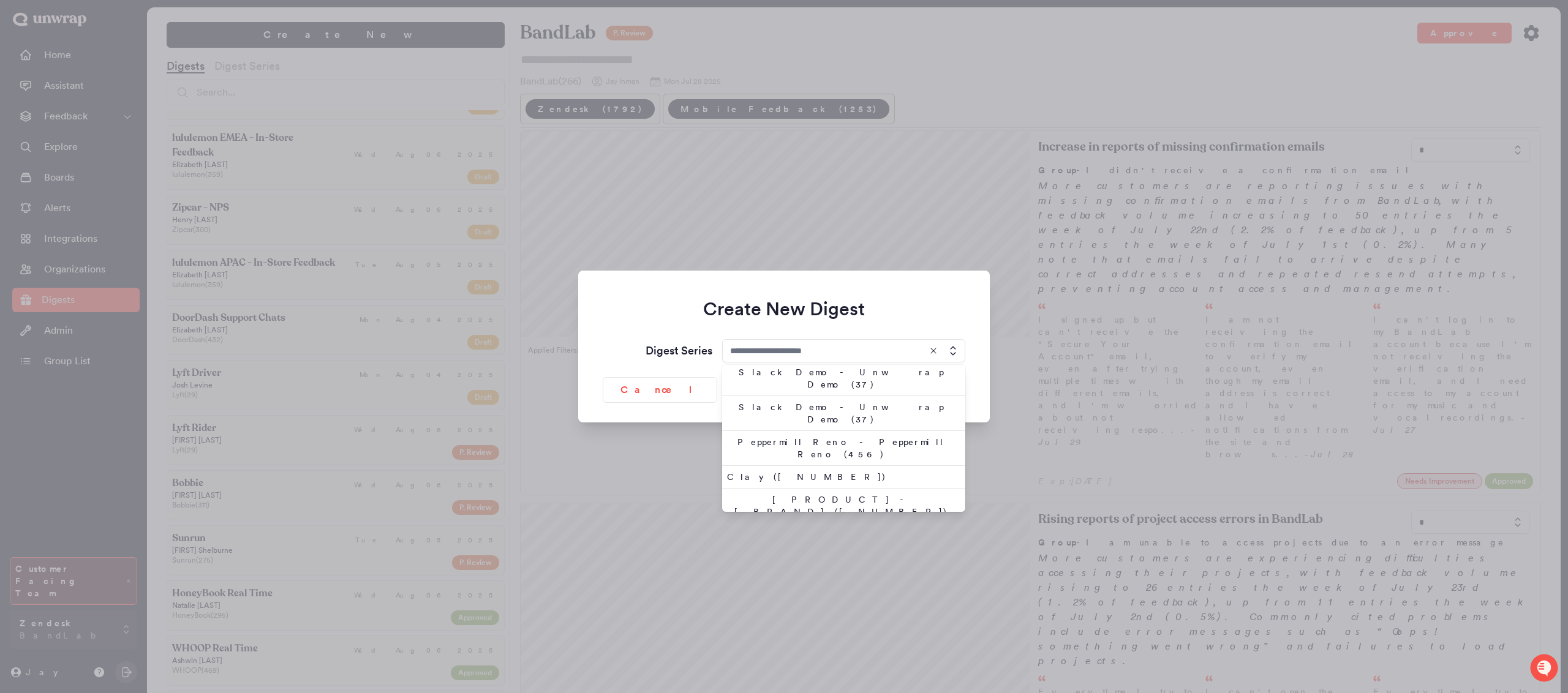 scroll, scrollTop: 1390, scrollLeft: 0, axis: vertical 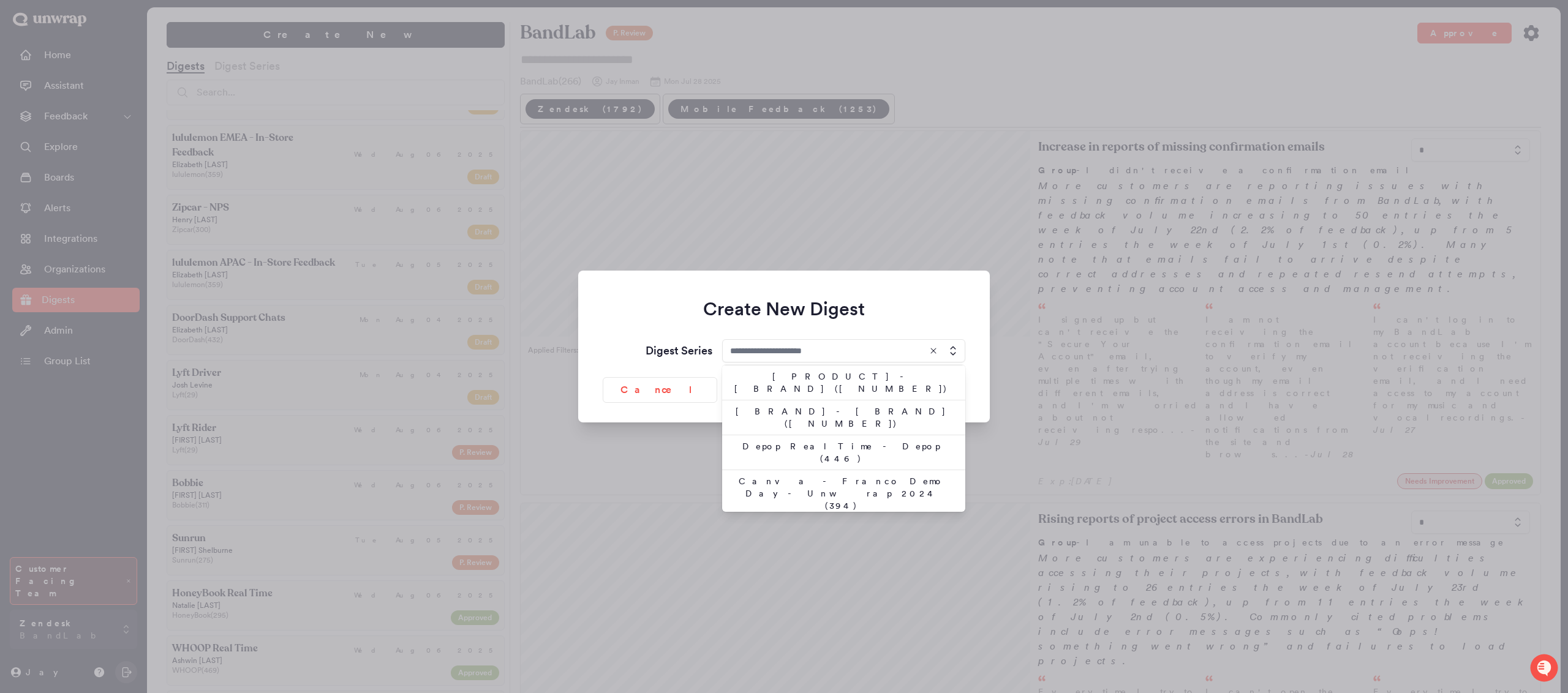 click on "Create New Digest Digest Series [BRAND] - [BRAND] ([NUMBER]) [BRAND] (All Feedback) - [BRAND] ([NUMBER]) [BRAND] - [BRAND] ([NUMBER]) [BRAND] Static View - [BRAND] ([NUMBER]) [BRAND] - [BRAND] ([NUMBER]) [BRAND] Real Time - [BRAND] ([NUMBER]) [BRAND] Private Data - [BRAND] ([NUMBER]) [BRAND] Real Time - [BRAND] ([NUMBER]) [BRAND] Real Time - [BRAND] ([NUMBER]) Slack Demo - Notifications - [CAMPAIGN] Demo ( [NUMBER] ) Slack Demo - [CAMPAIGN] Demo ( [NUMBER] ) Slack Demo - [CAMPAIGN] Demo ( [NUMBER] ) [BRAND] - [BRAND] ([NUMBER]) [BRAND] - [BRAND] ([NUMBER]) [BRAND] Real Time - [BRAND] ([NUMBER]) [BRAND] Combined View - [BRAND] ([NUMBER]) [BRAND] Real Time - [BRAND] ([NUMBER]) [BRAND] - [BRAND] ([NUMBER]) [CAMPAIGN] - [CAMPAIGN] ([NUMBER]) [BRAND] - [BRAND] ([NUMBER]) [BRAND] Real Time - [BRAND] ([NUMBER]) [BRAND] - [BRAND] ([NUMBER]) [BRAND] Real Time - [BRAND] ([NUMBER]) [BRAND] - [BRAND] ([NUMBER]) [BRAND] - [BRAND] ([NUMBER]) [BRAND] Test - Charts in Digest UAT - [CAMPAIGN] Demo ( [NUMBER] ) Cancel" 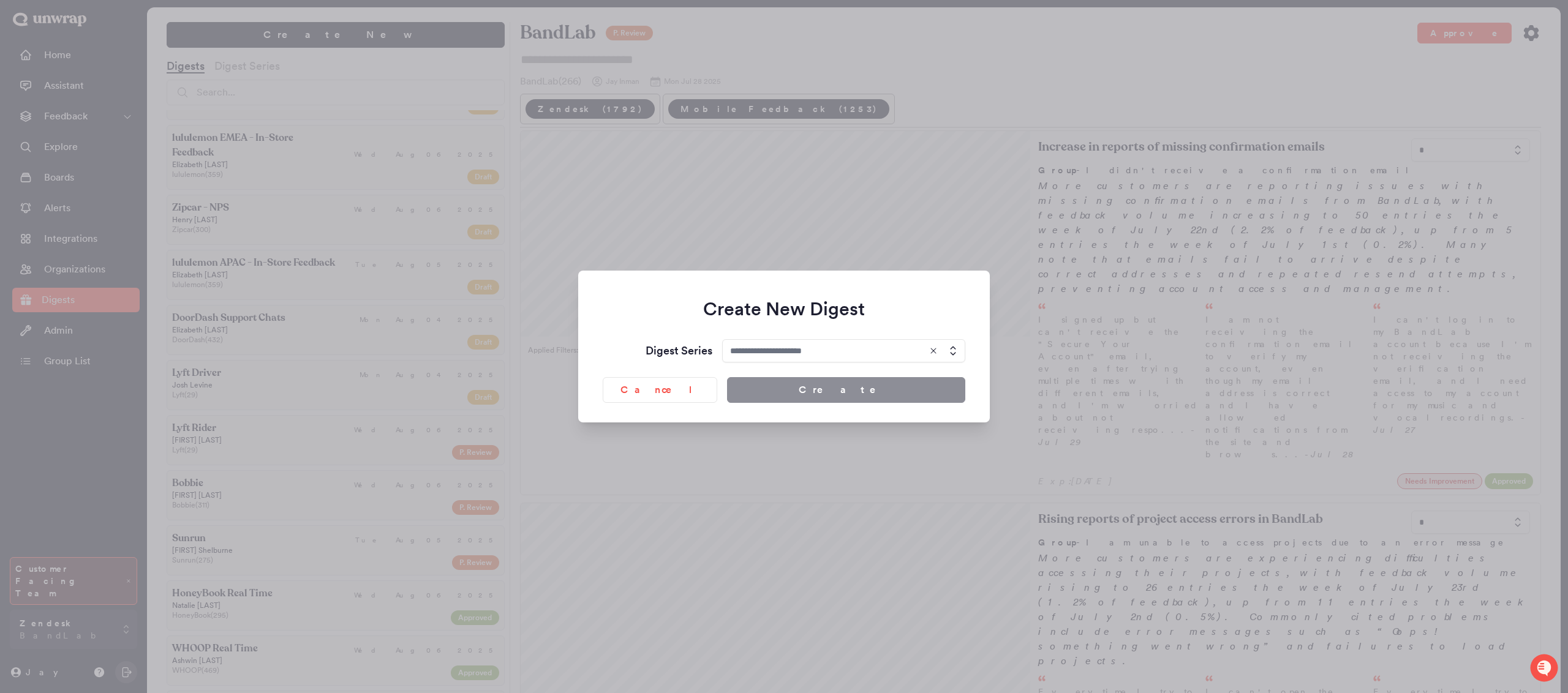 click at bounding box center (843, 351) 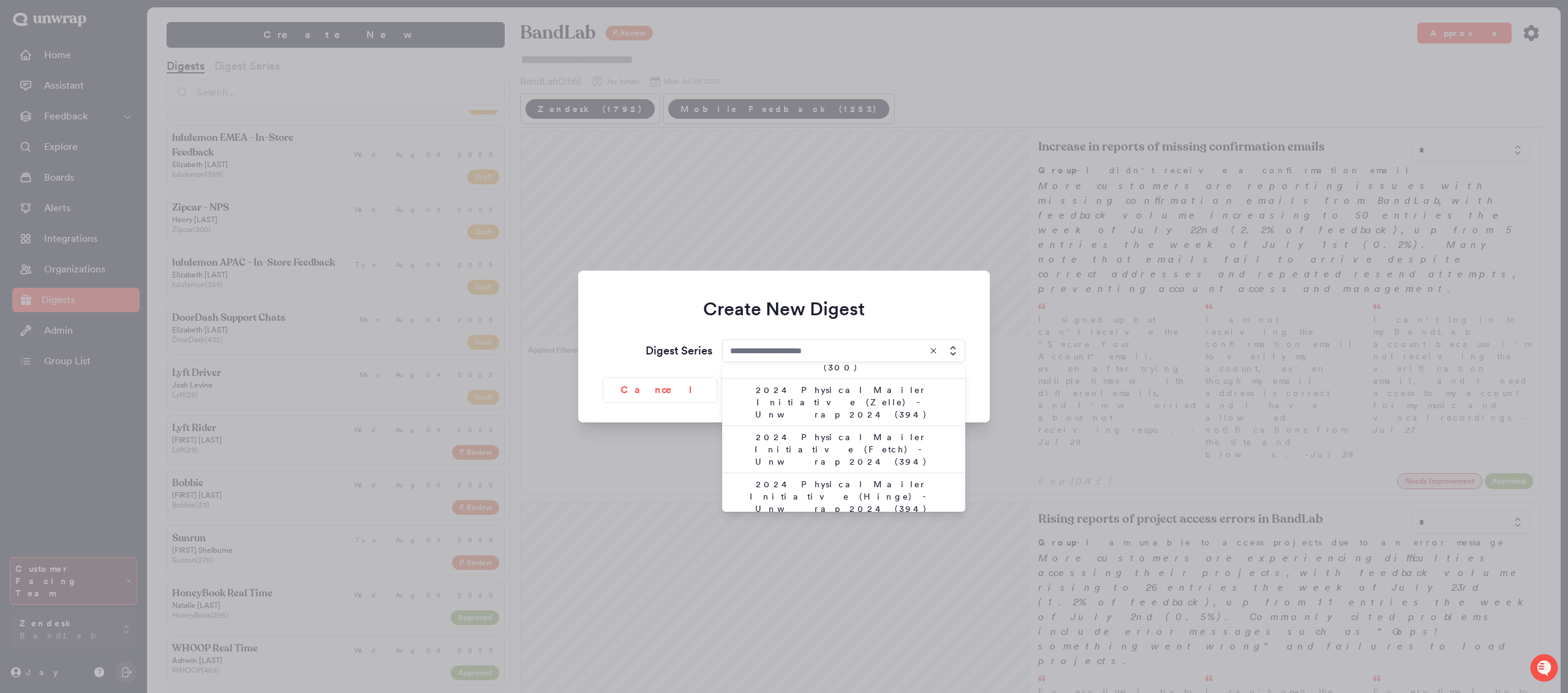 scroll, scrollTop: 4408, scrollLeft: 0, axis: vertical 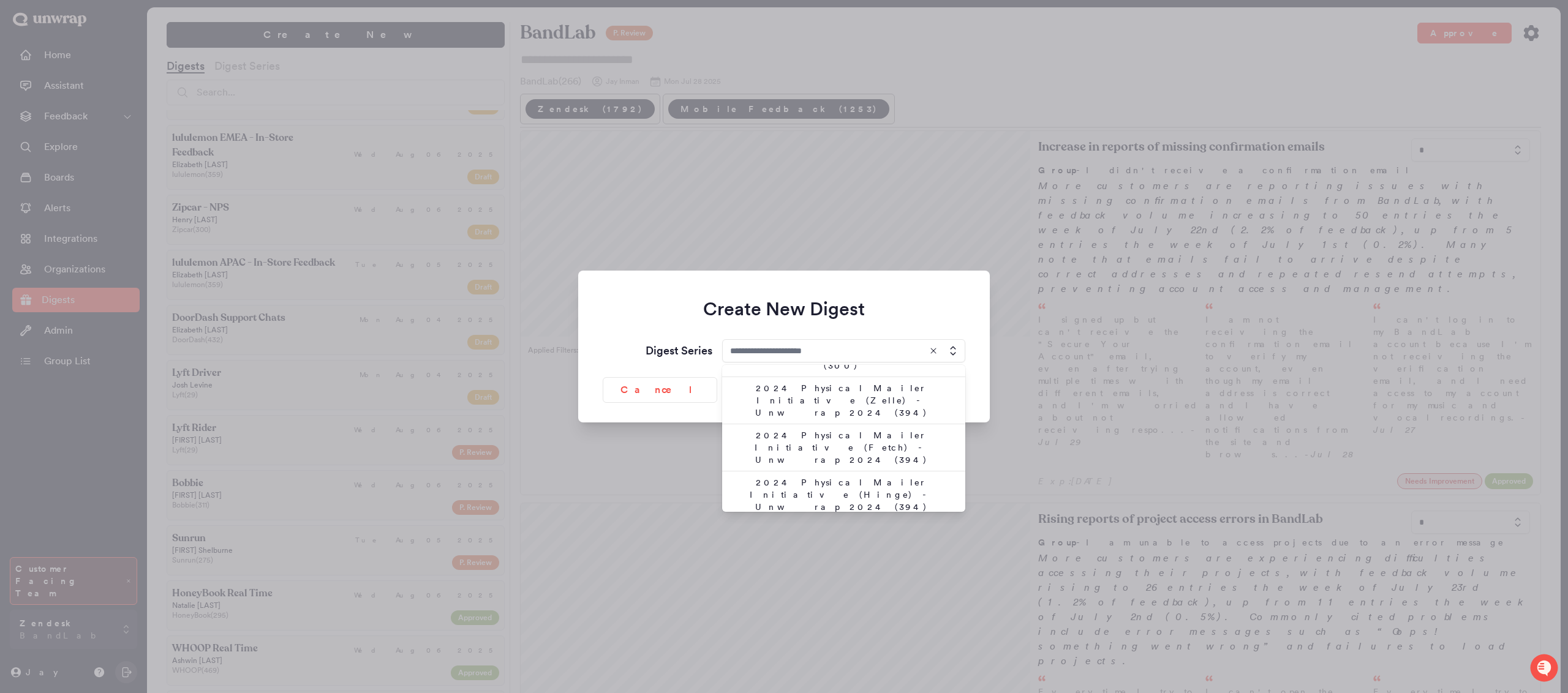 click on "Create New Digest" at bounding box center [784, 309] 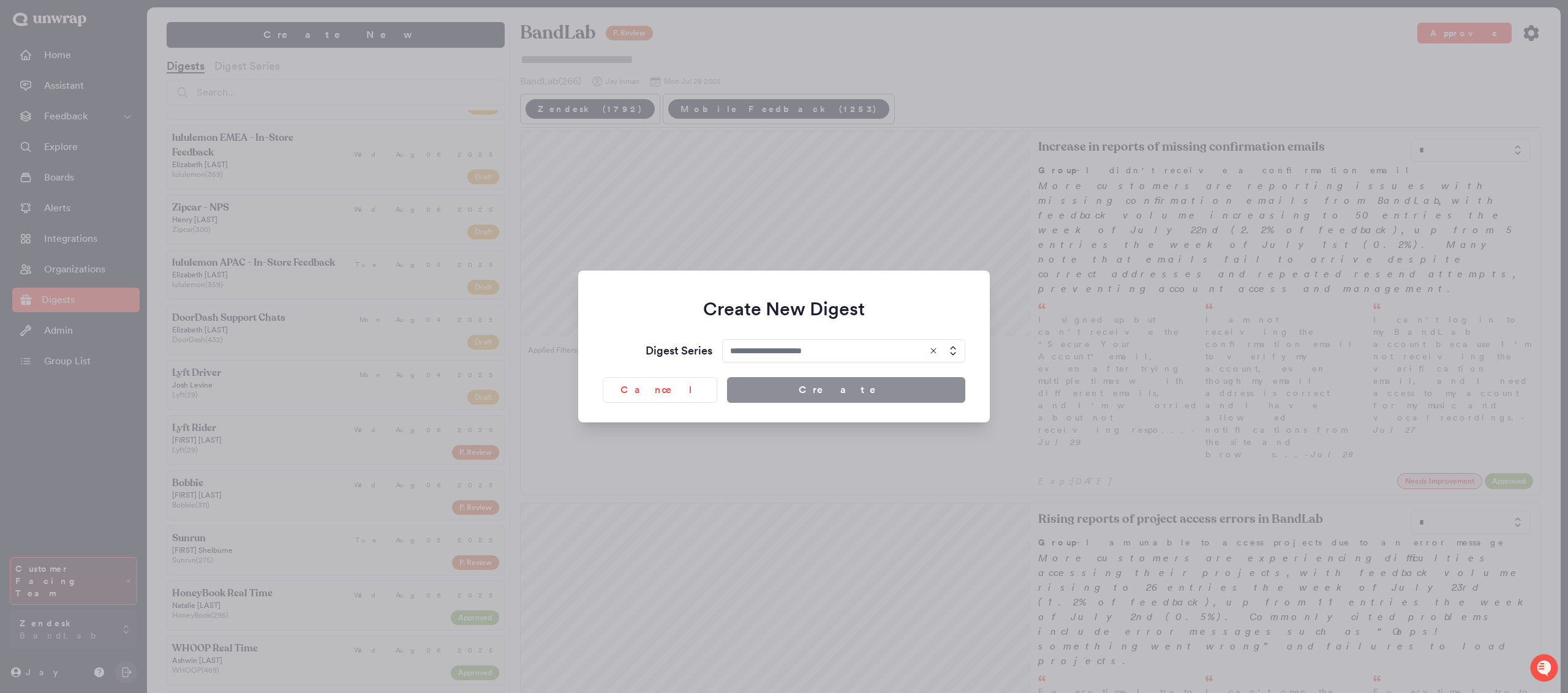 click at bounding box center [843, 351] 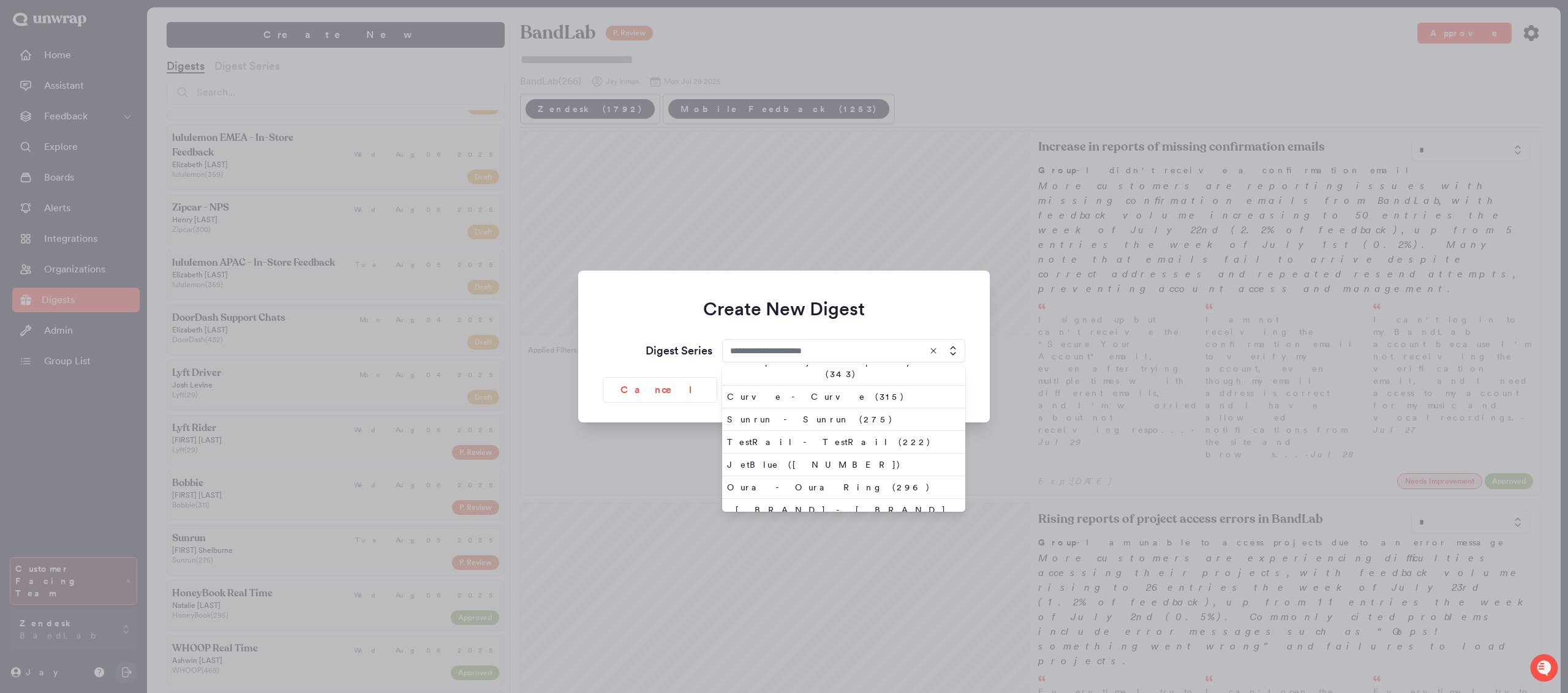 scroll, scrollTop: 7209, scrollLeft: 0, axis: vertical 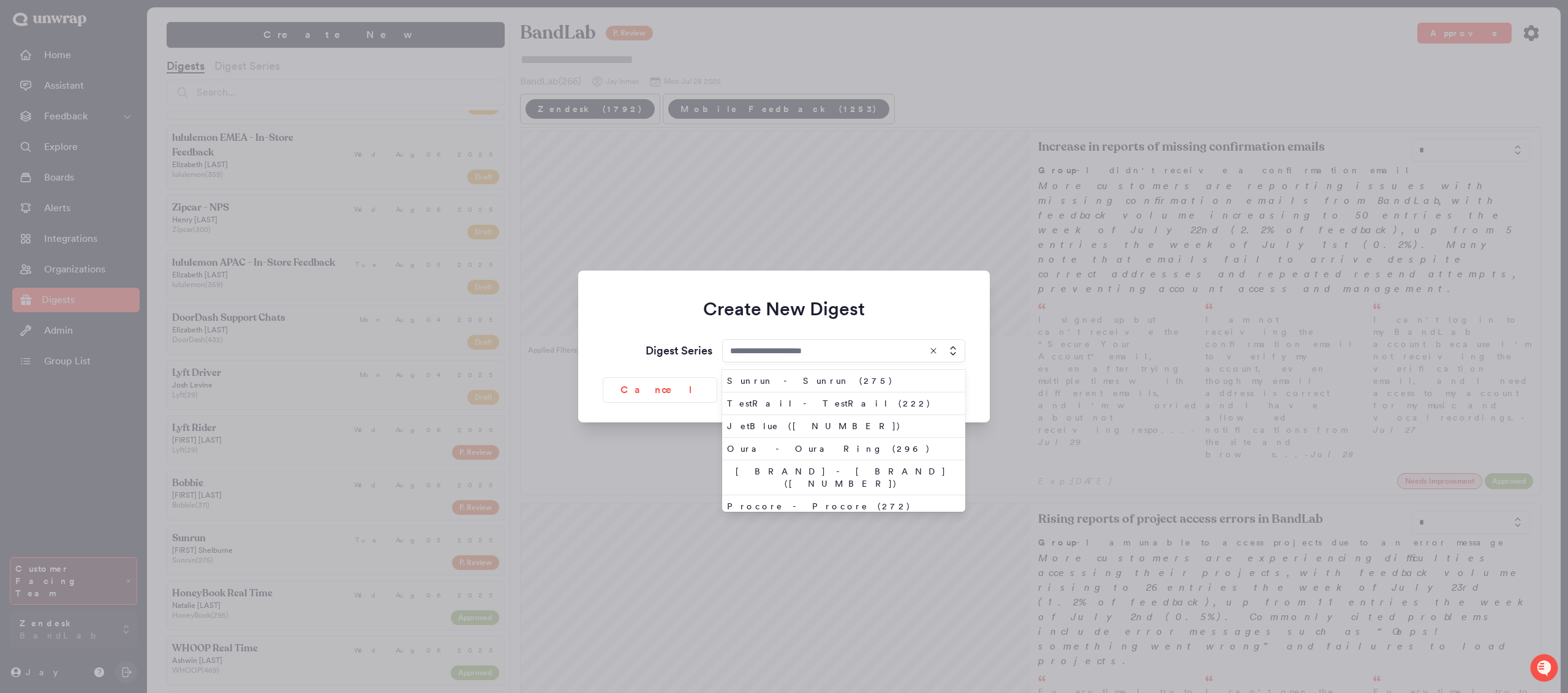 click on "BandLab - BandLab (266)" at bounding box center (841, 673) 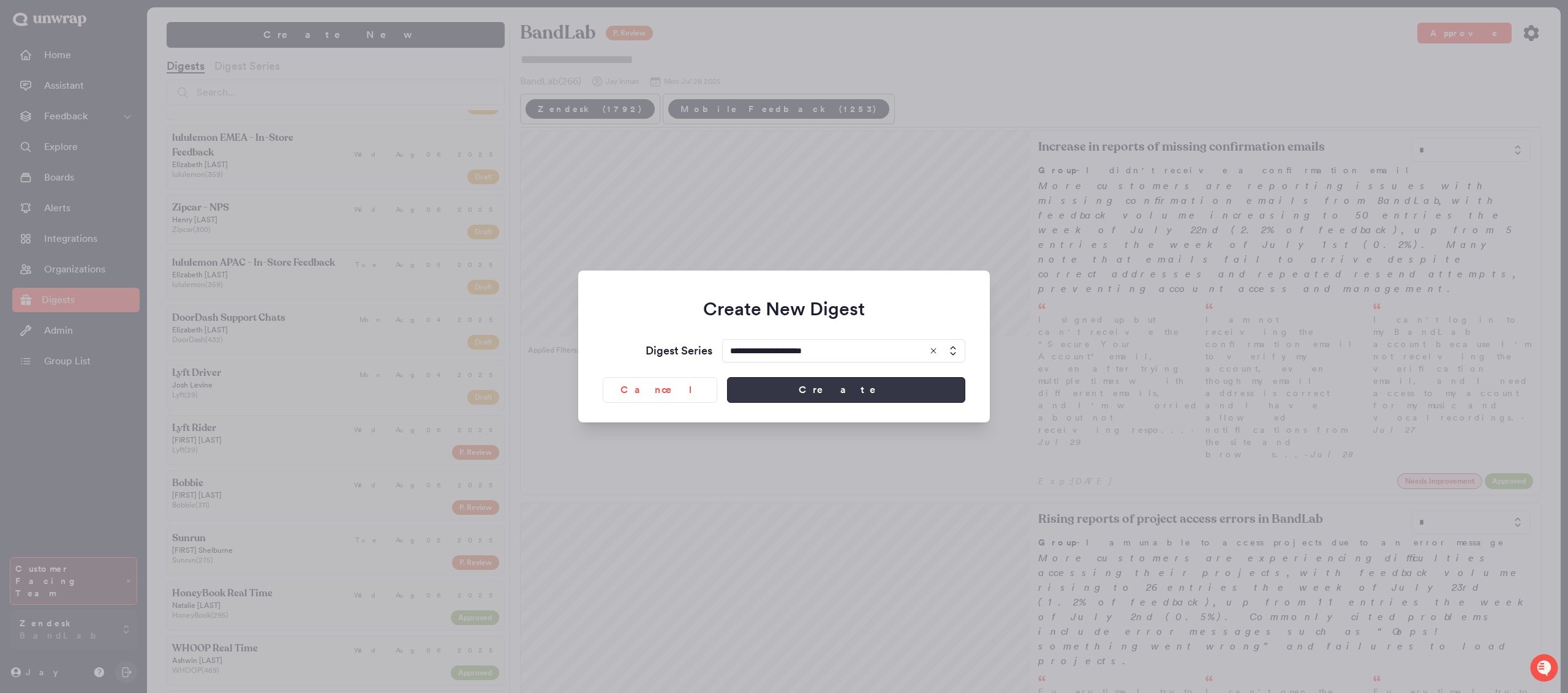 click on "Create" at bounding box center (846, 390) 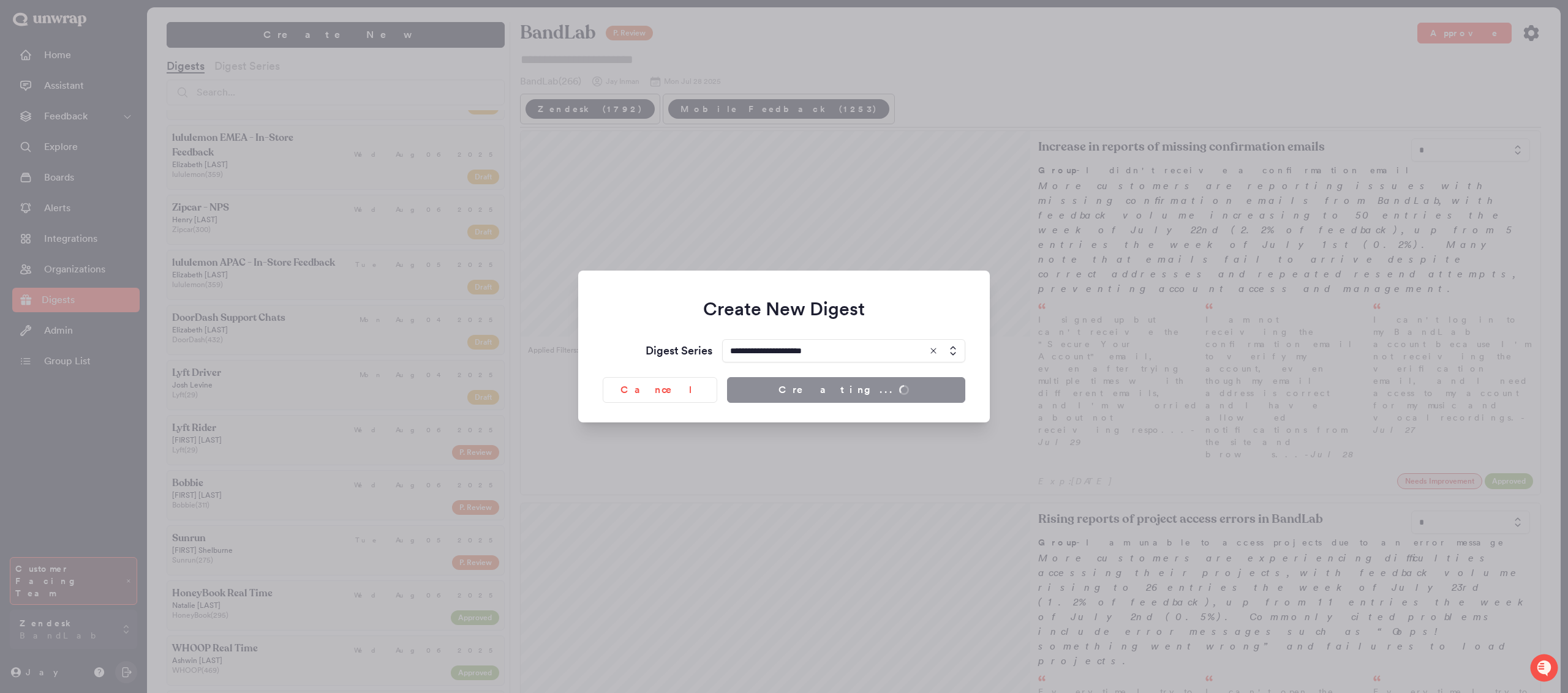 scroll, scrollTop: 96, scrollLeft: 0, axis: vertical 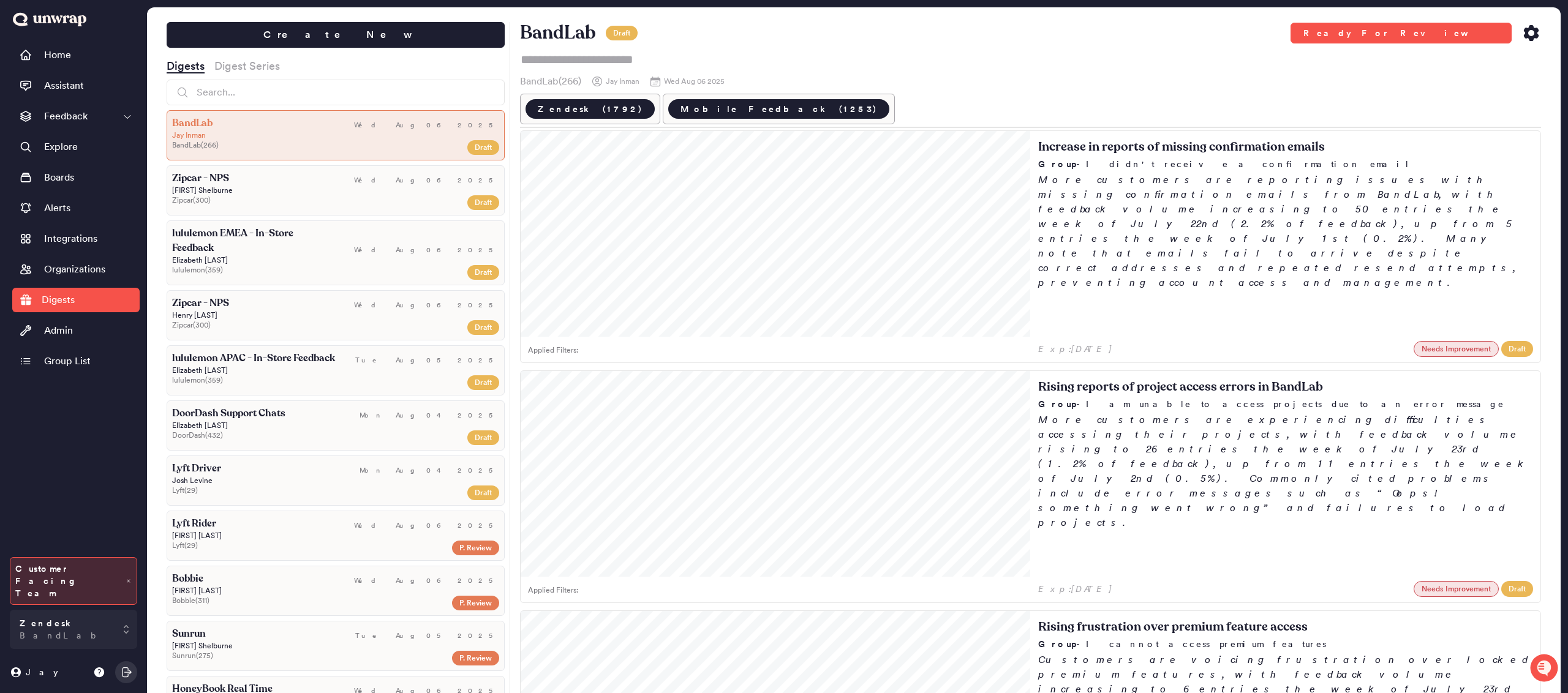 click 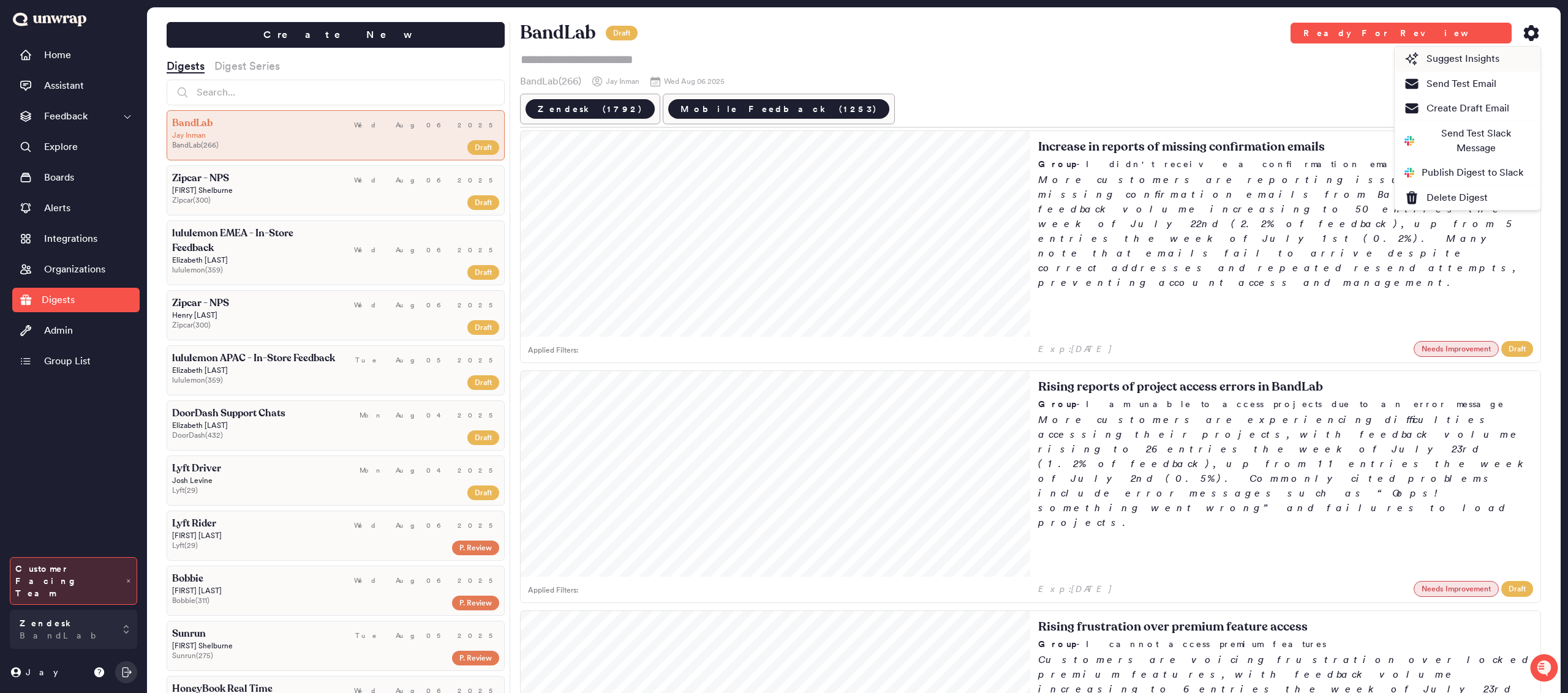 click on "Suggest Insights" at bounding box center (1452, 59) 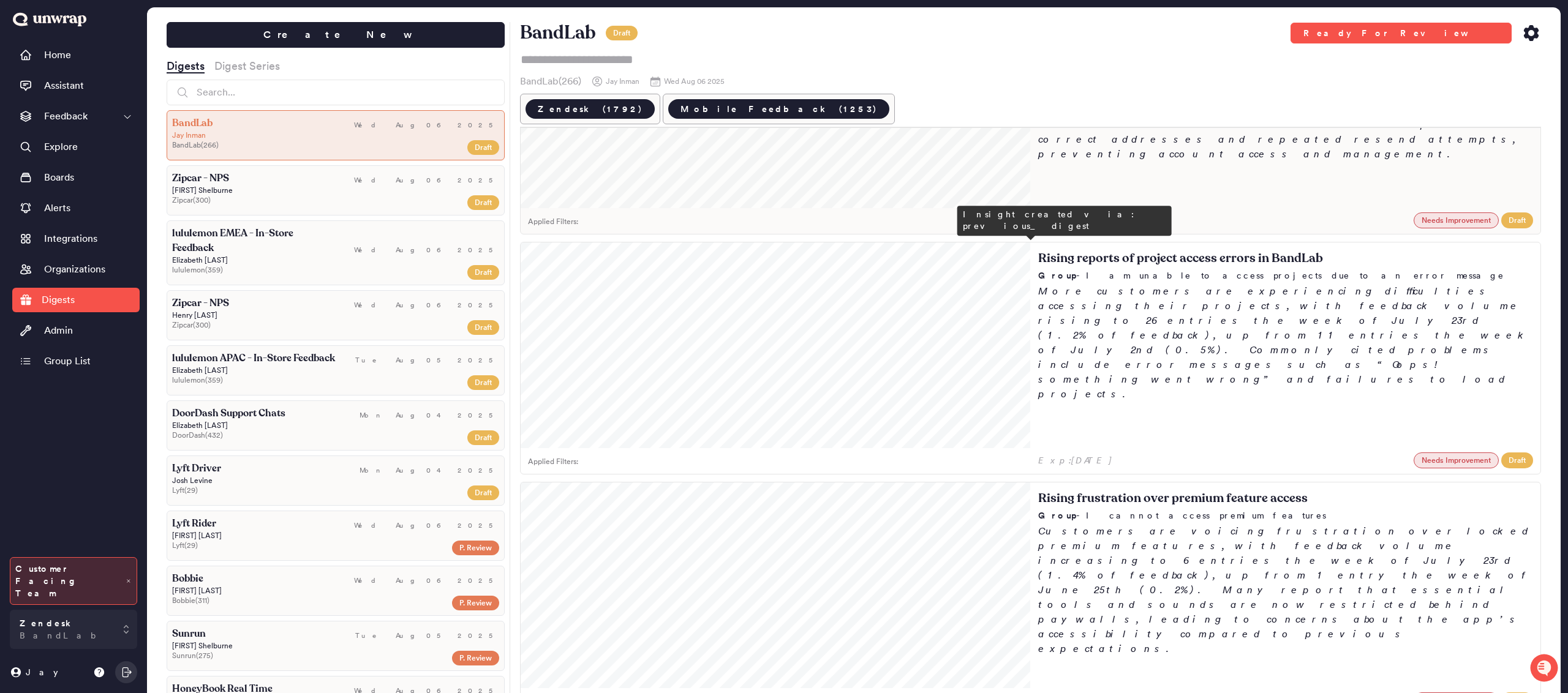 scroll, scrollTop: 0, scrollLeft: 0, axis: both 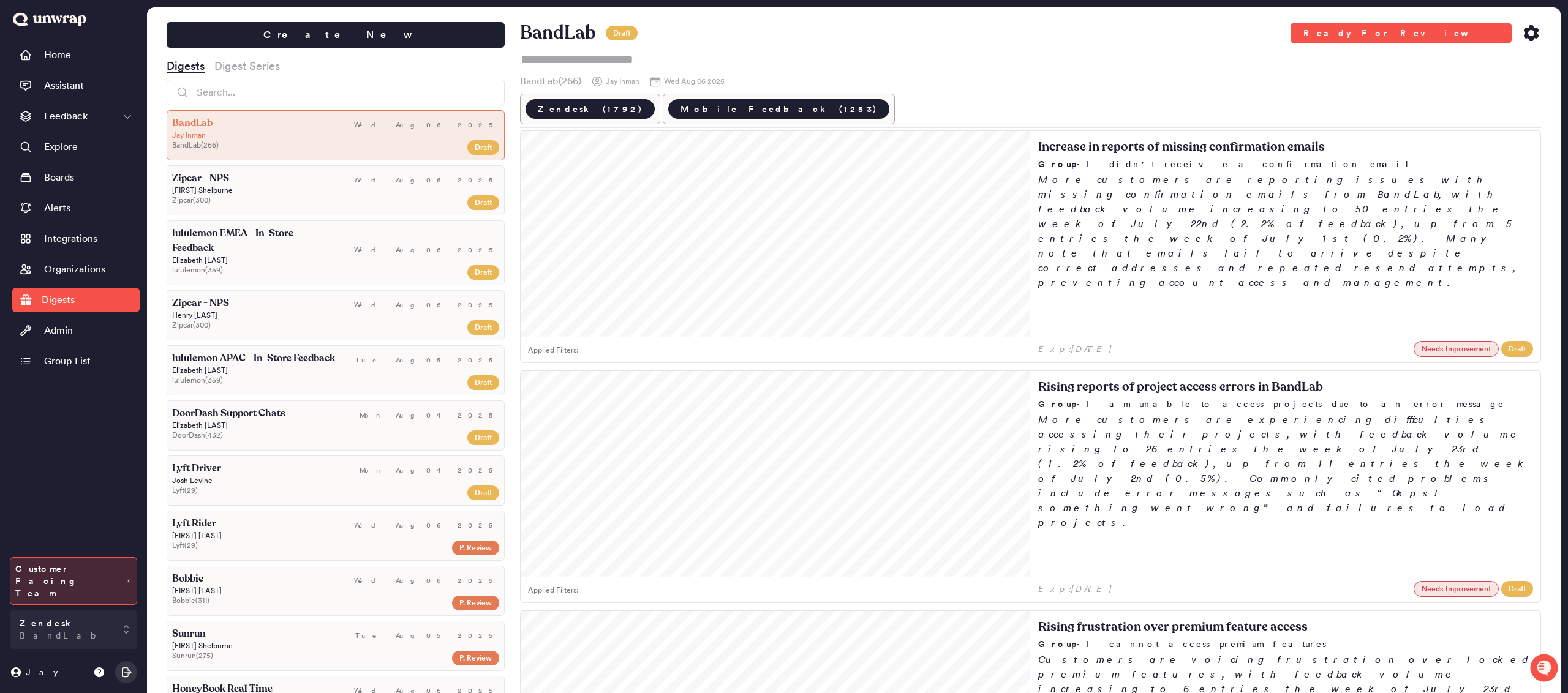 click 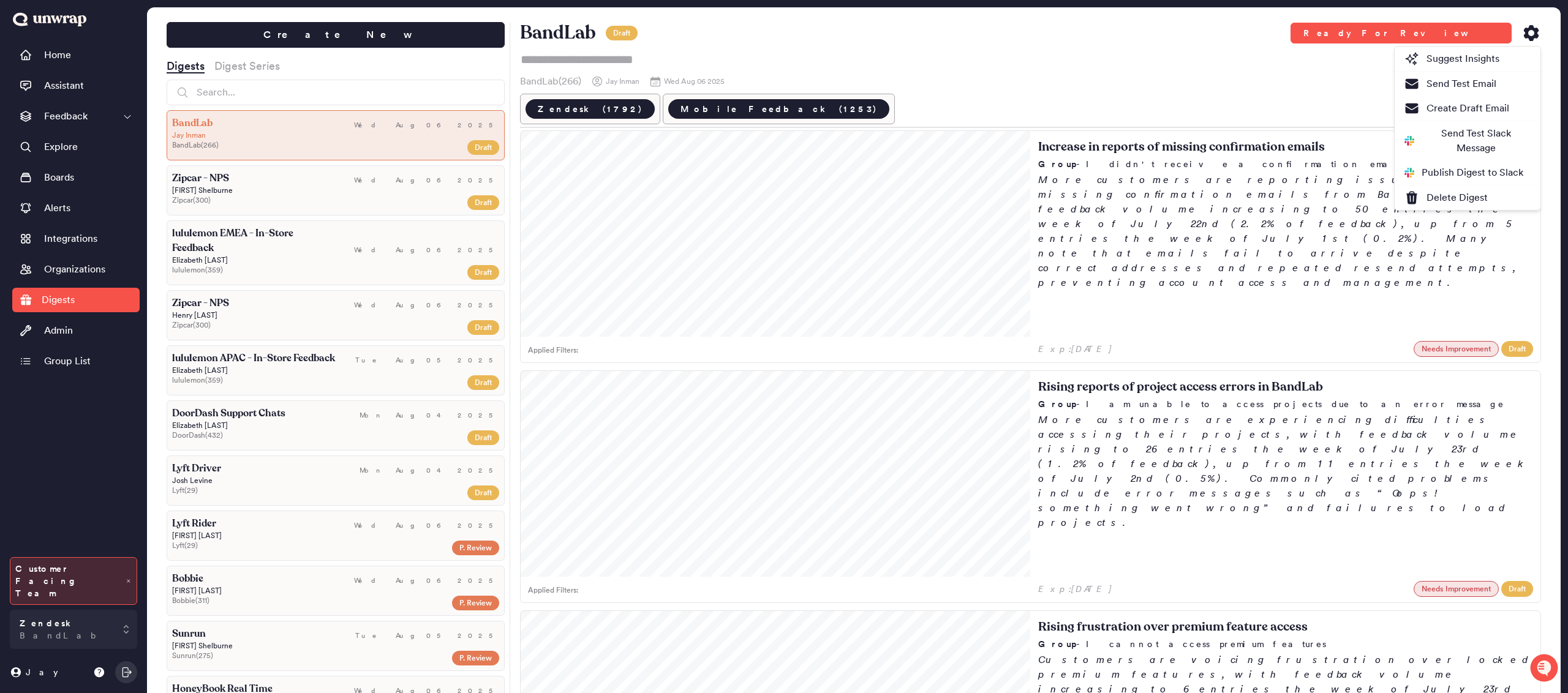 click on "[BRAND] Draft Ready For Review Suggest Insights Send Test Email Create Draft Email Send Test Slack Message Publish Digest to Slack Delete Digest BandLab ( [NUMBER] ) [FIRST] [LAST] [DATE] Zendesk ( [NUMBER] ) Mobile Feedback ( [NUMBER] )" at bounding box center (1030, 73) 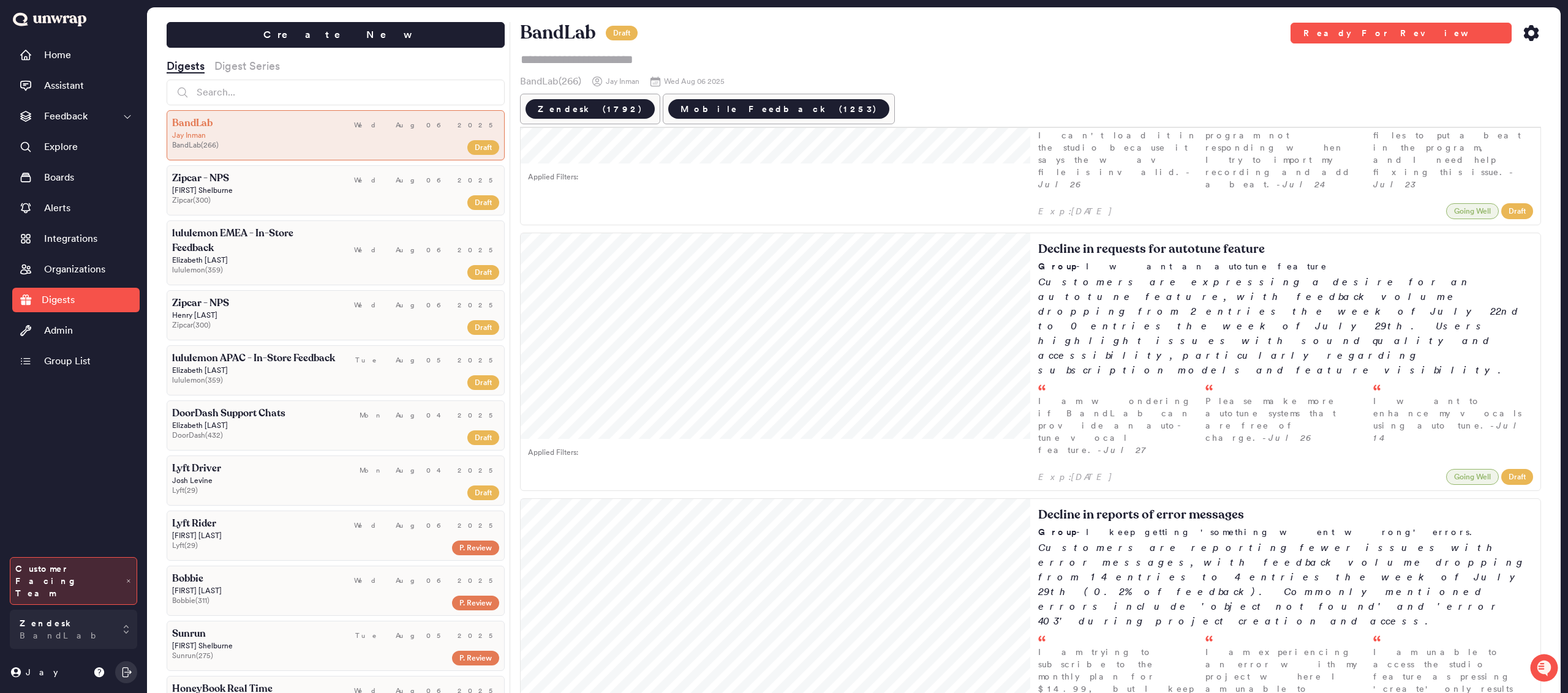 scroll, scrollTop: 7856, scrollLeft: 0, axis: vertical 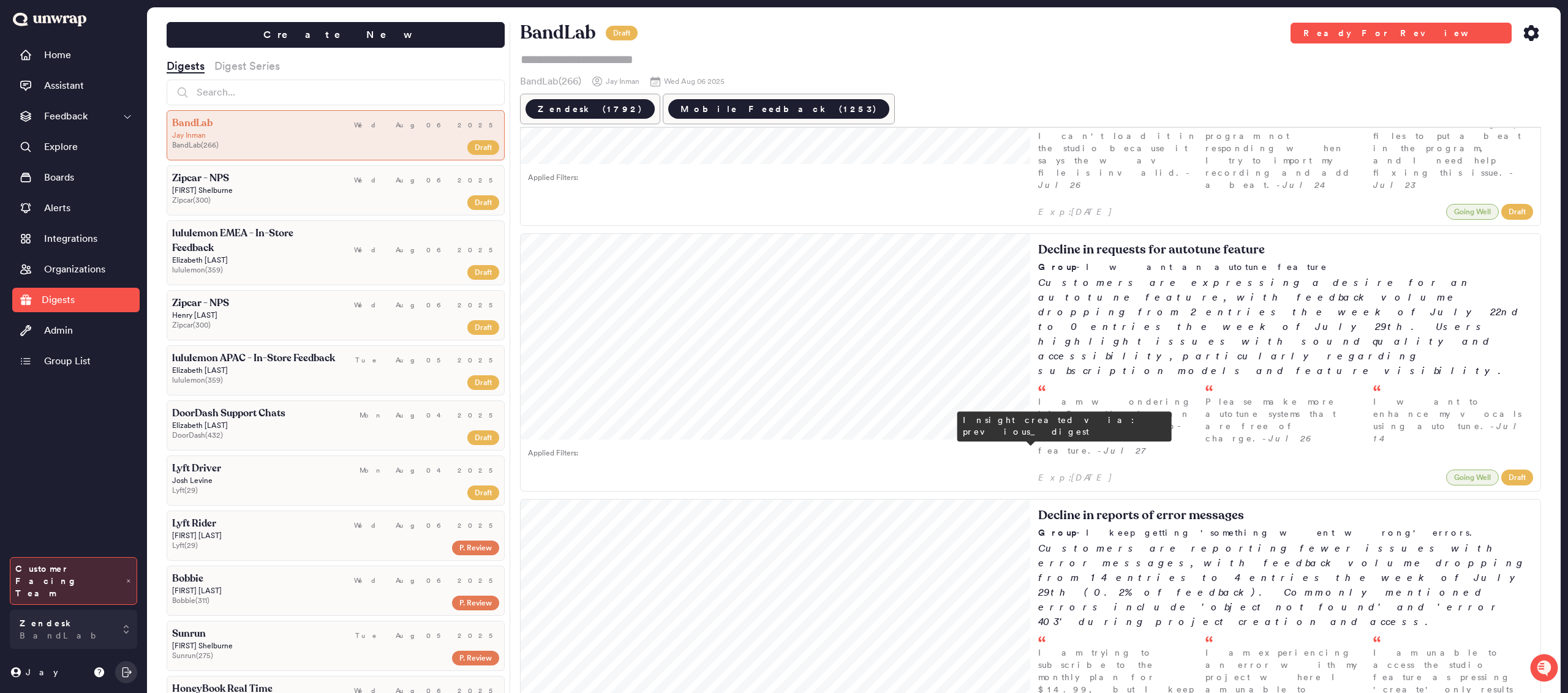 click on "Decrease in reports of missing saved tracks Group  -  My saved tracks disappeared Reports of saved tracks disappearing have declined sharply, with feedback volume dropping from 90 entries ([PERCENTAGE] of feedback) the week of [DATE] to 20 entries ([PERCENTAGE]%) the week of [DATE]. Earlier complaints focused on lost recordings and unfinished projects, often linked to app crashes or recent updates. Notably, 48.7% of this feedback came from users on app version 11010100, a cohort that acco... Exp:  [DATE] Going Well Draft" at bounding box center (1286, 2976) 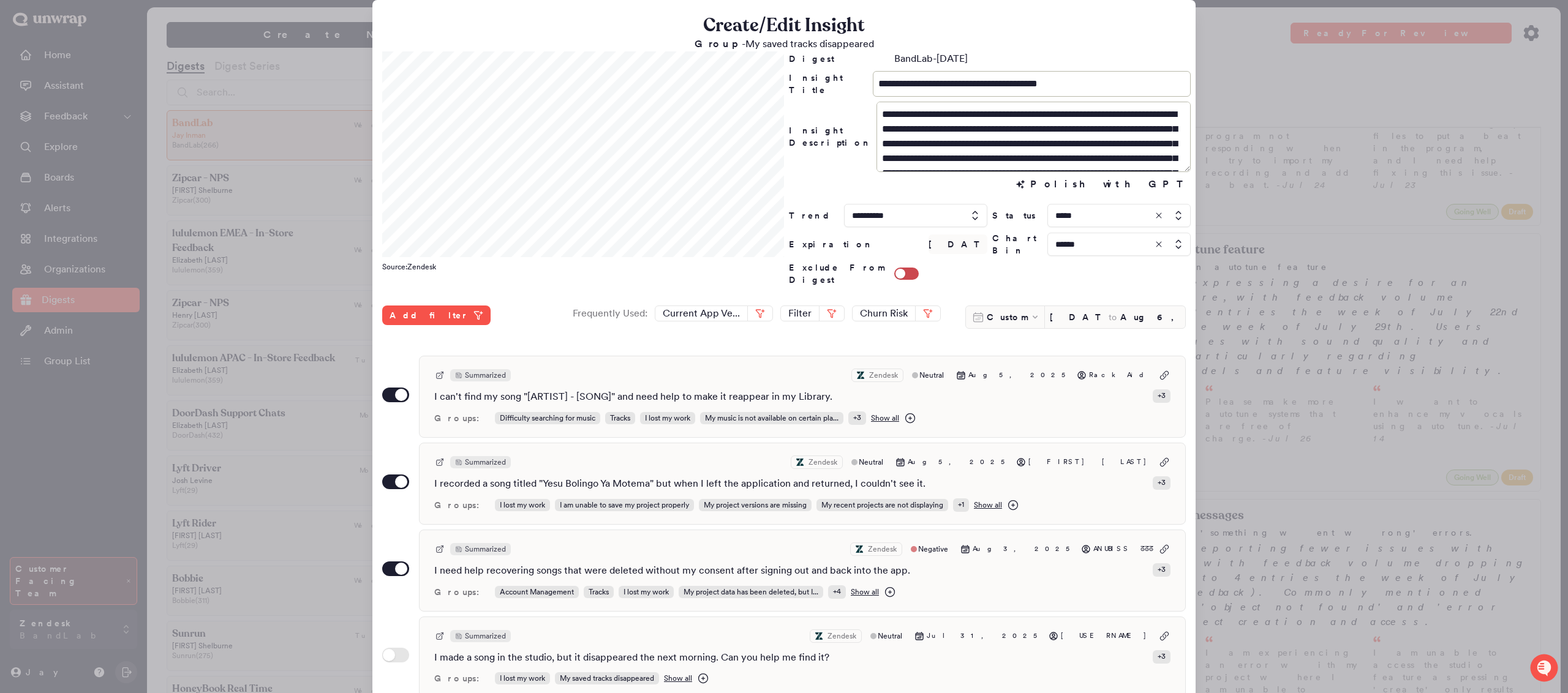 click at bounding box center (1119, 215) 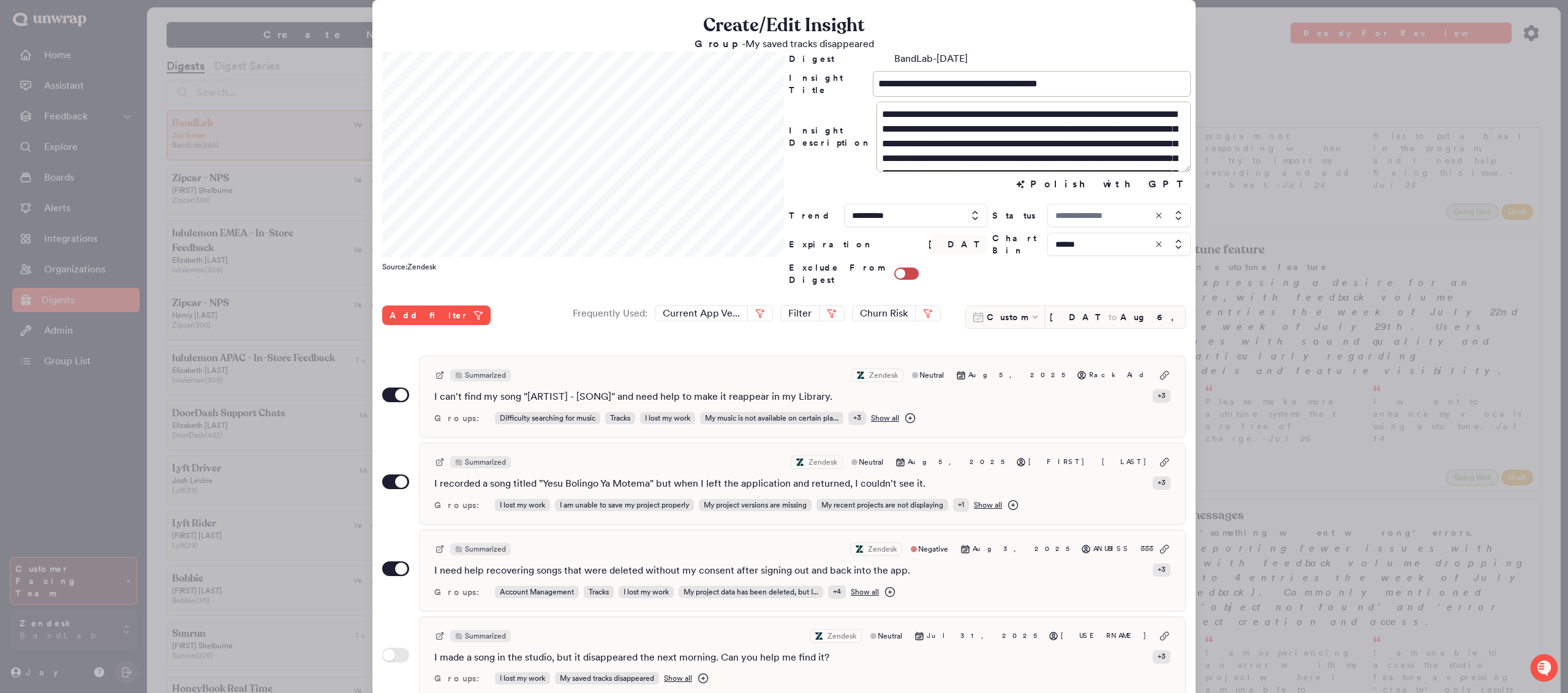 type on "*****" 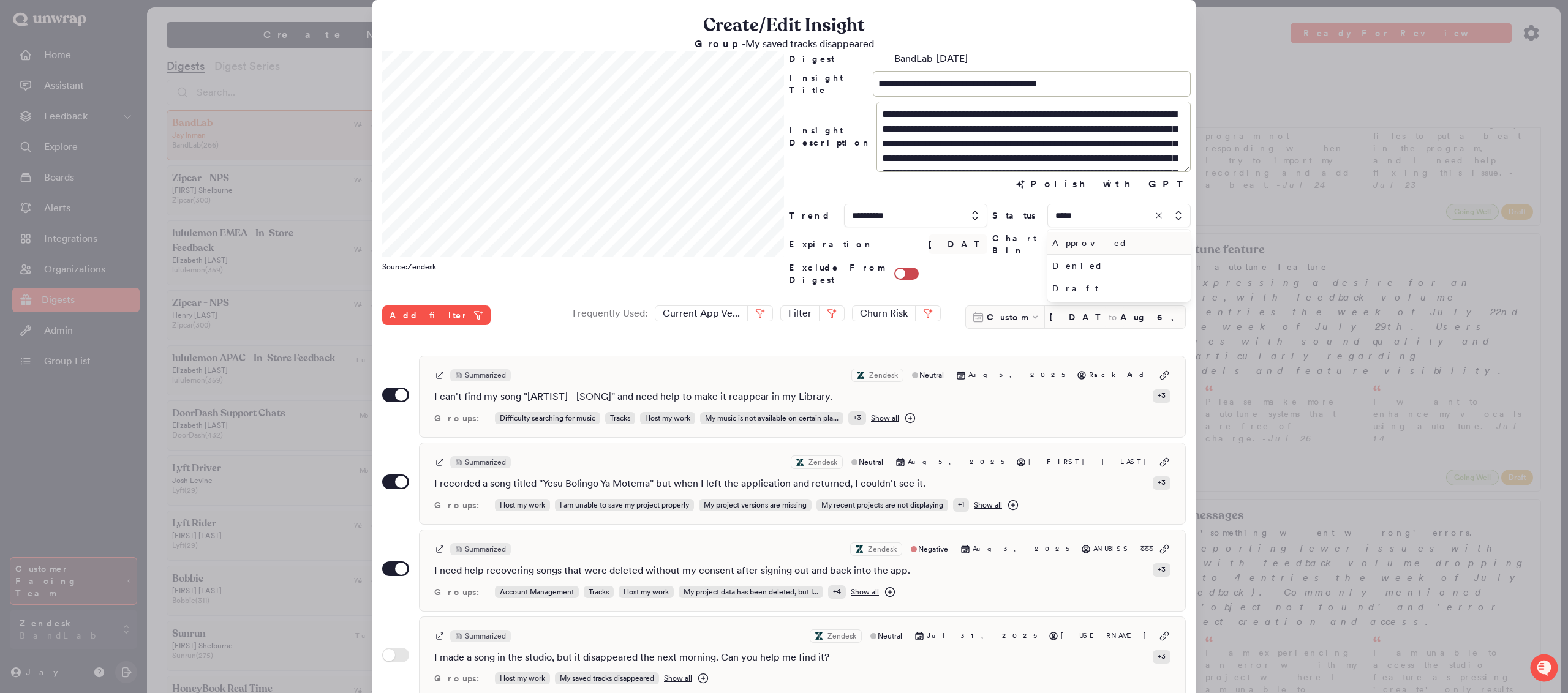 click on "Approved" at bounding box center (1117, 243) 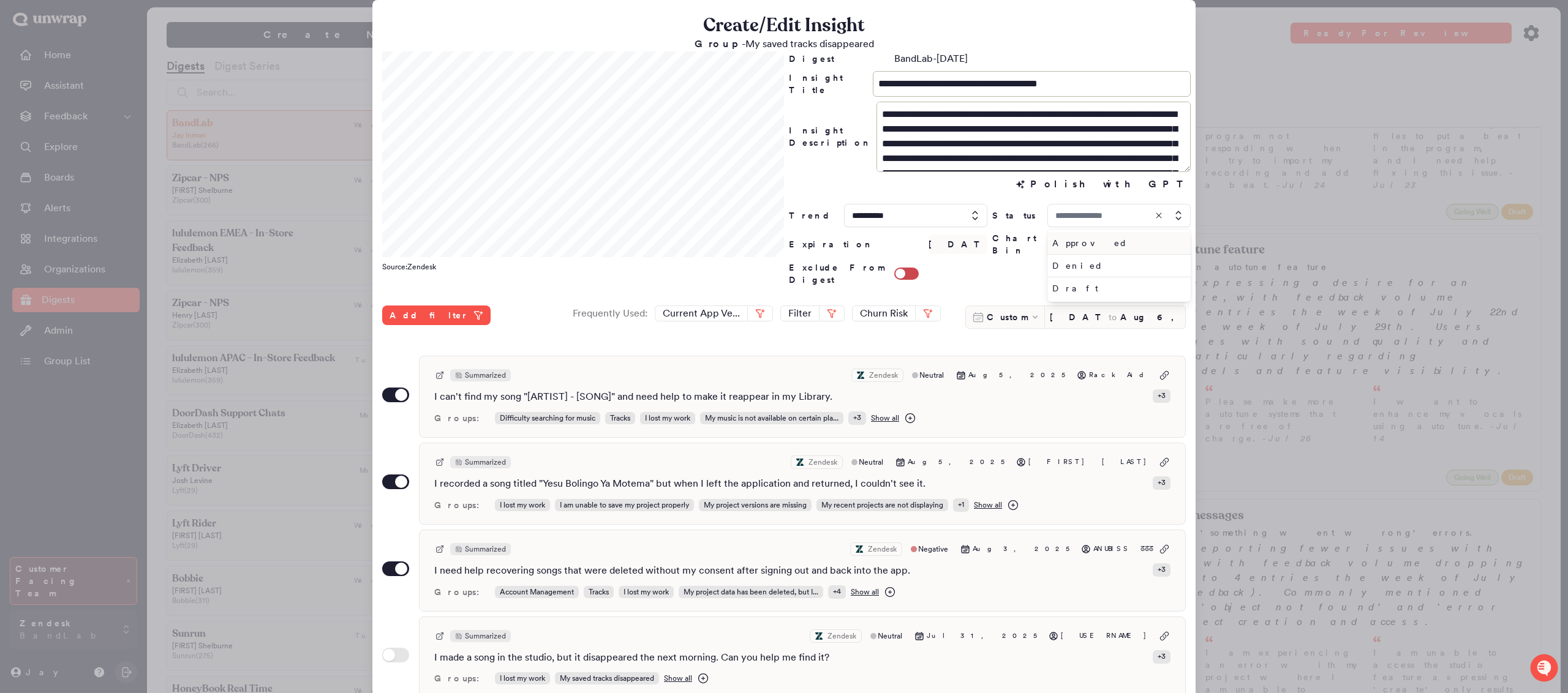 type on "********" 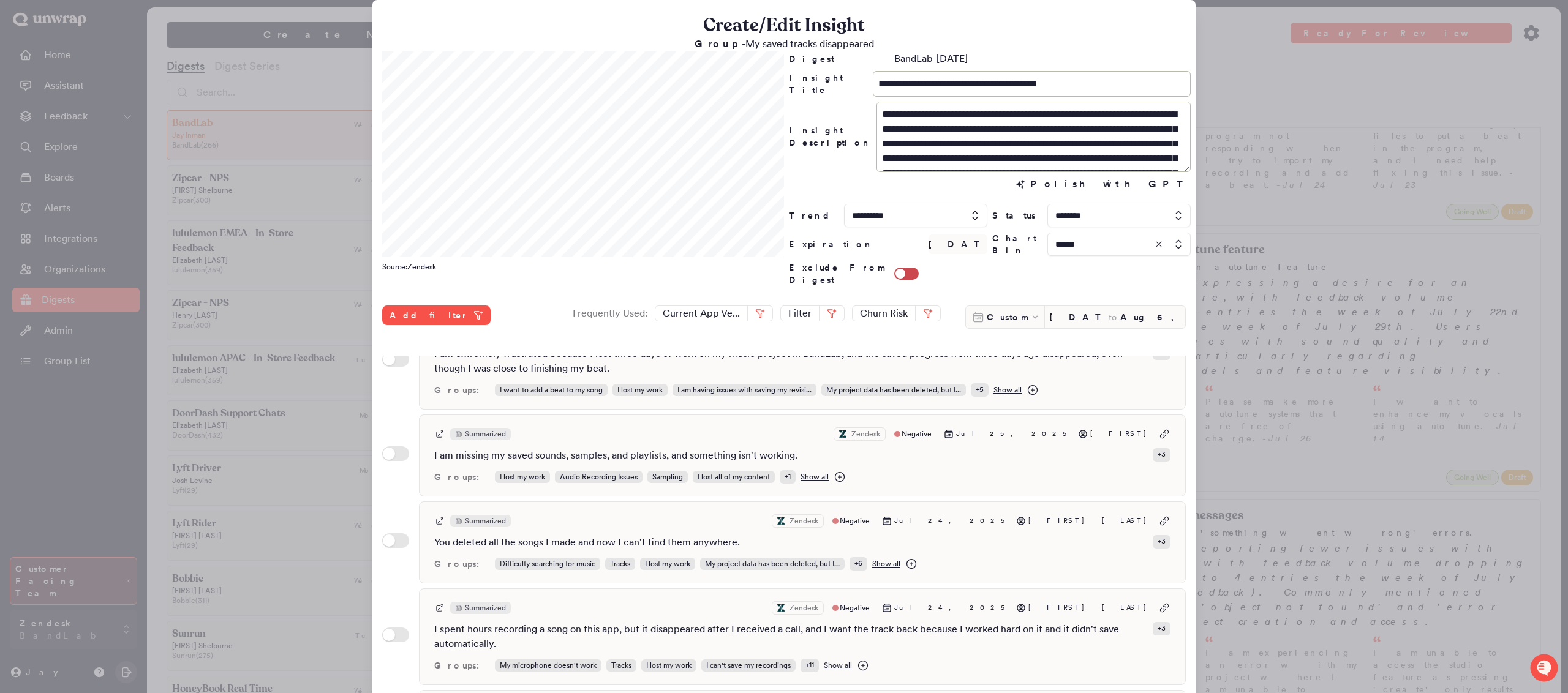 scroll, scrollTop: 1395, scrollLeft: 0, axis: vertical 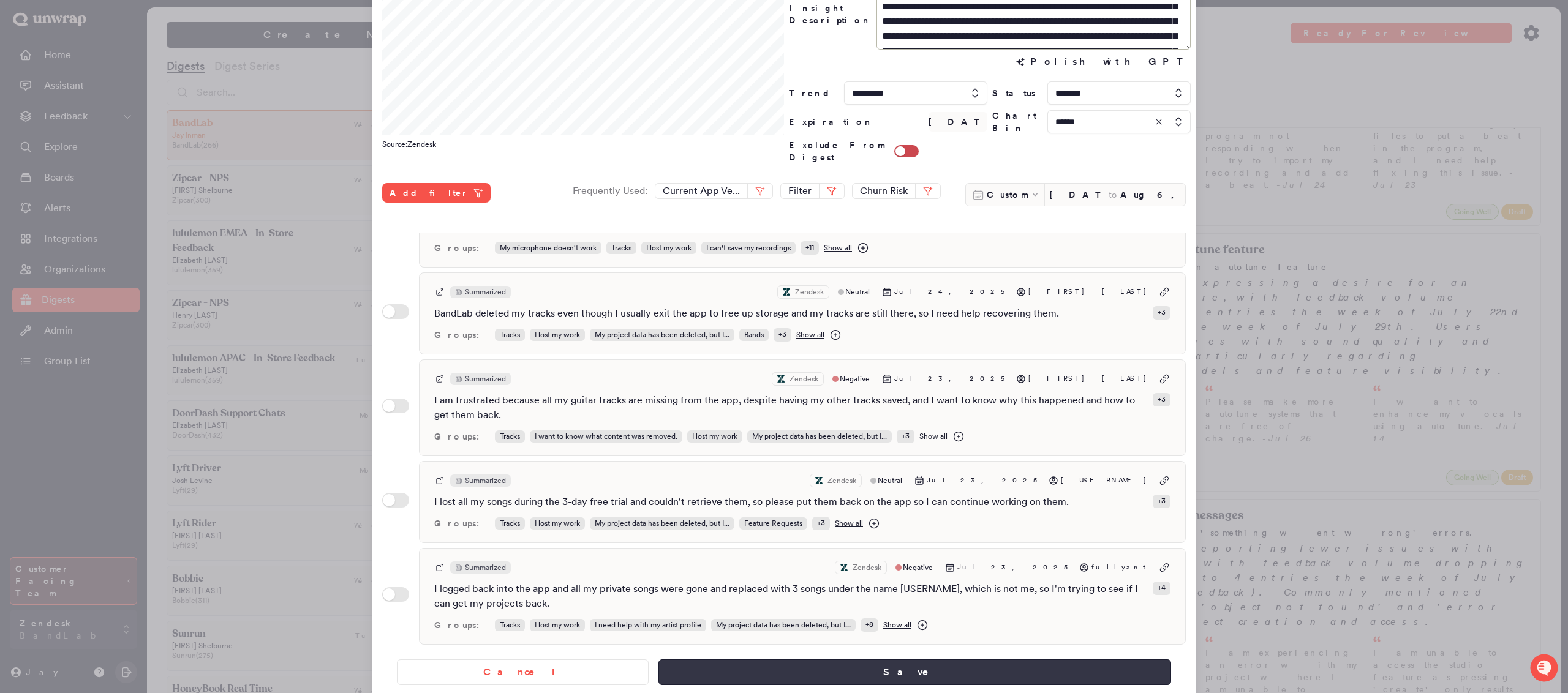 click on "Save" at bounding box center (914, 672) 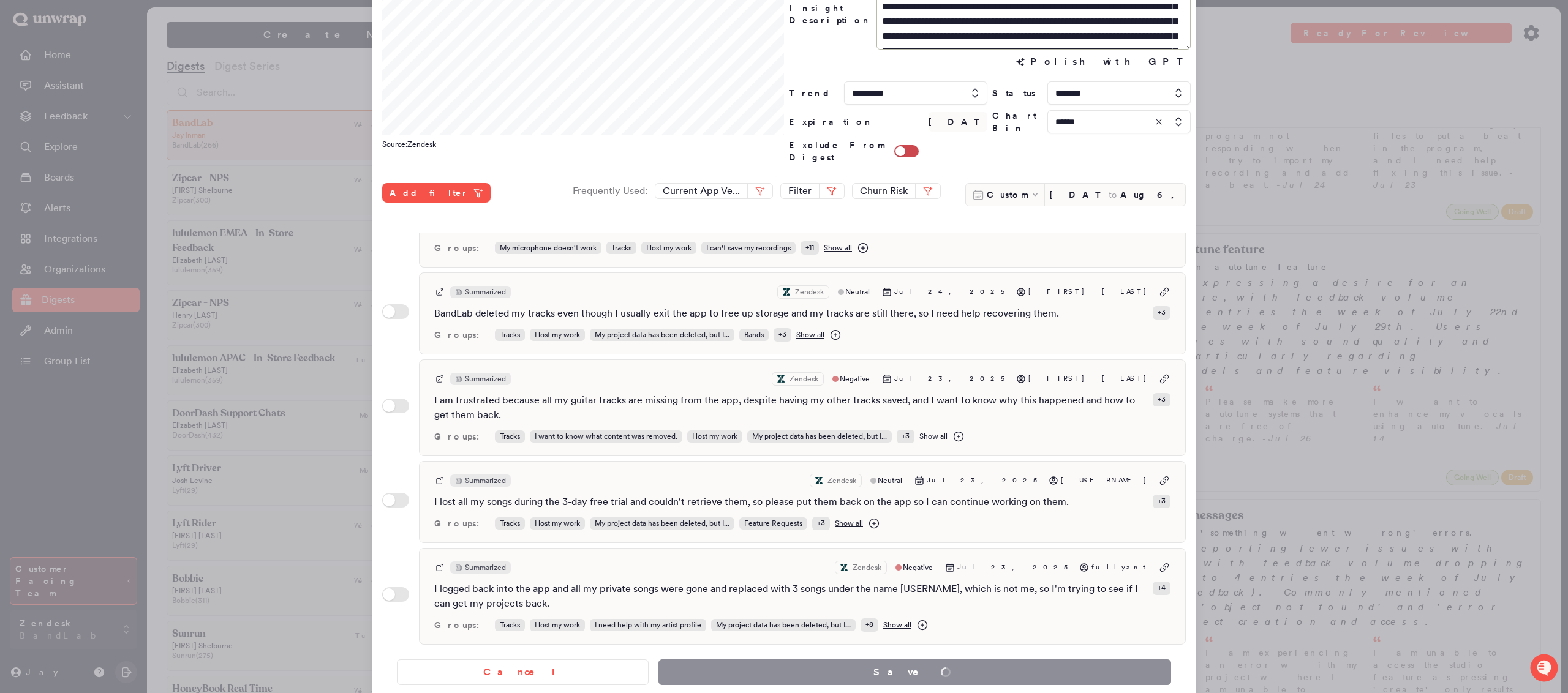 scroll, scrollTop: 8096, scrollLeft: 0, axis: vertical 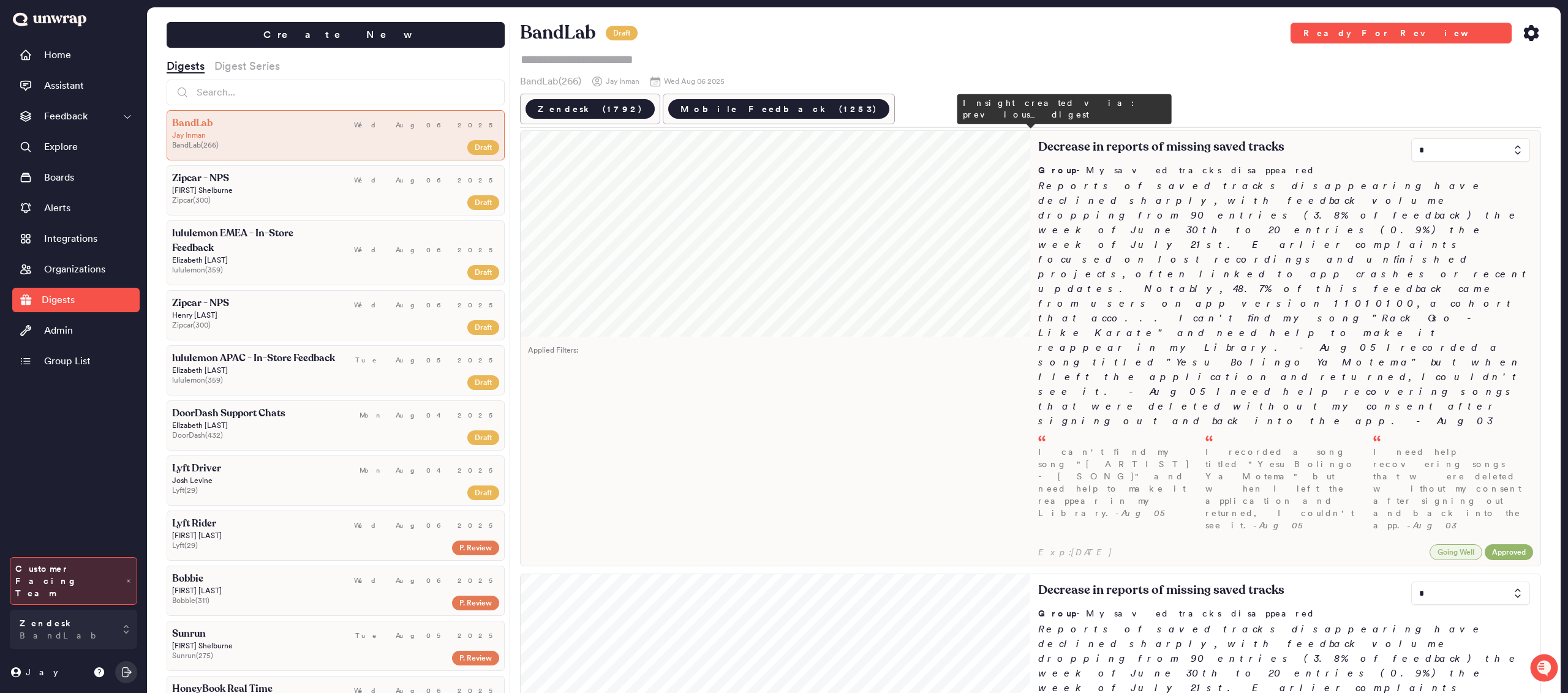 click at bounding box center (1471, 150) 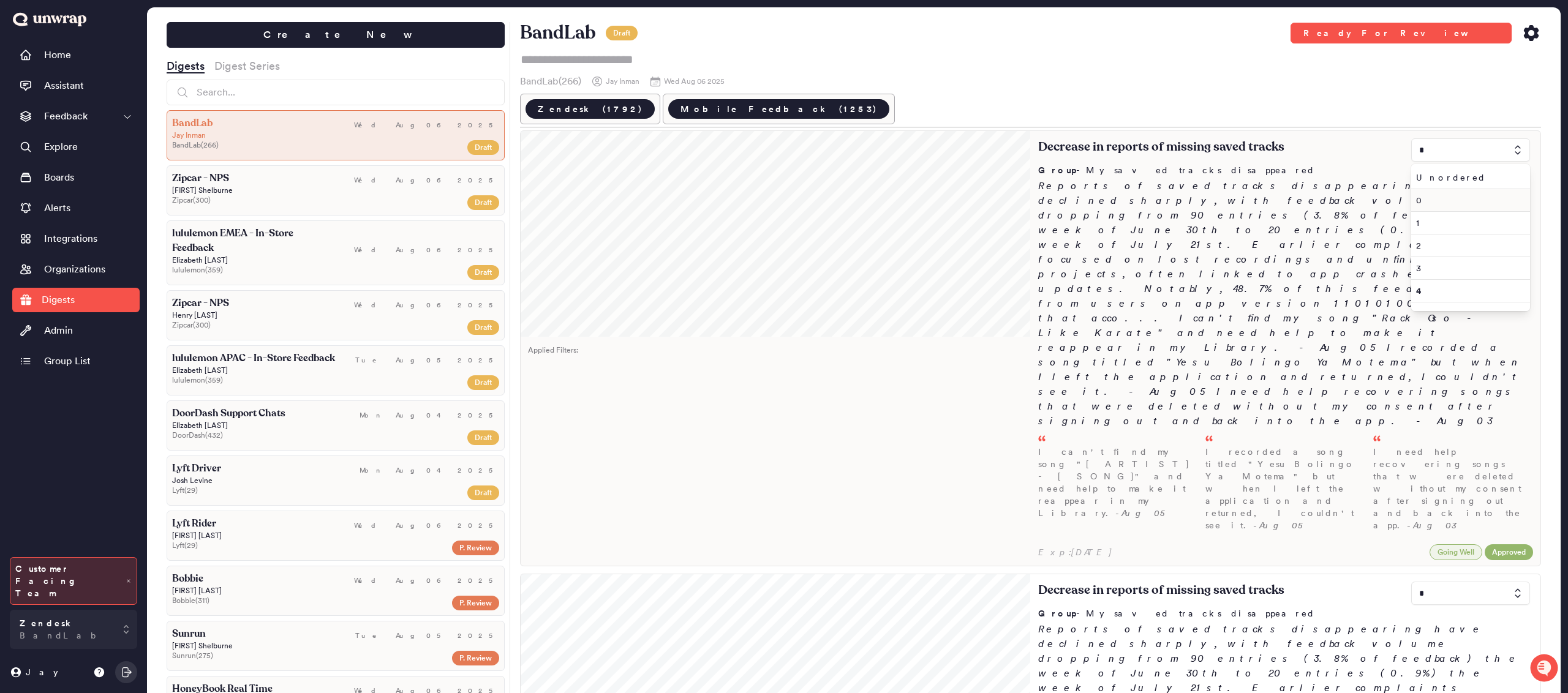 click on "0" at bounding box center (1468, 200) 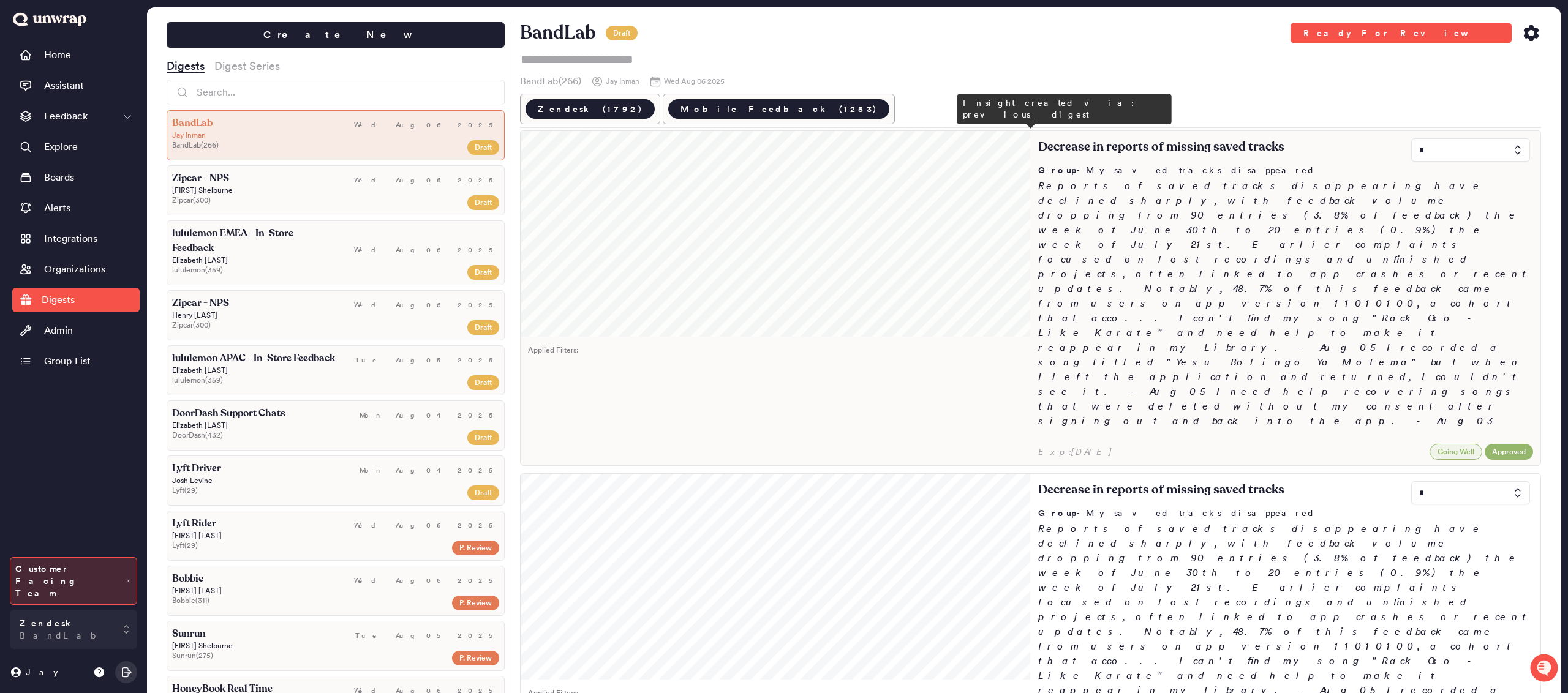 type on "*" 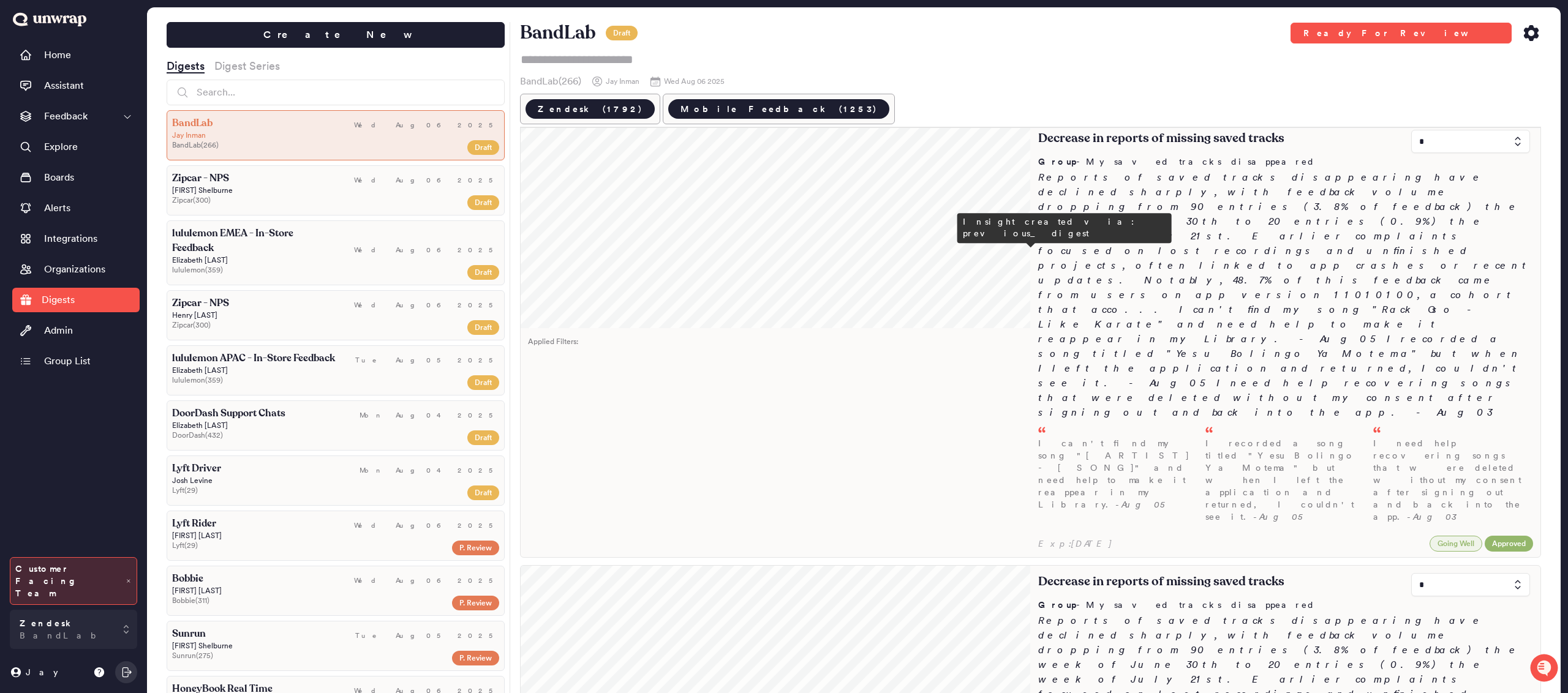 scroll, scrollTop: 0, scrollLeft: 0, axis: both 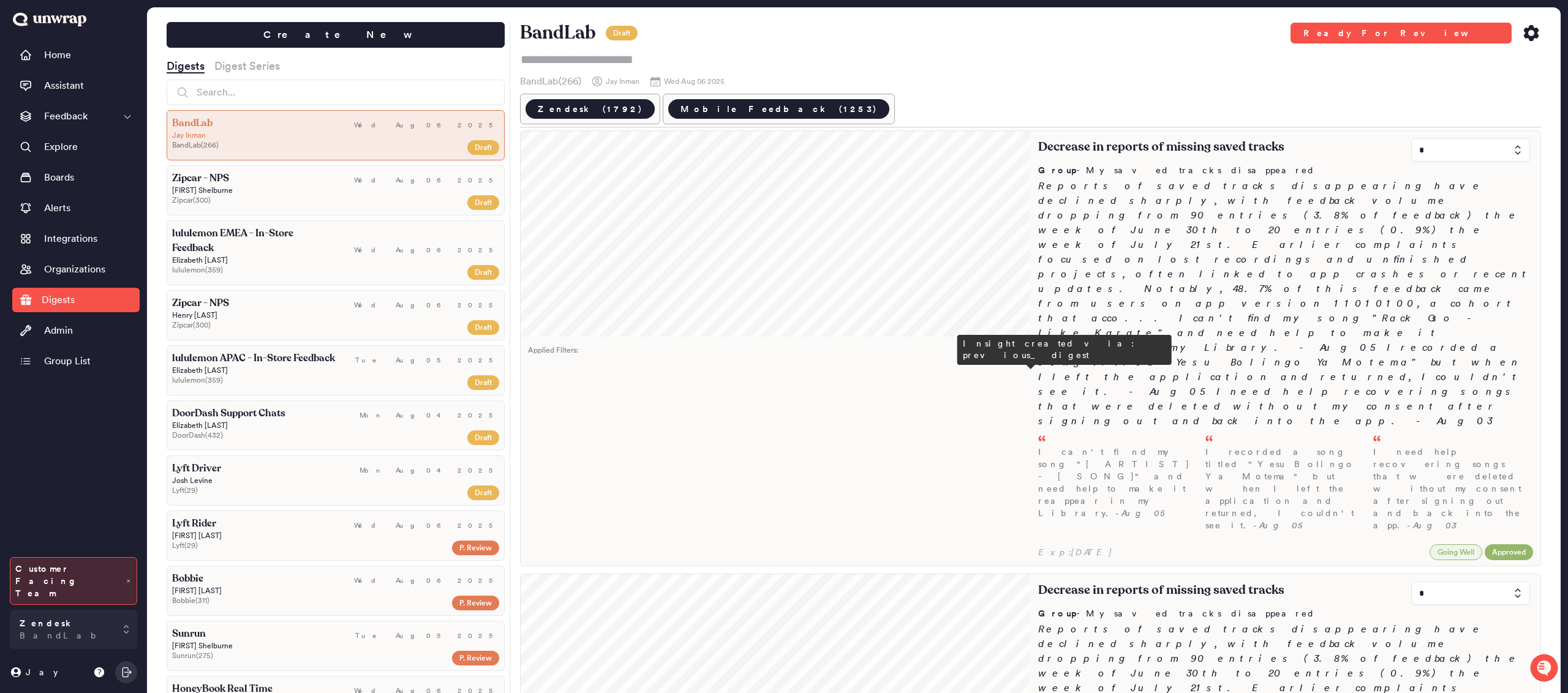click at bounding box center [1471, 593] 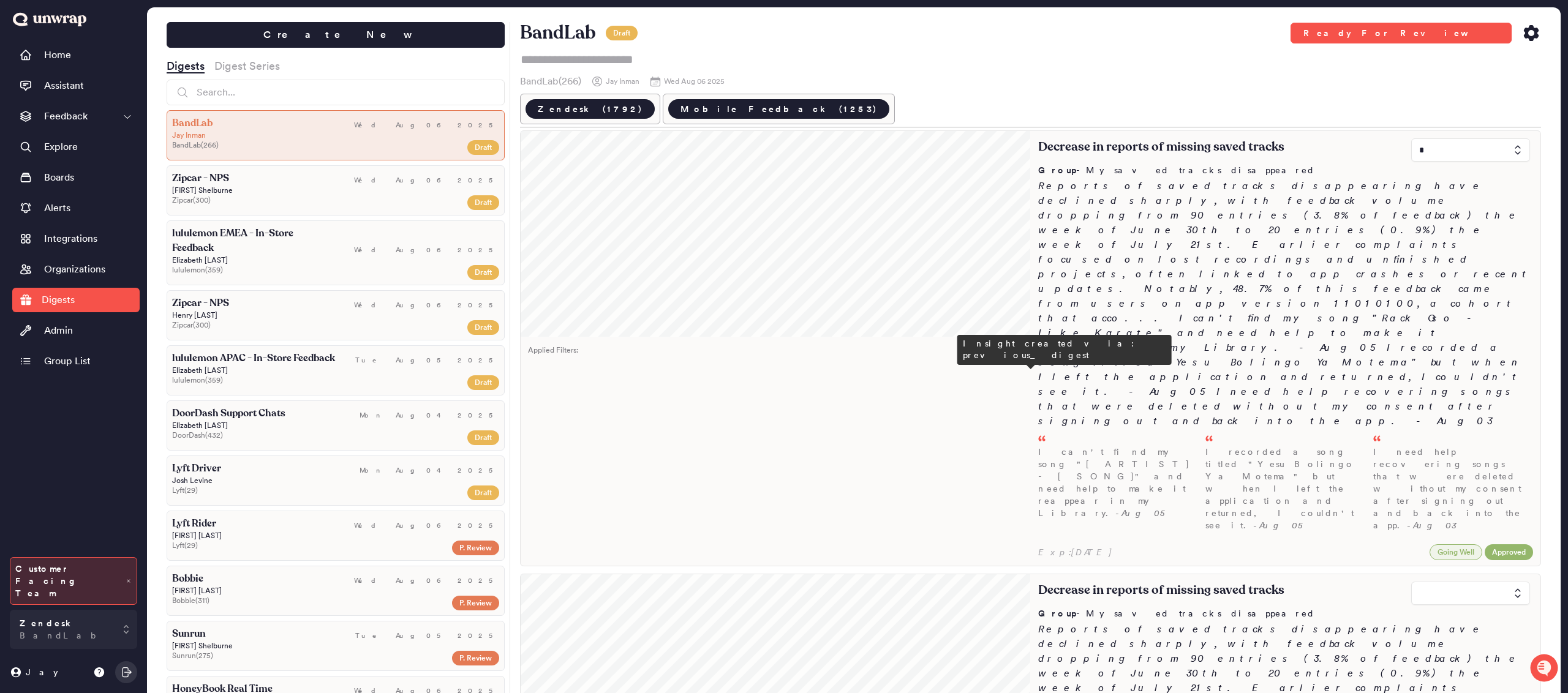 type on "*" 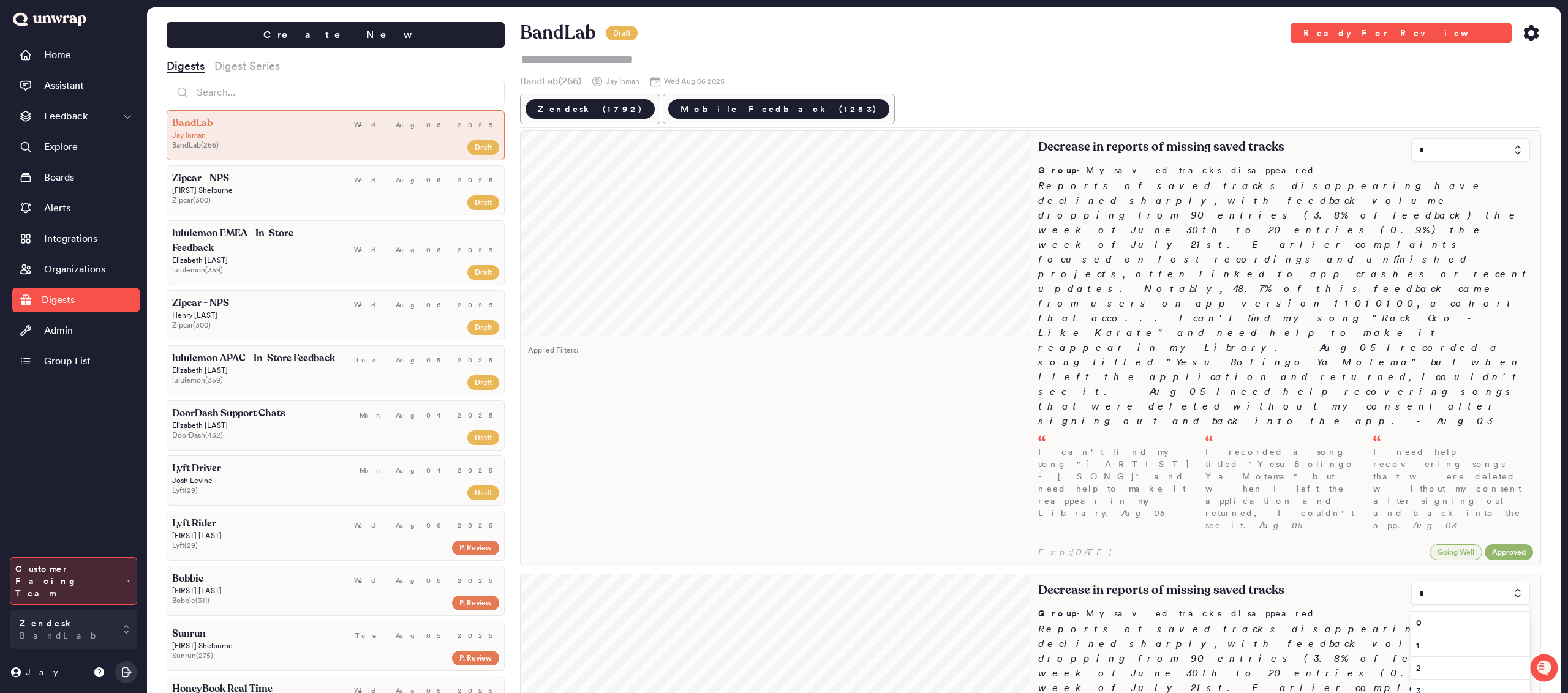 scroll, scrollTop: 0, scrollLeft: 0, axis: both 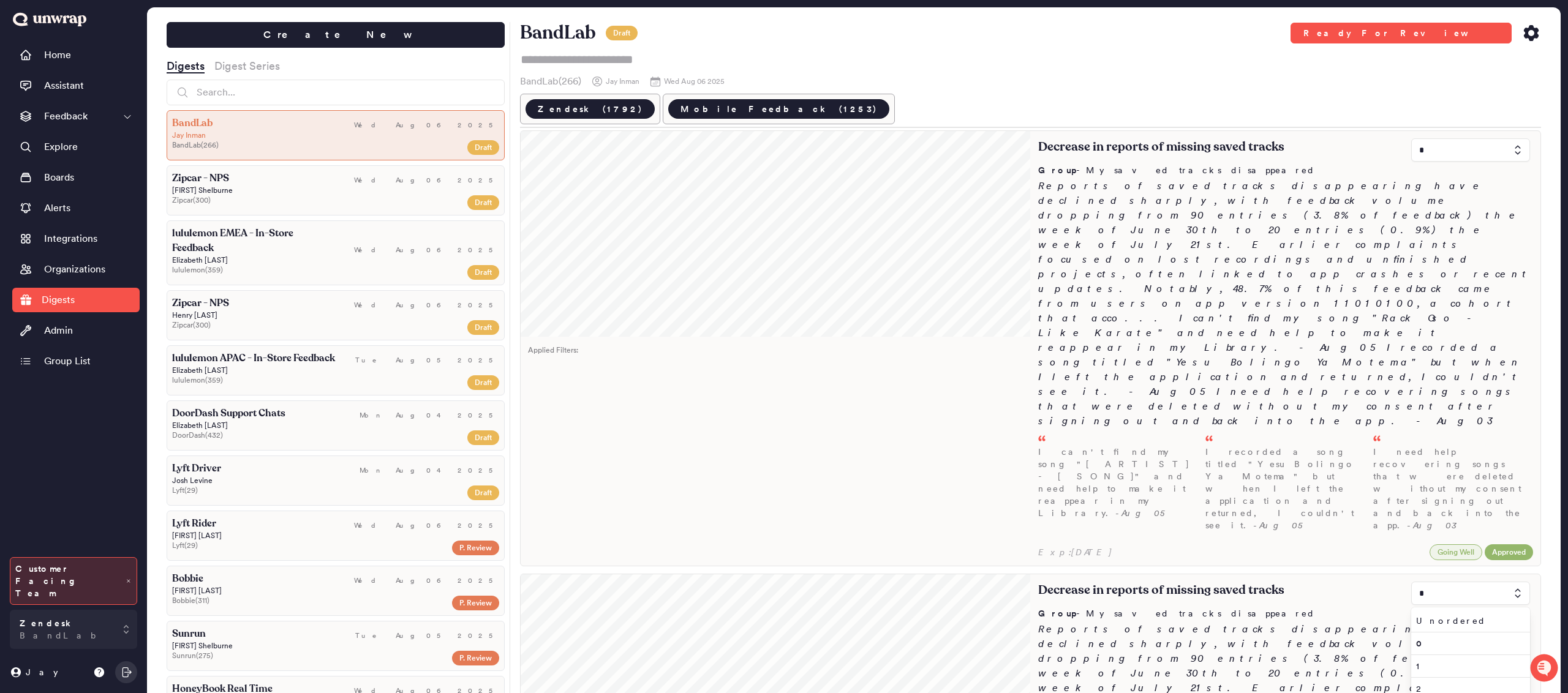 click on "I recorded a song titled "Yesu Bolingo Ya Motema" but when I left the application and returned, I couldn't see it. - [DATE]" at bounding box center [1286, 924] 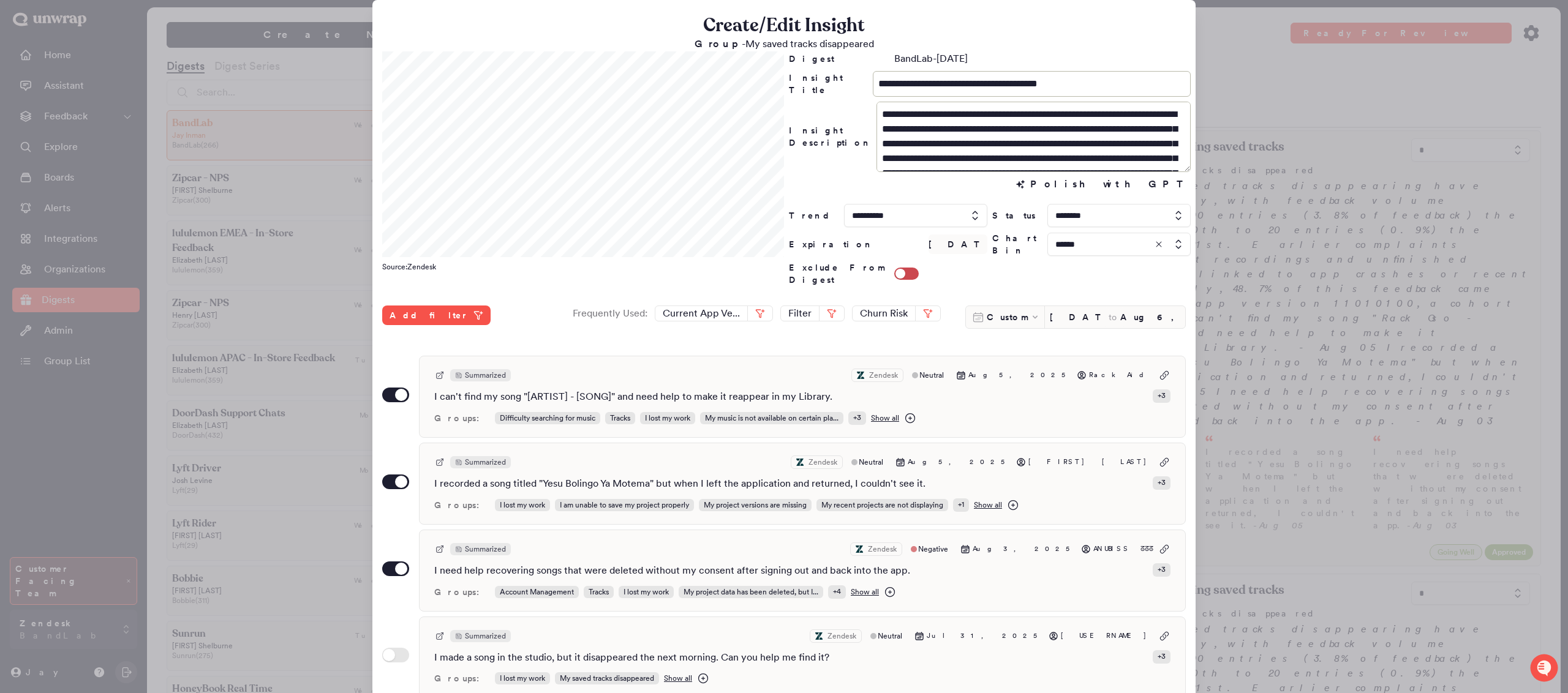 click at bounding box center (1119, 215) 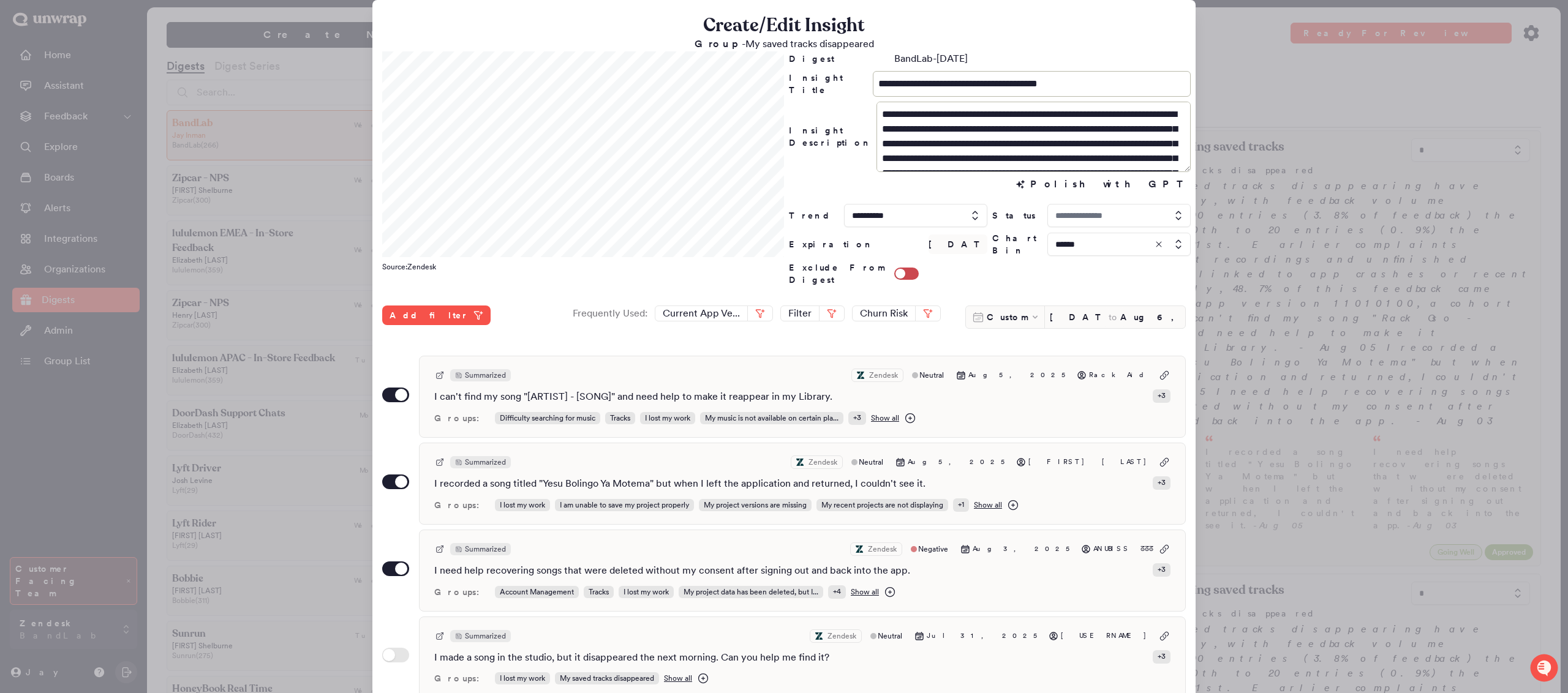 type on "********" 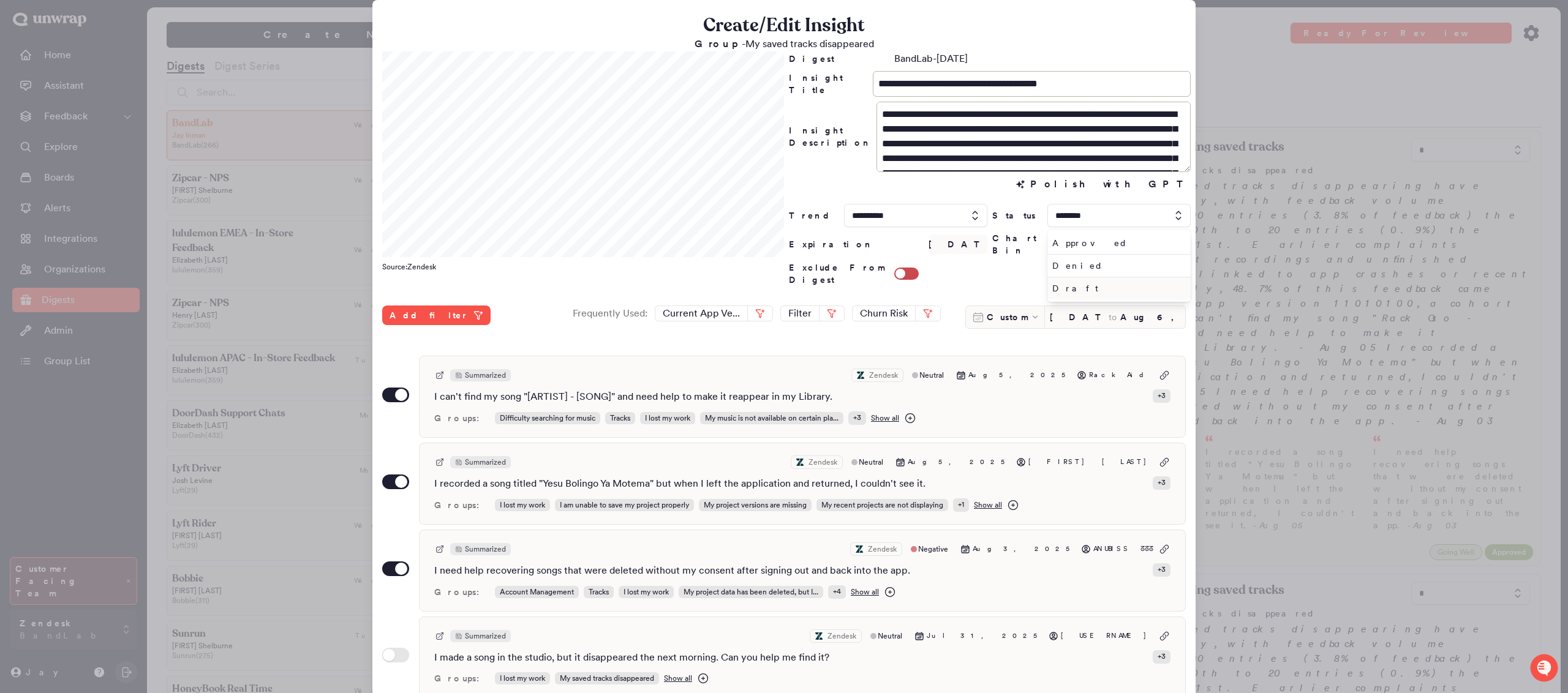 click on "Draft" at bounding box center (1117, 288) 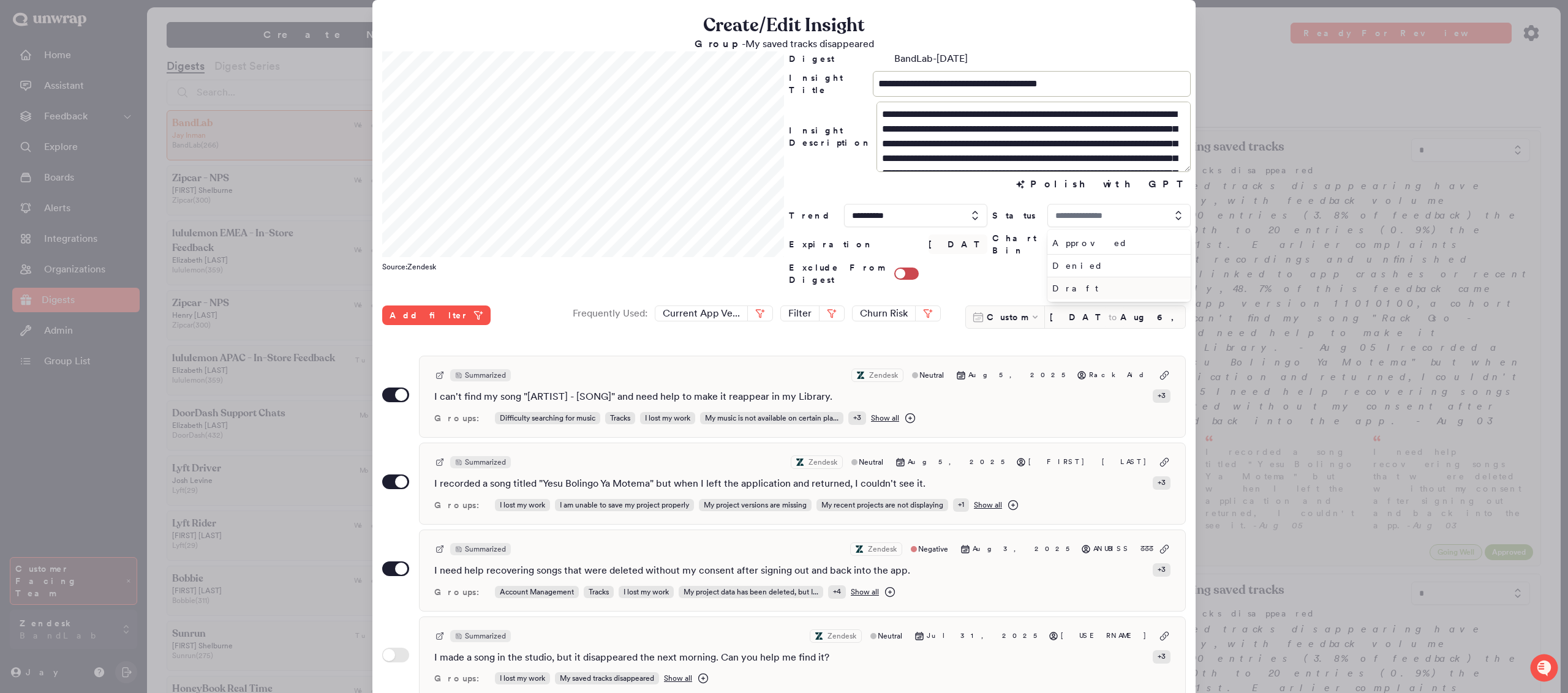 type on "*****" 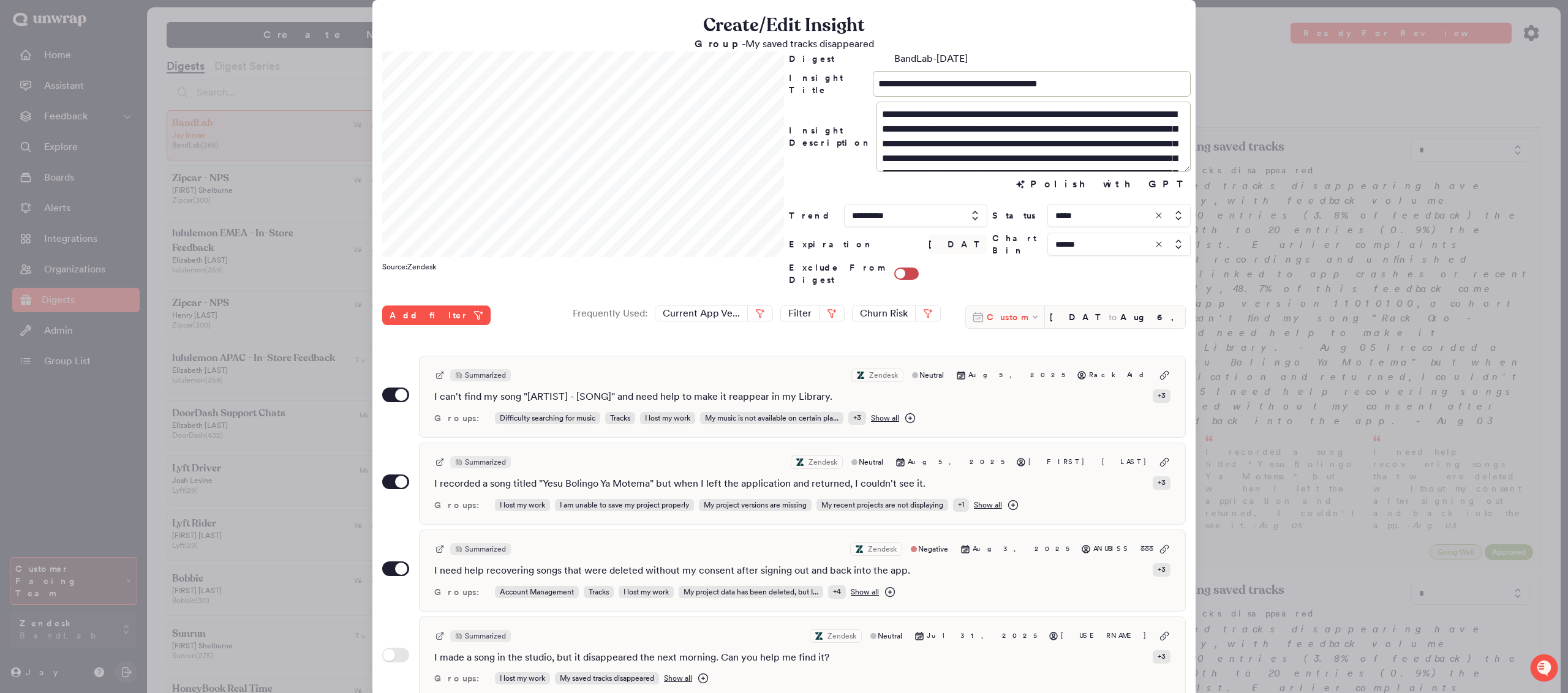 scroll, scrollTop: 122, scrollLeft: 0, axis: vertical 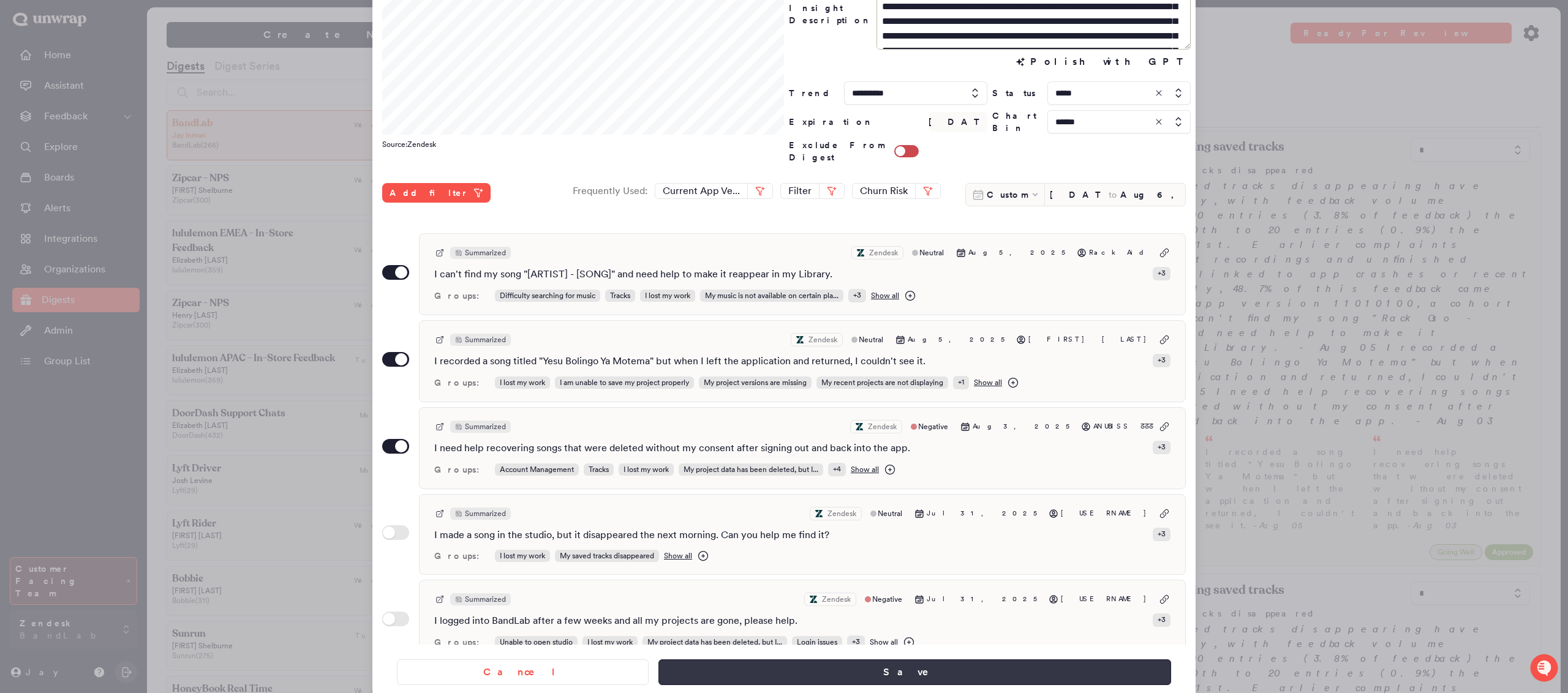 click on "Save" at bounding box center (914, 672) 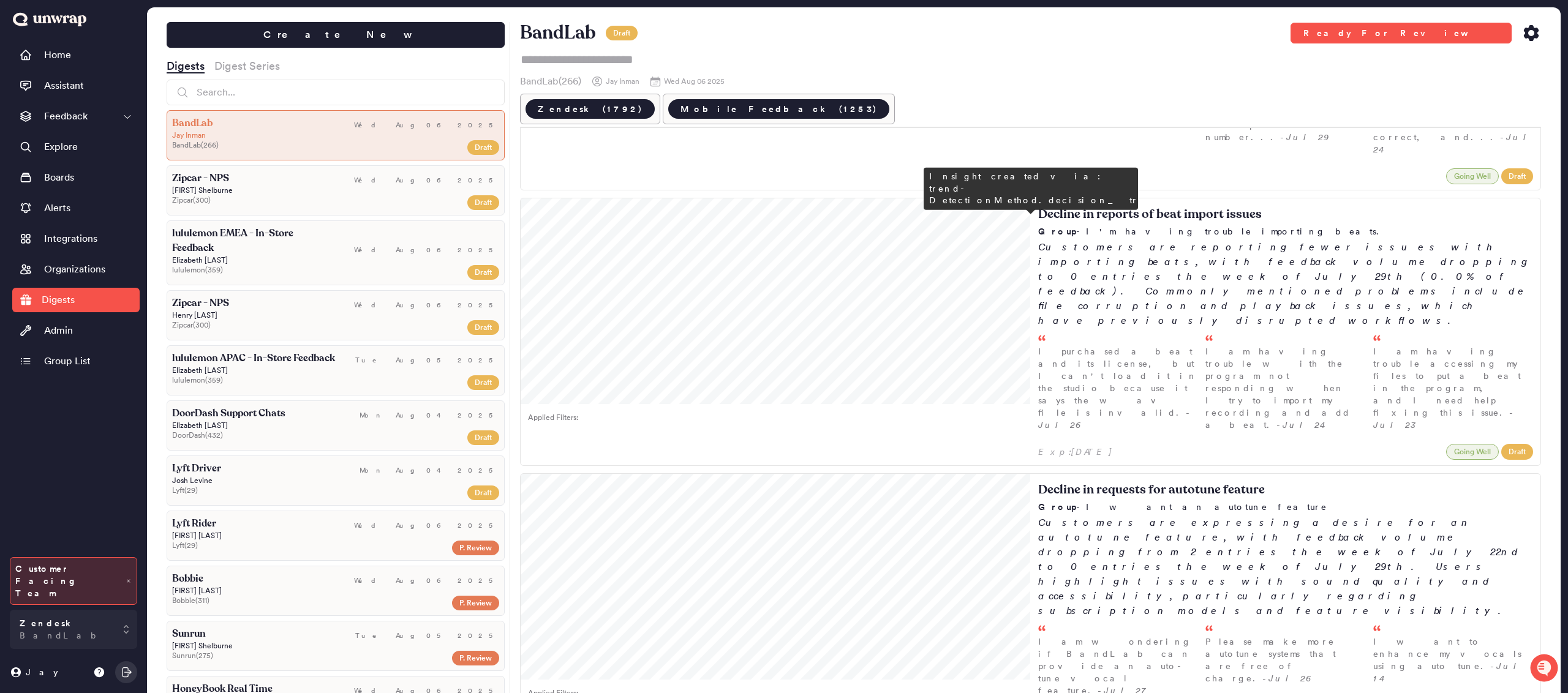 scroll, scrollTop: 8096, scrollLeft: 0, axis: vertical 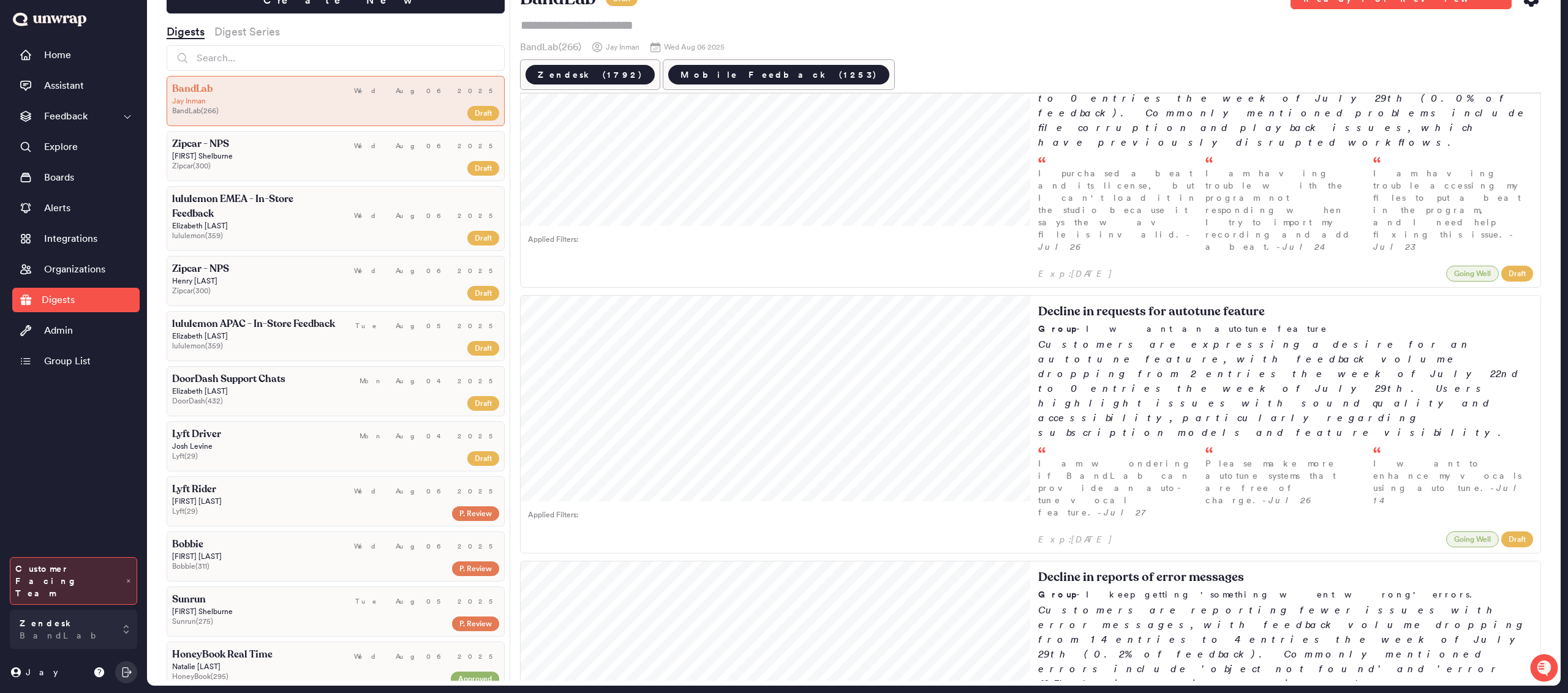 click on "Decrease in reports of missing saved tracks Group  -  My saved tracks disappeared Reports of saved tracks disappearing have declined sharply, with feedback volume dropping from 90 entries ([PERCENTAGE] of feedback) the week of [DATE] to 20 entries ([PERCENTAGE]%) the week of [DATE]. Earlier complaints focused on lost recordings and unfinished projects, often linked to app crashes or recent updates. Notably, 48.7% of this feedback came from users on app version 11010100, a cohort that acco... Exp:  [DATE] Going Well Draft" at bounding box center (1286, 3038) 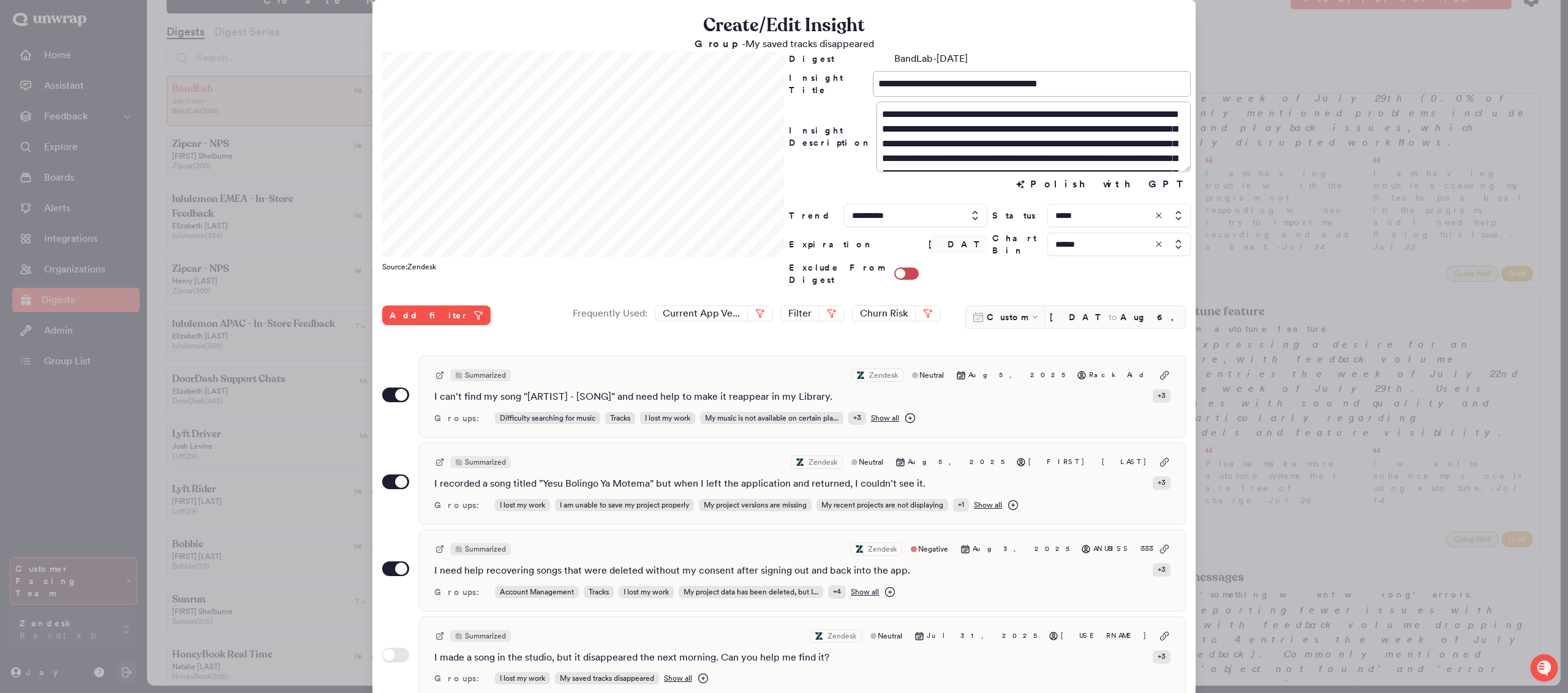 click at bounding box center [1119, 215] 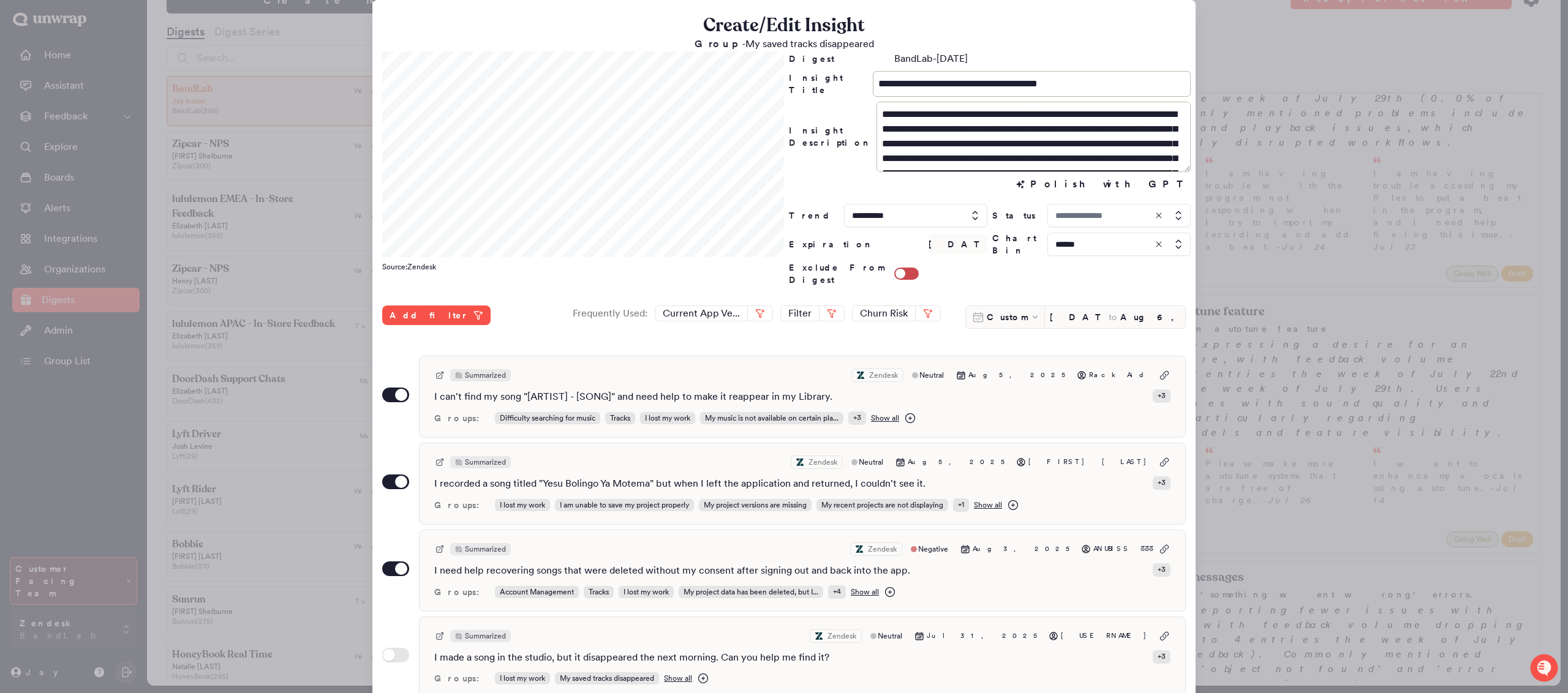 type on "*****" 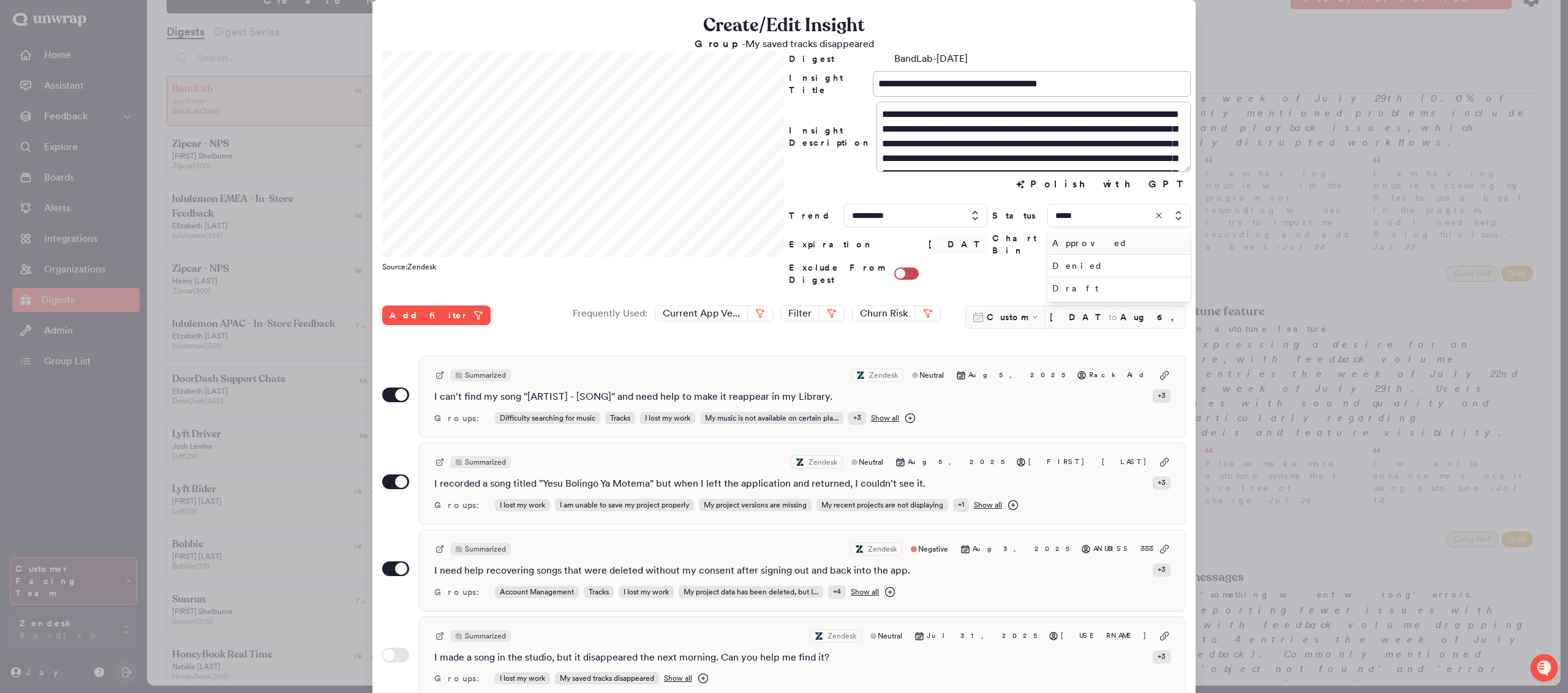 click on "Approved" at bounding box center [1117, 243] 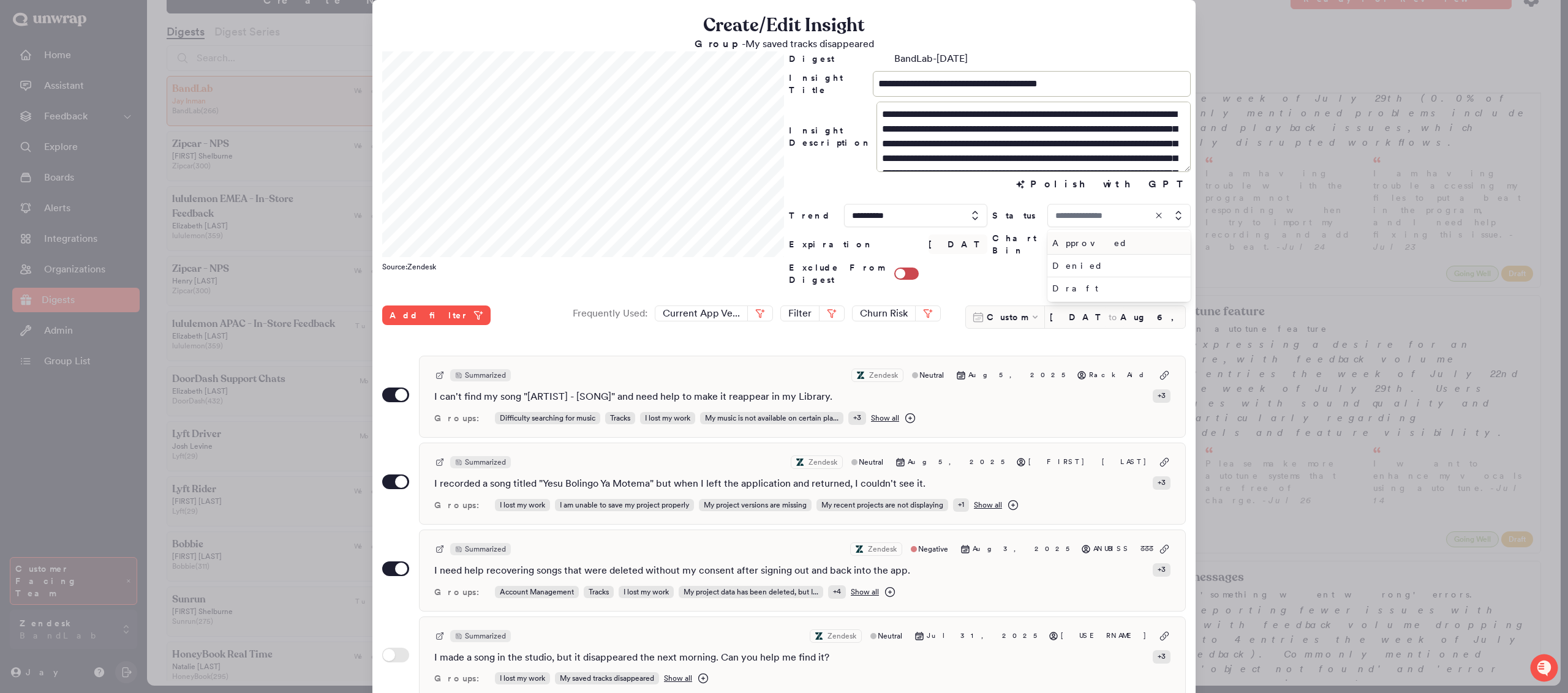 type on "********" 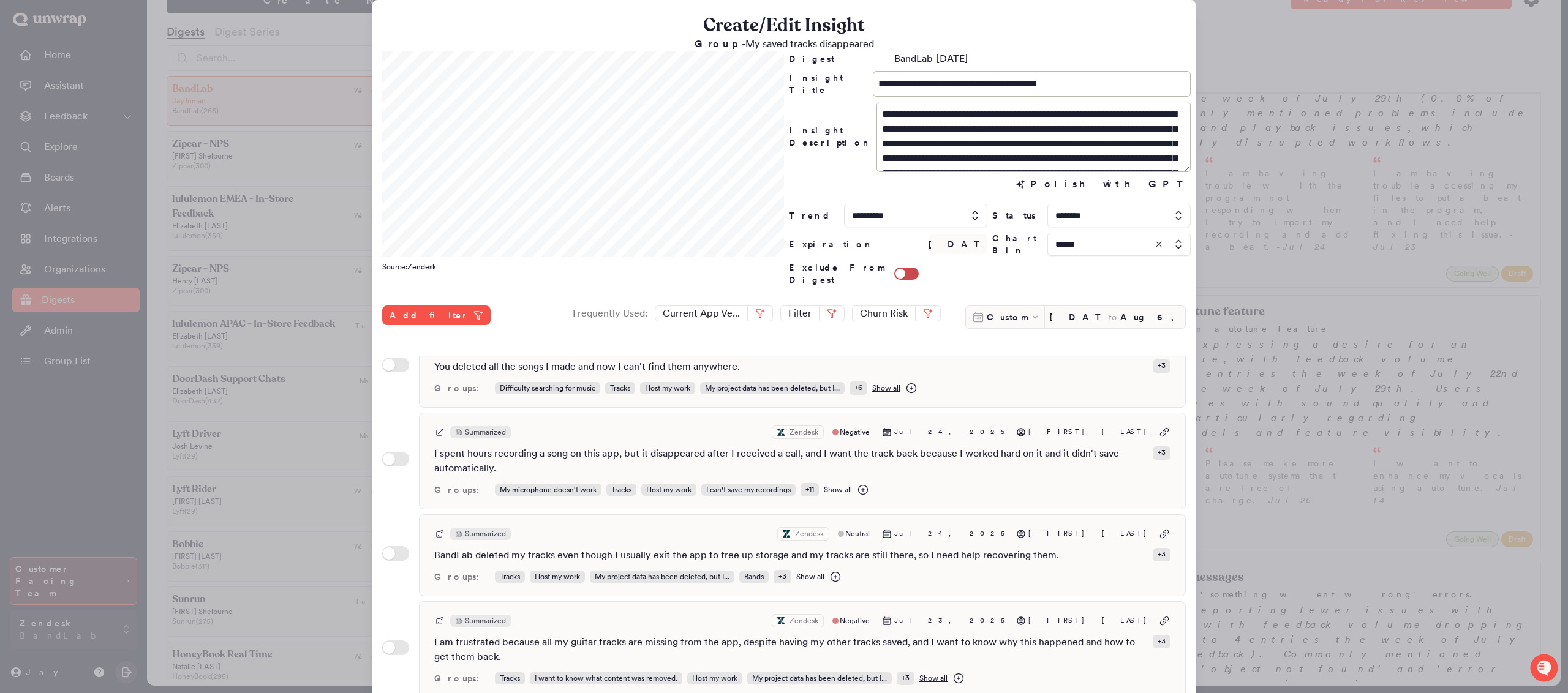 scroll, scrollTop: 1395, scrollLeft: 0, axis: vertical 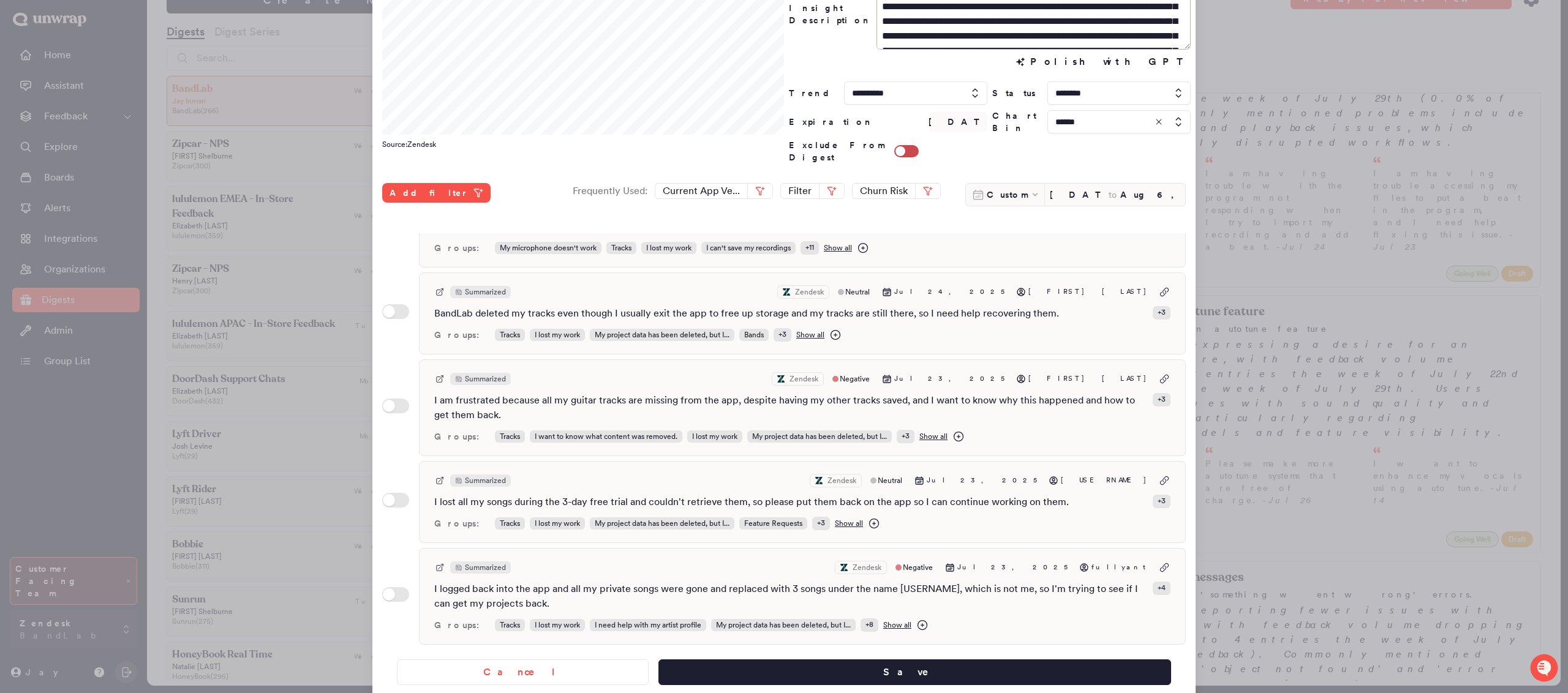 click at bounding box center (1119, 122) 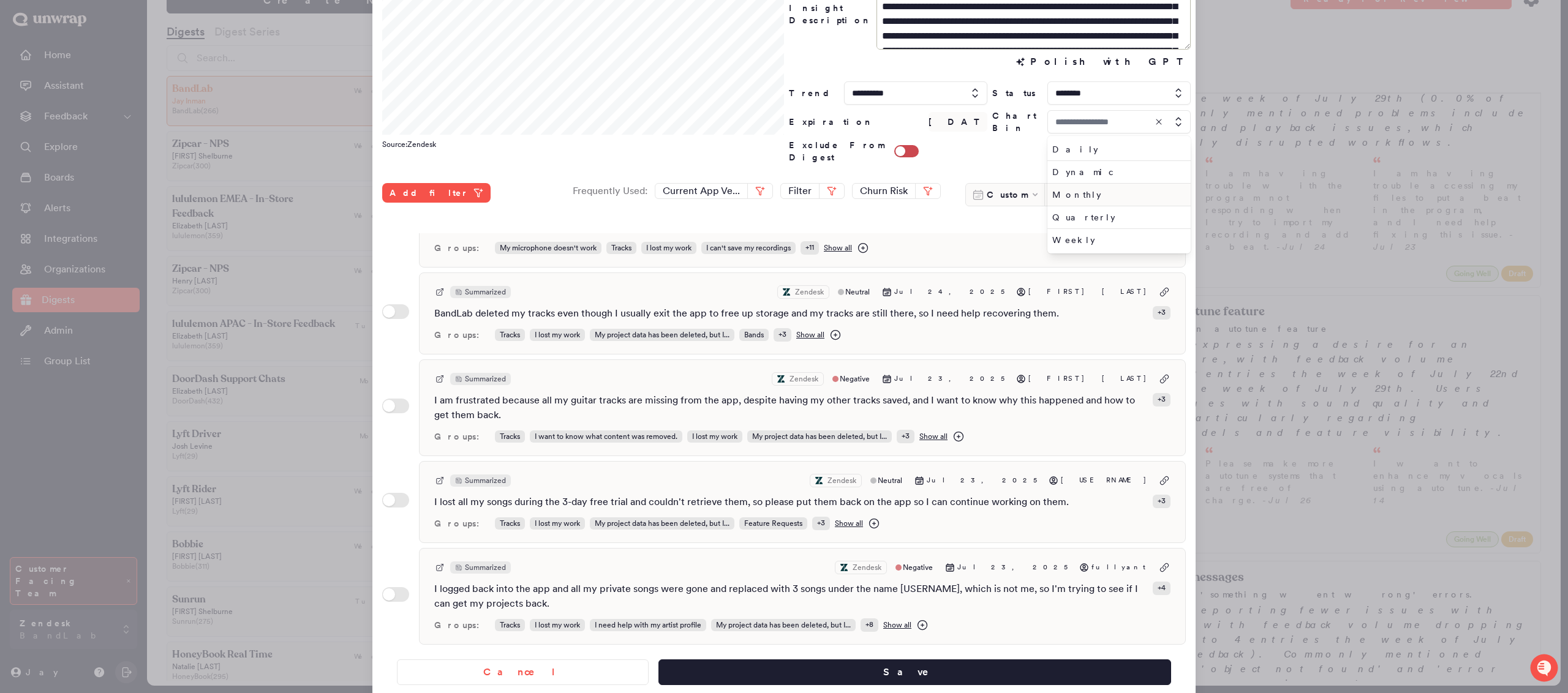 type on "******" 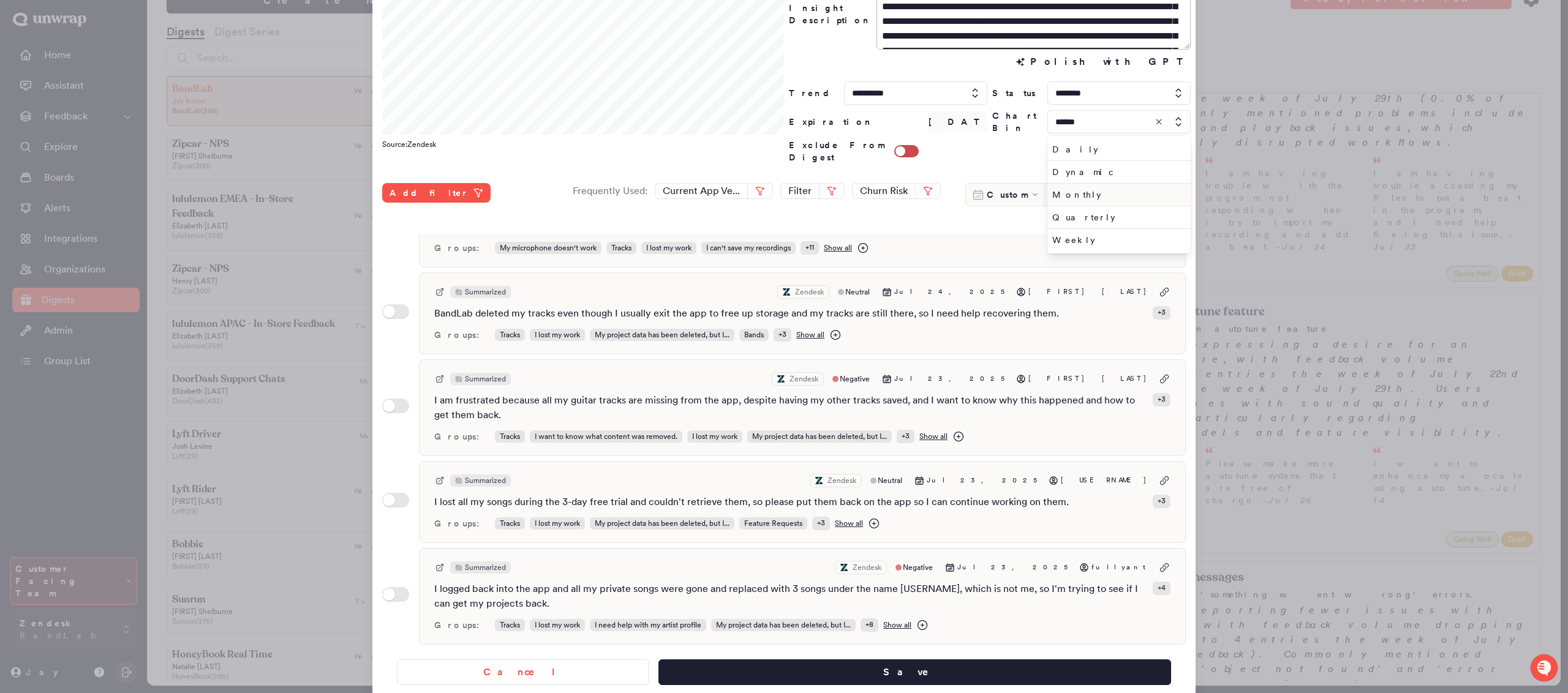 click on "Monthly" at bounding box center (1117, 195) 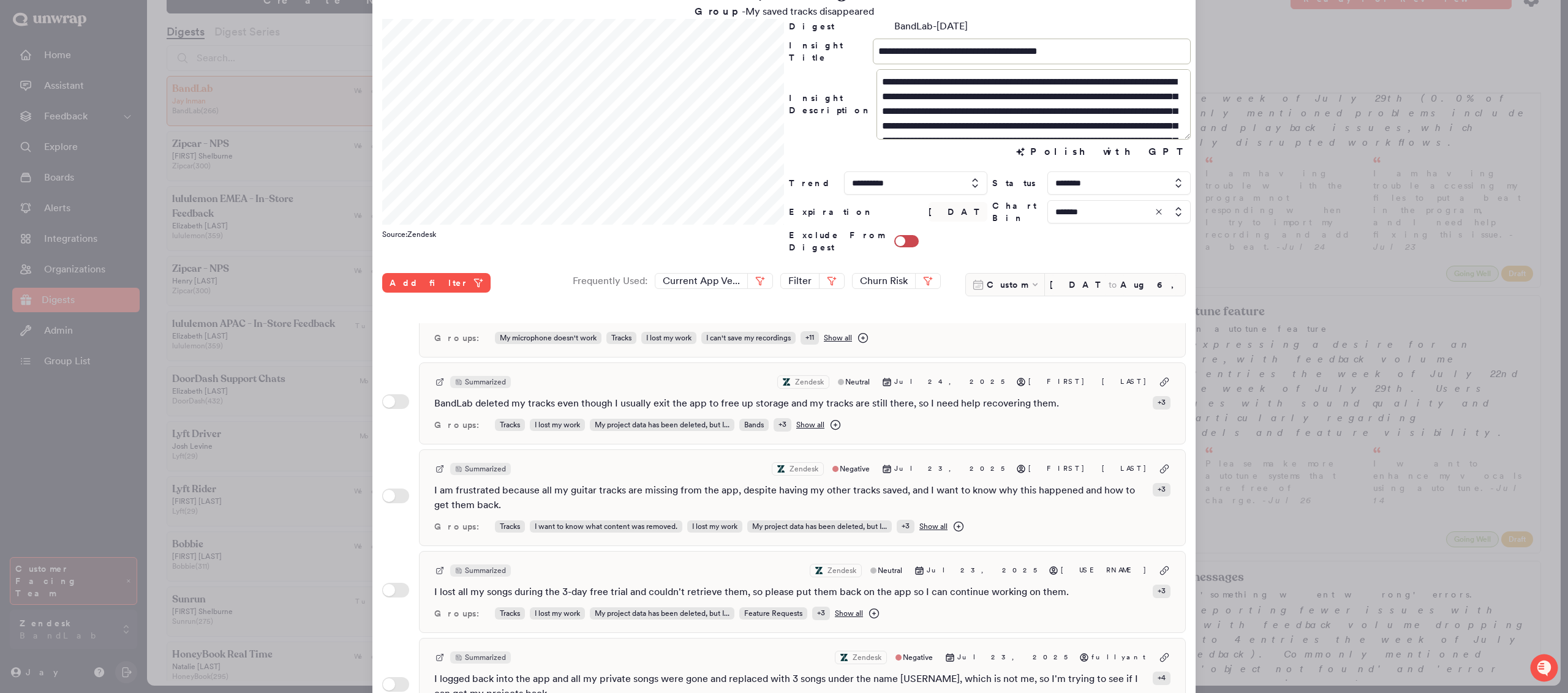 scroll, scrollTop: 0, scrollLeft: 0, axis: both 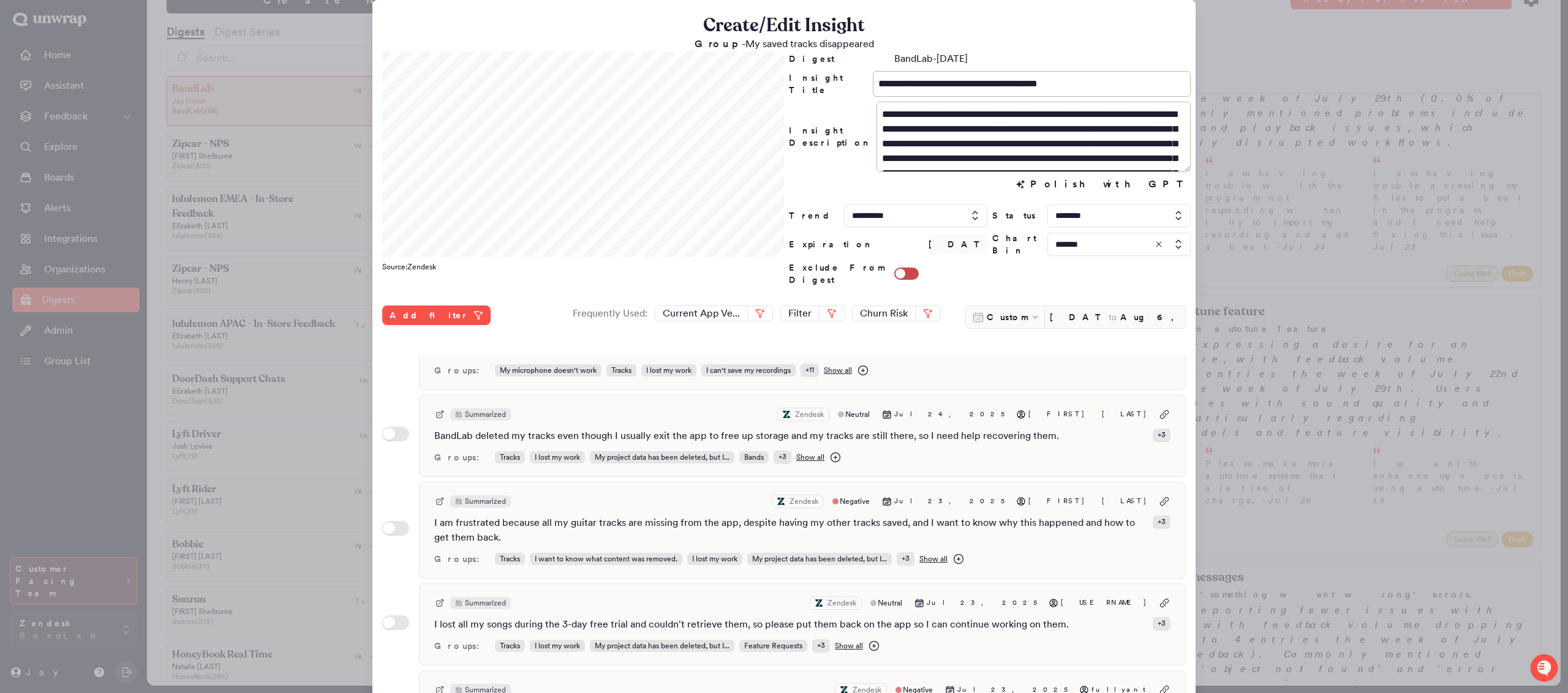 click at bounding box center [1119, 244] 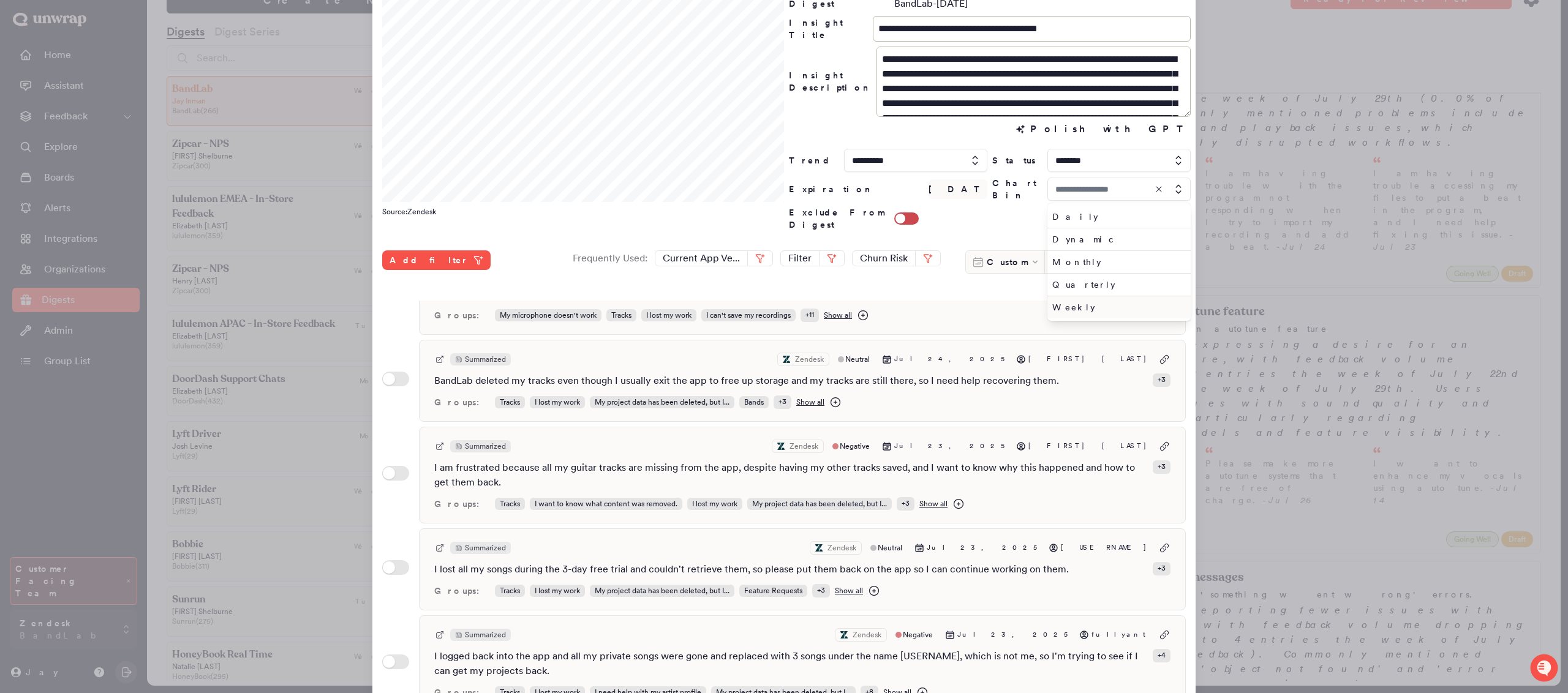 type on "*******" 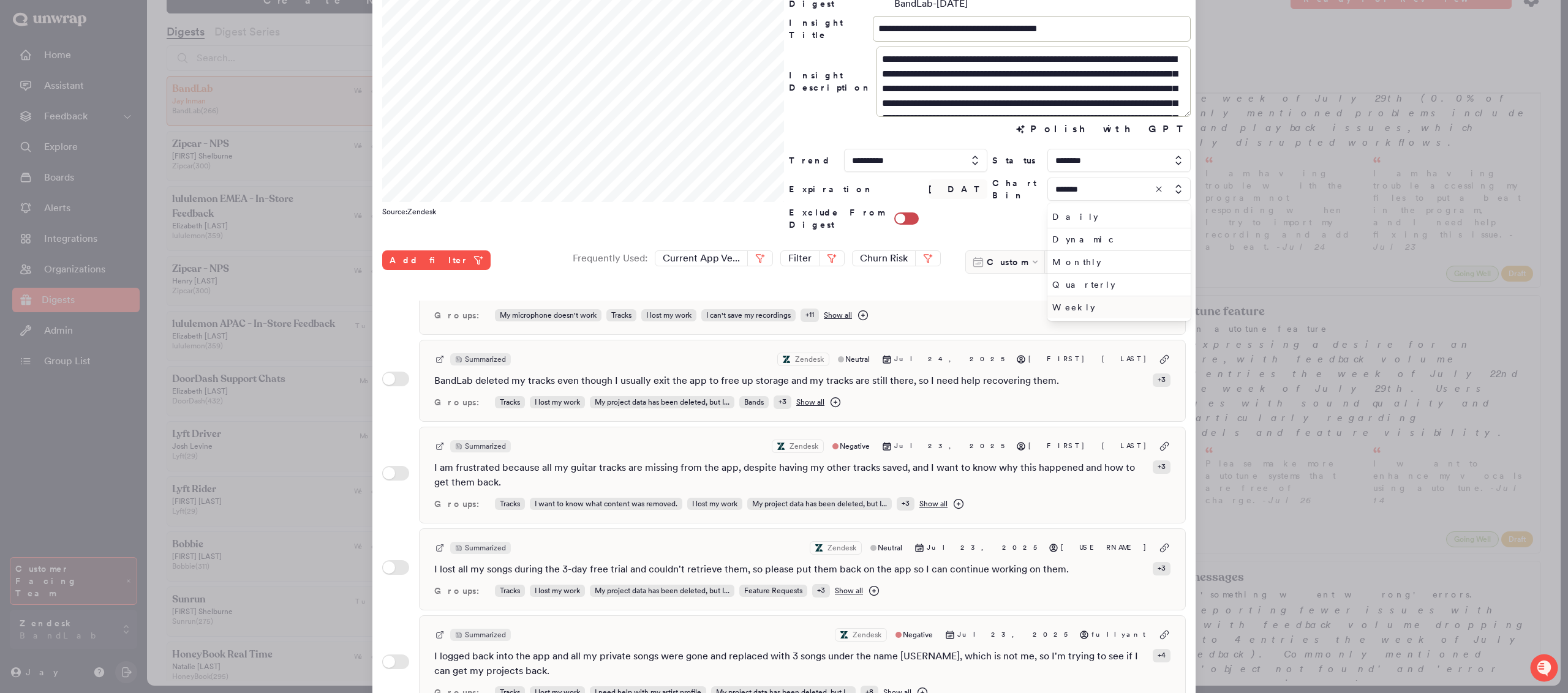 click on "Weekly" at bounding box center [1117, 307] 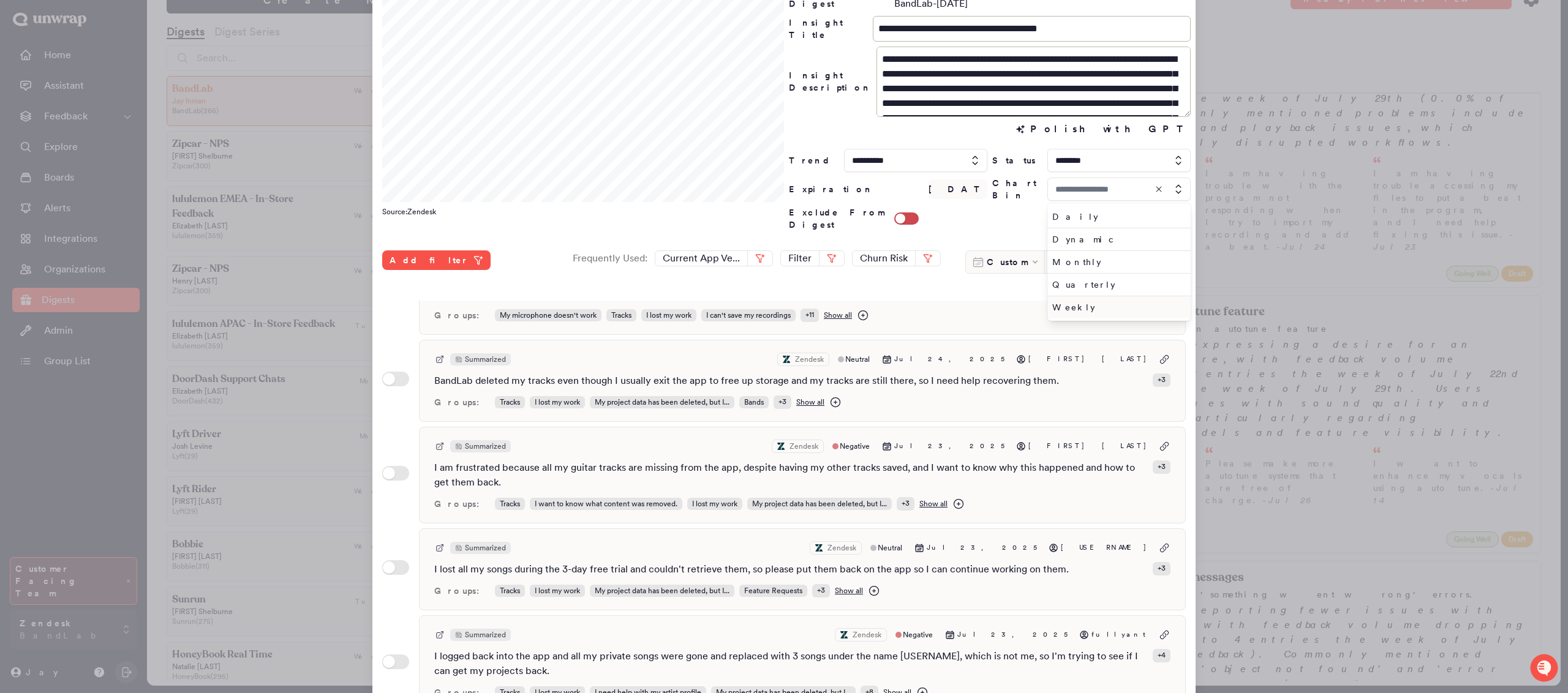 type on "******" 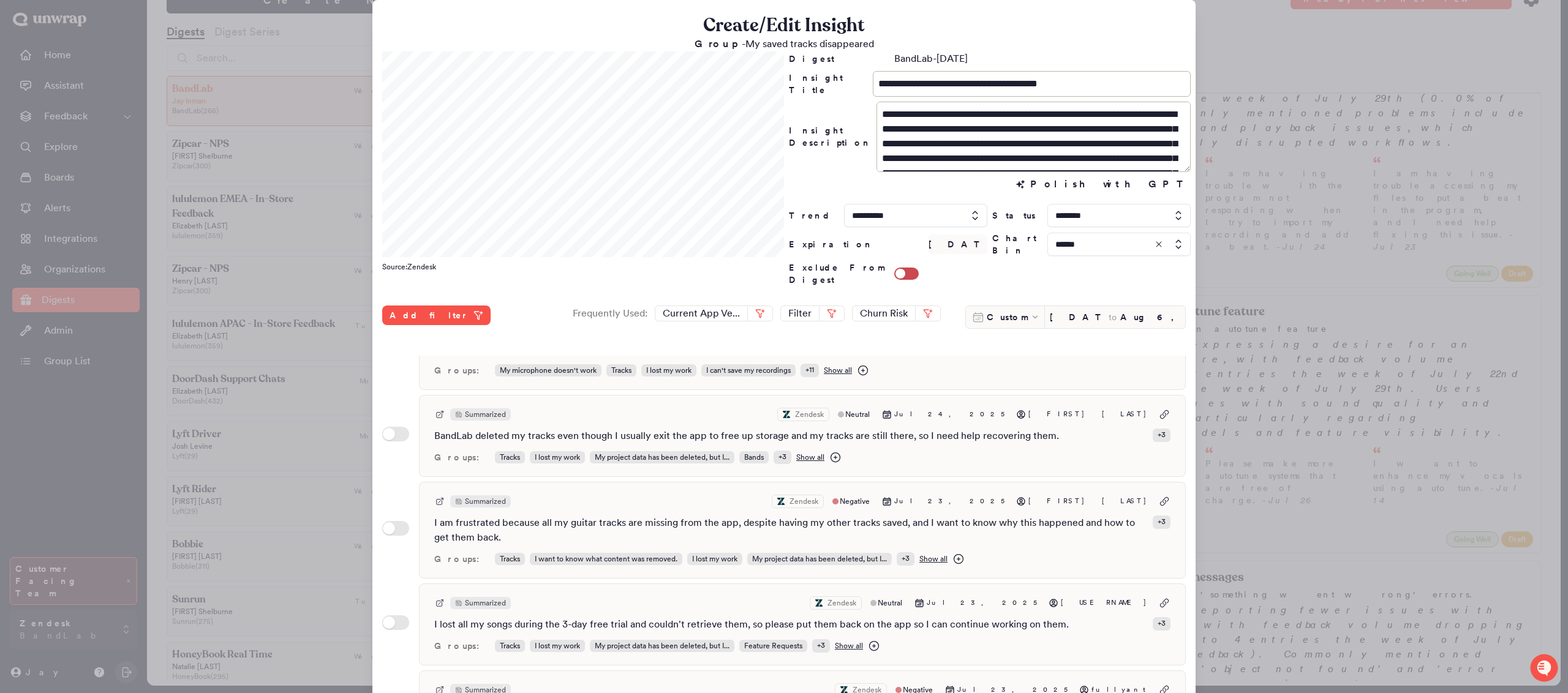 scroll, scrollTop: 122, scrollLeft: 0, axis: vertical 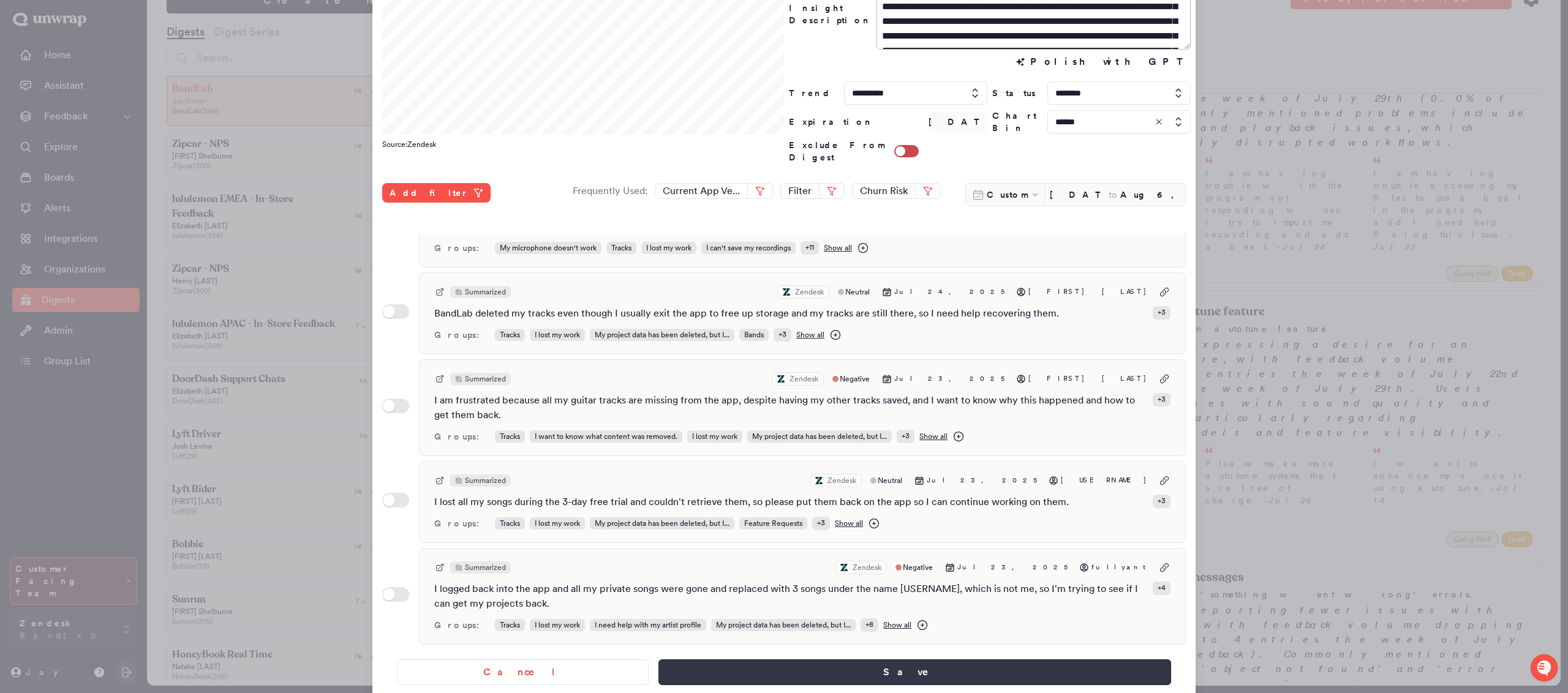 click on "Save" at bounding box center (914, 672) 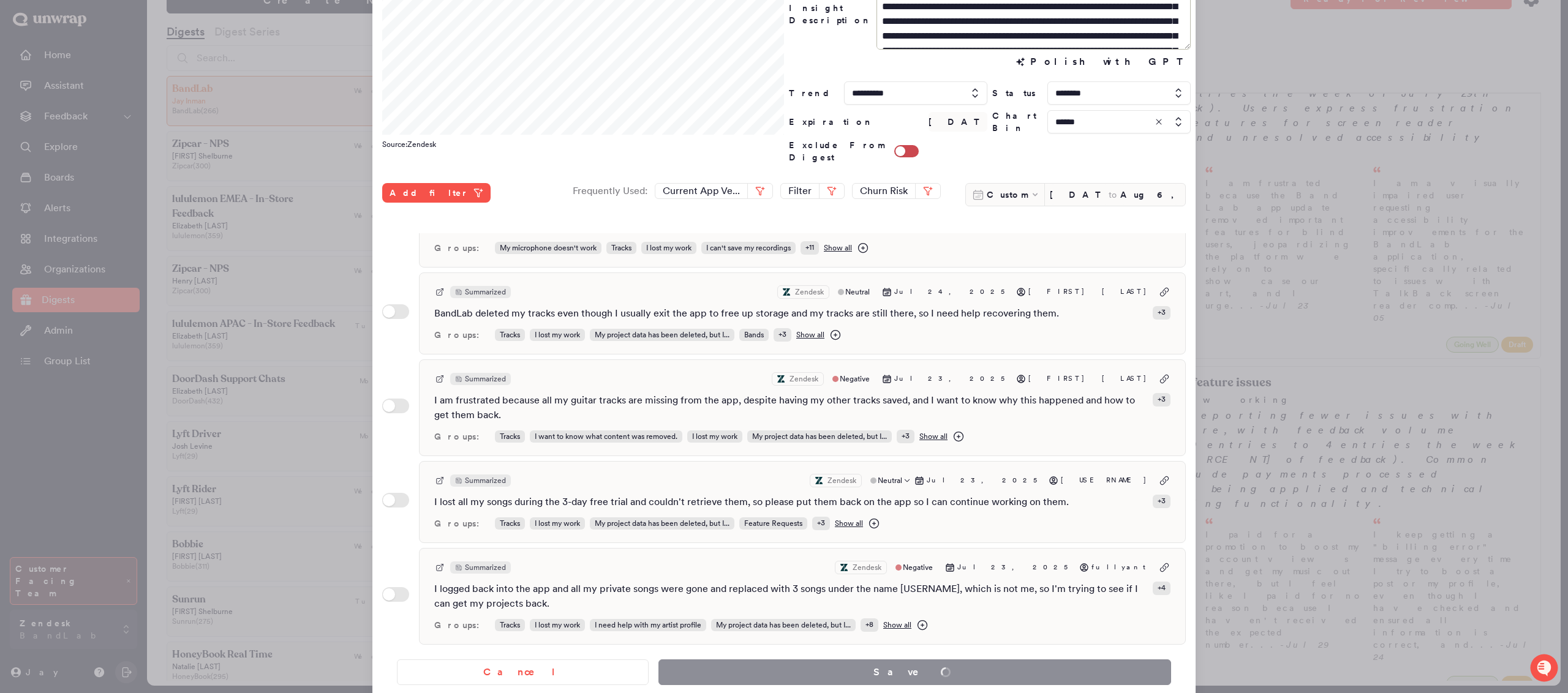 scroll, scrollTop: 8337, scrollLeft: 0, axis: vertical 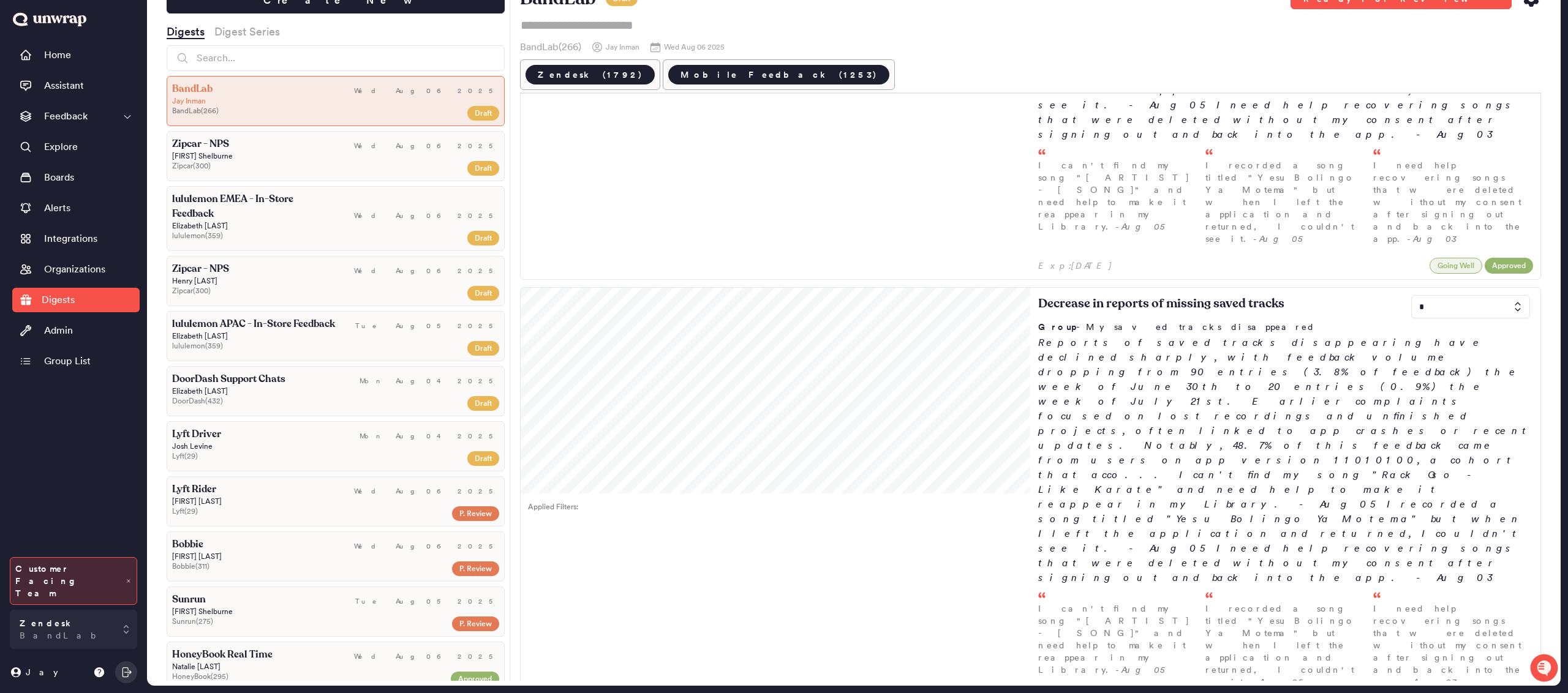 type 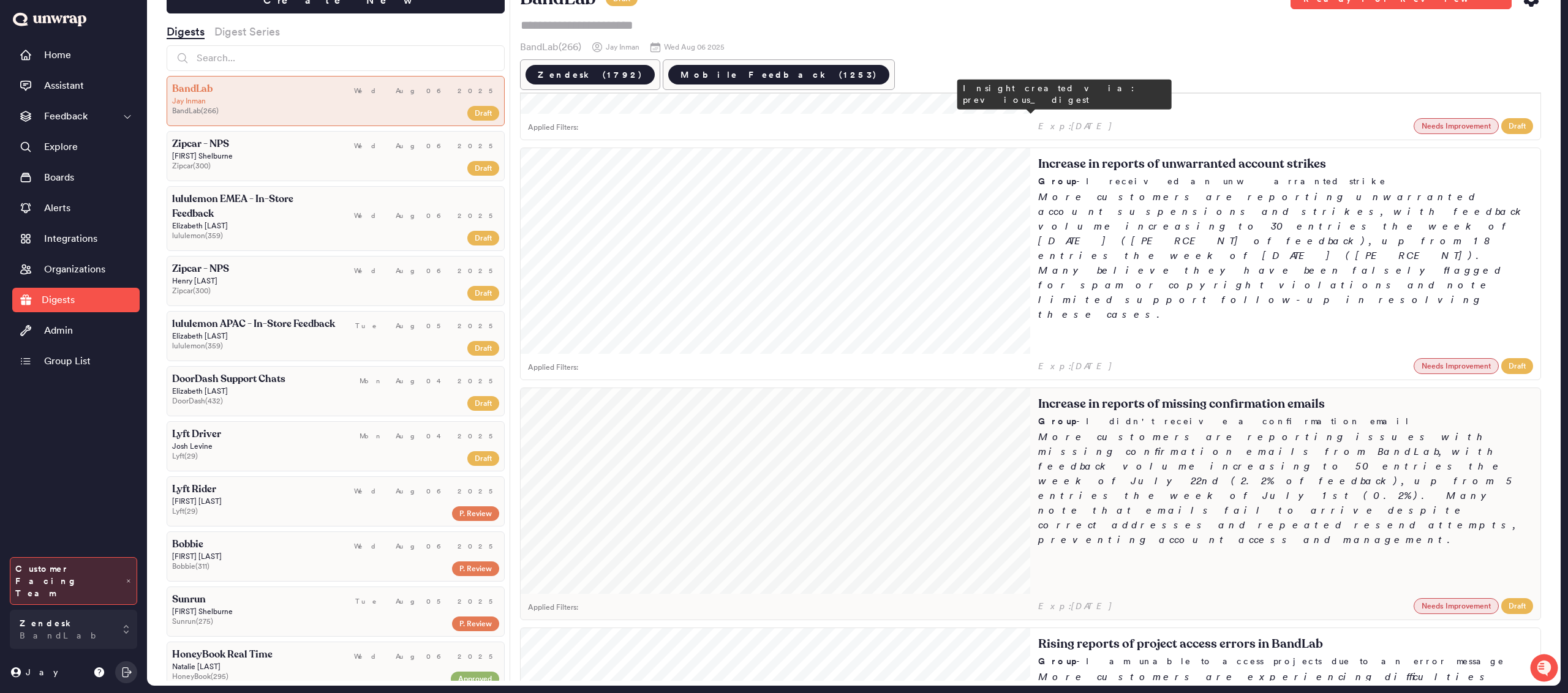scroll, scrollTop: 1576, scrollLeft: 0, axis: vertical 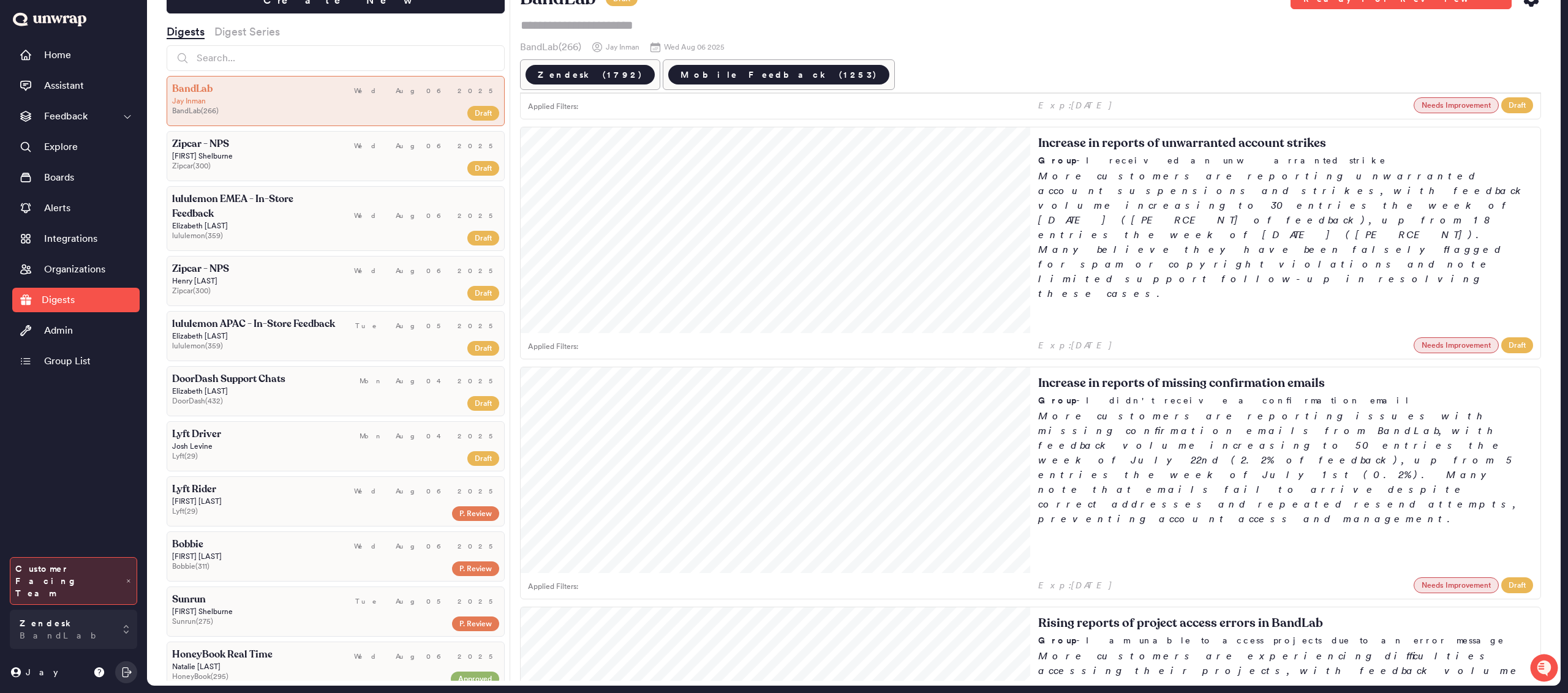 click on "Customers are voicing frustration over locked premium features, with feedback volume increasing to 6 entries the week of July 23rd (1.4% of feedback), up from 1 entry the week of June 25th (0.2%). Many report that essential tools and sounds are now restricted behind paywalls, leading to concerns about the app’s accessibility compared to previous expectations." at bounding box center (1286, 955) 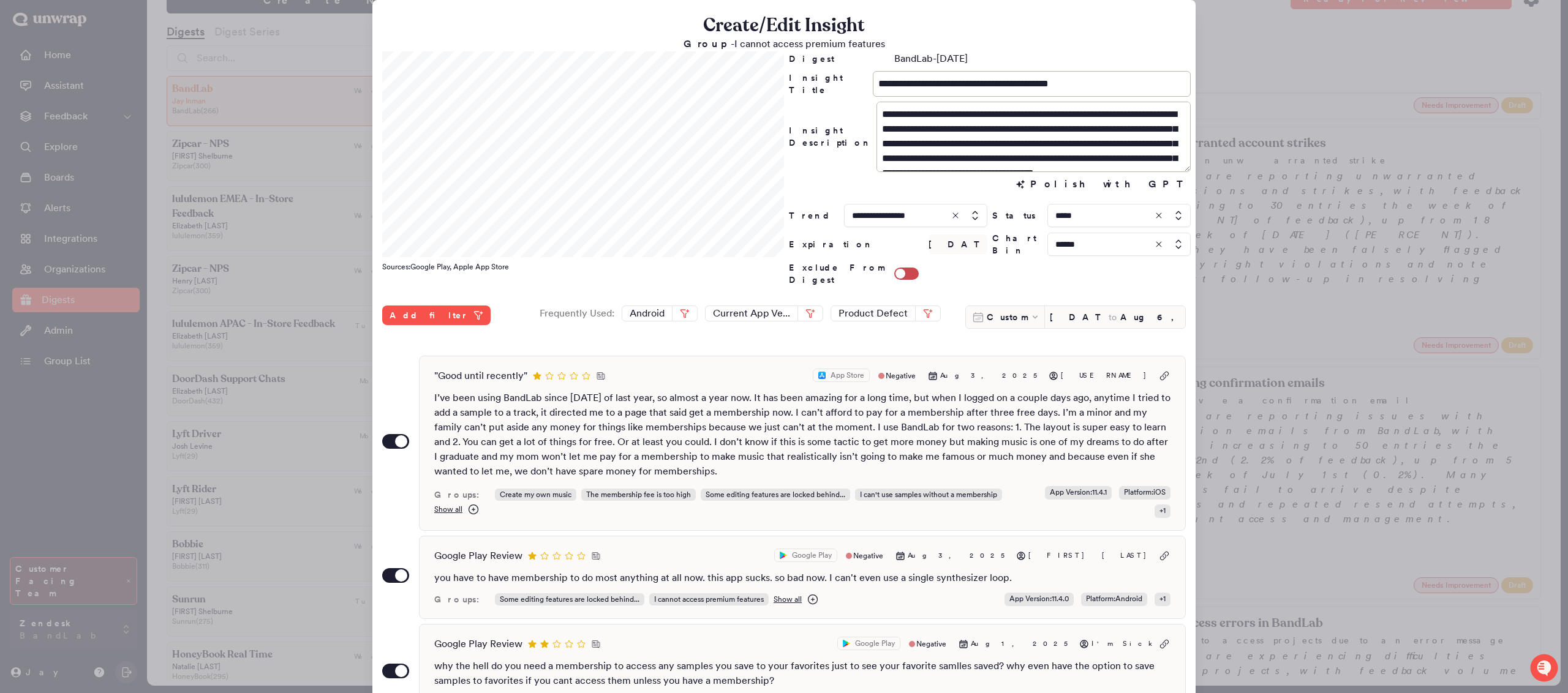 click at bounding box center (1119, 215) 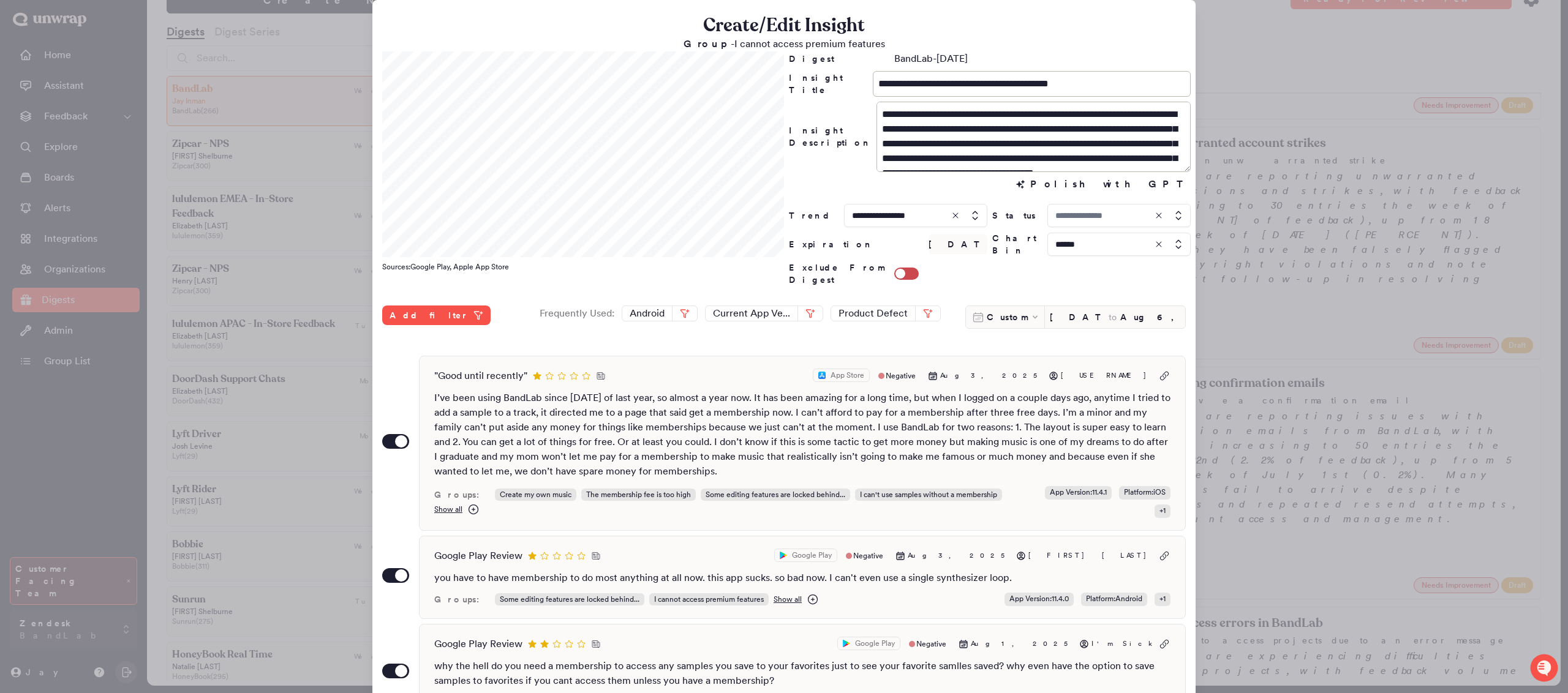 type on "*****" 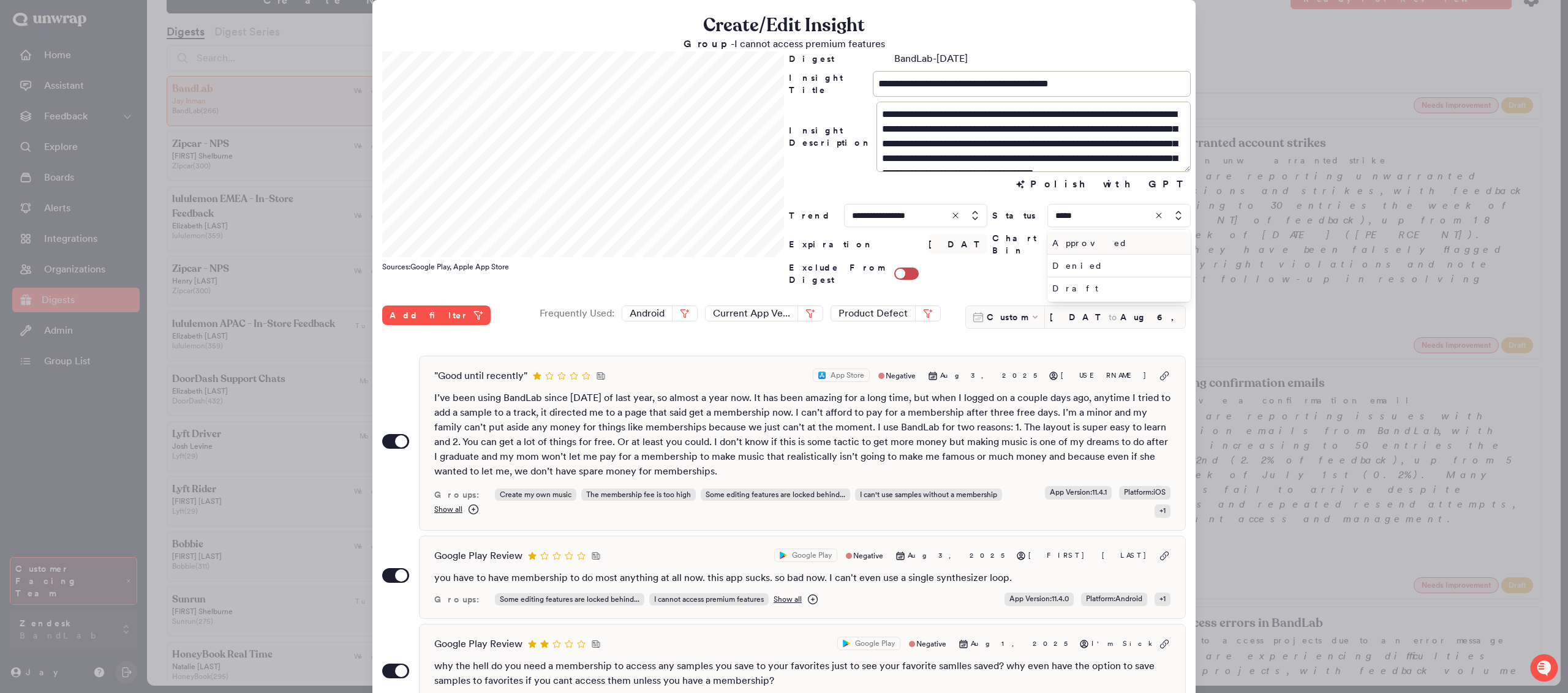 click on "Approved" at bounding box center [1117, 243] 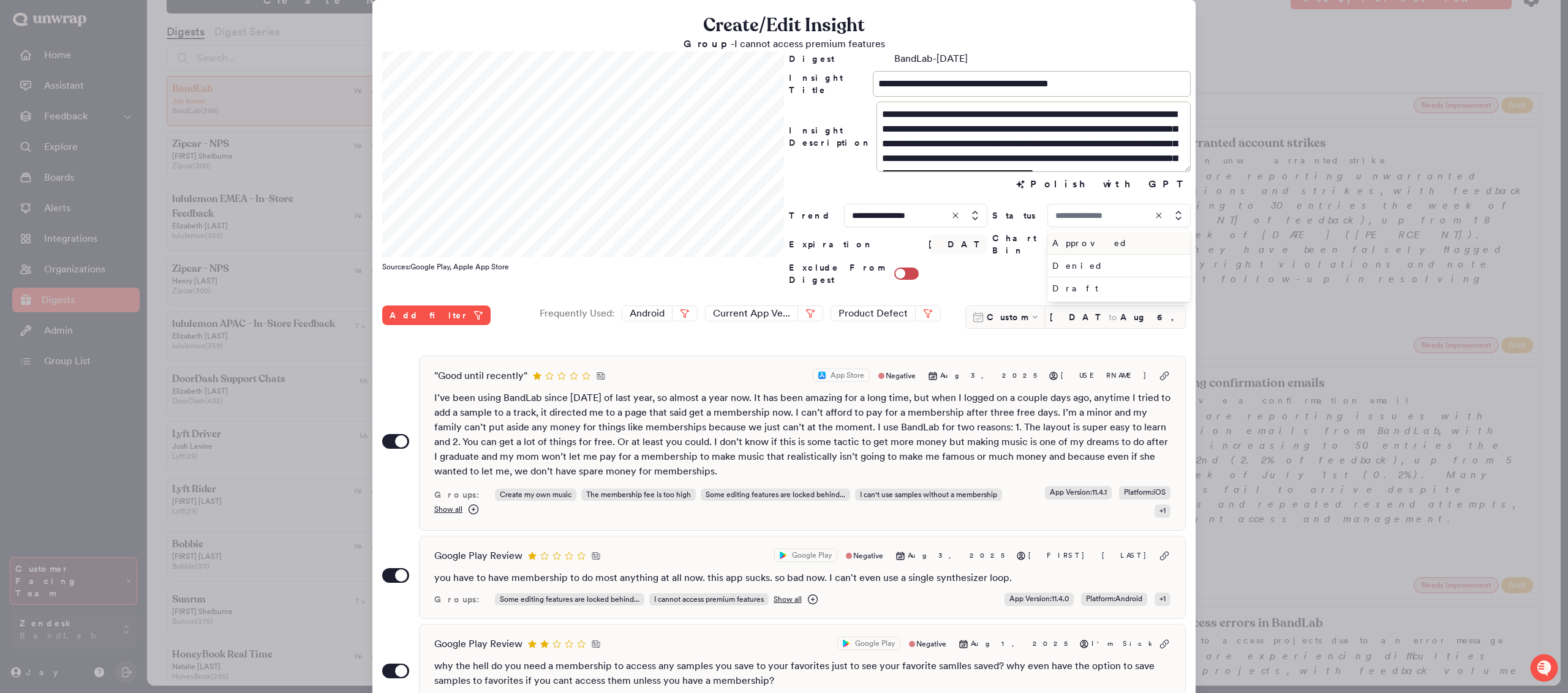 type on "********" 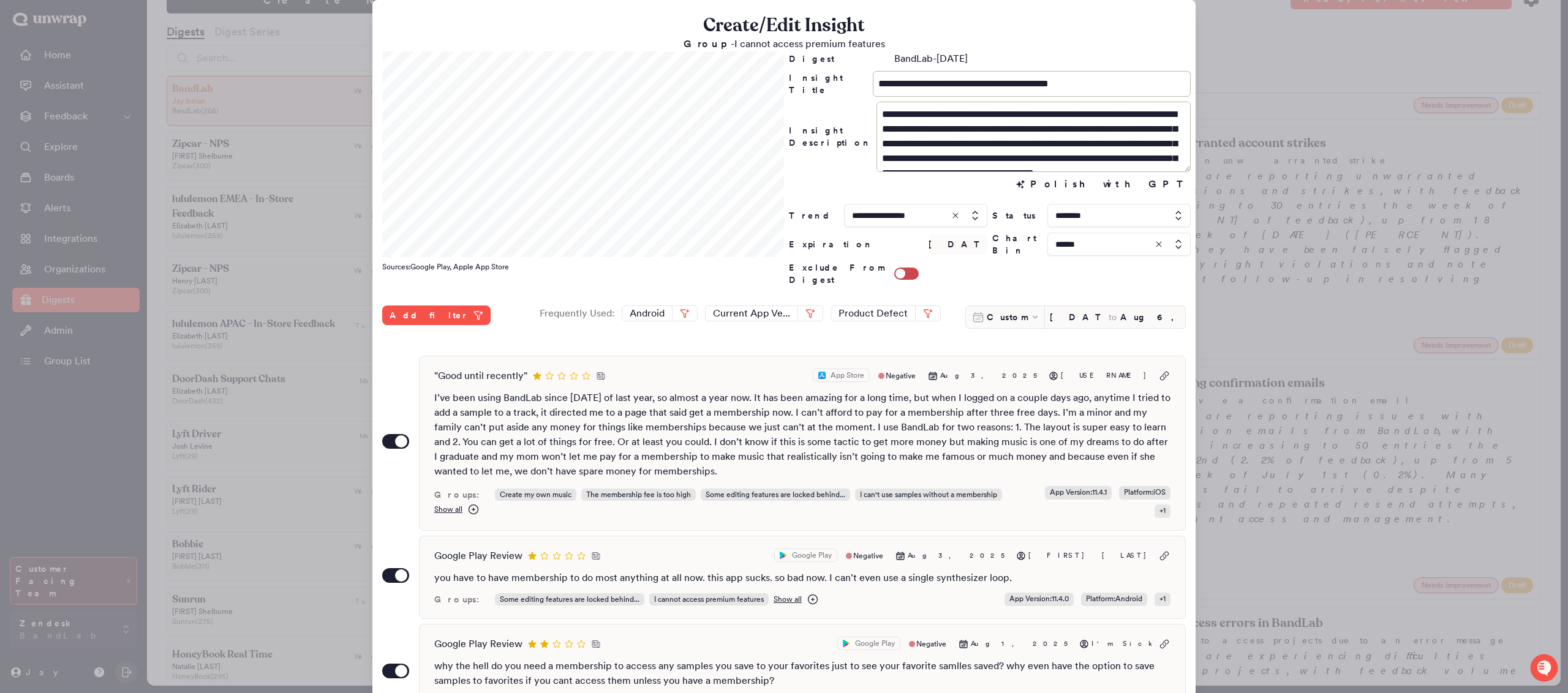 scroll, scrollTop: 122, scrollLeft: 0, axis: vertical 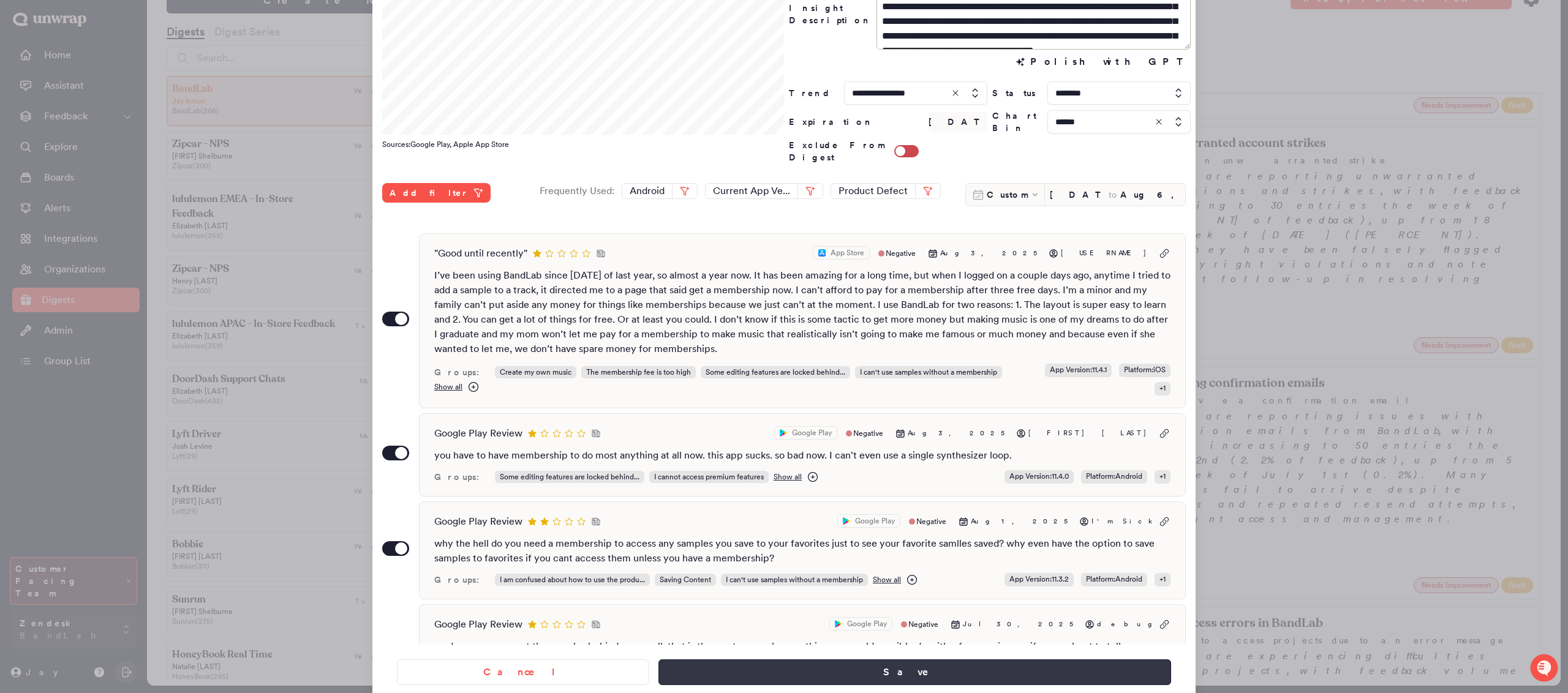 click on "Save" at bounding box center [914, 672] 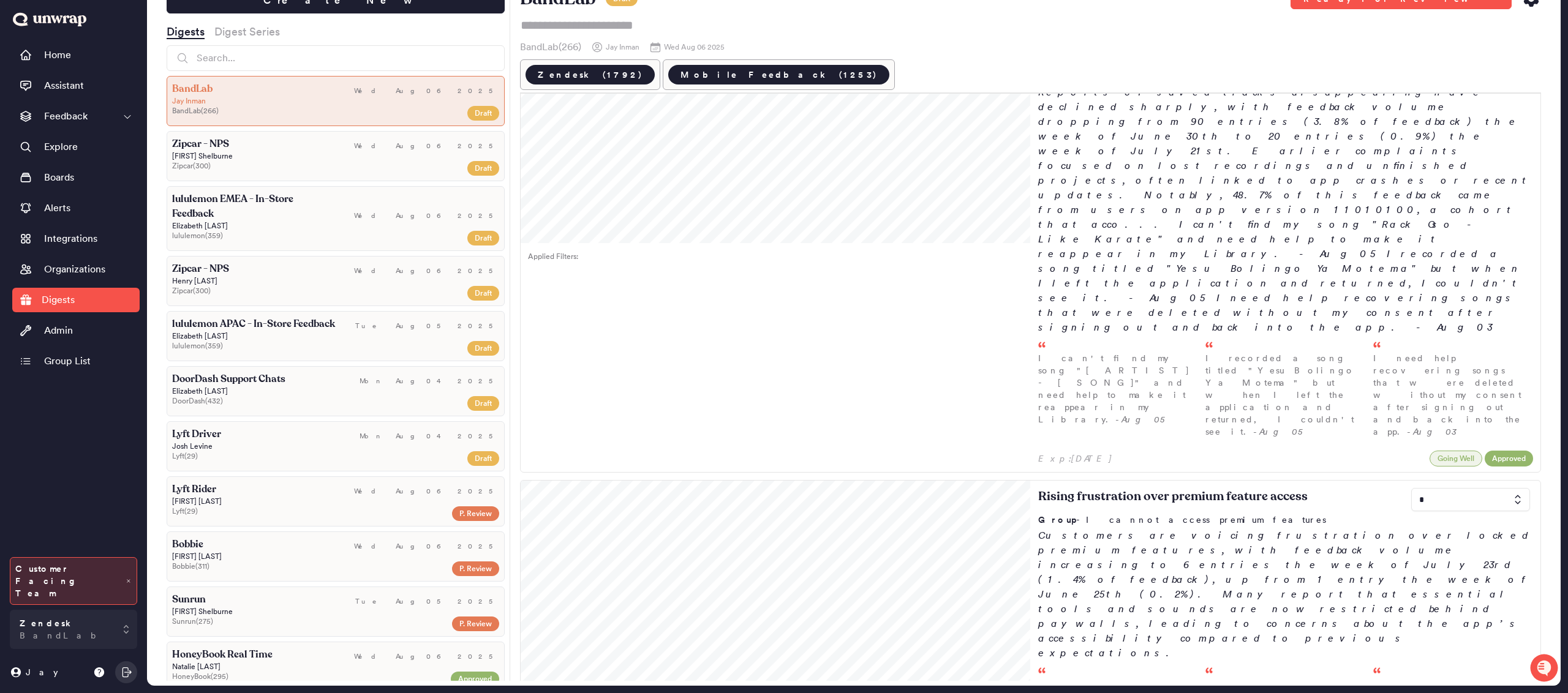 scroll, scrollTop: 0, scrollLeft: 0, axis: both 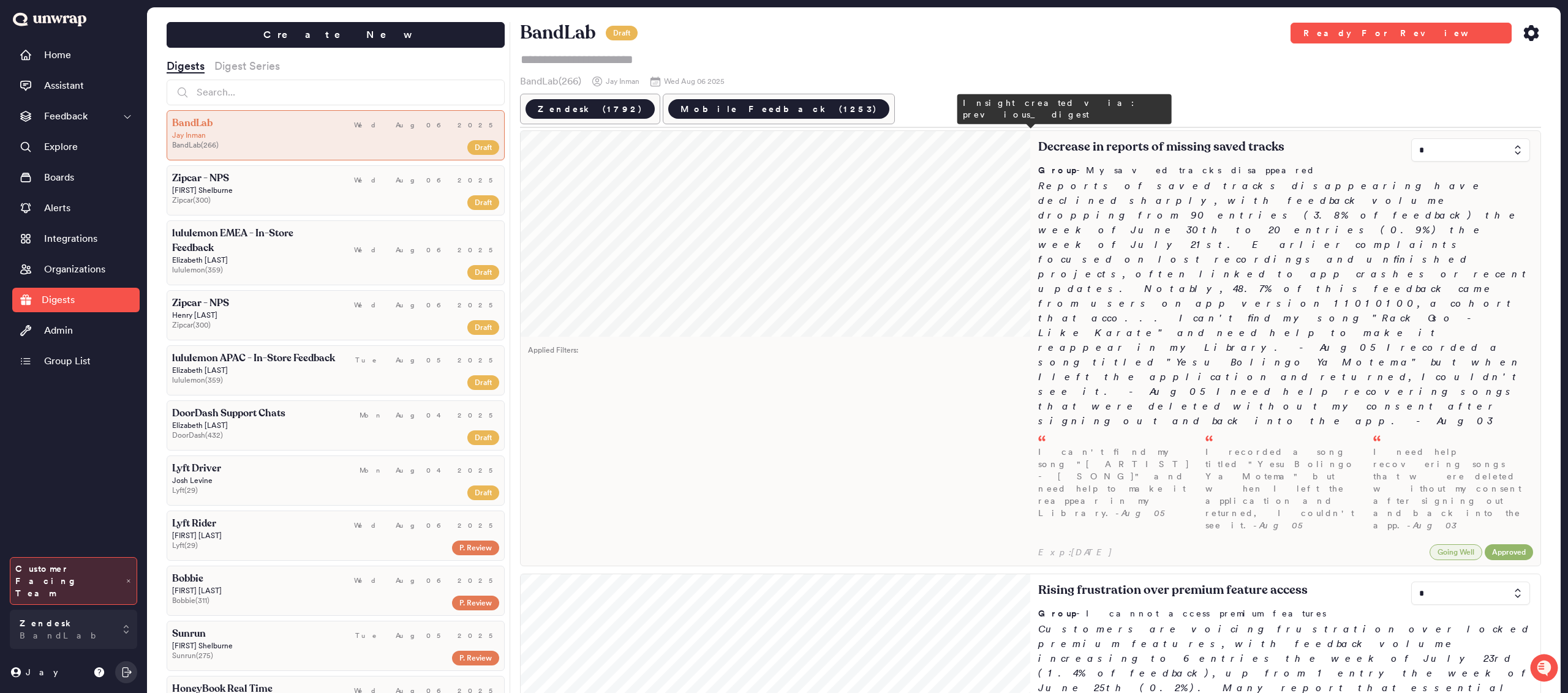 click at bounding box center [1471, 150] 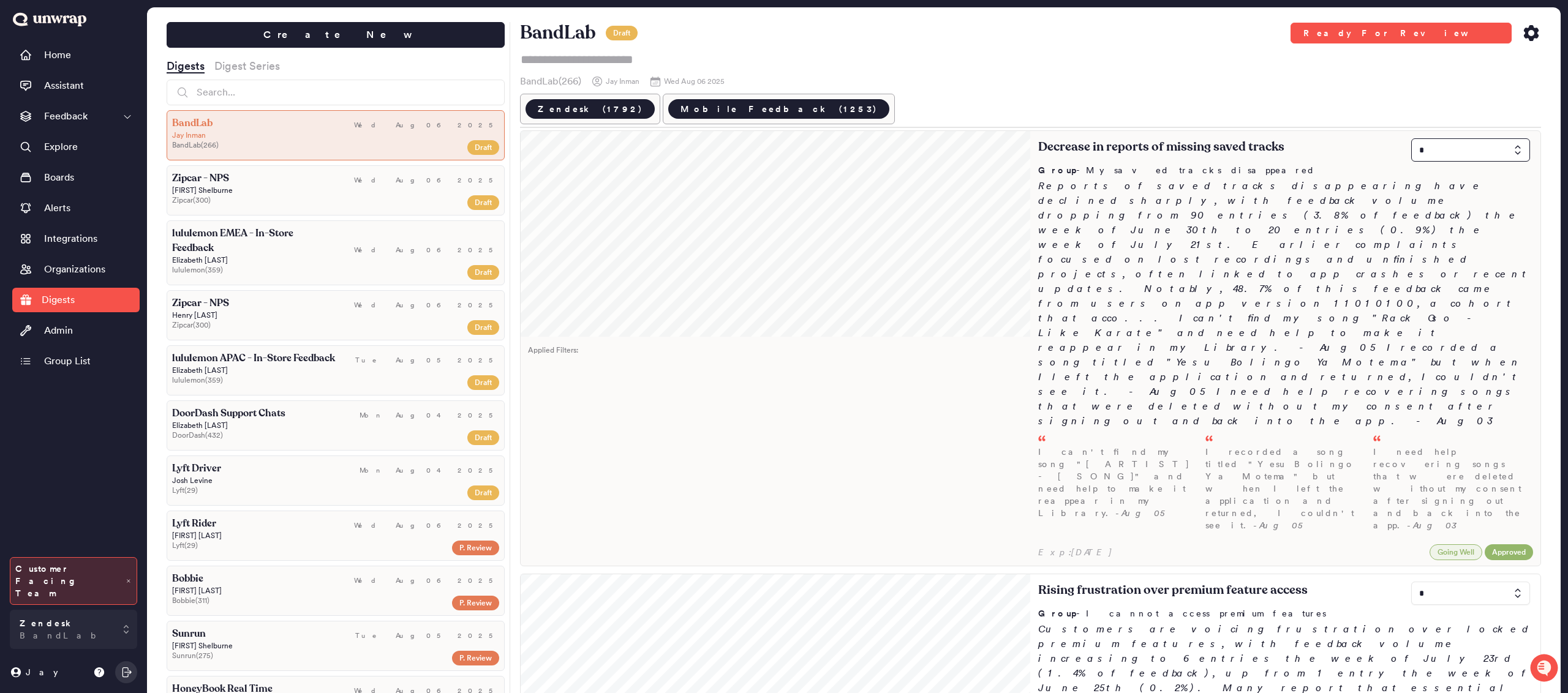 type on "*" 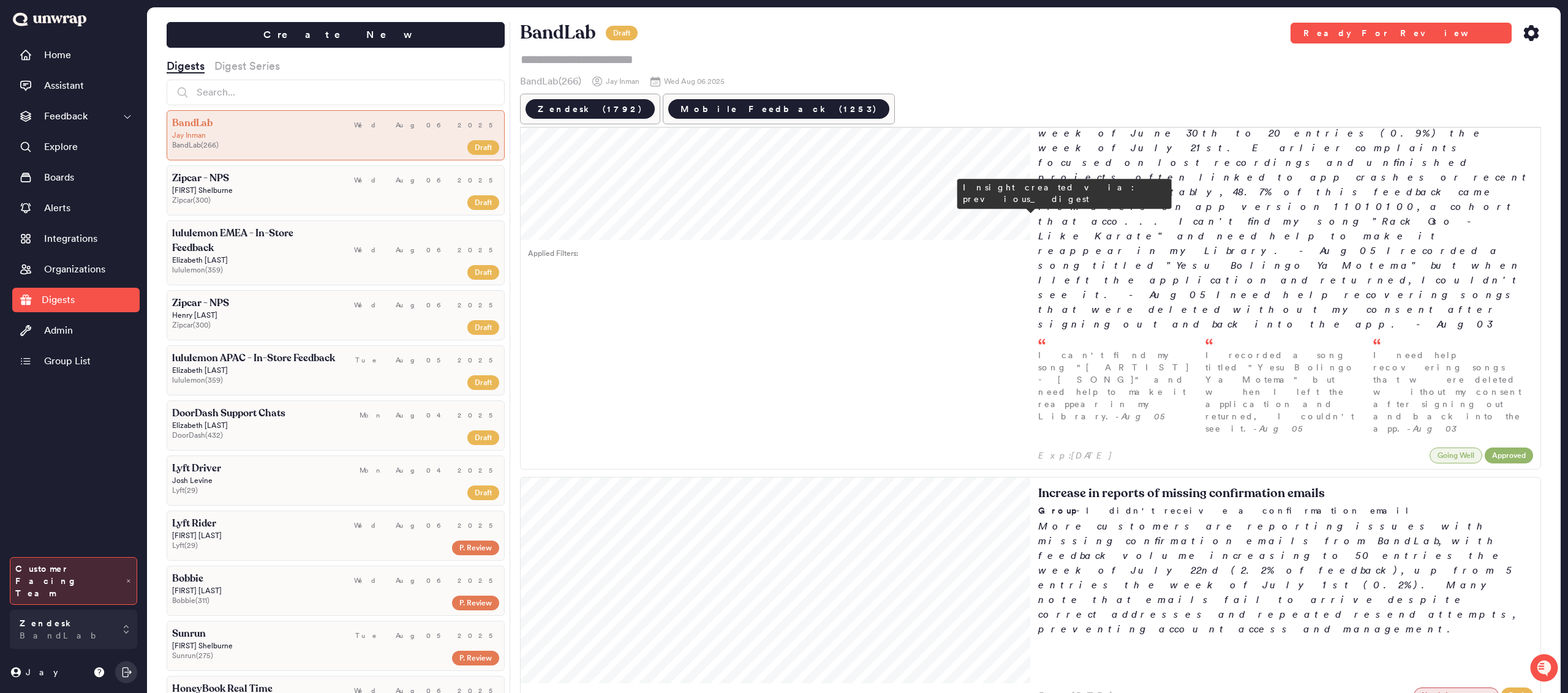 scroll, scrollTop: 1739, scrollLeft: 0, axis: vertical 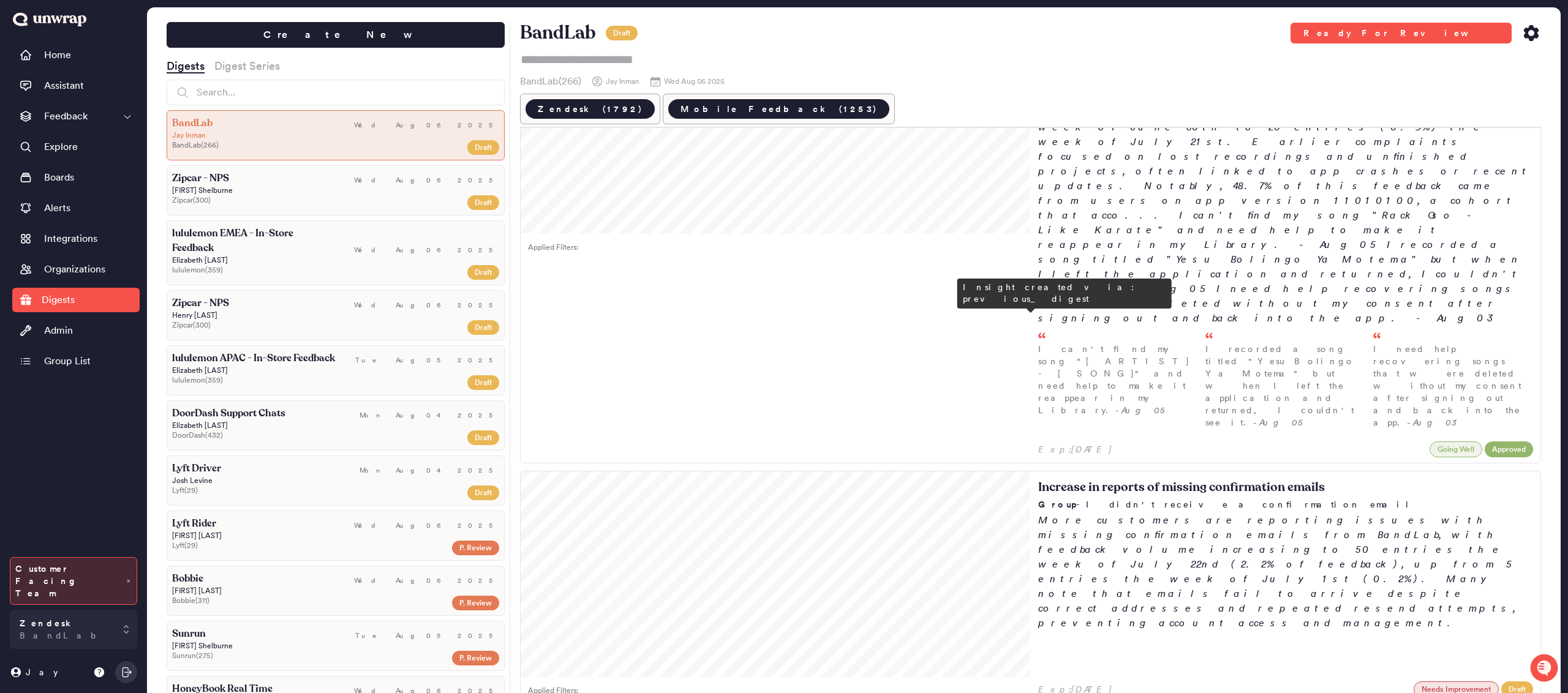 click on "Increase in reports of unwarranted account strikes Group  -  I received an unwarranted strike More customers are reporting unwarranted account suspensions and strikes, with feedback volume increasing to 30 entries the week of [DATE] ([PERCENTAGE] of feedback), up from 18 entries the week of [DATE] ([PERCENTAGE]%). Many believe they have been falsely flagged for spam or copyright violations and note limited support follow-up in resolving these cases. Exp:  [DATE] Needs Improvement Draft" at bounding box center (1286, 1307) 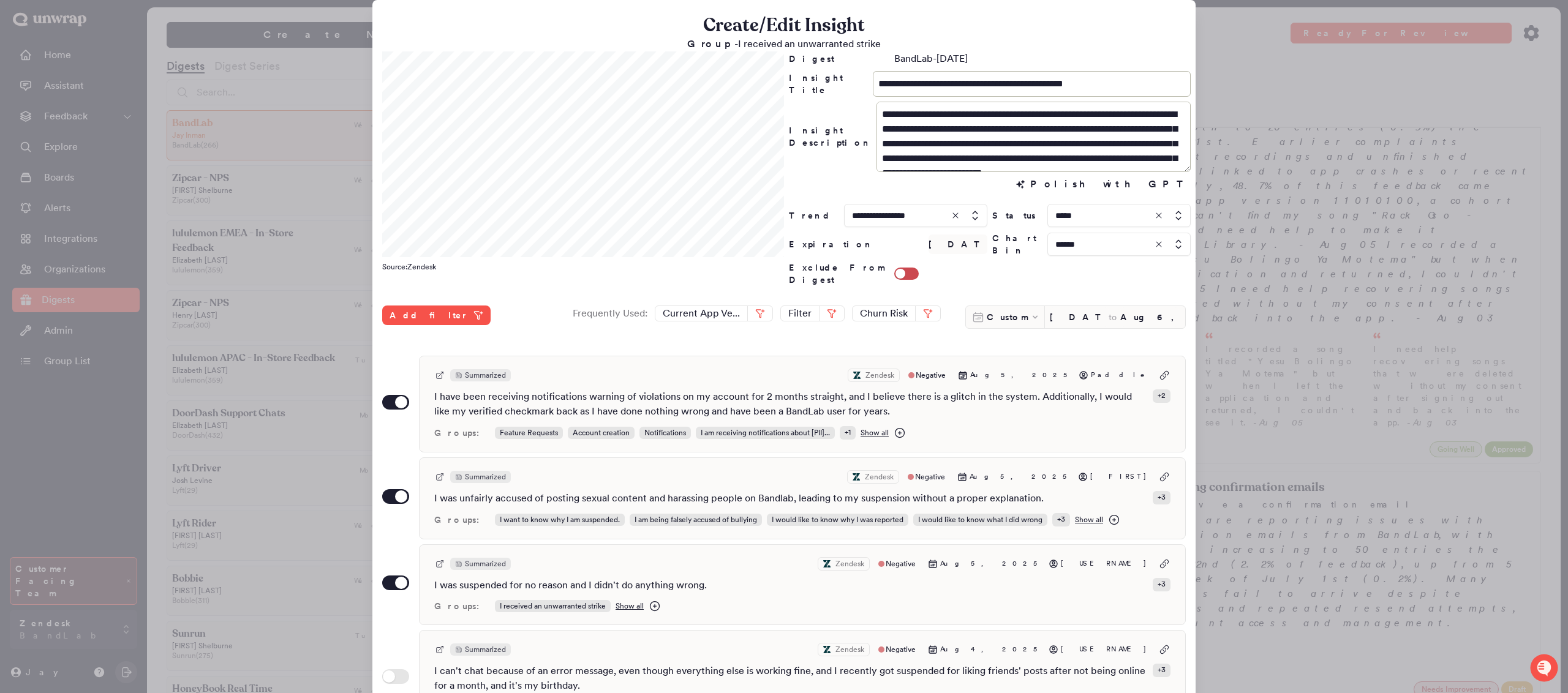 click at bounding box center (1119, 215) 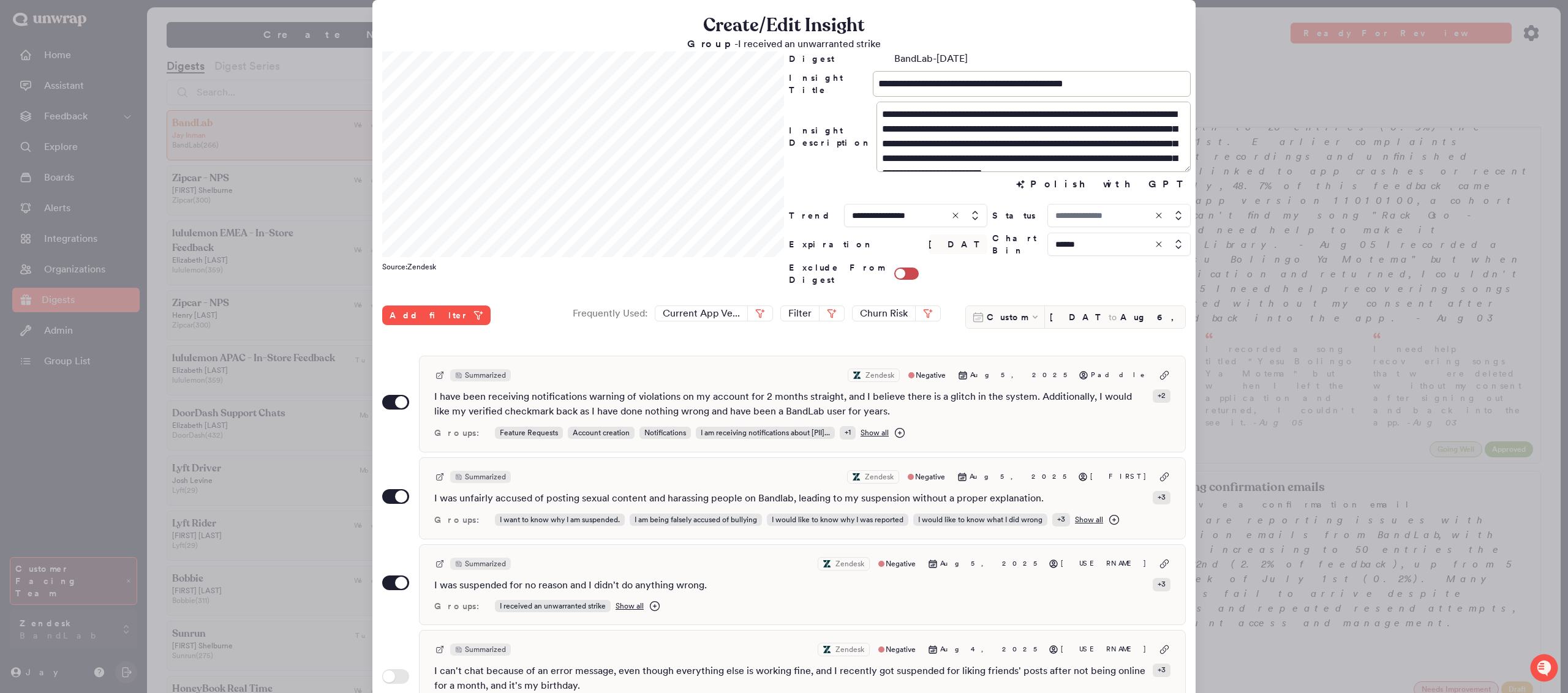 type on "*****" 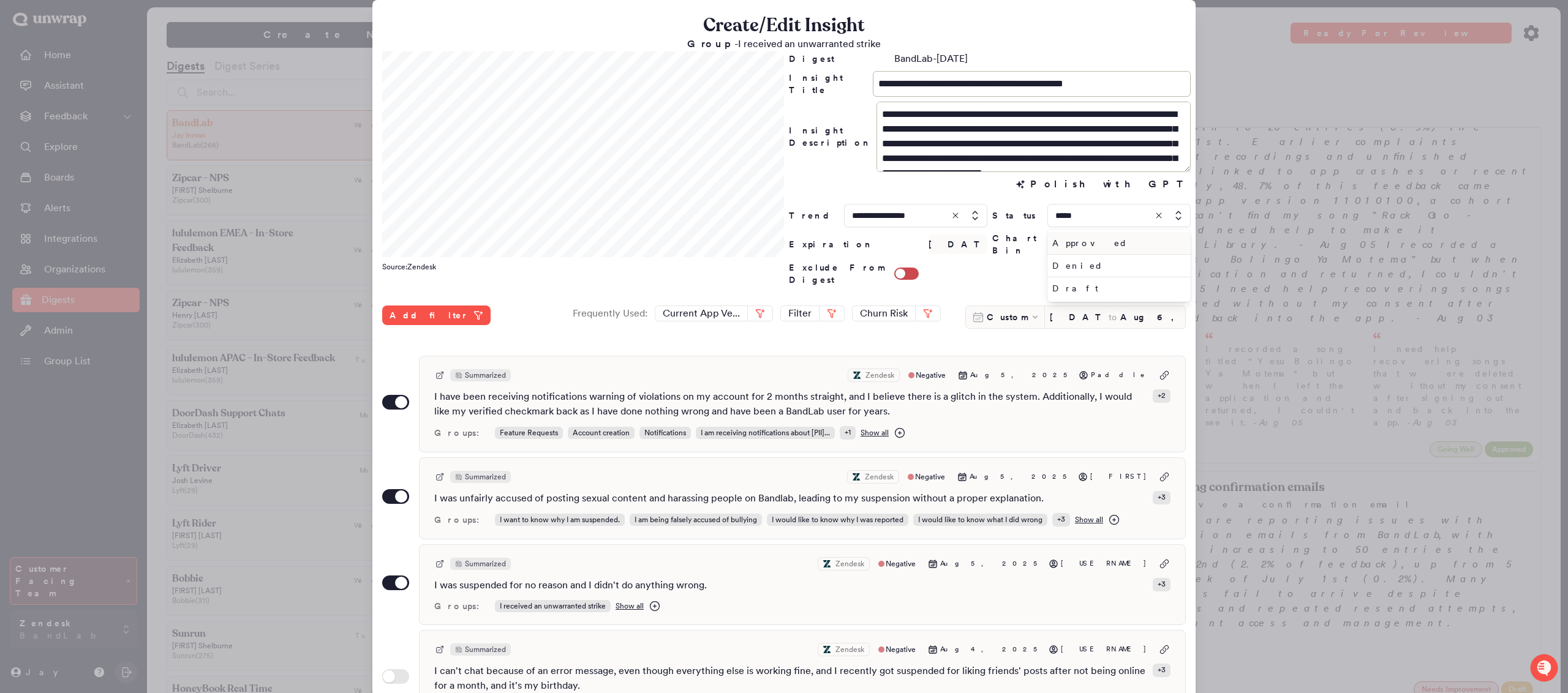 click on "Approved" at bounding box center (1117, 243) 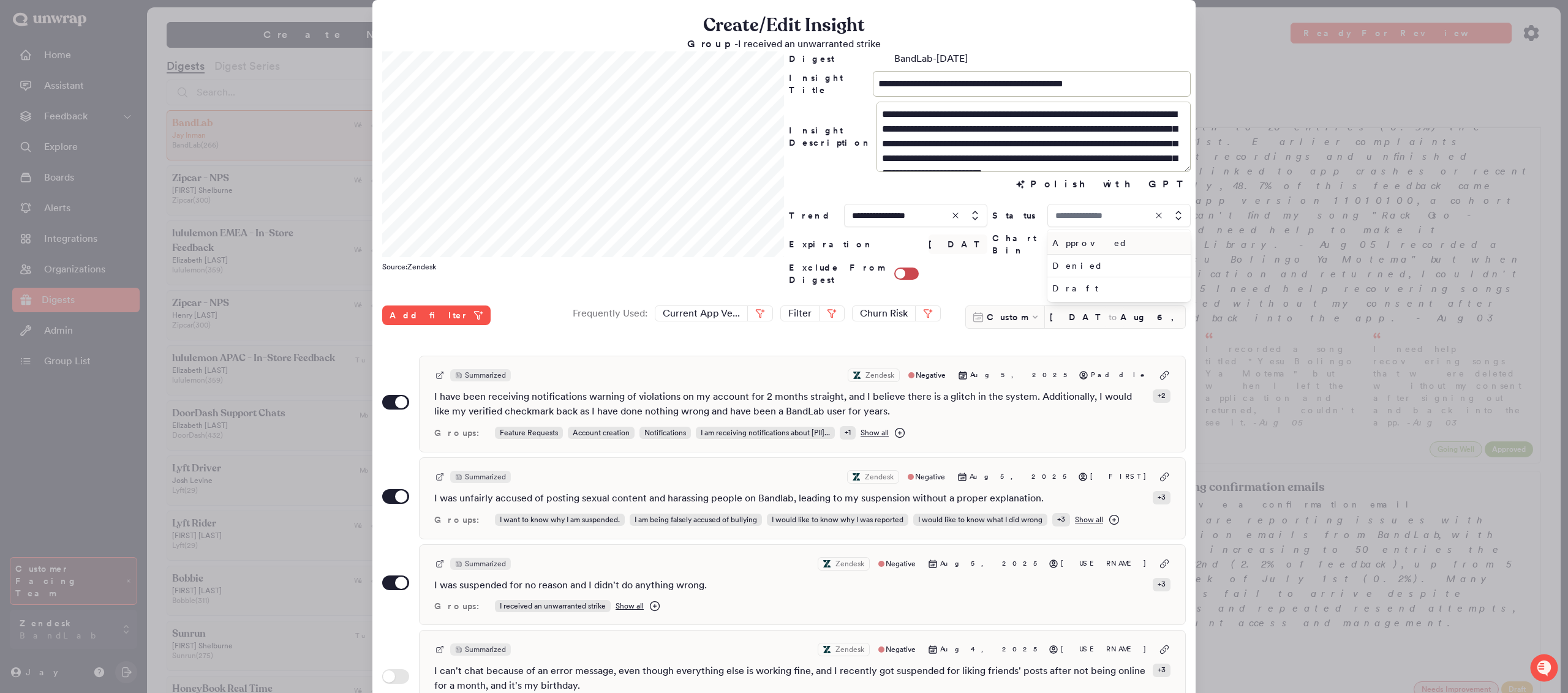 type on "********" 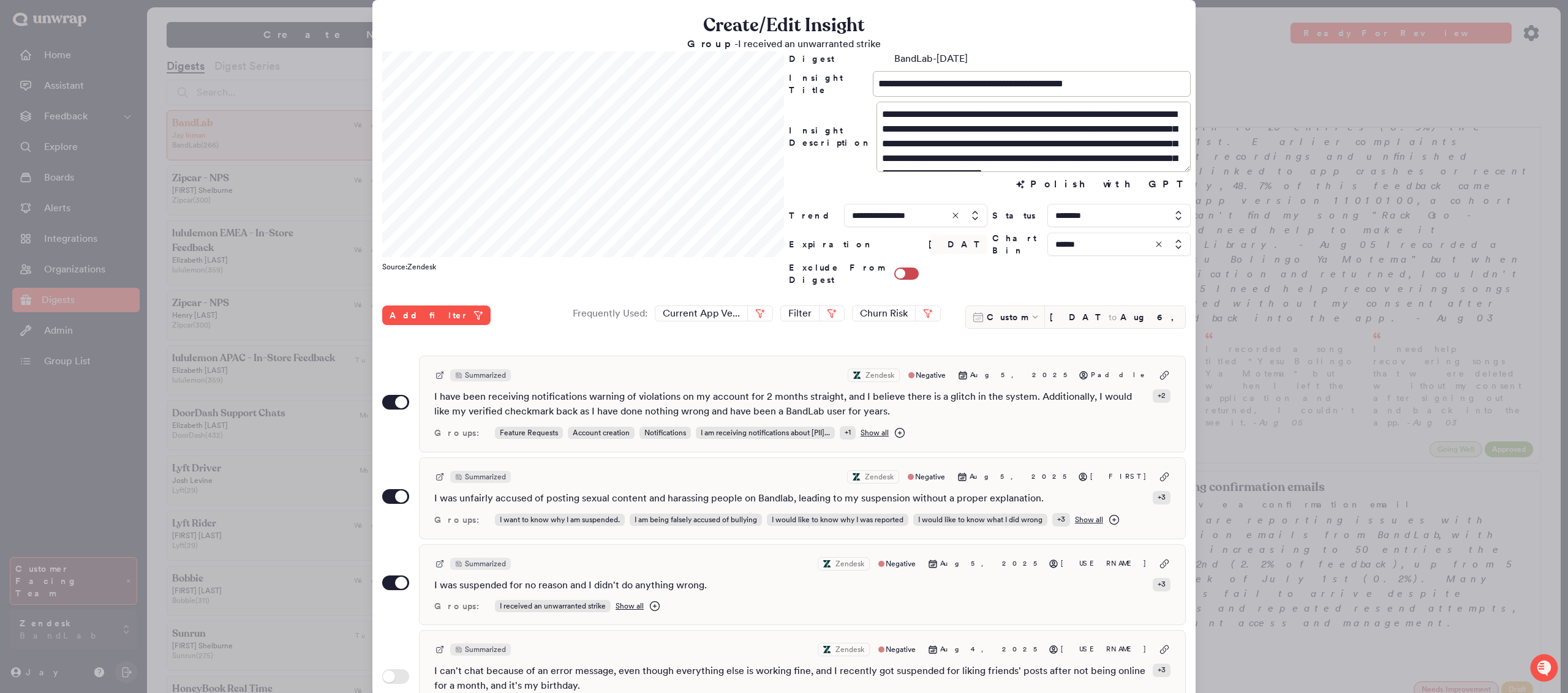 scroll, scrollTop: 122, scrollLeft: 0, axis: vertical 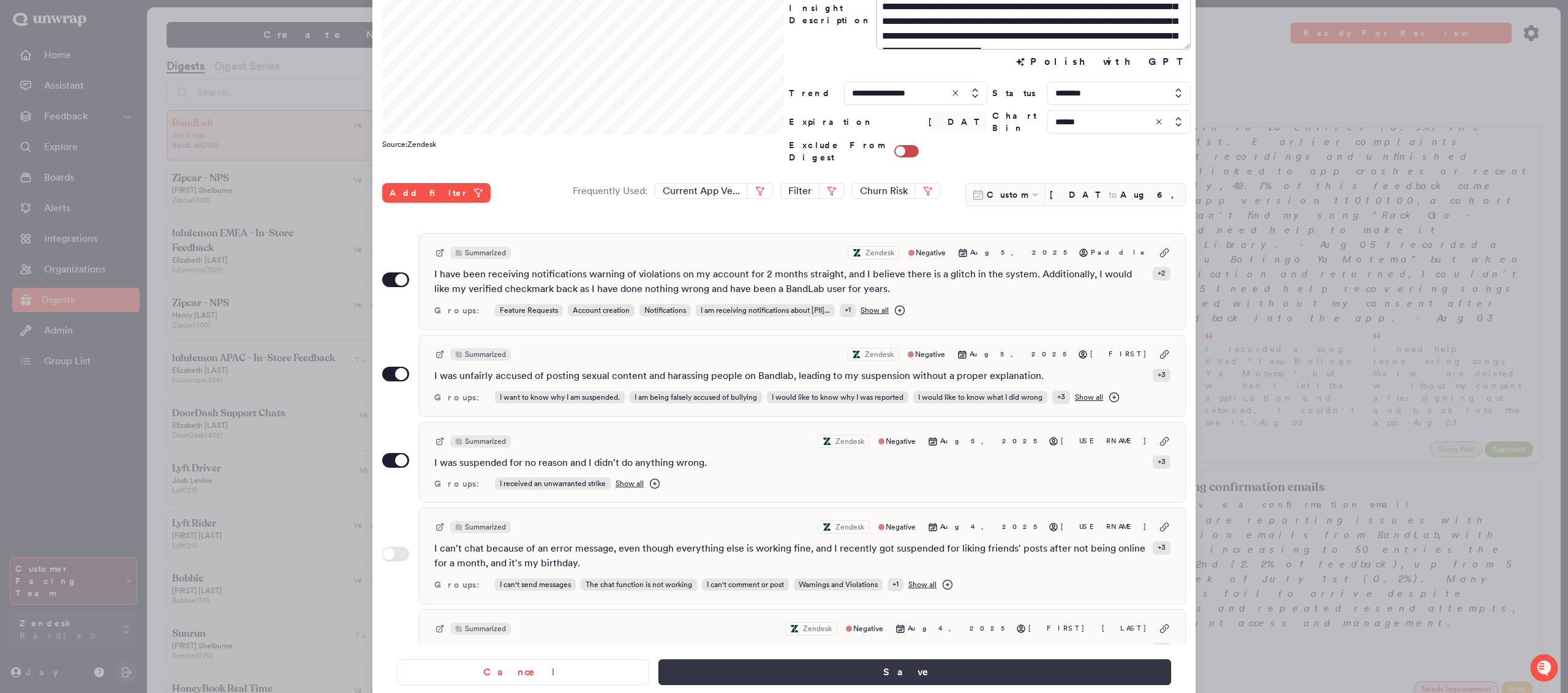 click on "Save" at bounding box center (914, 672) 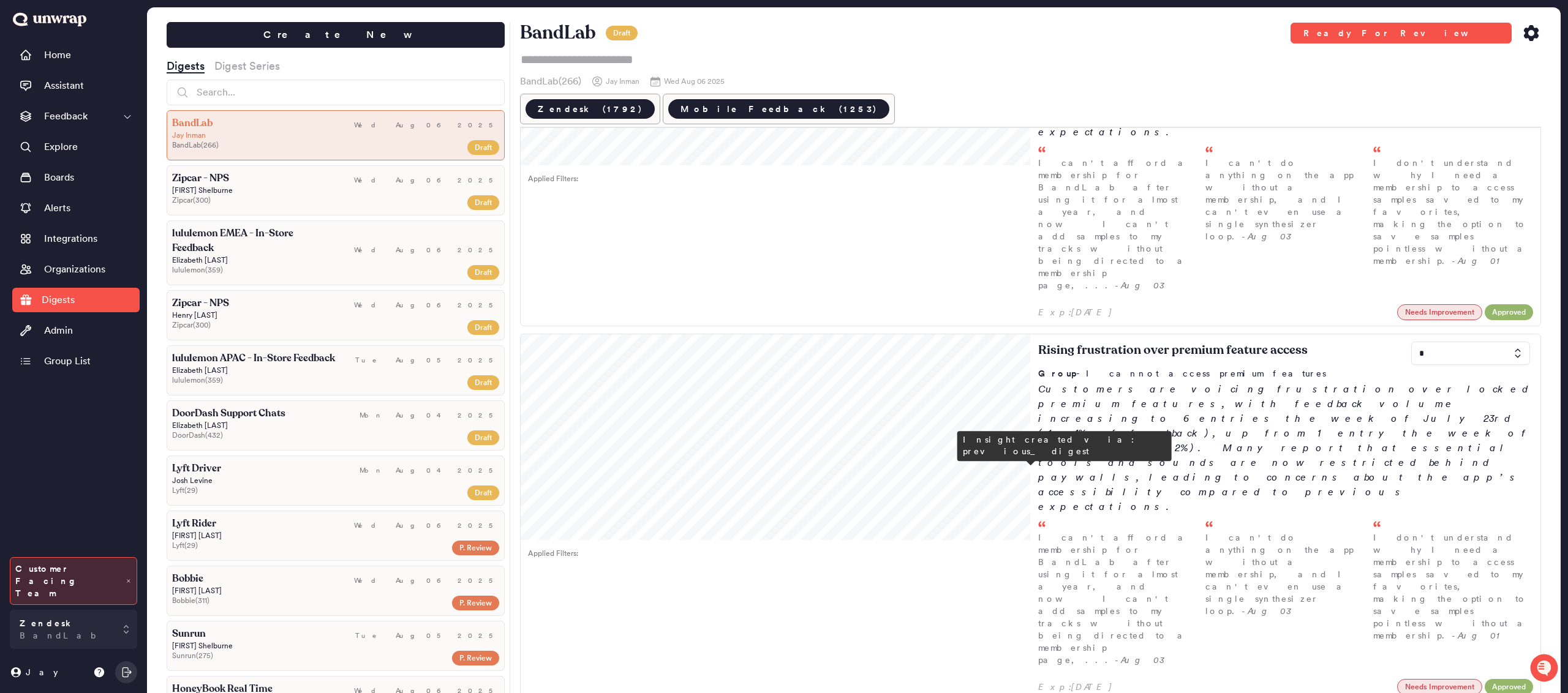 scroll, scrollTop: 612, scrollLeft: 0, axis: vertical 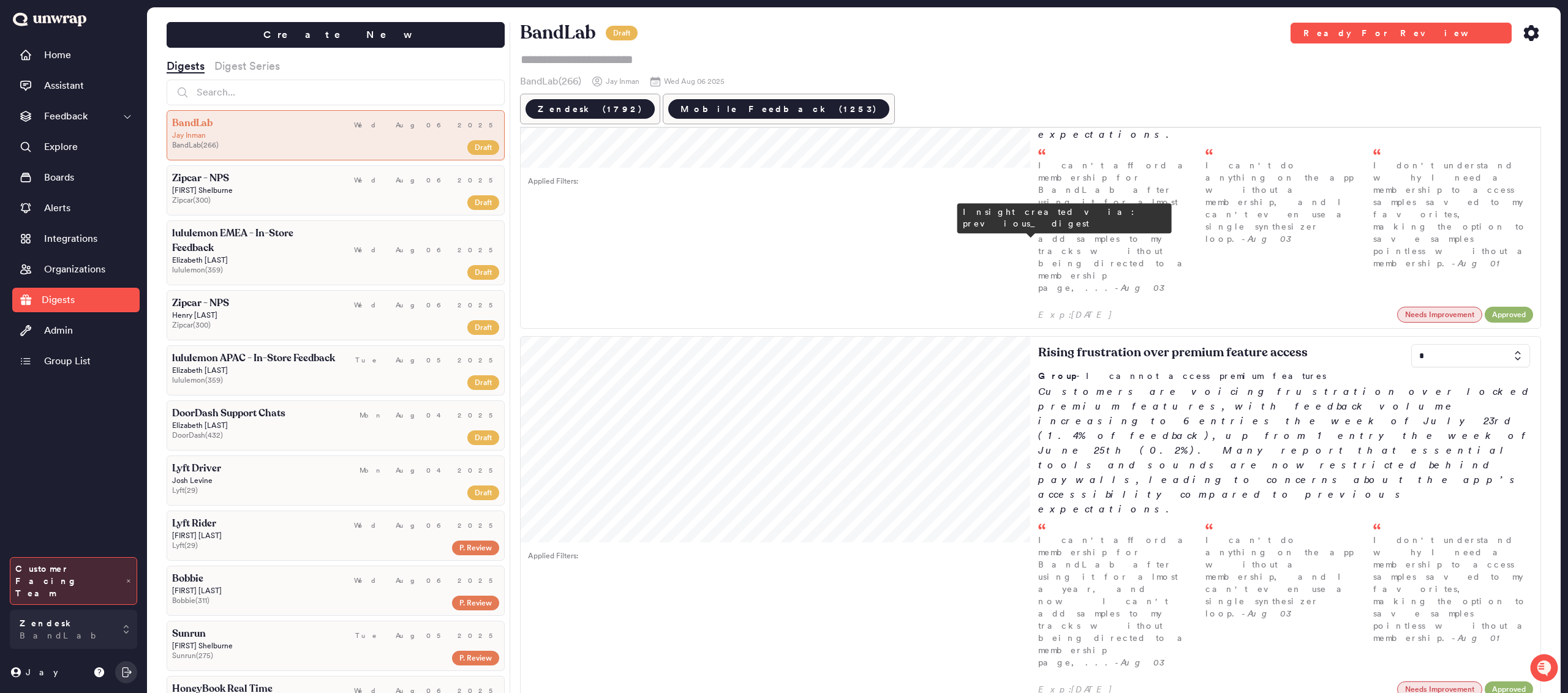 click at bounding box center [1471, 730] 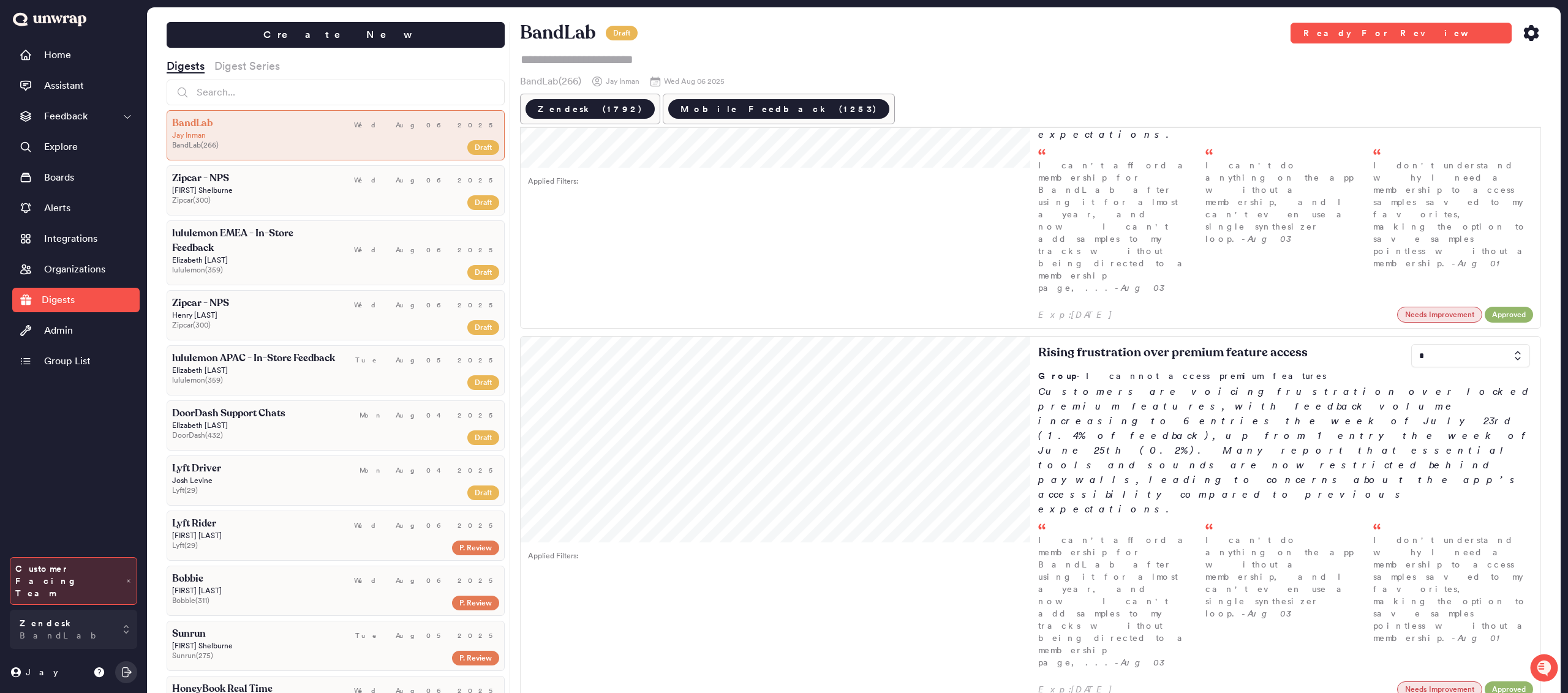 click 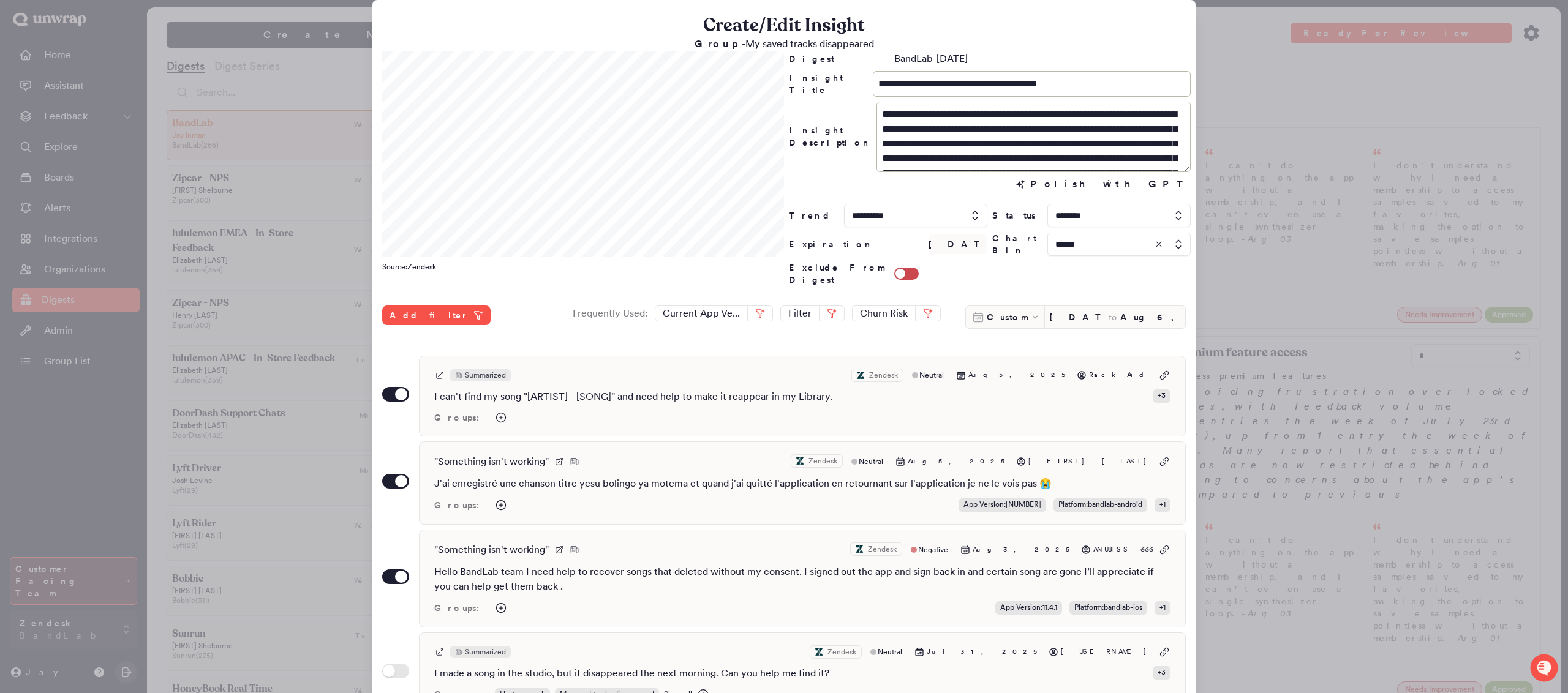 click at bounding box center [784, 346] 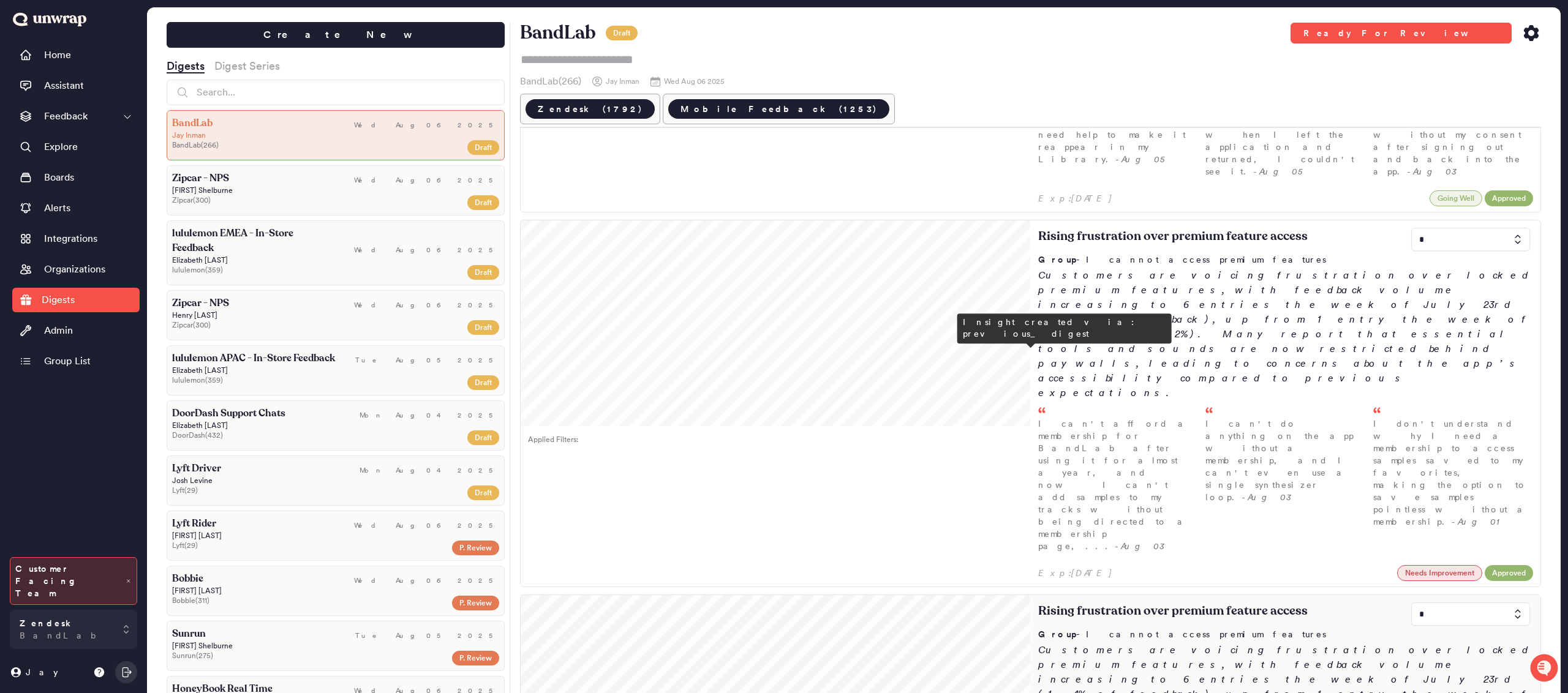 scroll, scrollTop: 375, scrollLeft: 0, axis: vertical 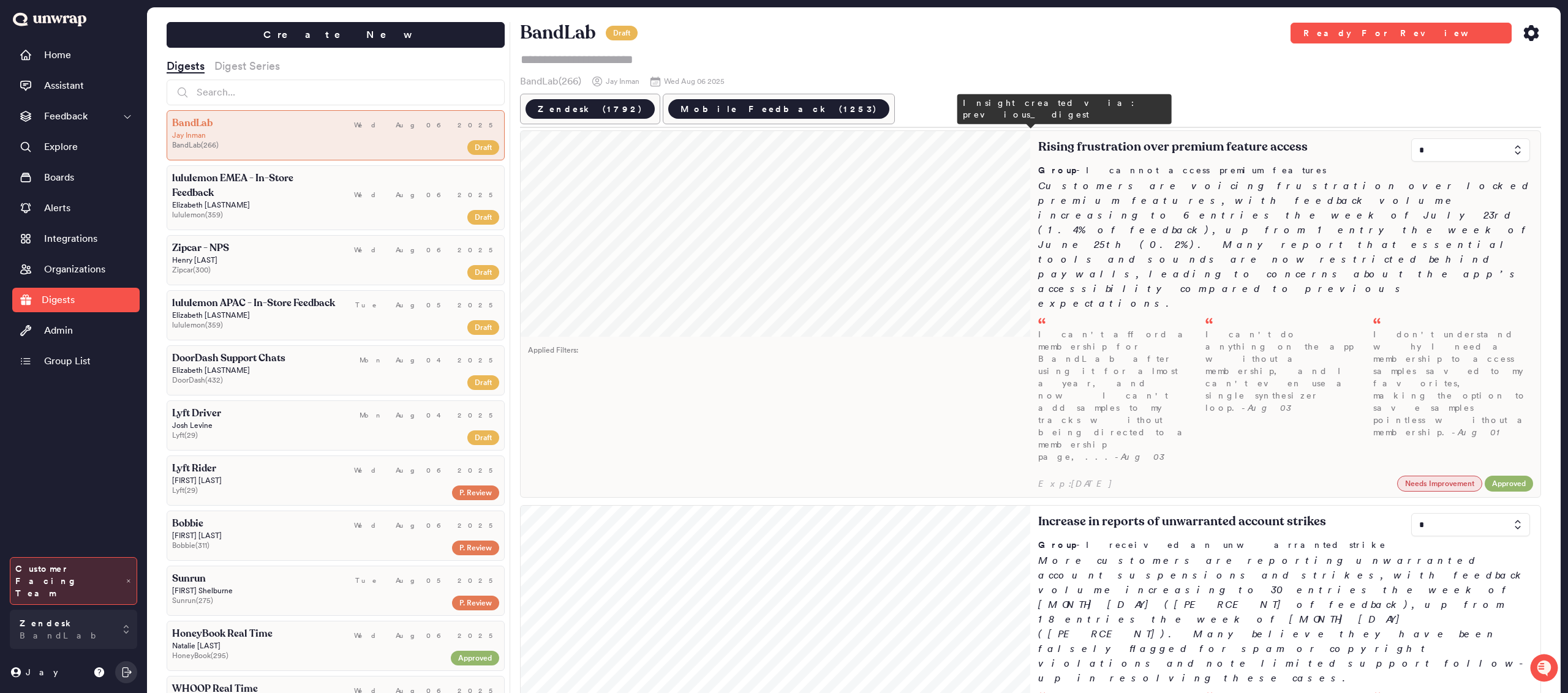 click at bounding box center [1471, 150] 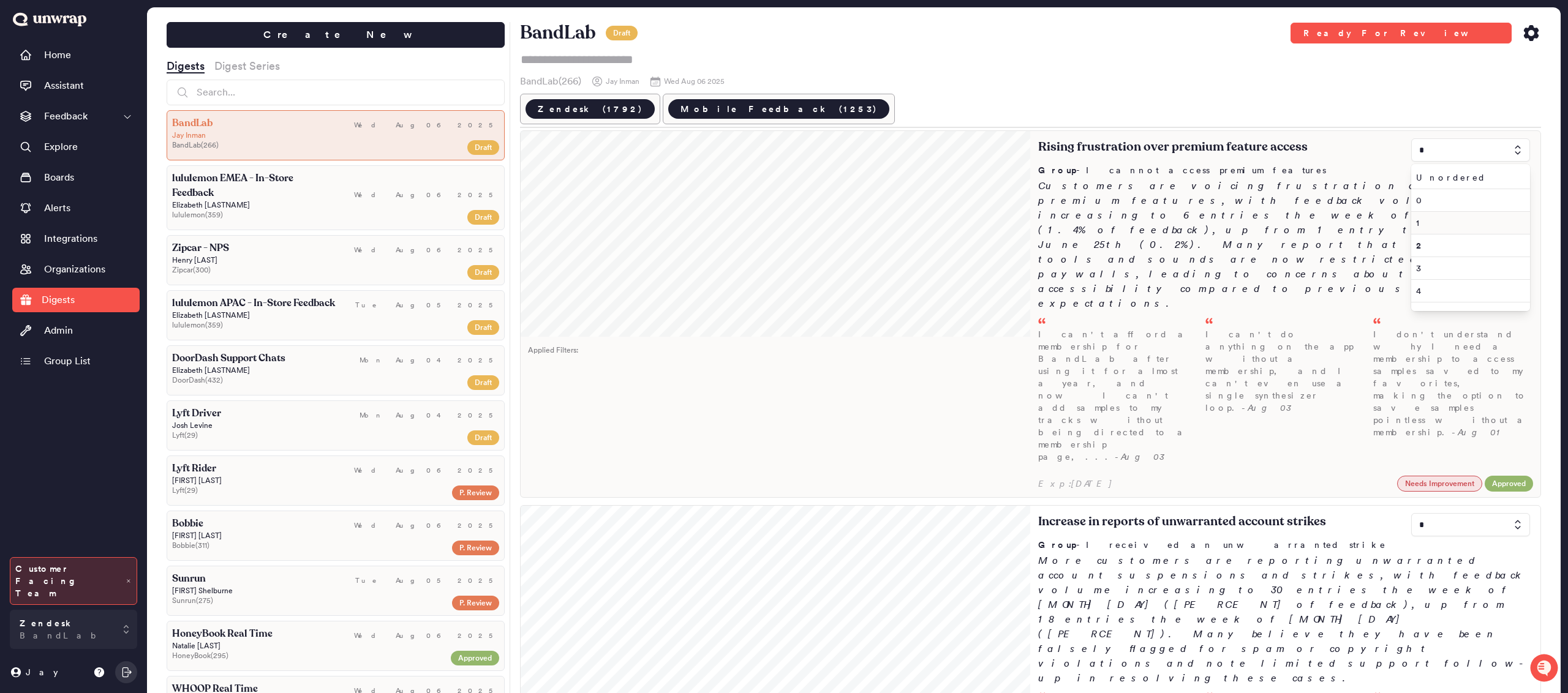 click on "1" at bounding box center (1468, 223) 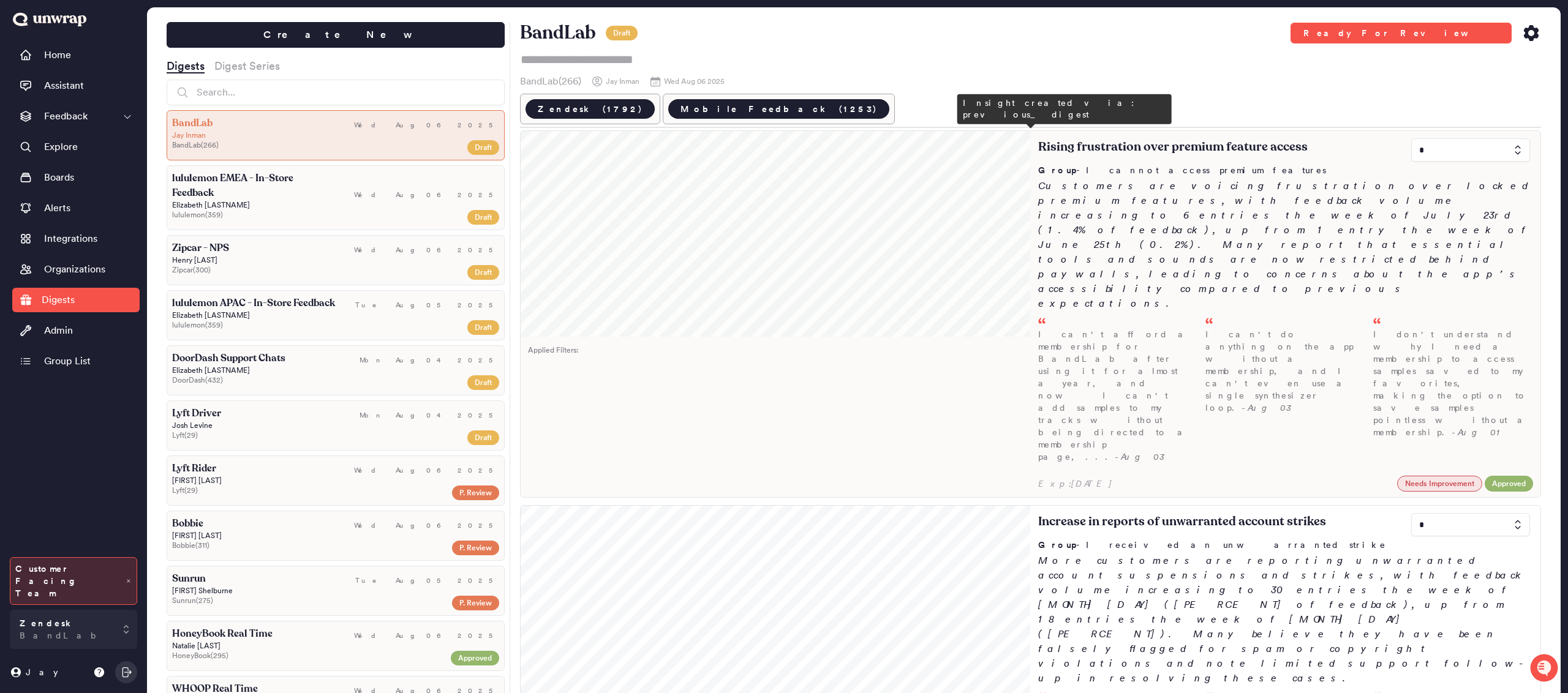type on "*" 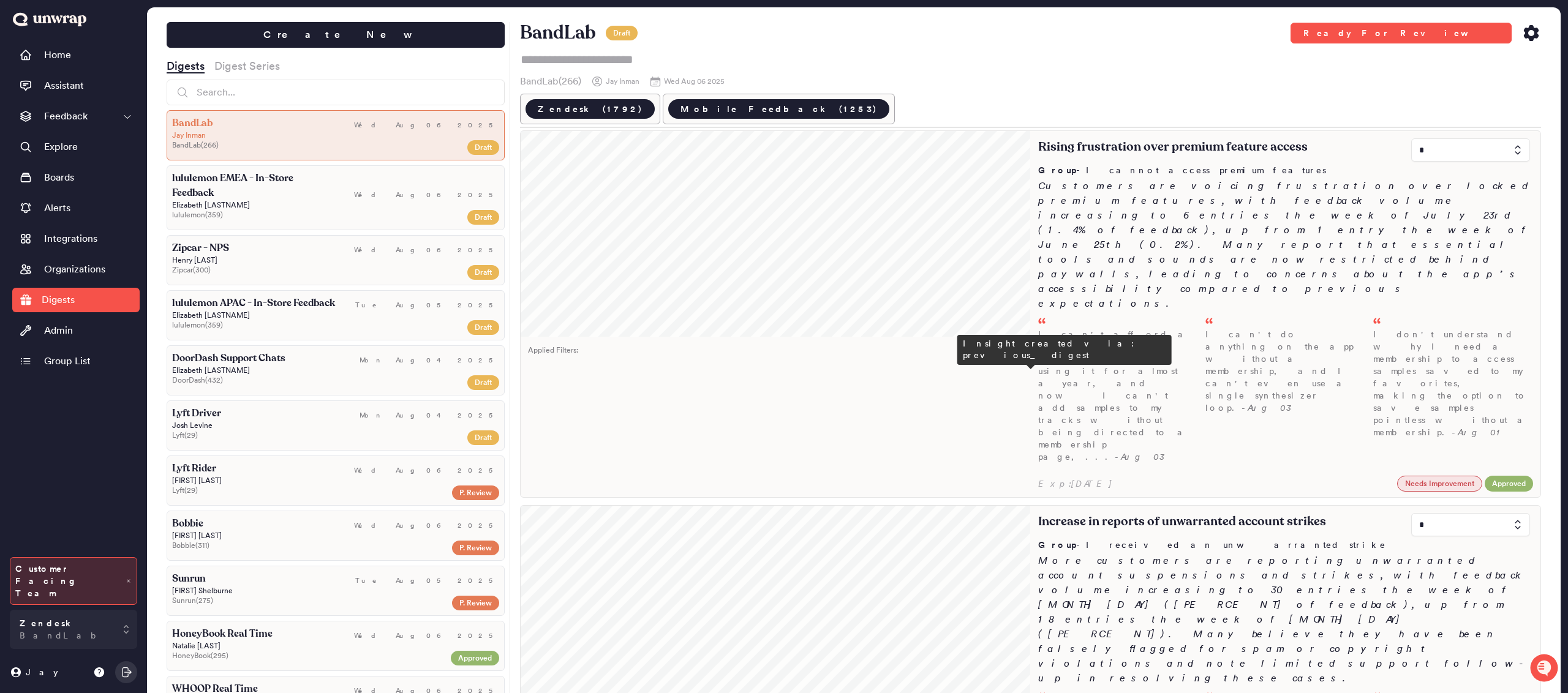click at bounding box center [1471, 525] 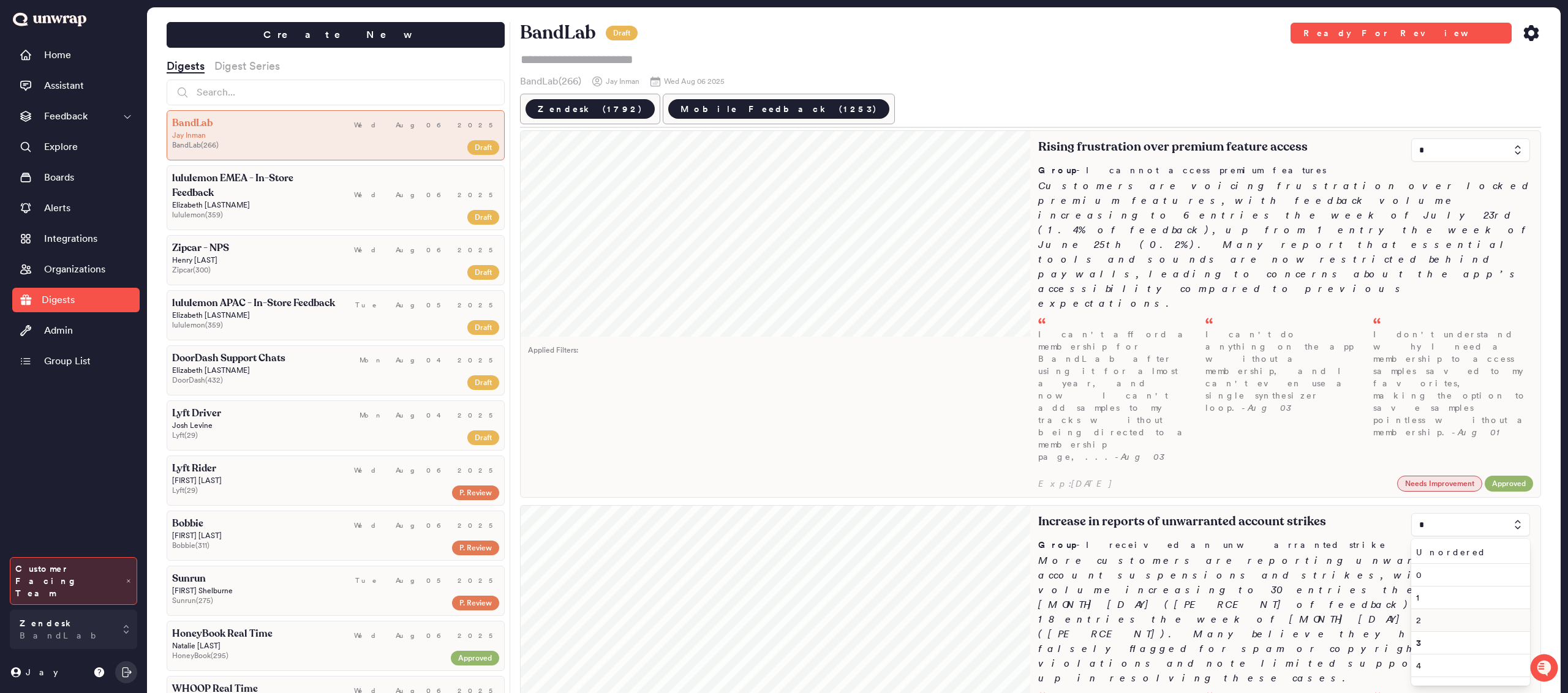 click on "2" at bounding box center [1468, 620] 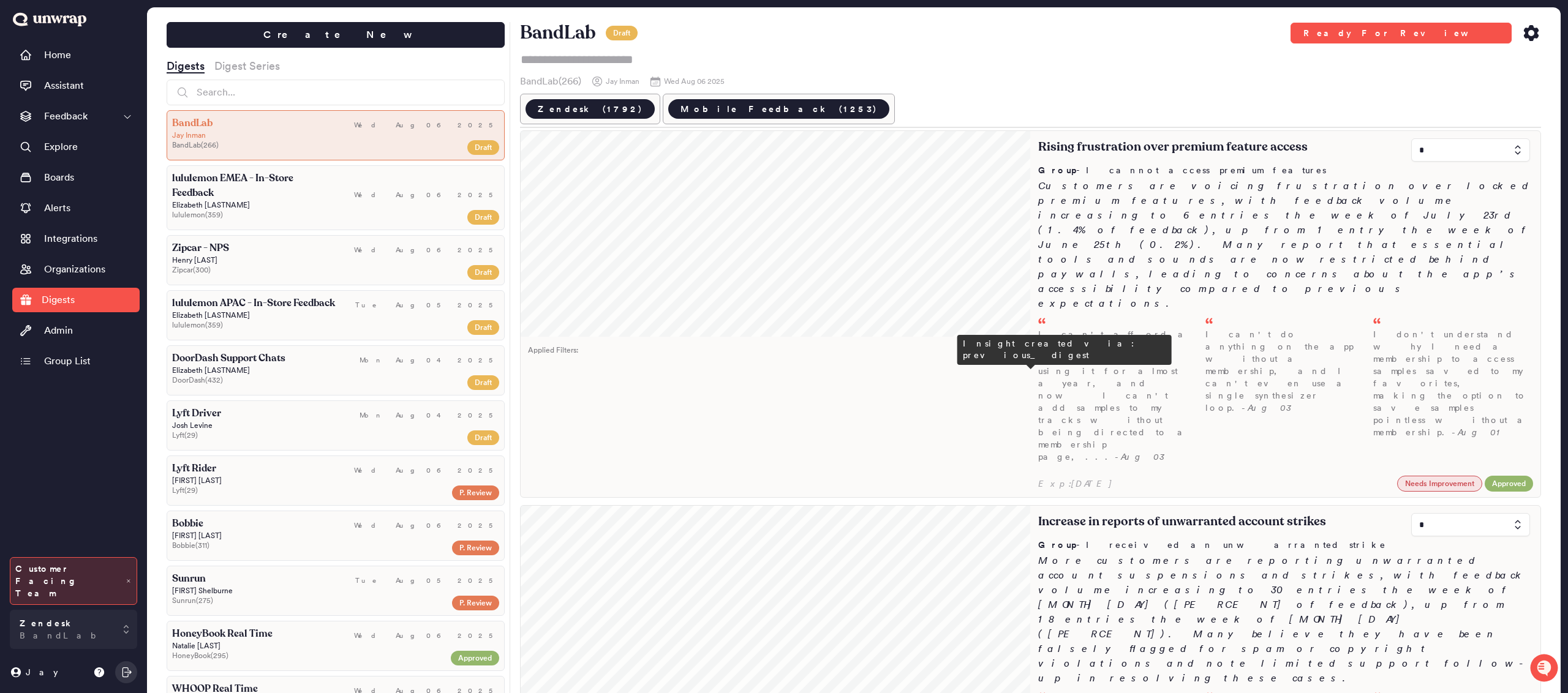type on "*" 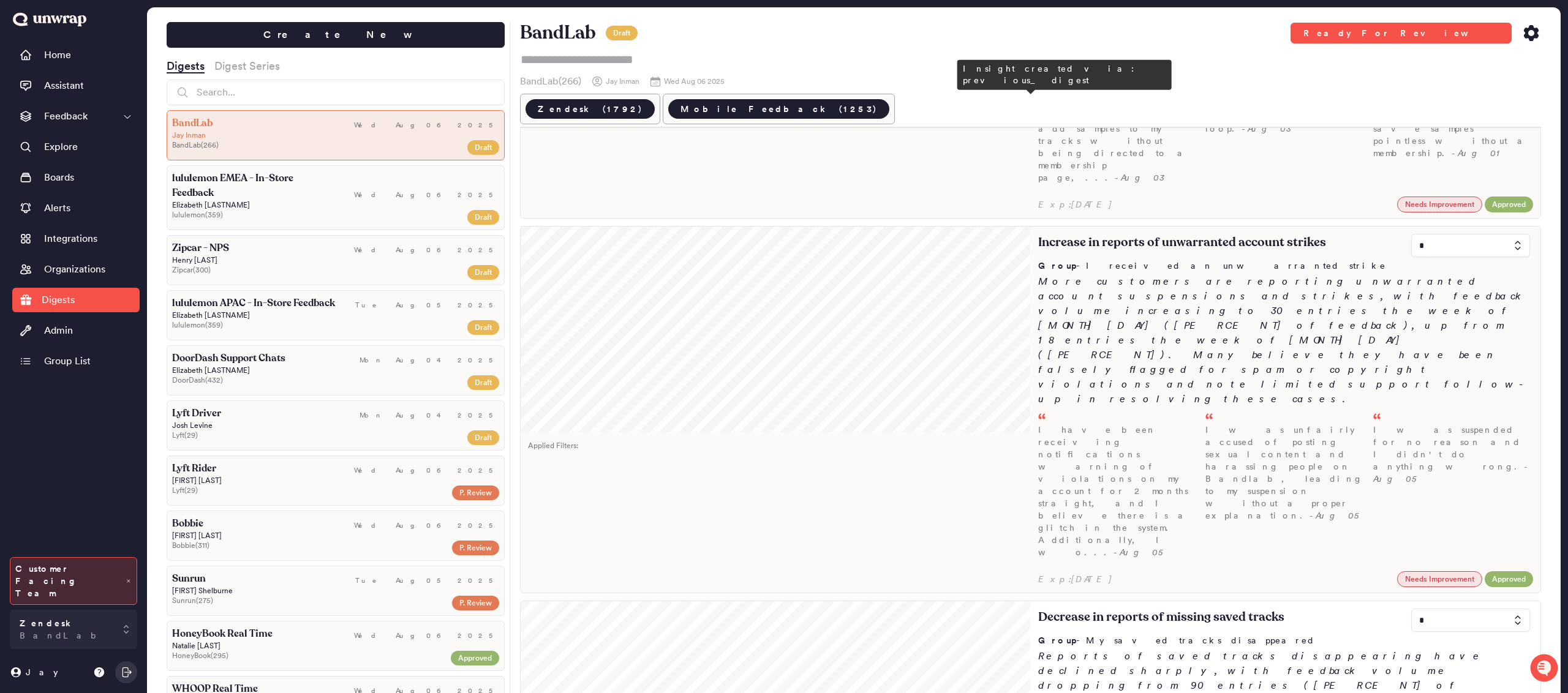 scroll, scrollTop: 280, scrollLeft: 0, axis: vertical 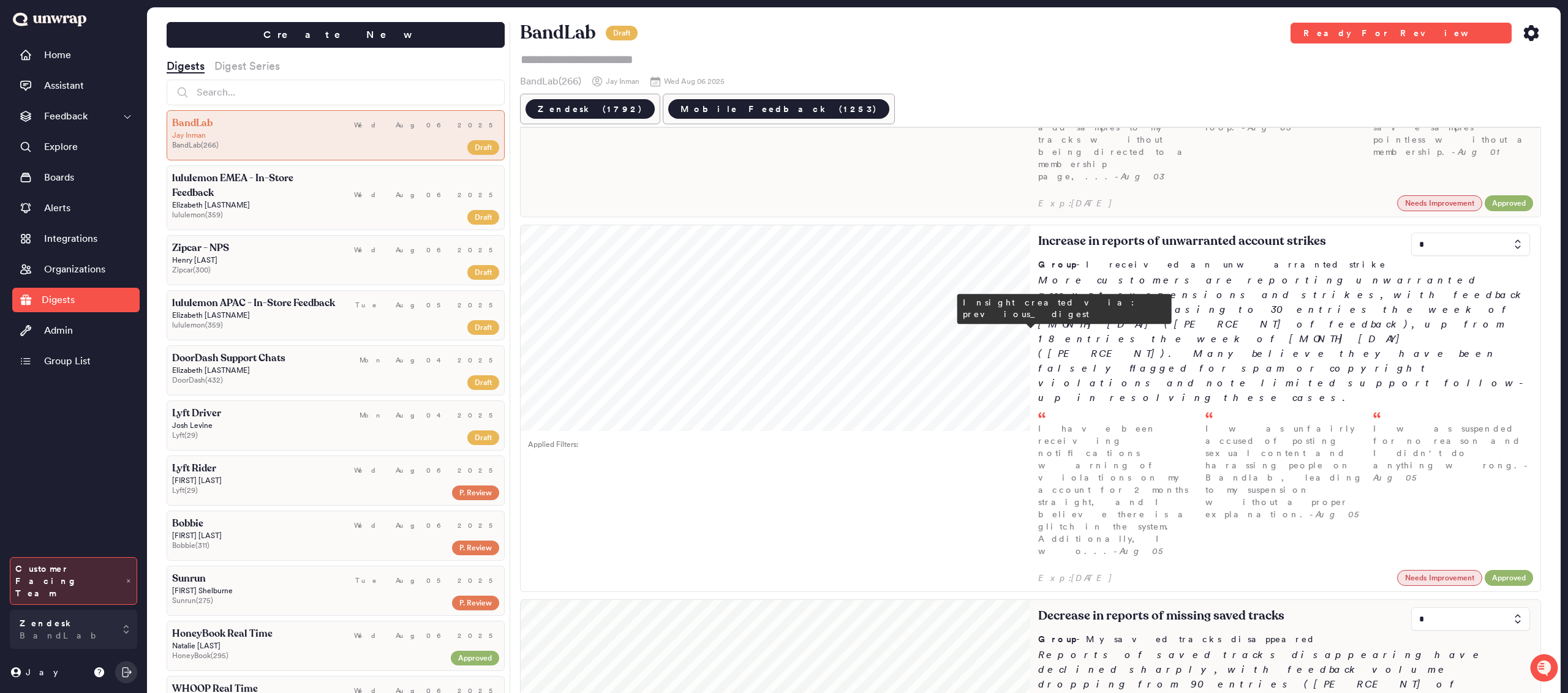 click at bounding box center [1471, 619] 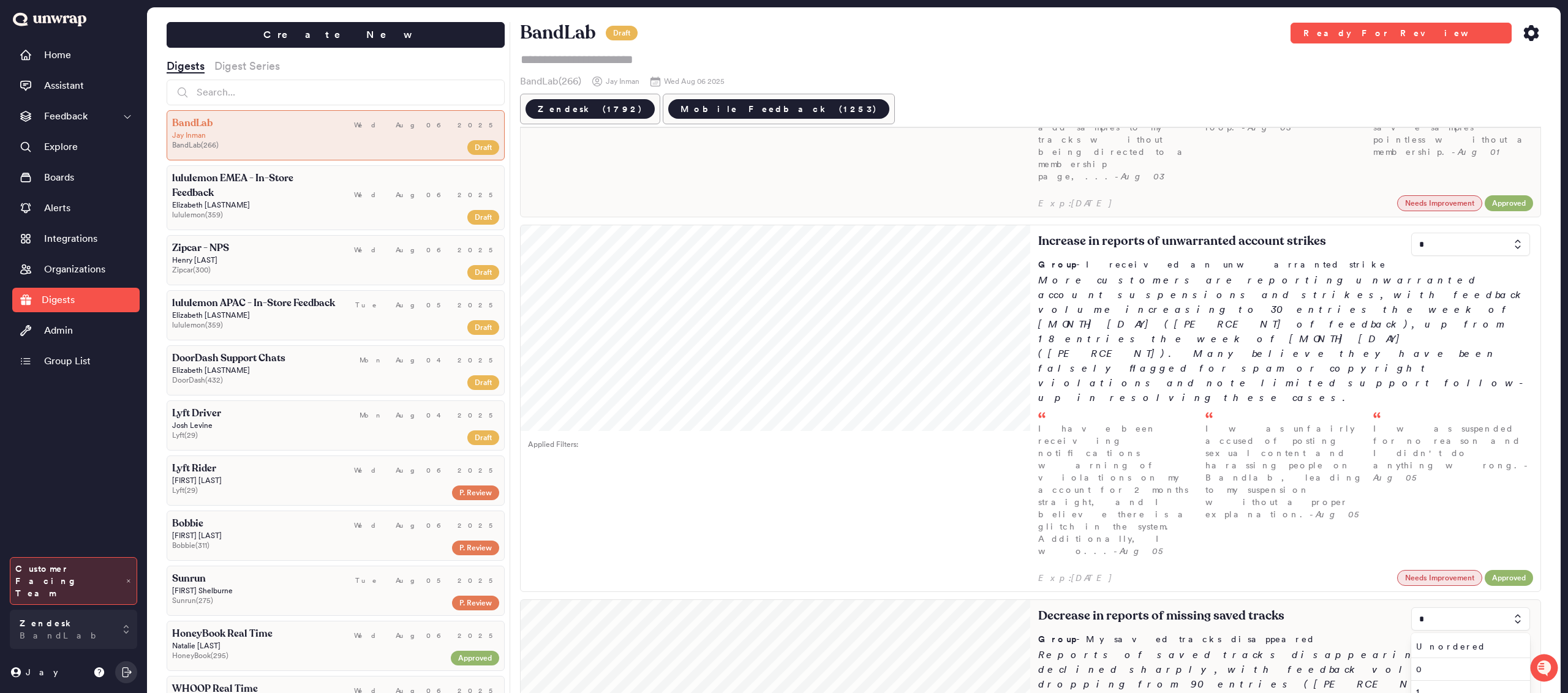 click on "3" at bounding box center [1468, 737] 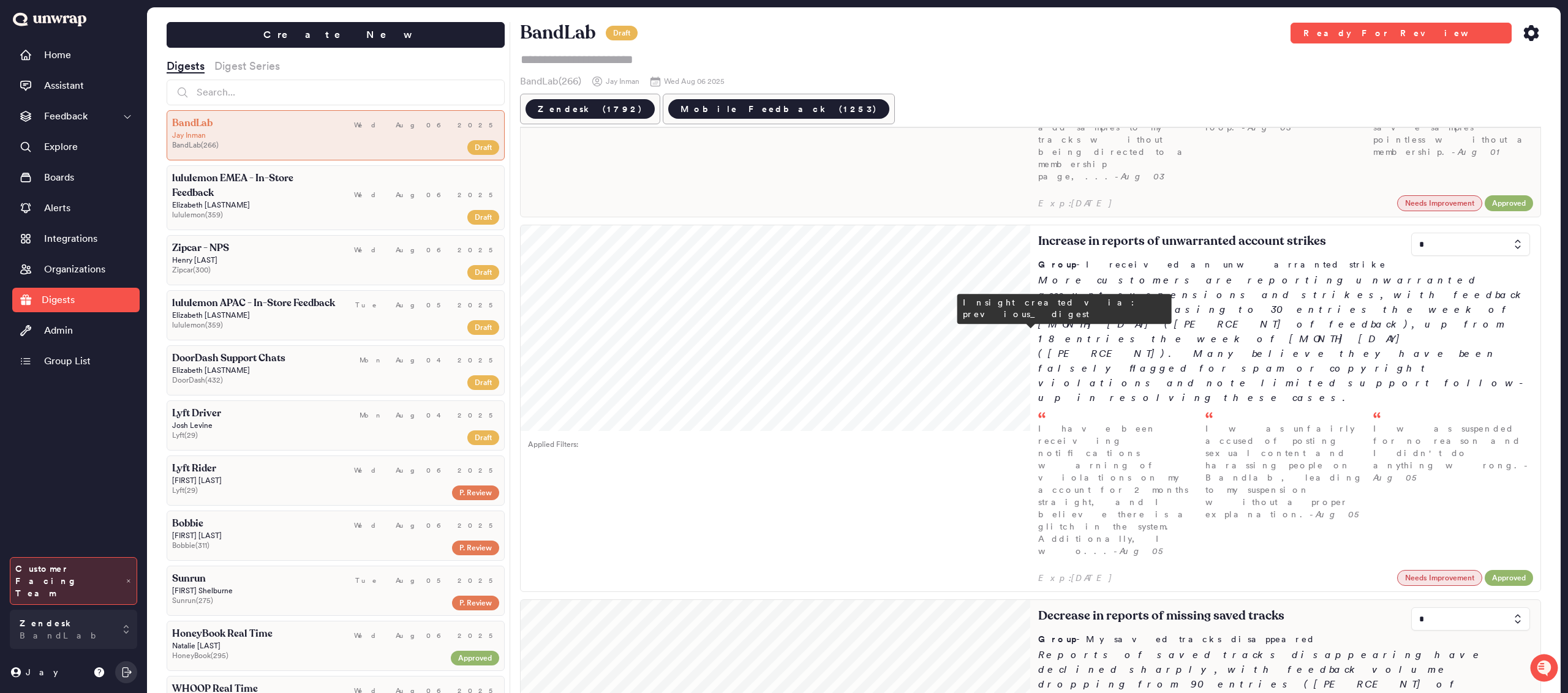 type on "*" 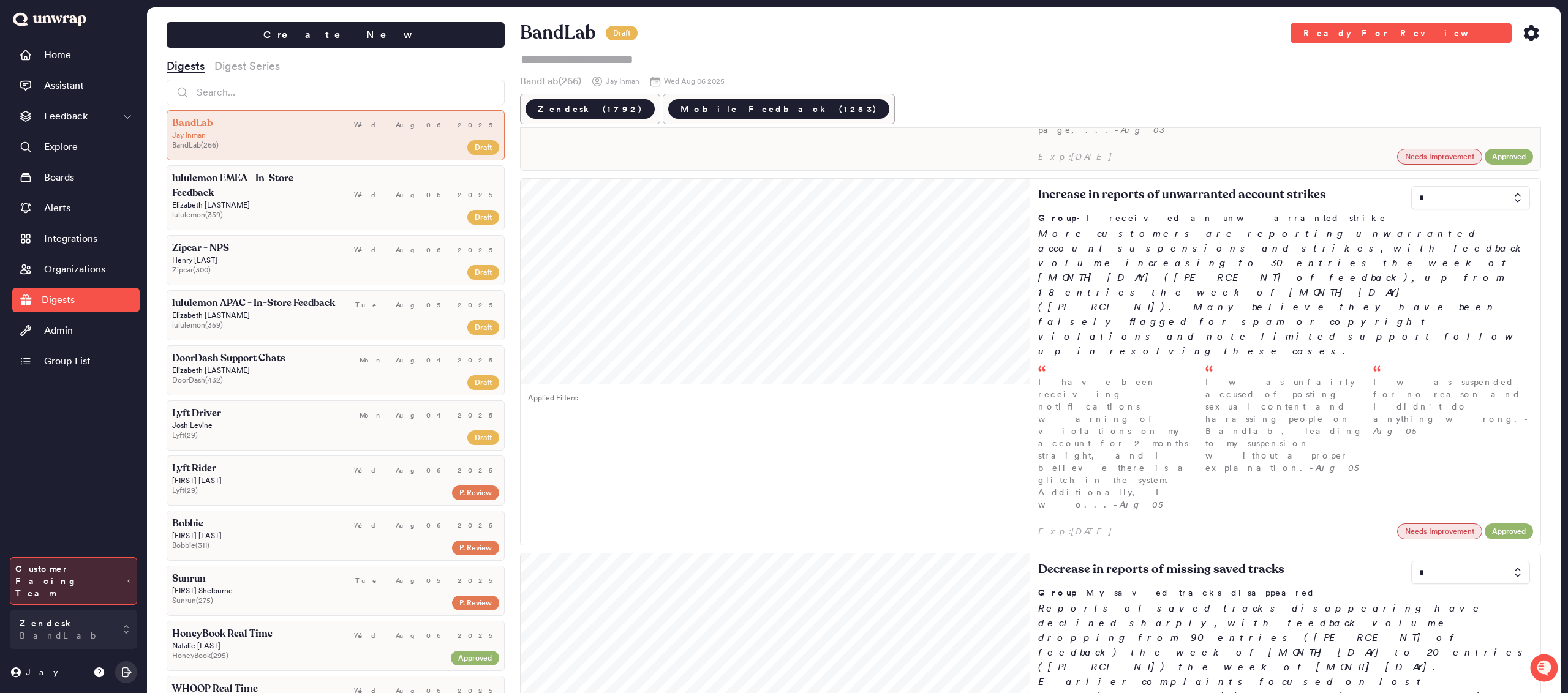 scroll, scrollTop: 0, scrollLeft: 0, axis: both 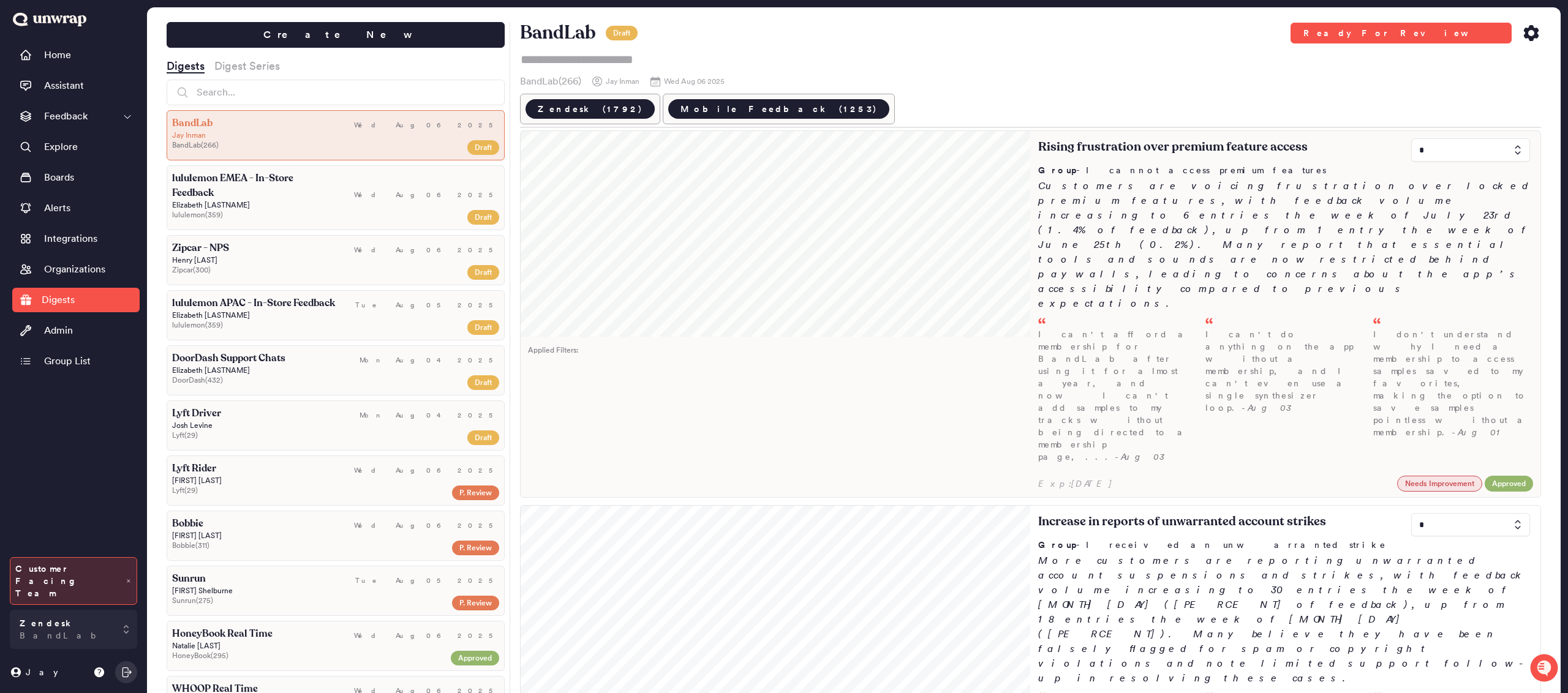 click 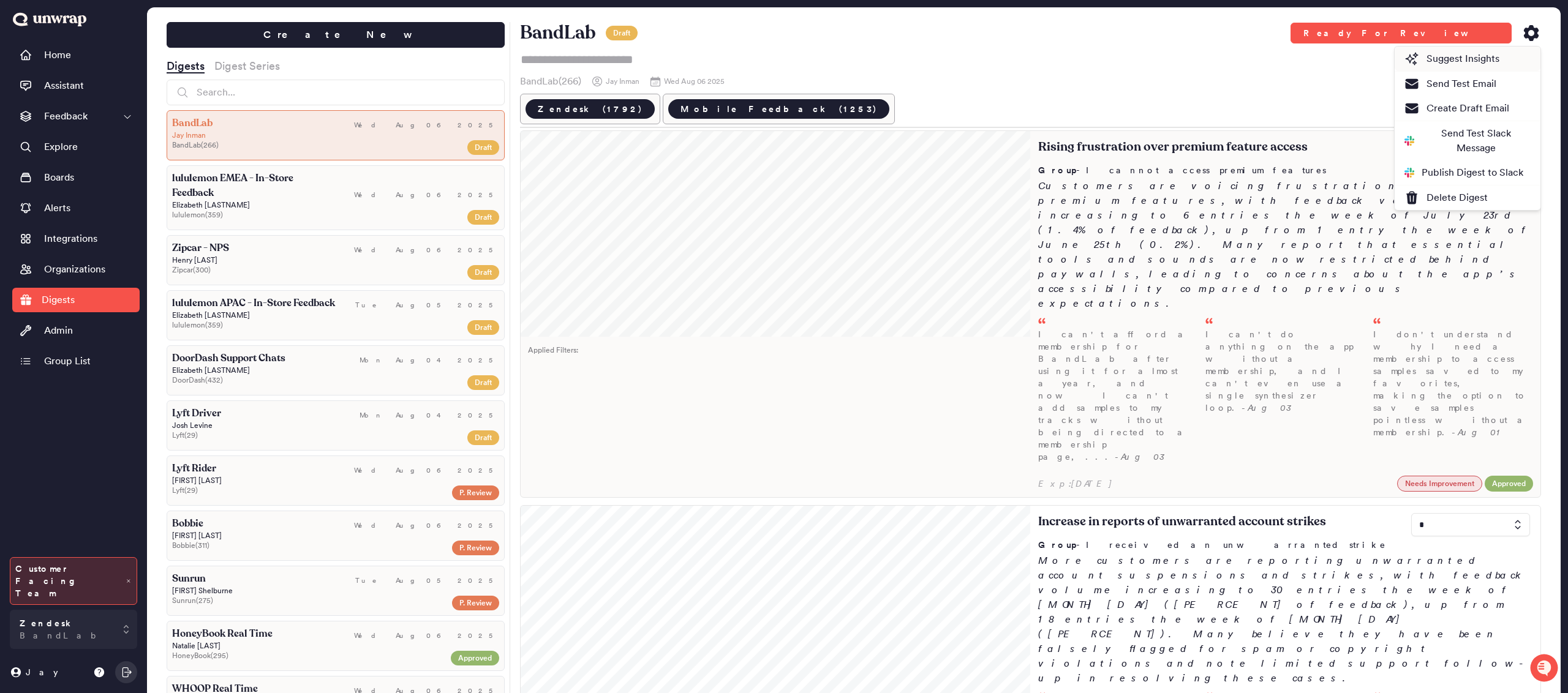 click on "Suggest Insights" at bounding box center (1452, 59) 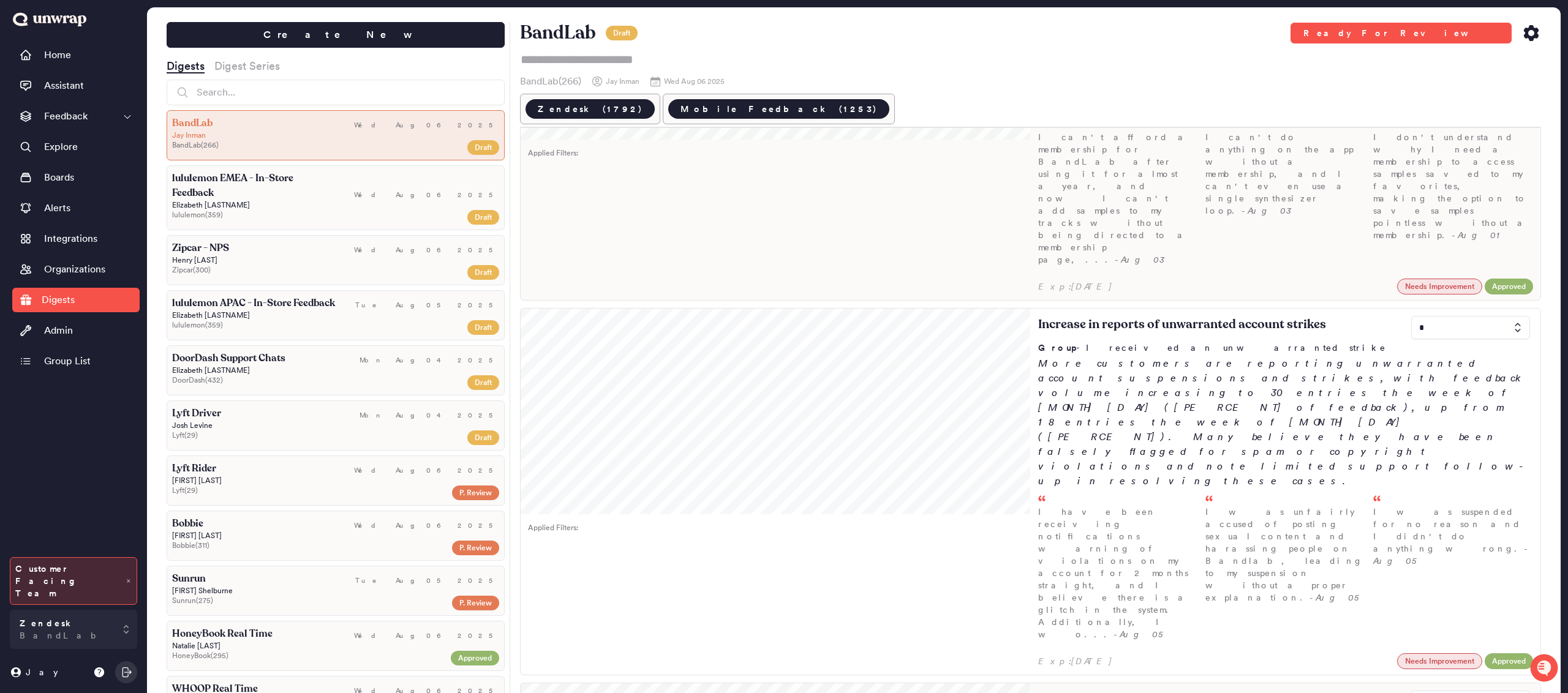 scroll, scrollTop: 140, scrollLeft: 0, axis: vertical 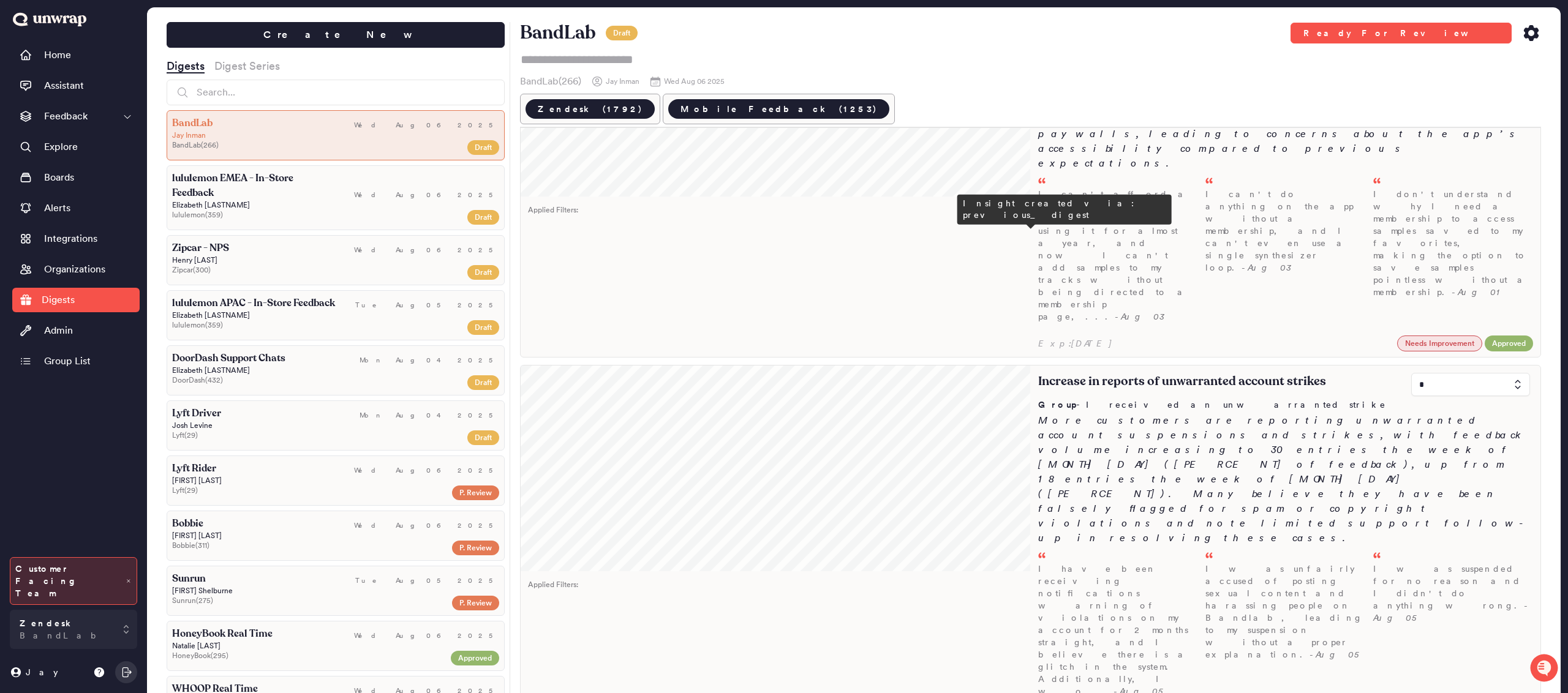 click 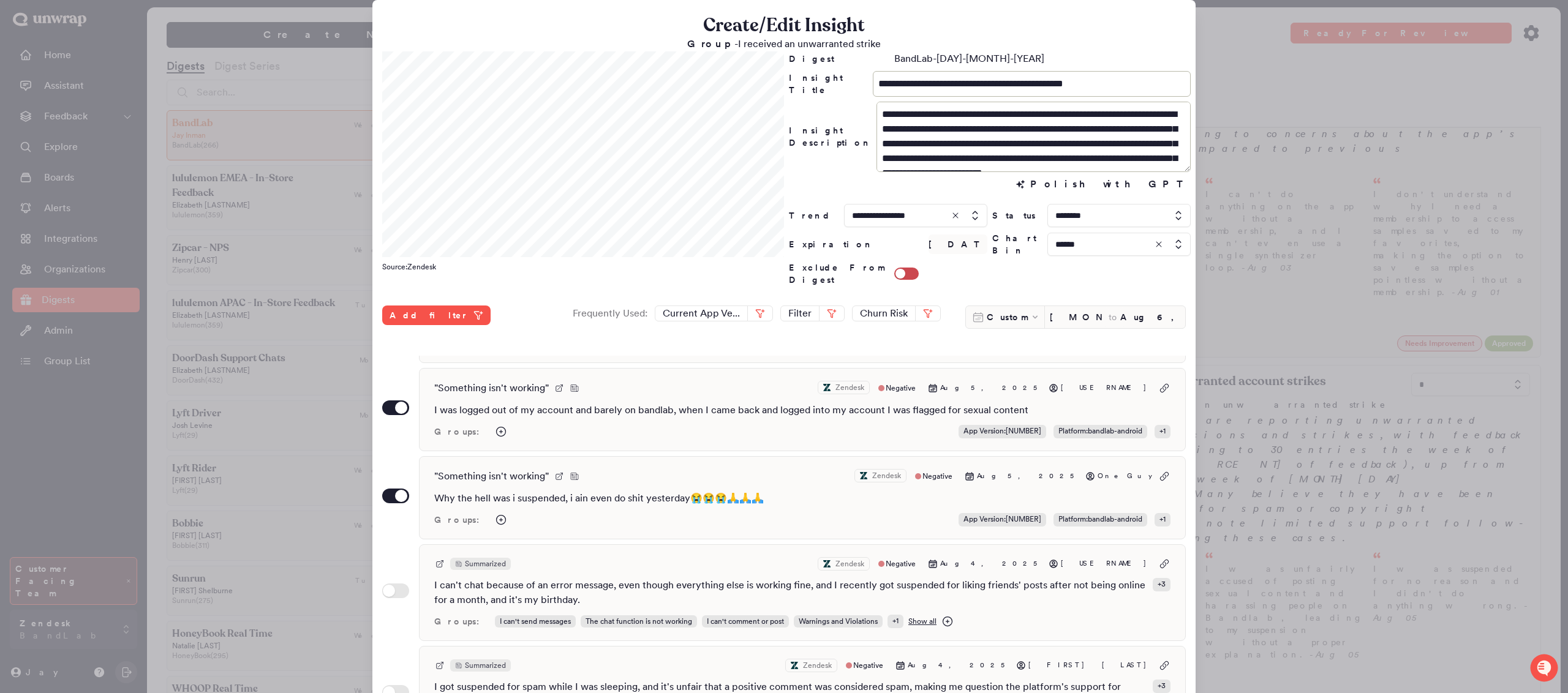 scroll, scrollTop: 197, scrollLeft: 0, axis: vertical 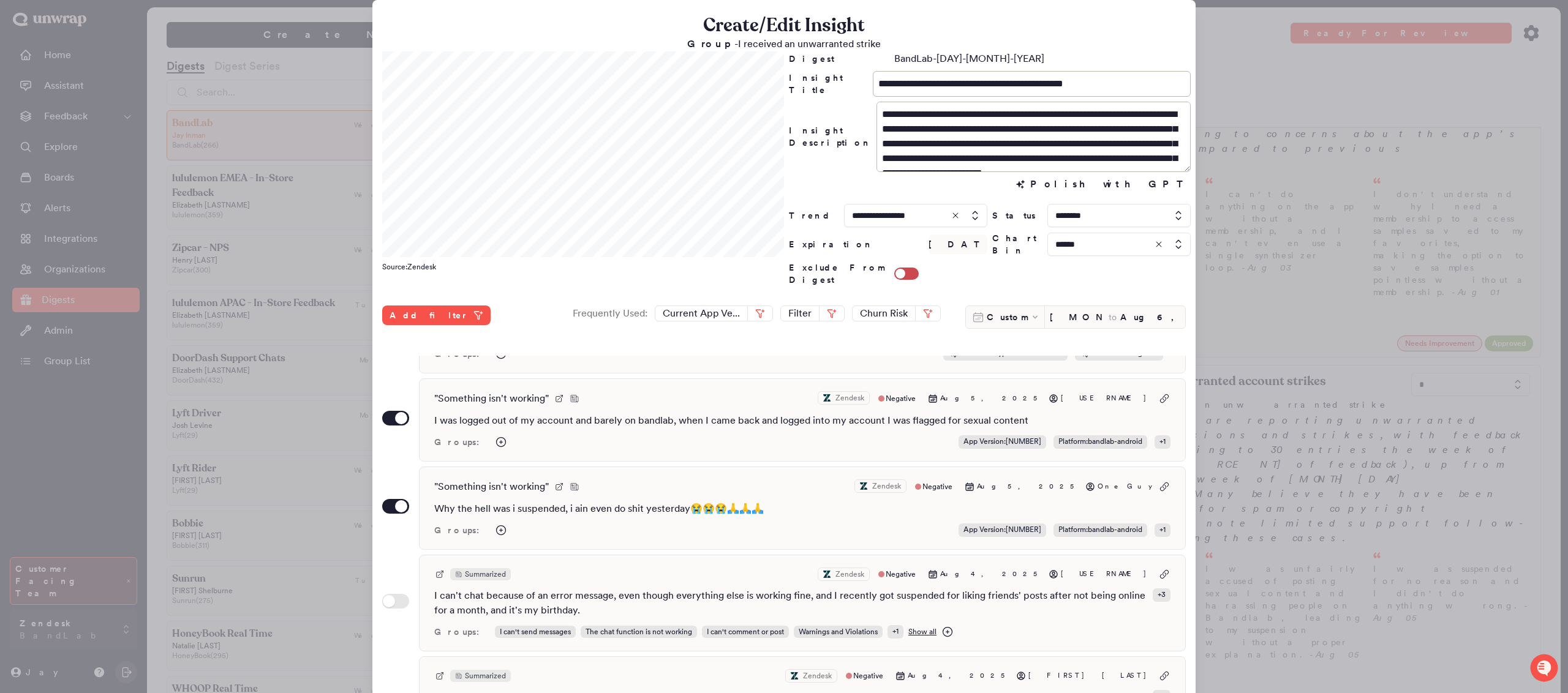 click at bounding box center [784, 346] 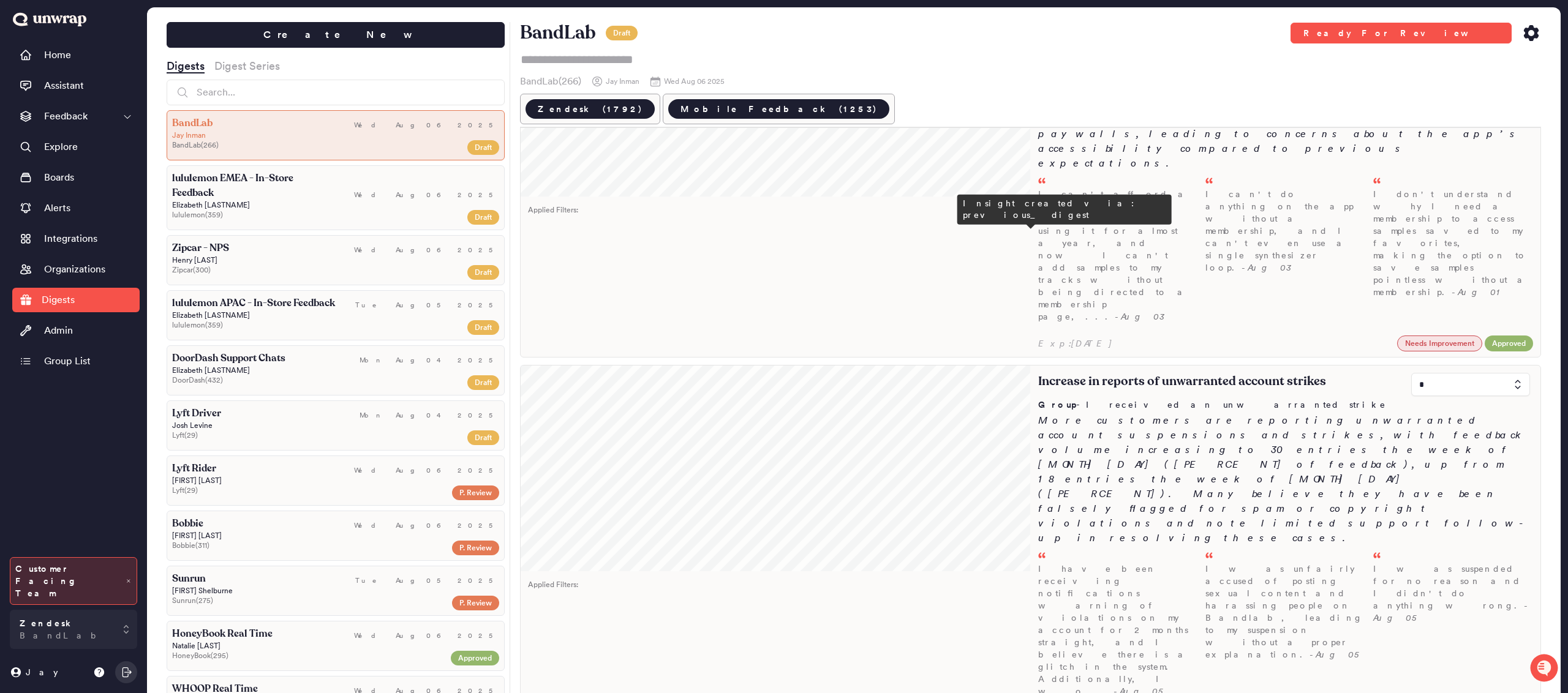 click on "I was unfairly accused of posting sexual content and harassing people on Bandlab, leading to my suspension without a proper explanation.  -  Aug 05" at bounding box center (1286, 612) 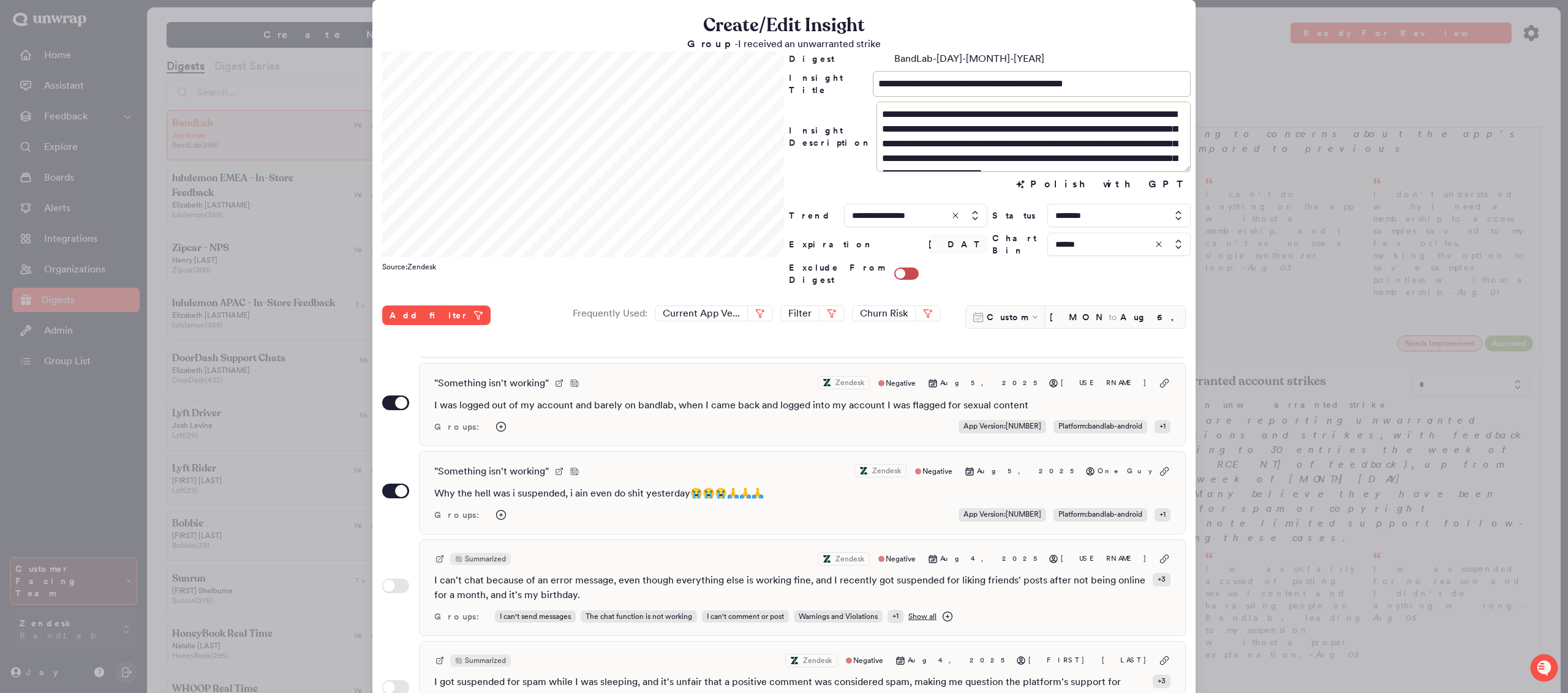 scroll, scrollTop: 209, scrollLeft: 0, axis: vertical 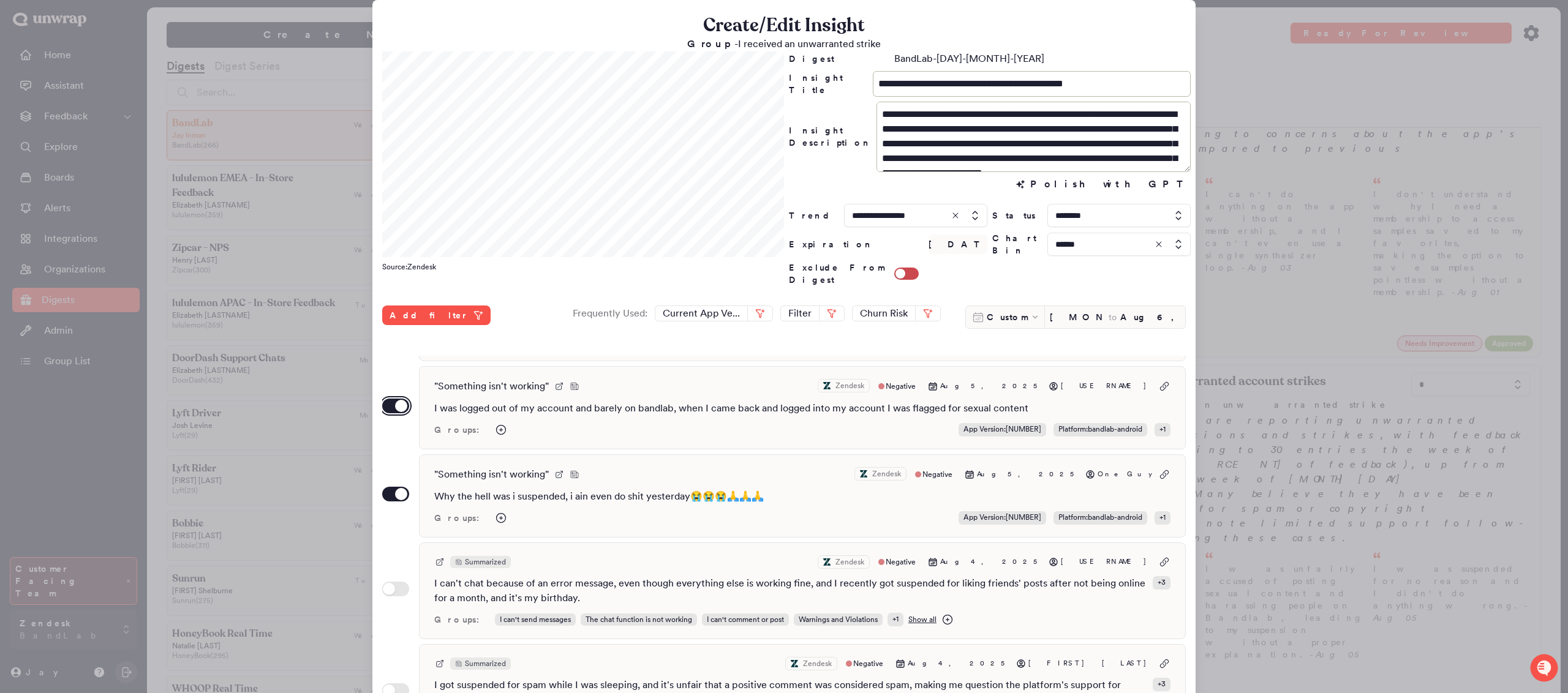 click on "Use setting" at bounding box center (396, 406) 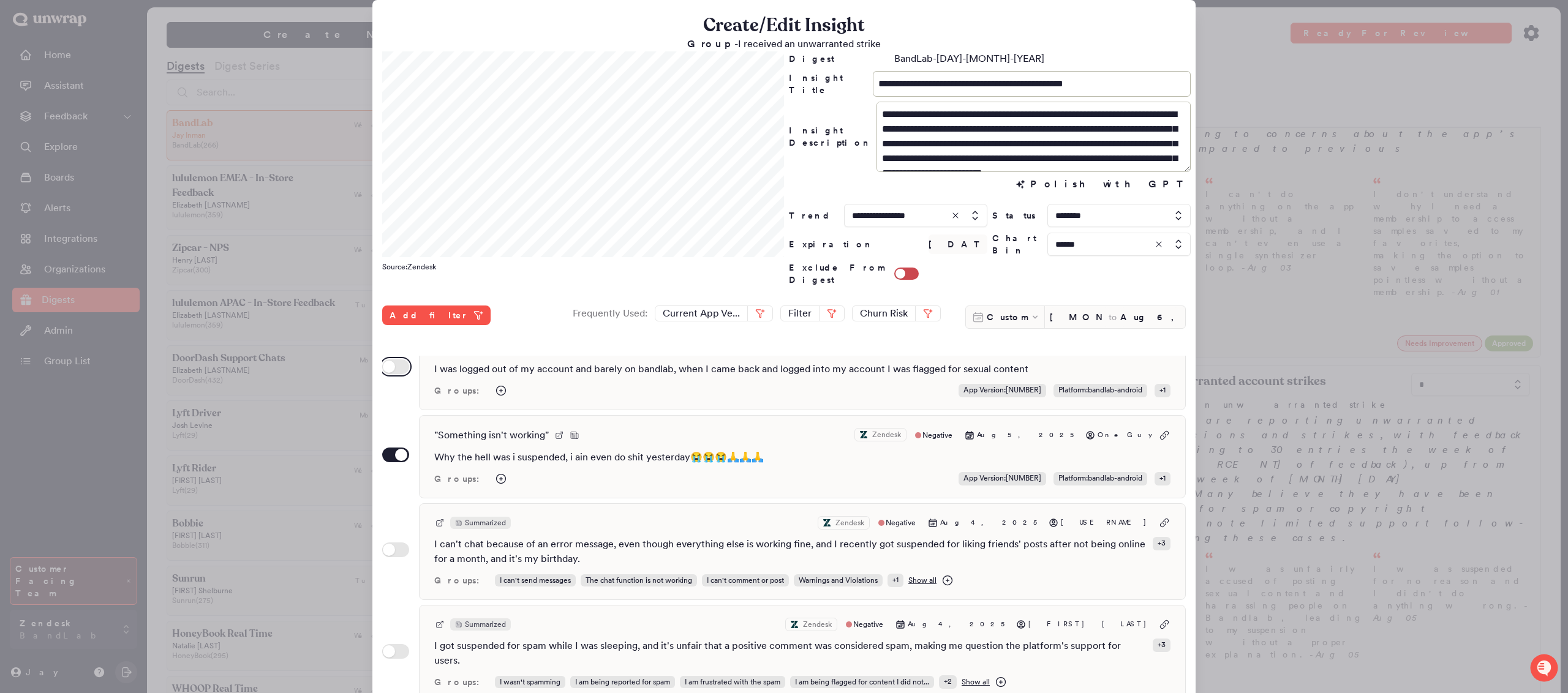scroll, scrollTop: 249, scrollLeft: 0, axis: vertical 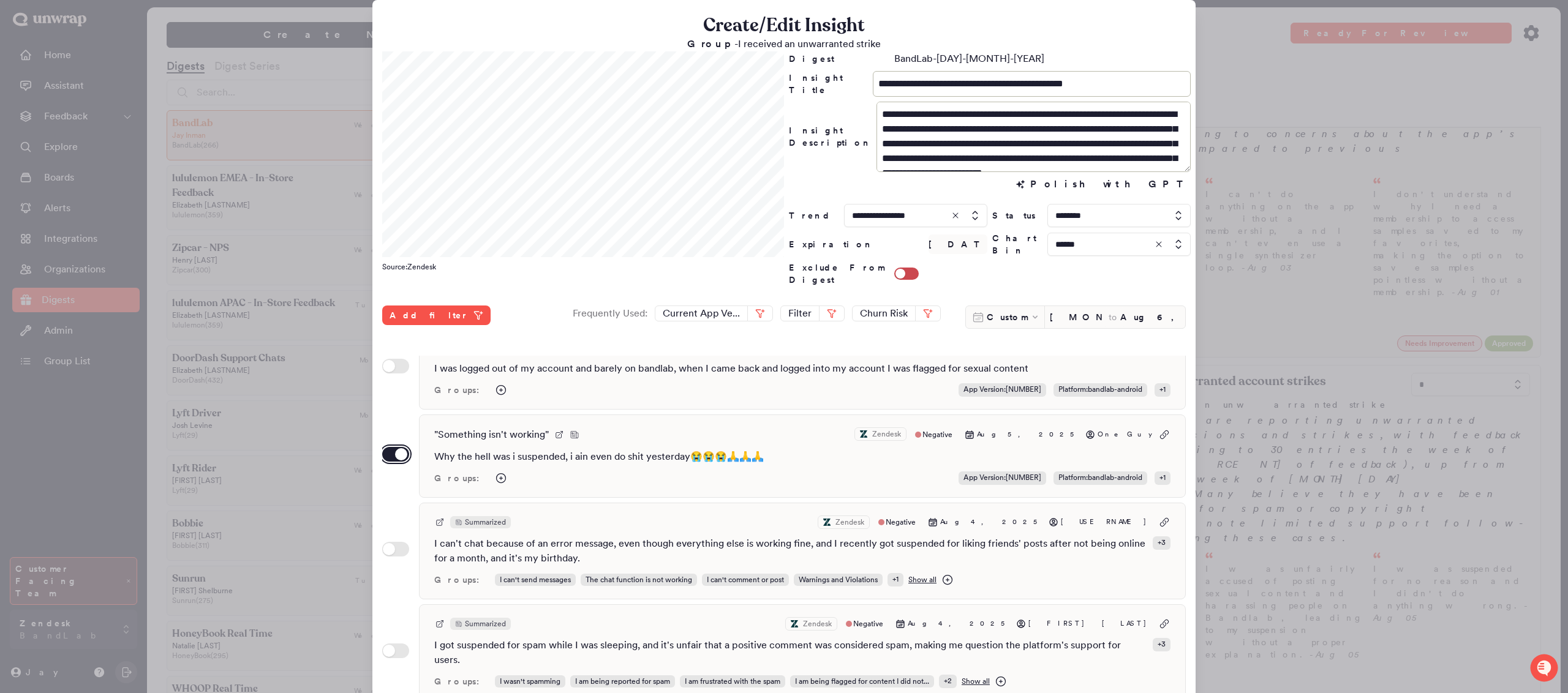 click on "Use setting" at bounding box center (396, 454) 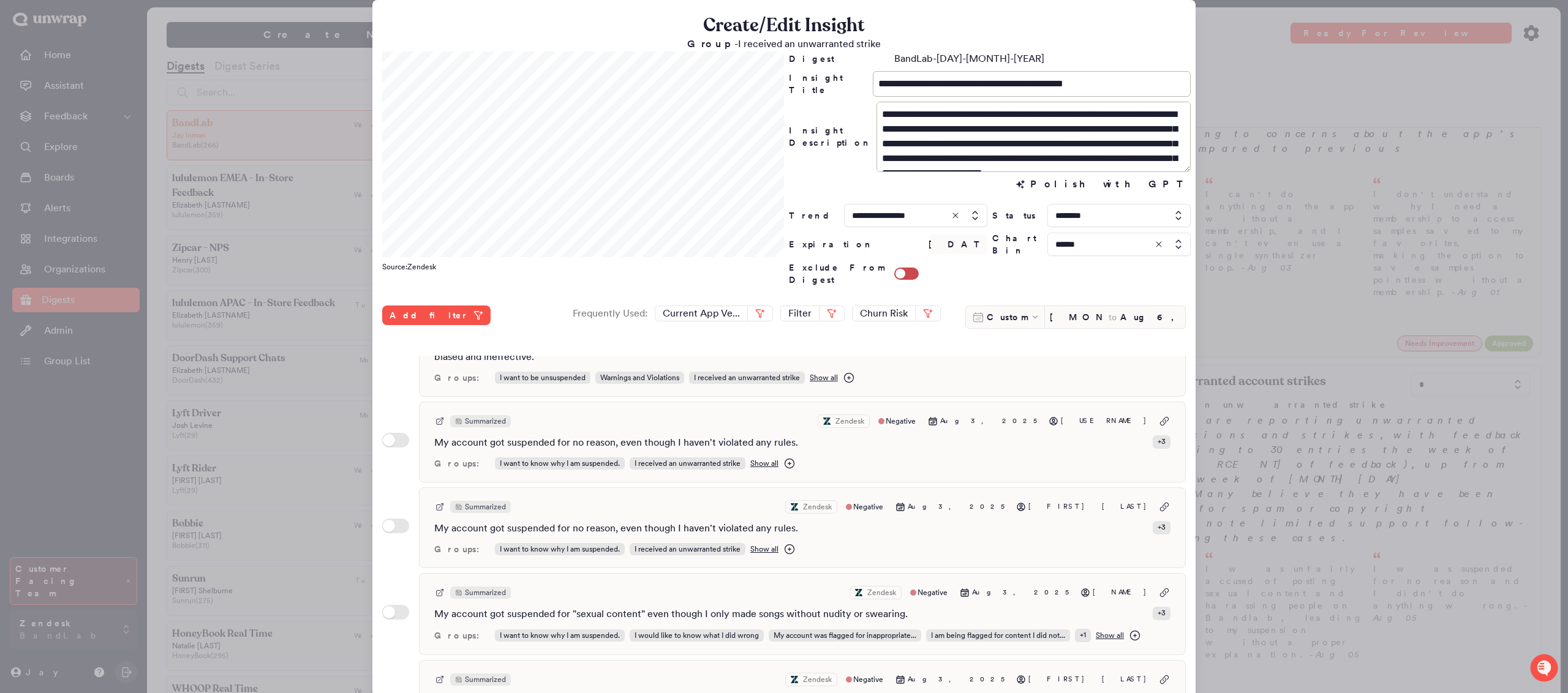 scroll, scrollTop: 826, scrollLeft: 0, axis: vertical 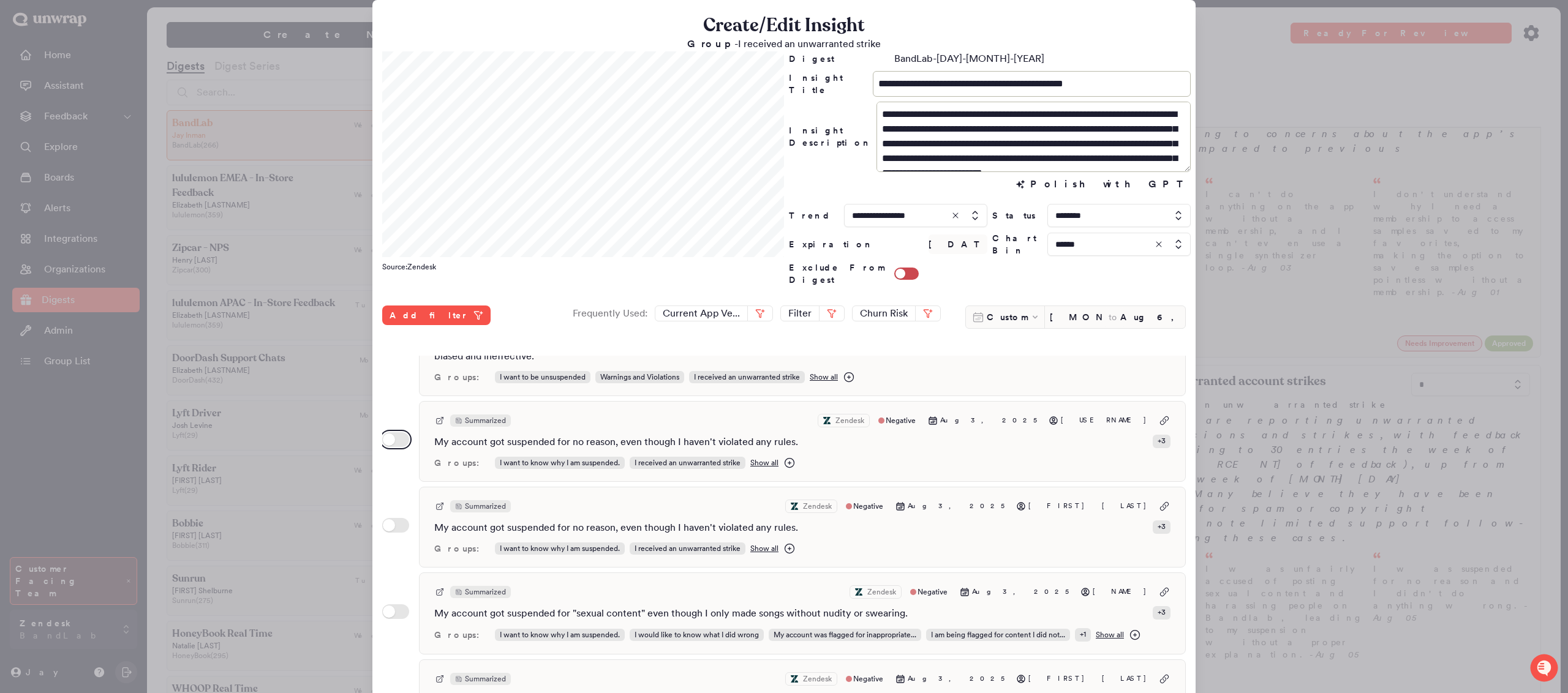 click on "Use setting" at bounding box center [396, 440] 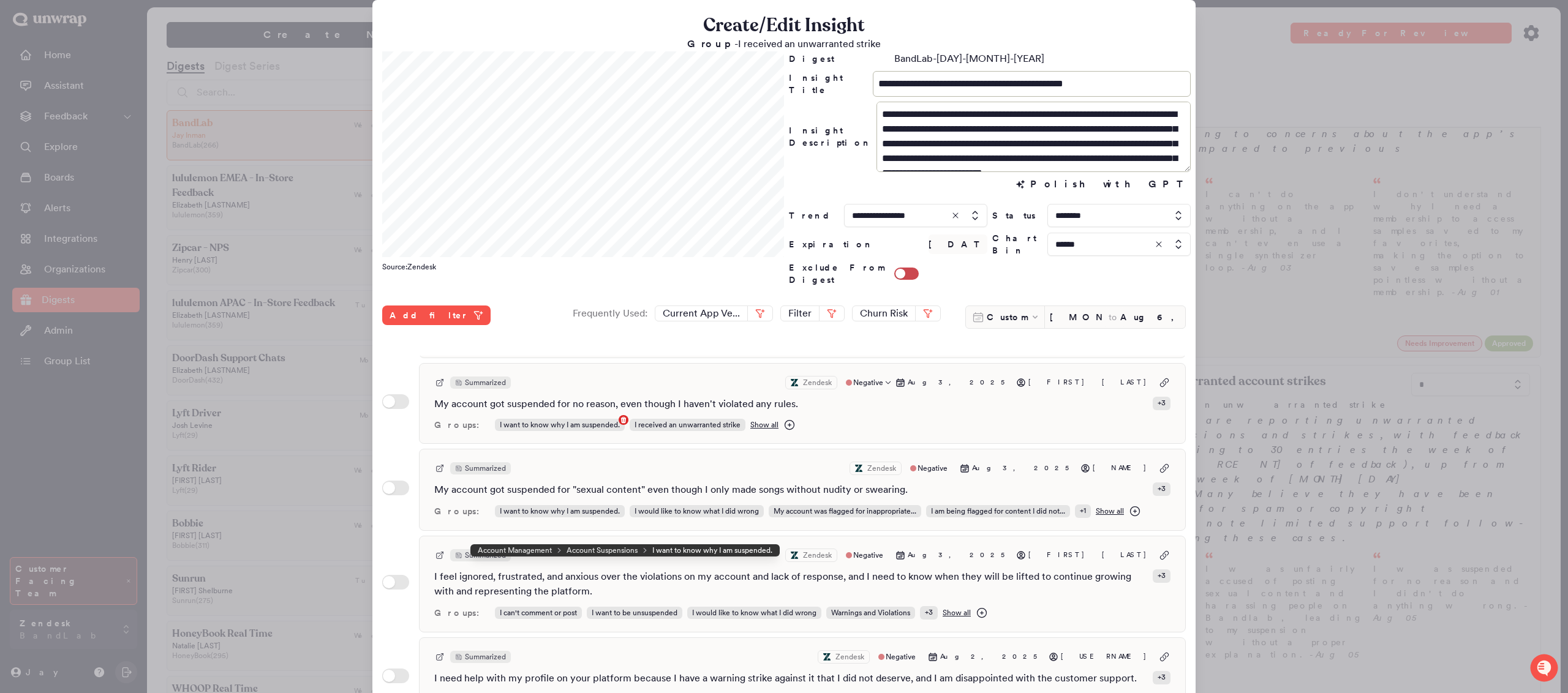 scroll, scrollTop: 960, scrollLeft: 0, axis: vertical 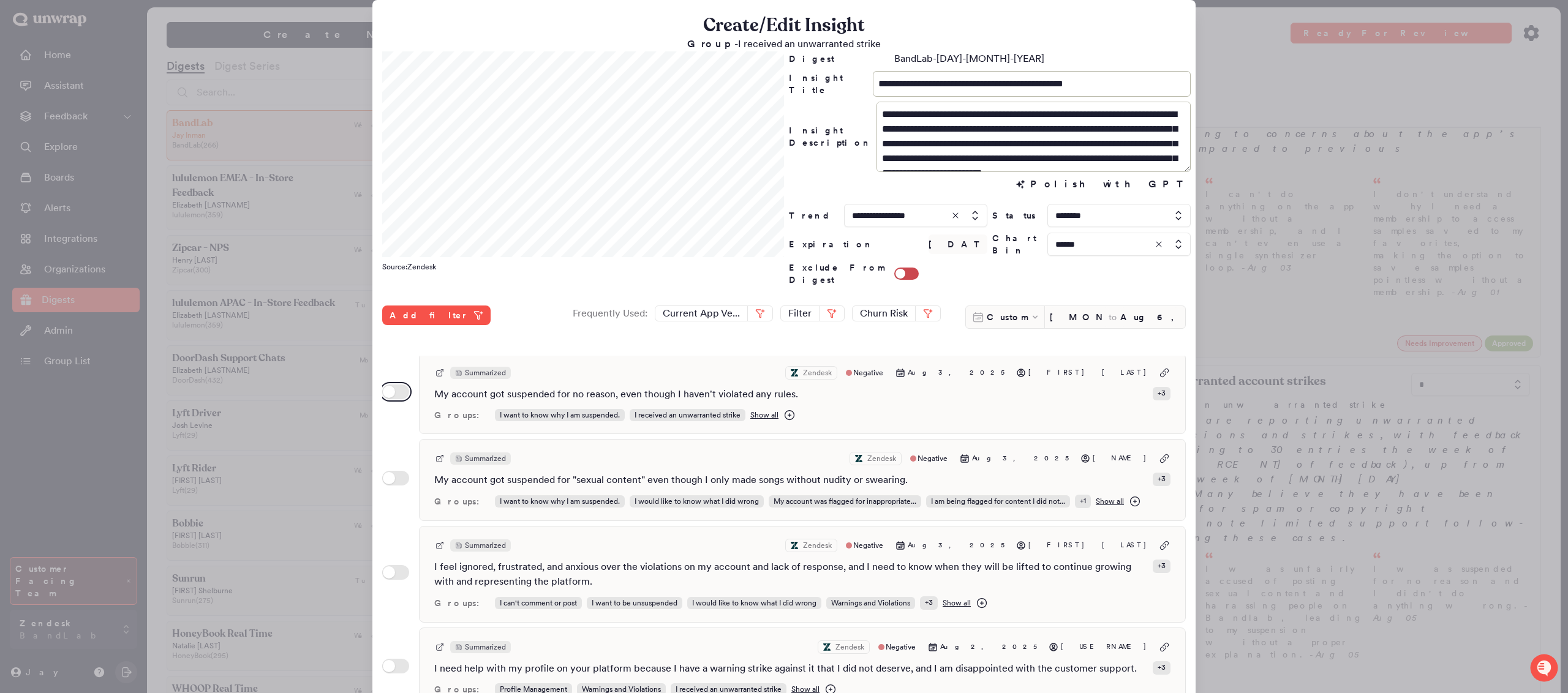 click on "Use setting" at bounding box center (396, 392) 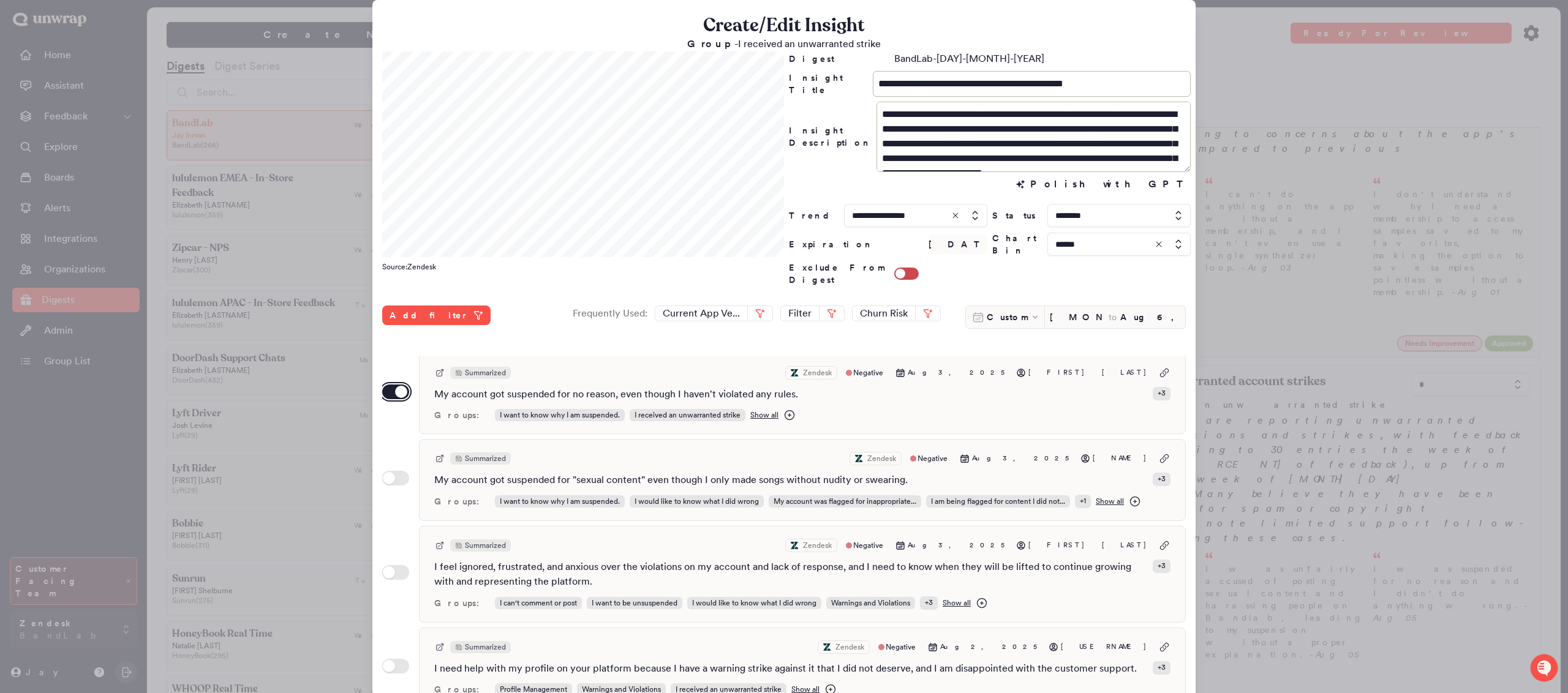 click on "Use setting" at bounding box center (396, 392) 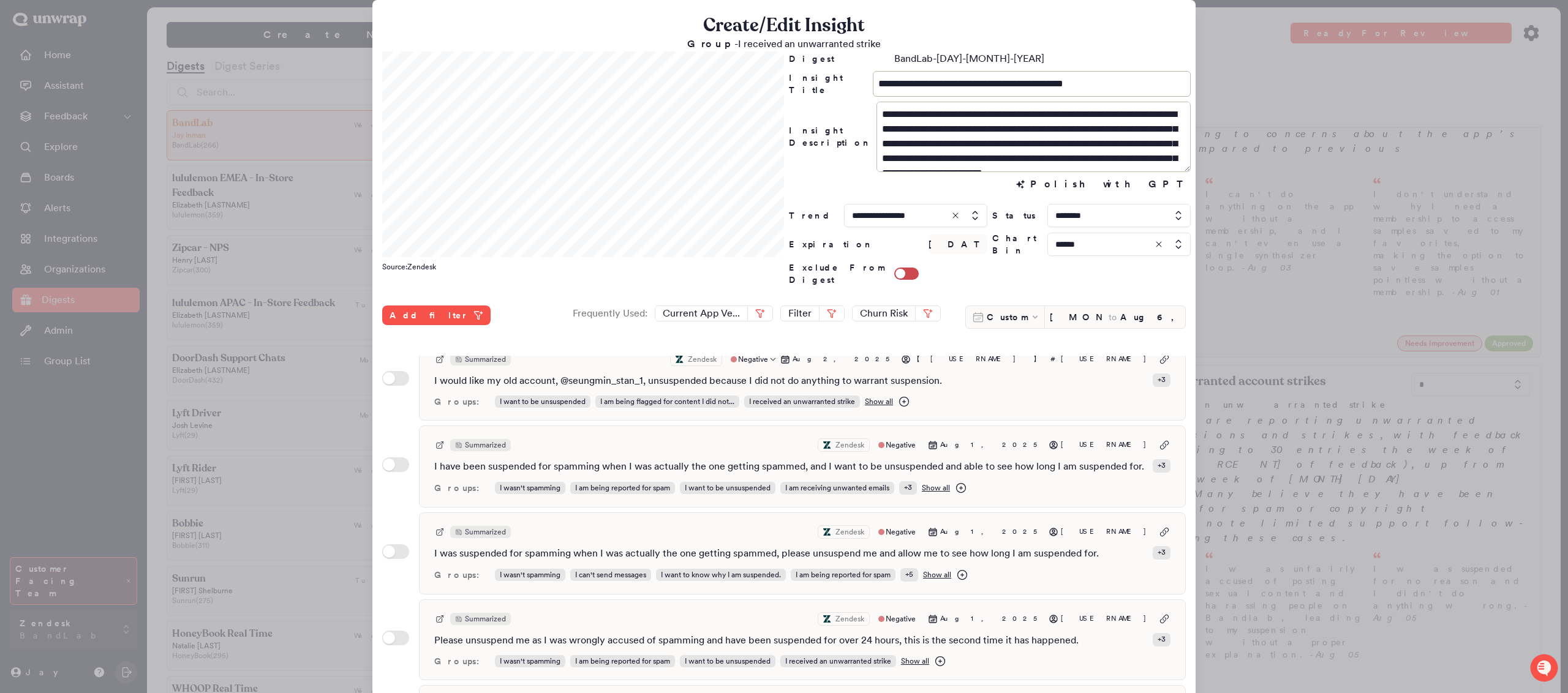 scroll, scrollTop: 1536, scrollLeft: 0, axis: vertical 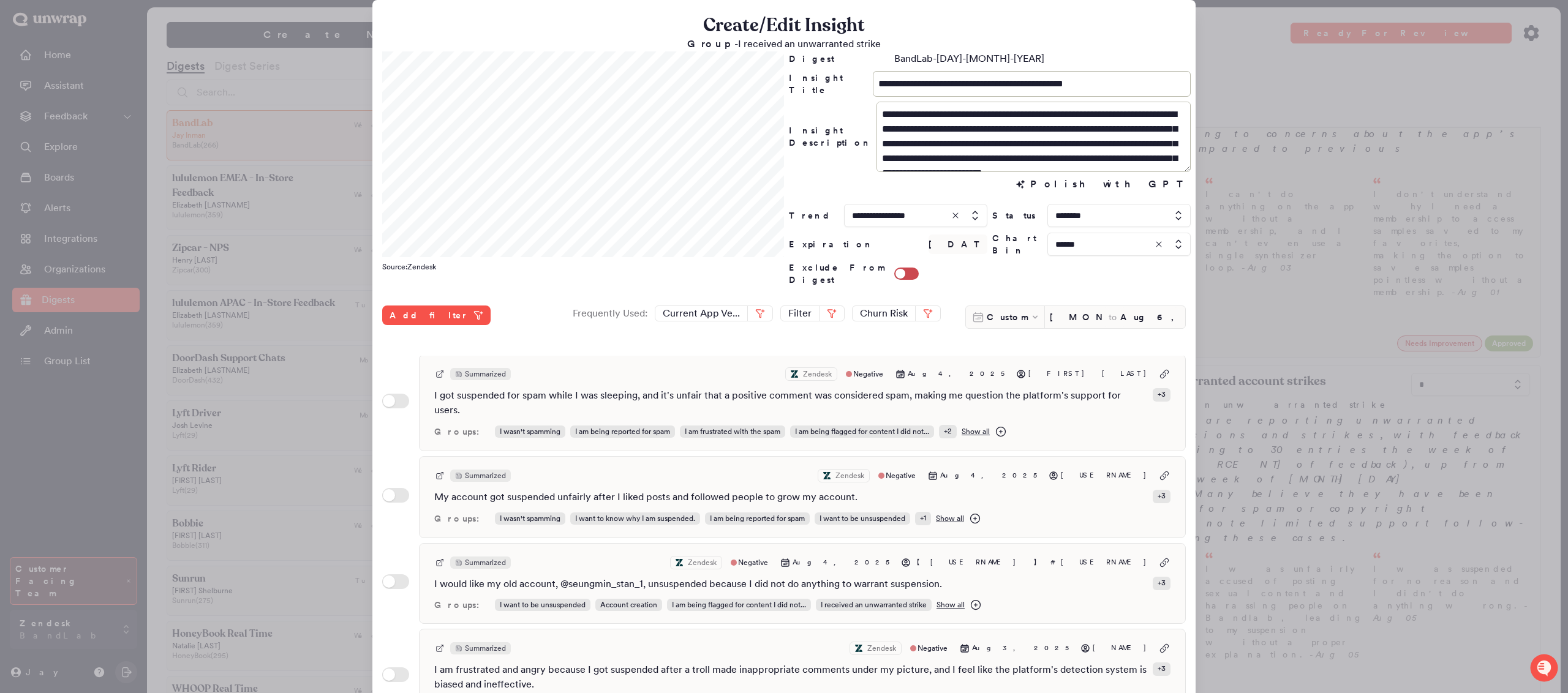 click at bounding box center [784, 346] 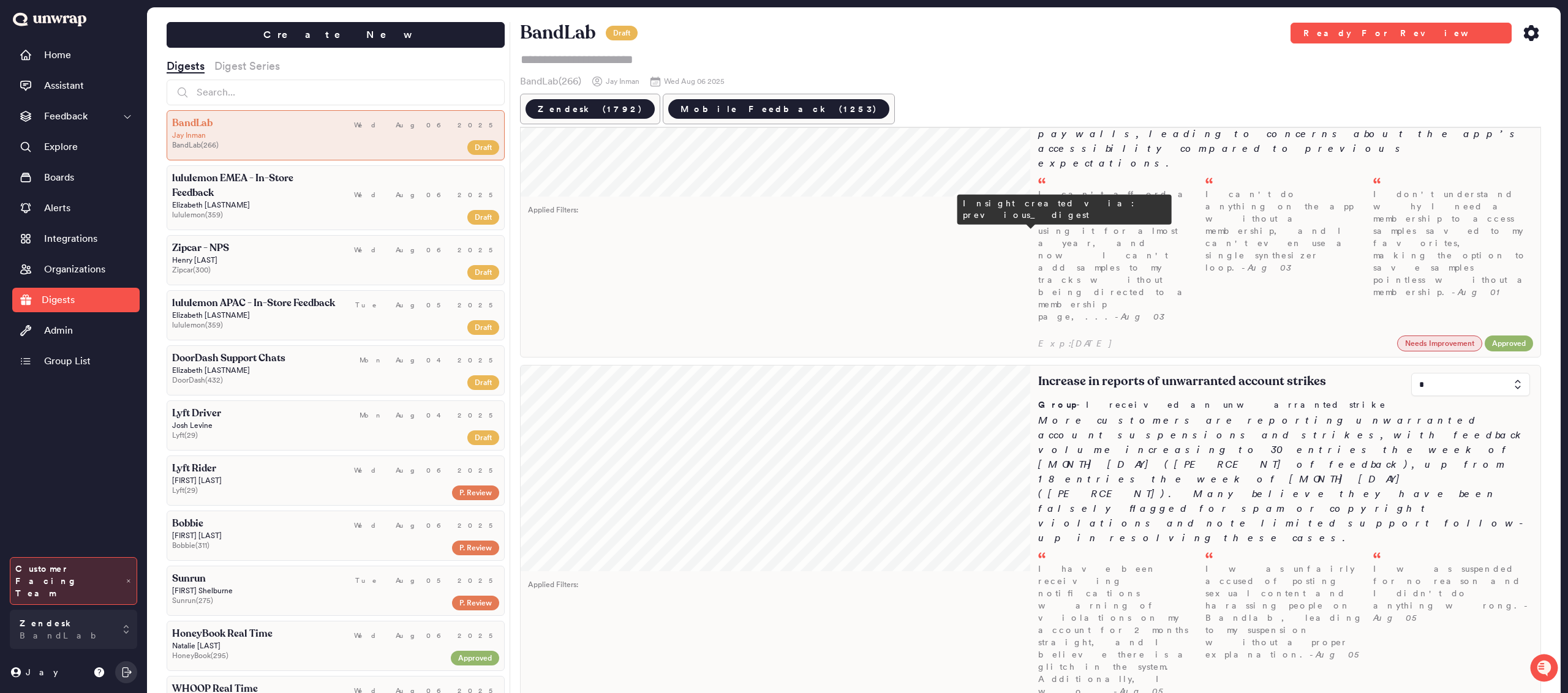 click on "More customers are reporting unwarranted account suspensions and strikes, with feedback volume increasing to 30 entries the week of [DATE] ([PERCENT] of feedback), up from 18 entries the week of [DATE] ([PERCENT]). Many believe they have been falsely flagged for spam or copyright violations and note limited support follow-up in resolving these cases." at bounding box center [1286, 479] 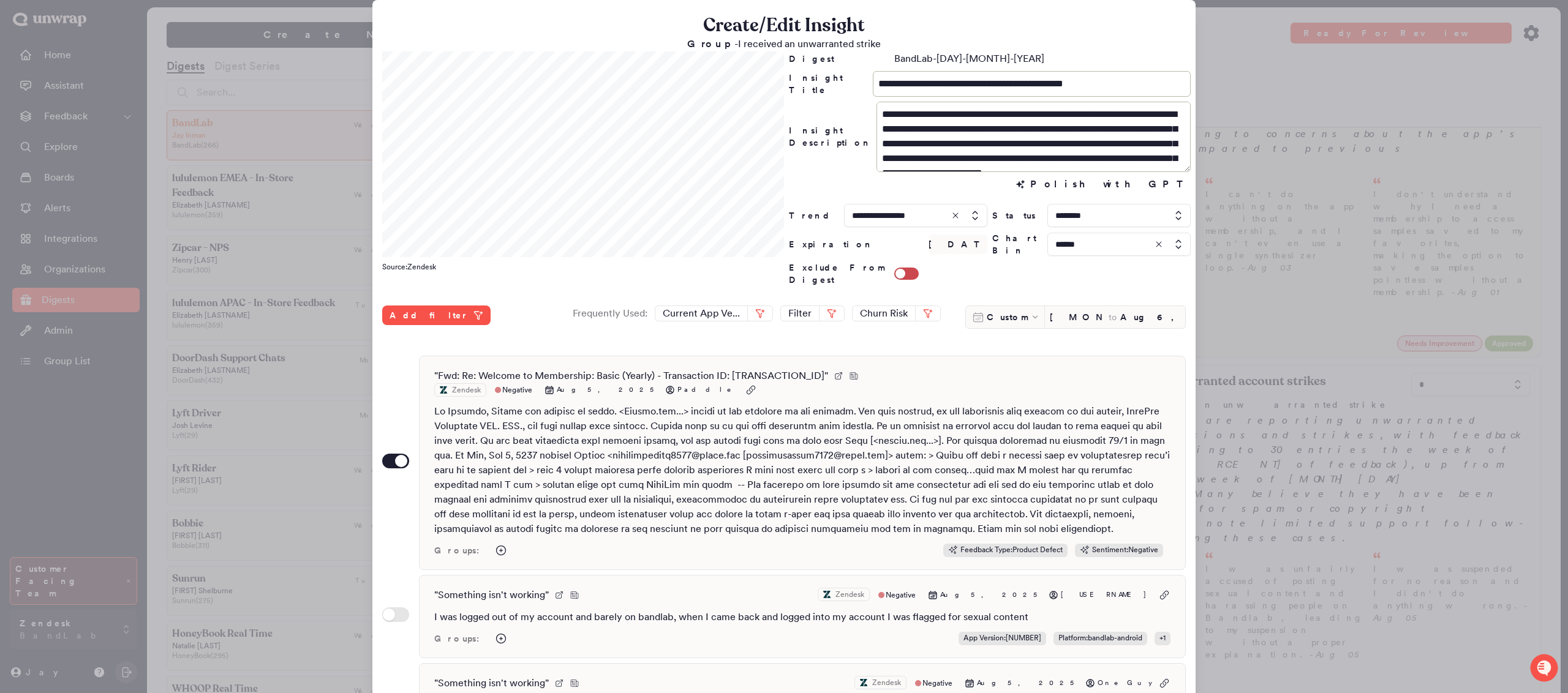 click at bounding box center [1119, 215] 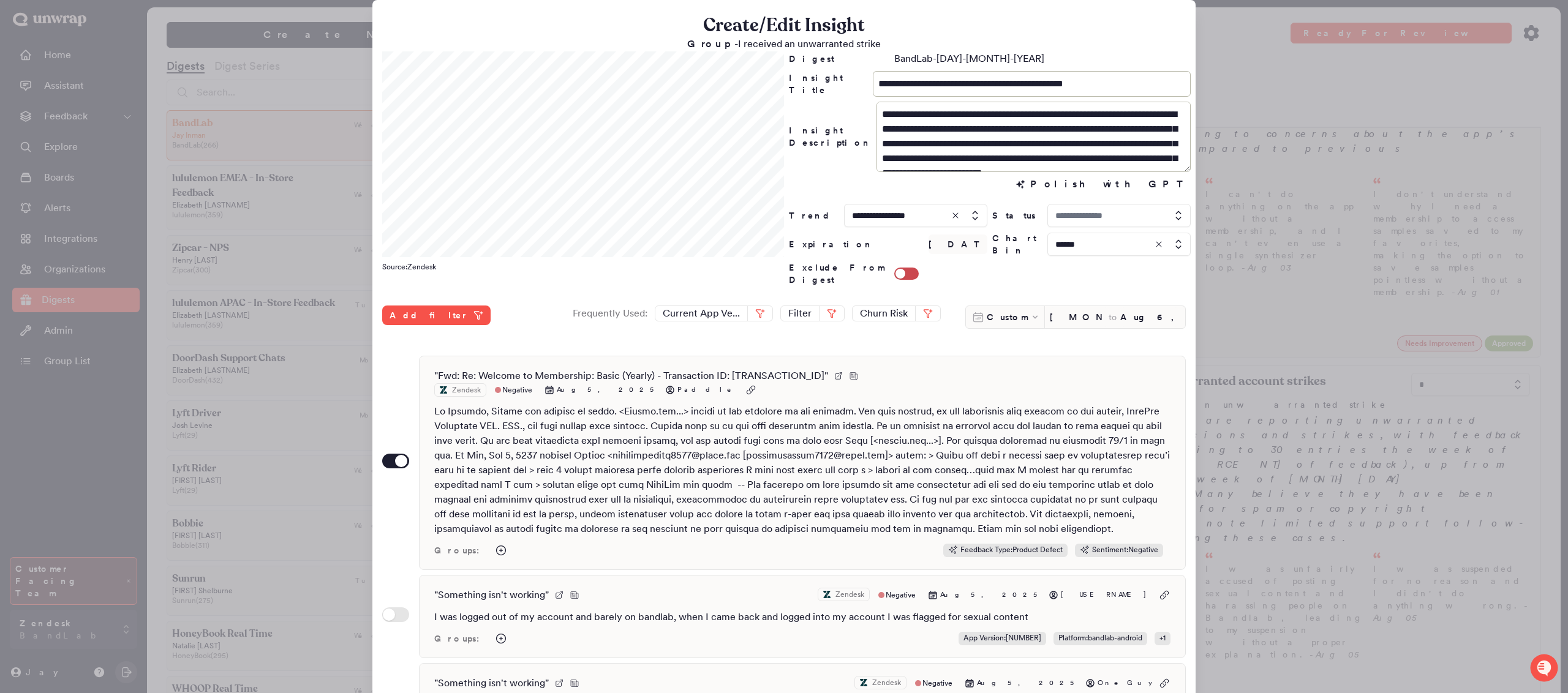 type on "********" 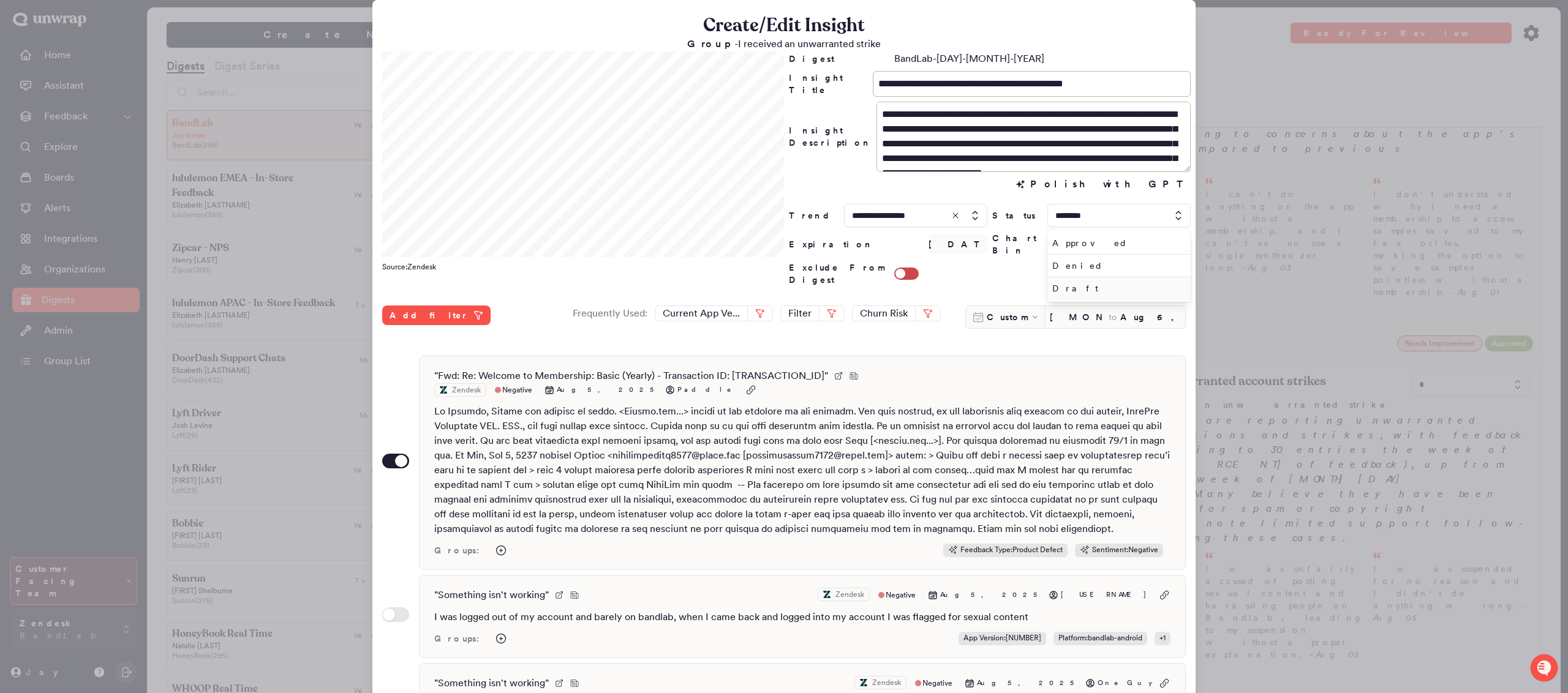 click on "Draft" at bounding box center (1117, 288) 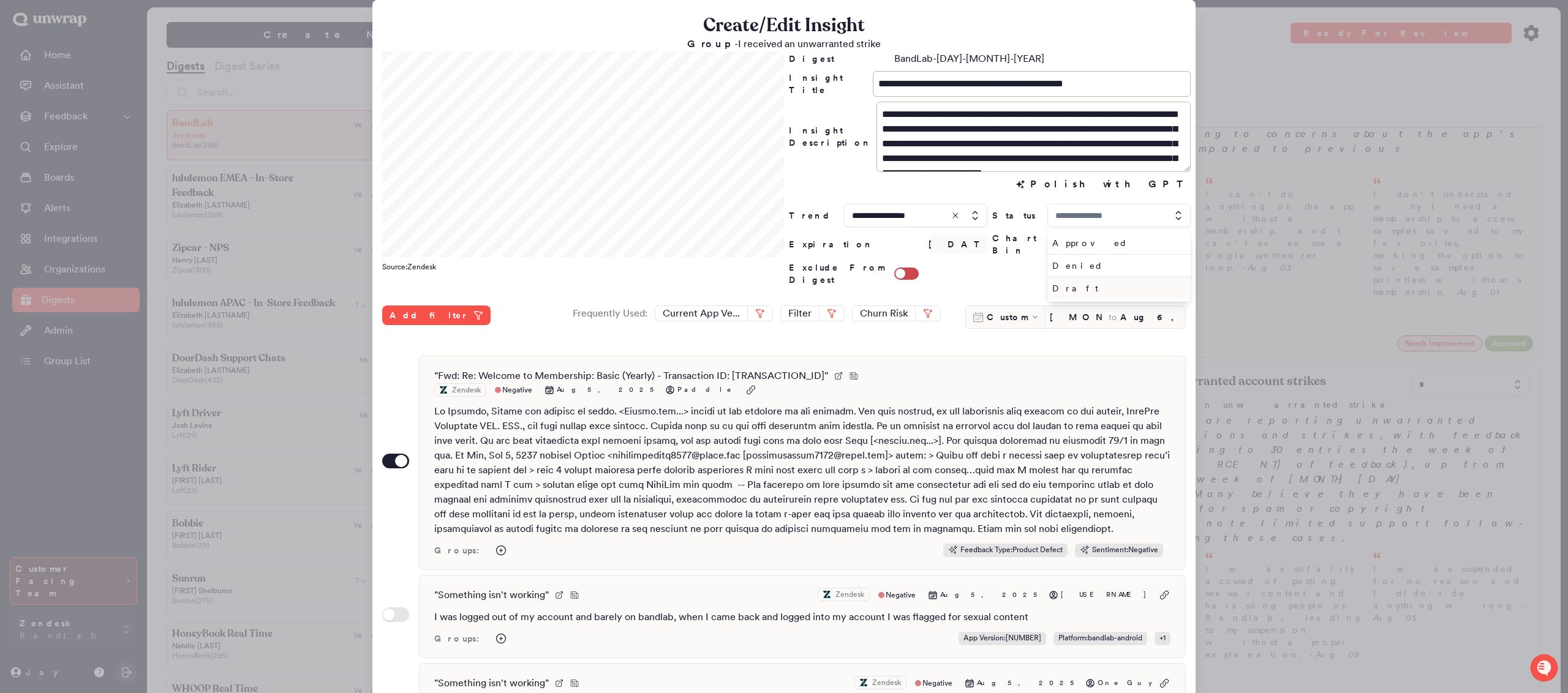 type on "*****" 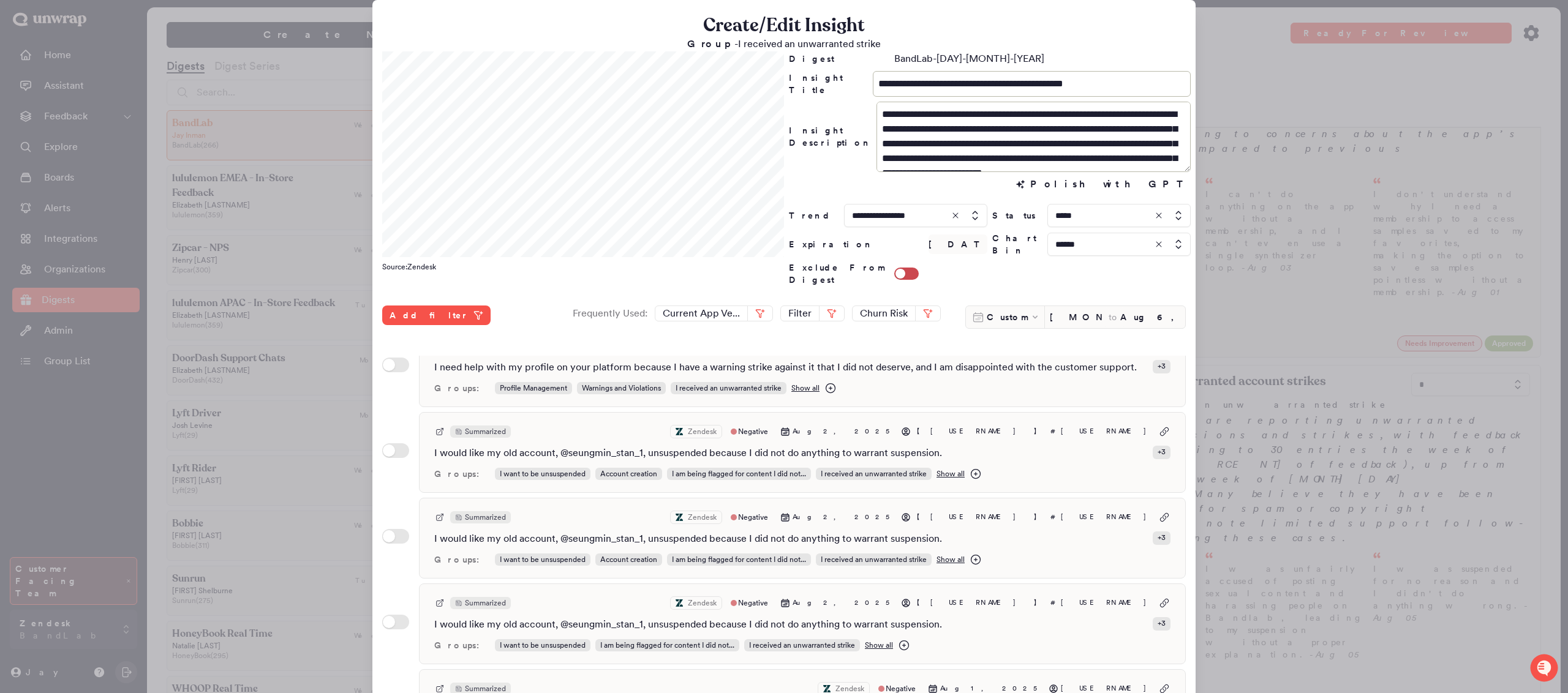scroll, scrollTop: 1536, scrollLeft: 0, axis: vertical 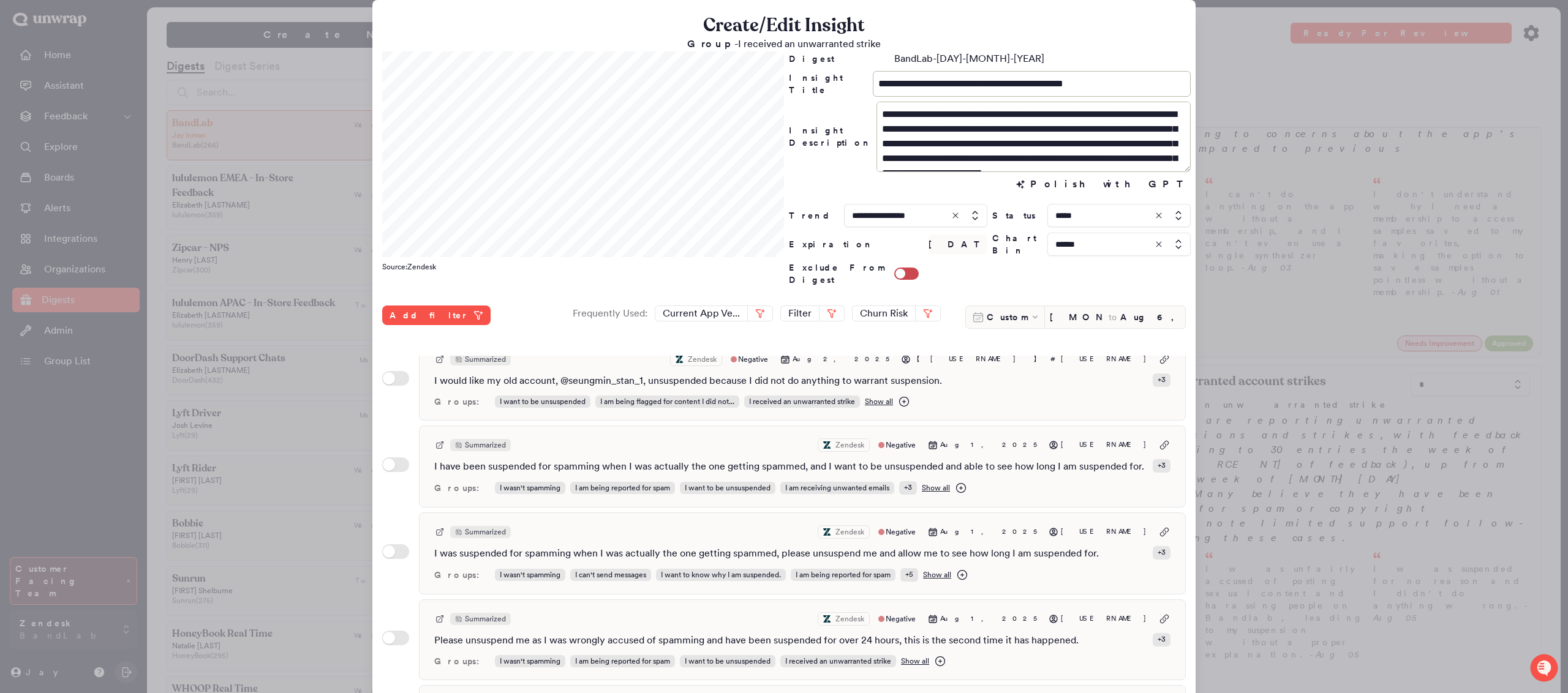 click at bounding box center [1119, 215] 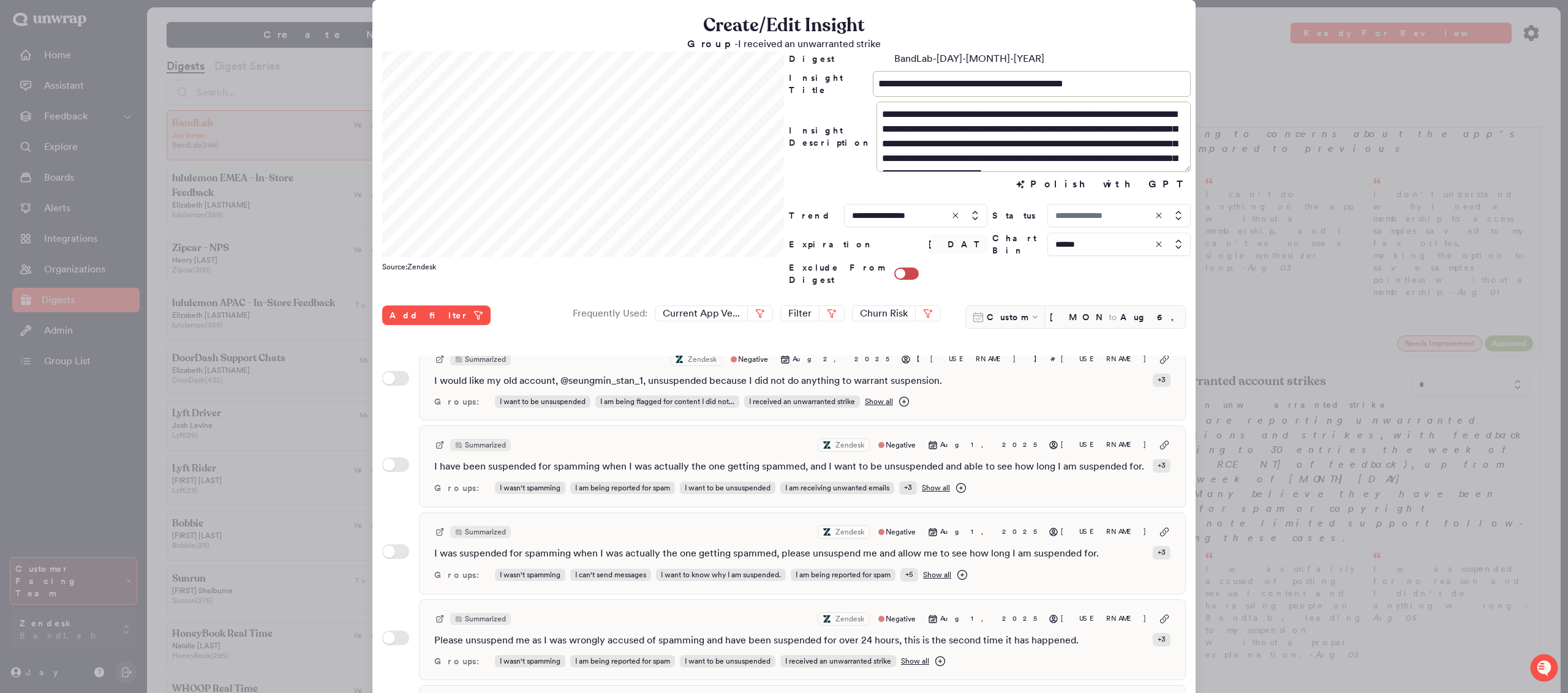 type on "*****" 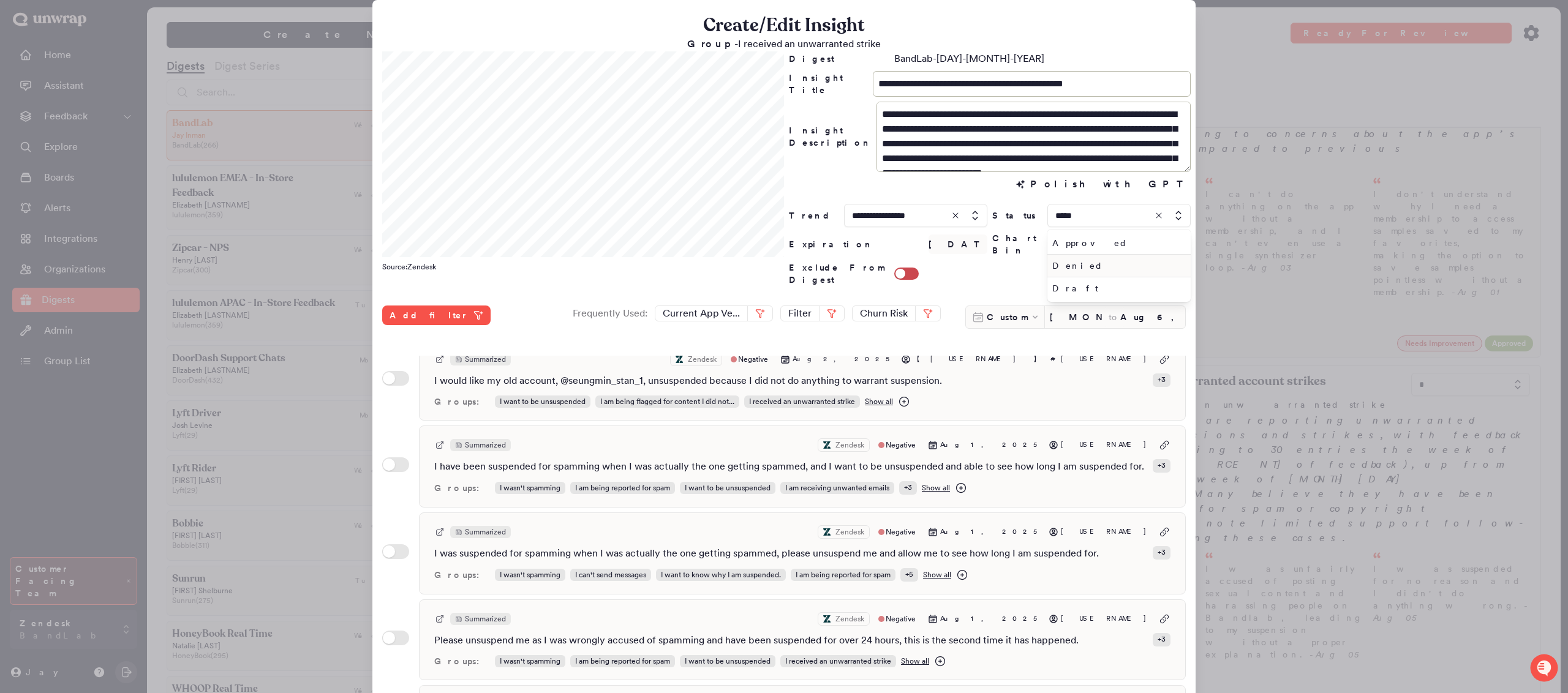 click on "Denied" at bounding box center [1117, 266] 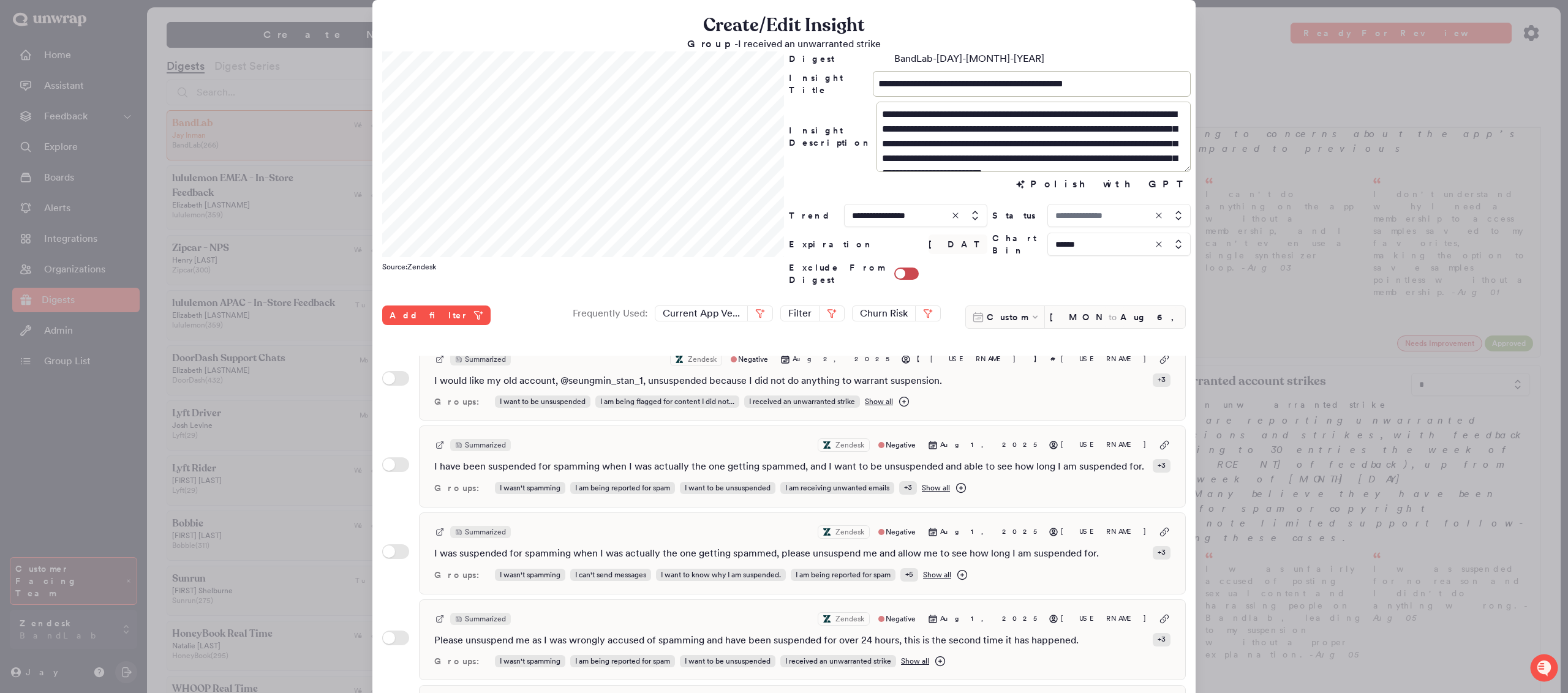 type on "******" 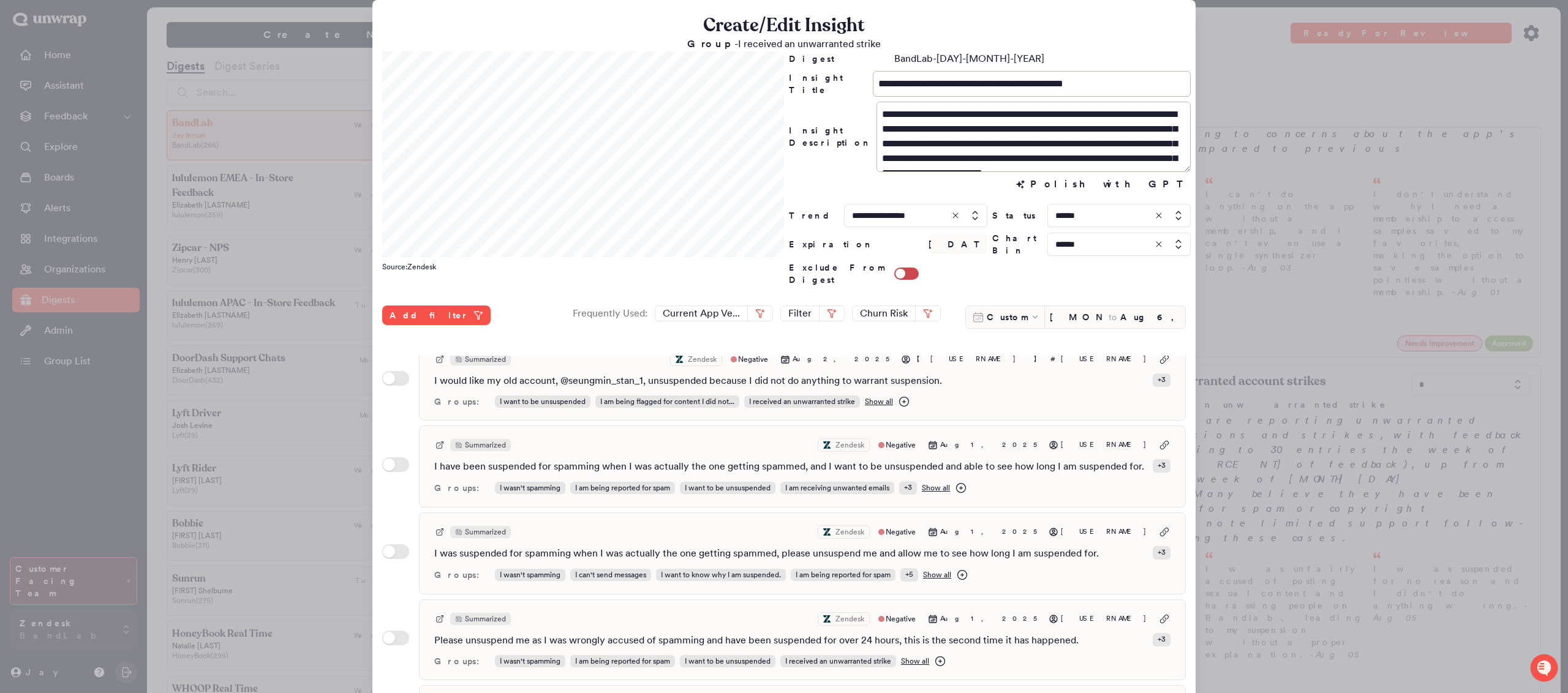 scroll, scrollTop: 122, scrollLeft: 0, axis: vertical 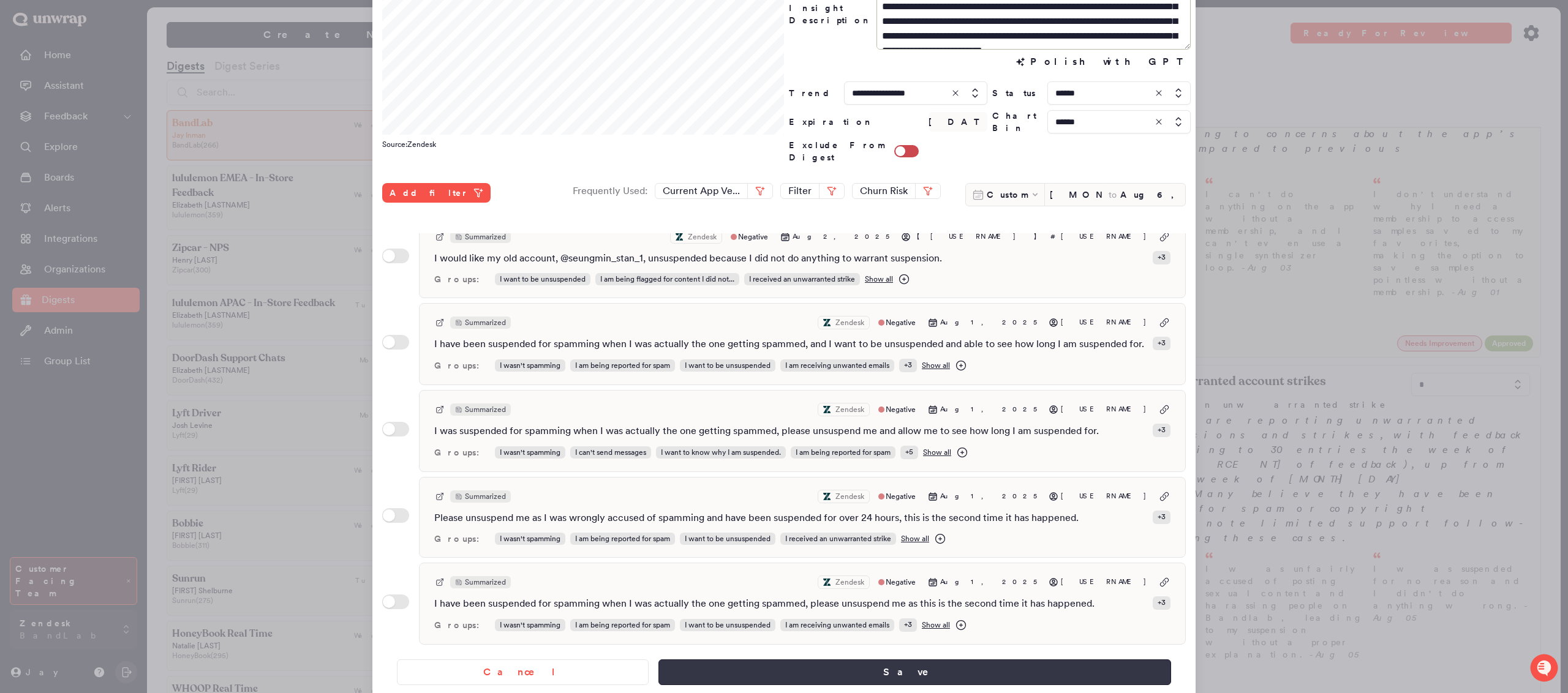 click on "Save" at bounding box center (914, 672) 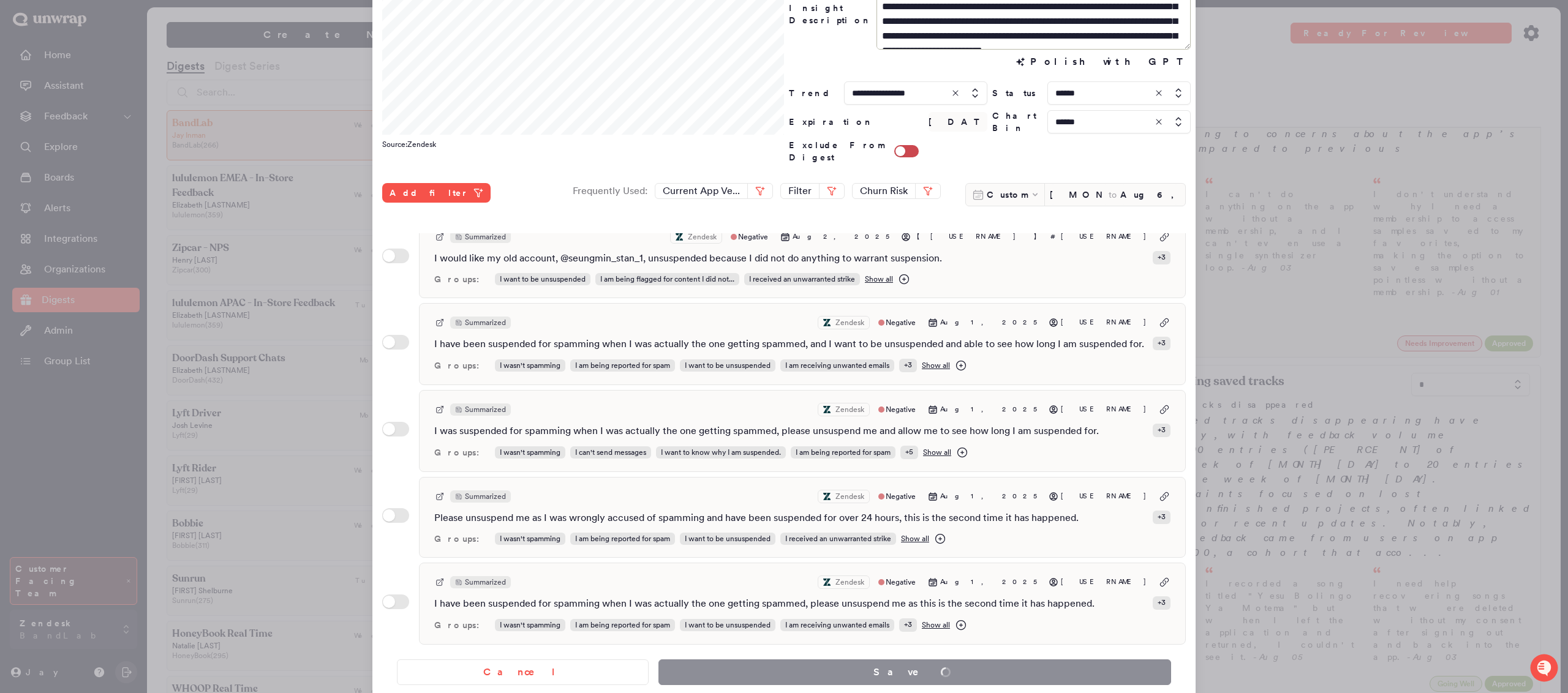 type on "*" 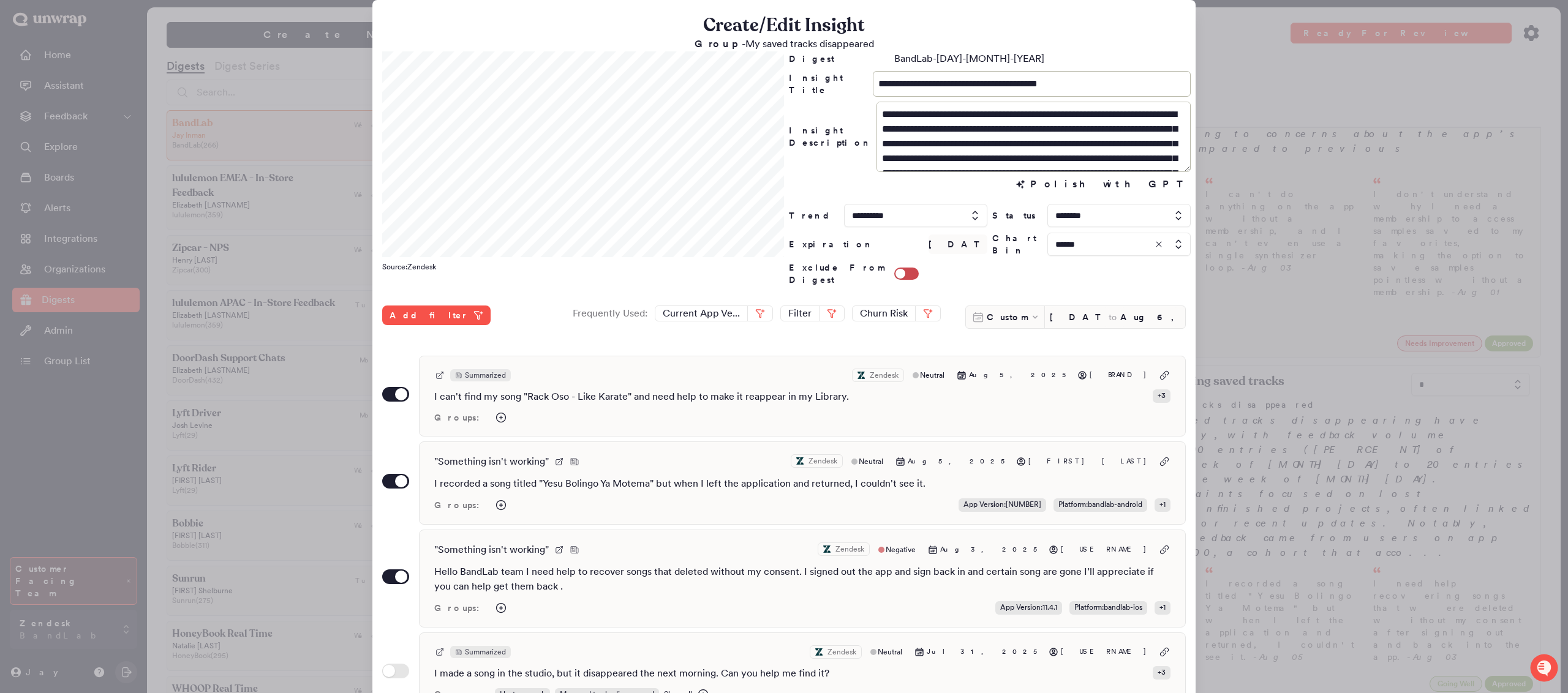 click at bounding box center [784, 346] 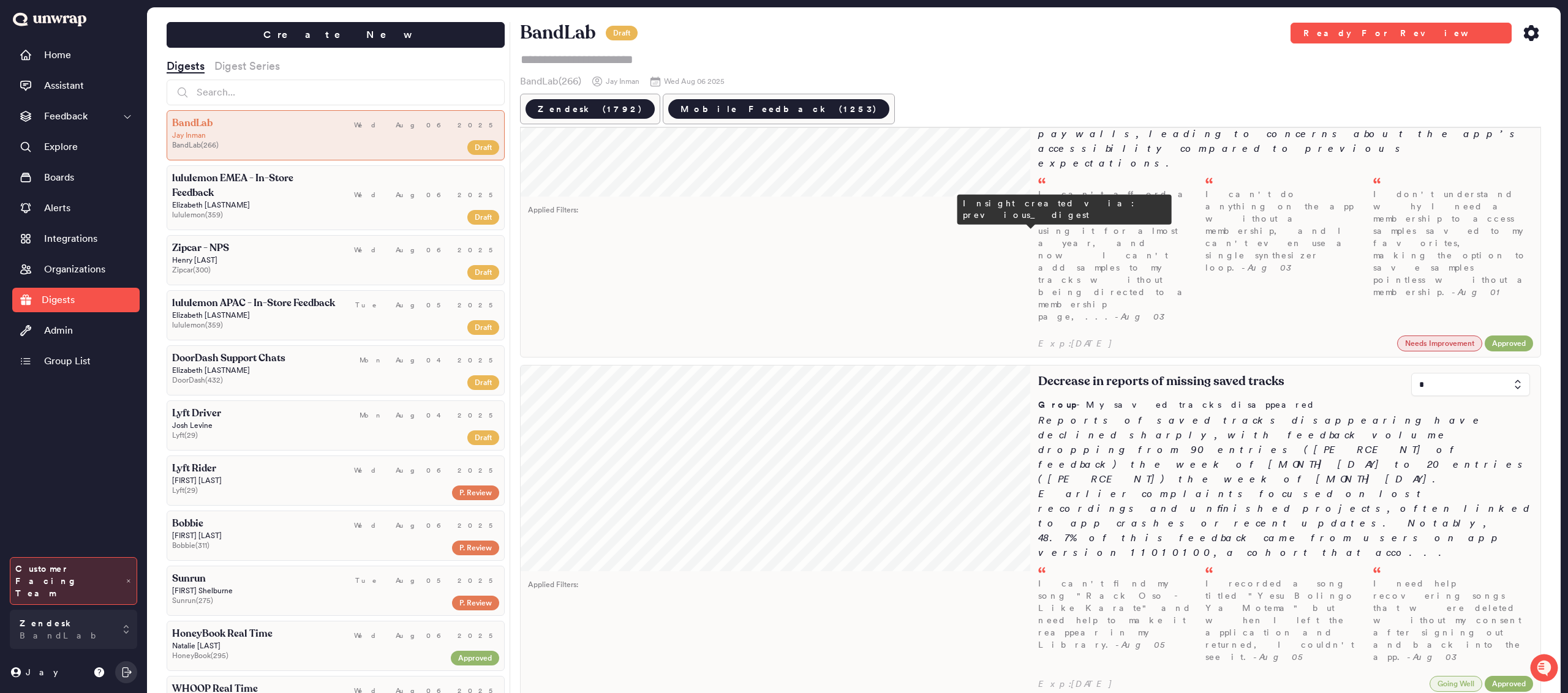 scroll, scrollTop: 0, scrollLeft: 0, axis: both 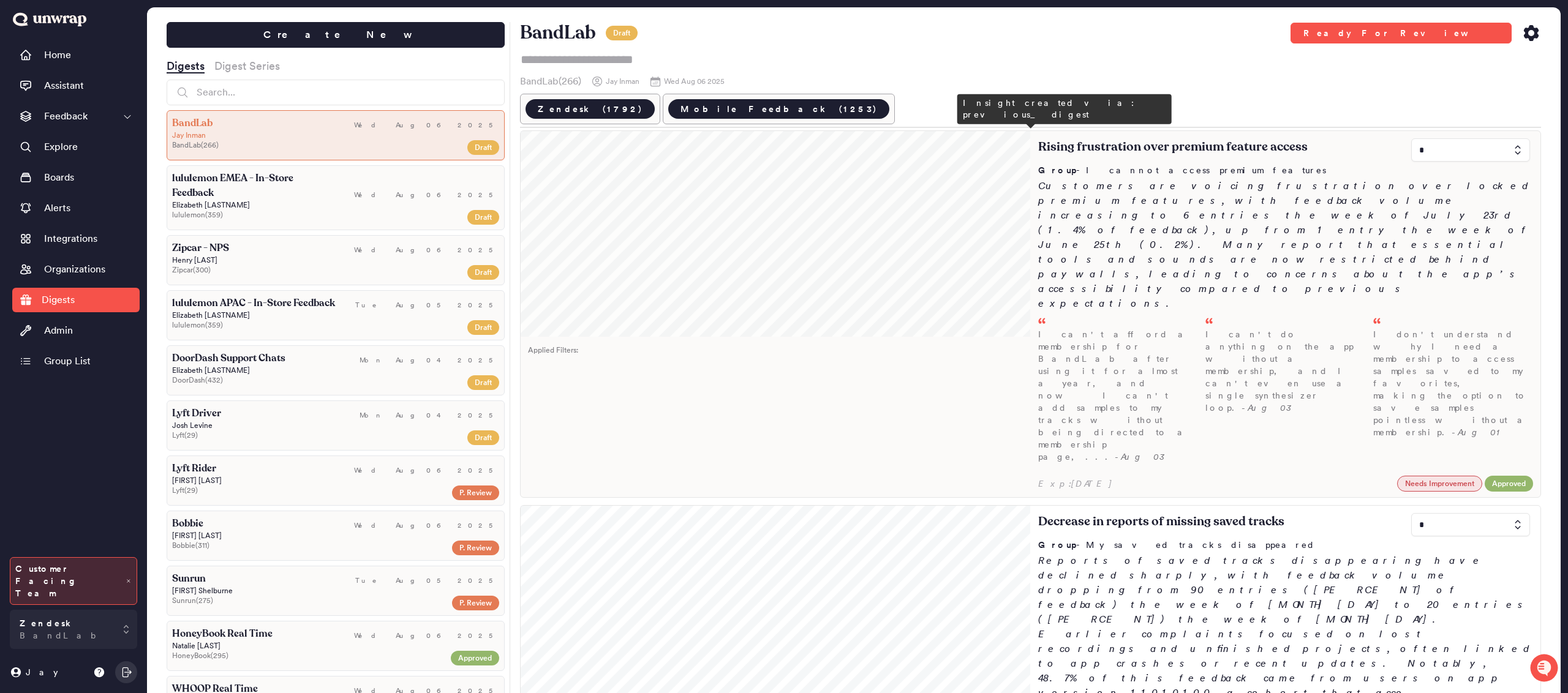 click on "I can't afford a membership for BandLab after using it for almost a year, and now I can't add samples to my tracks without being directed to a membership page,...  -  Aug 03" at bounding box center (1118, 395) 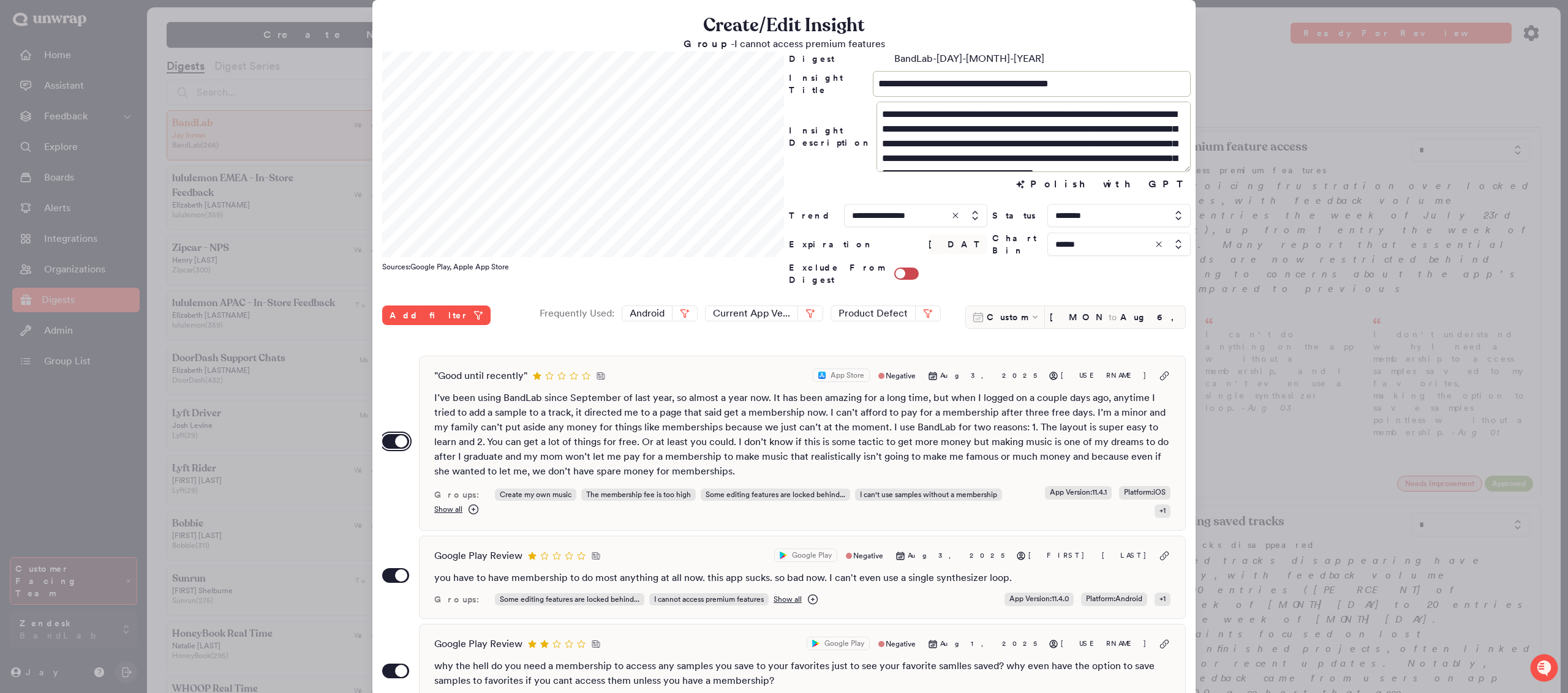 click on "Use setting" at bounding box center (396, 441) 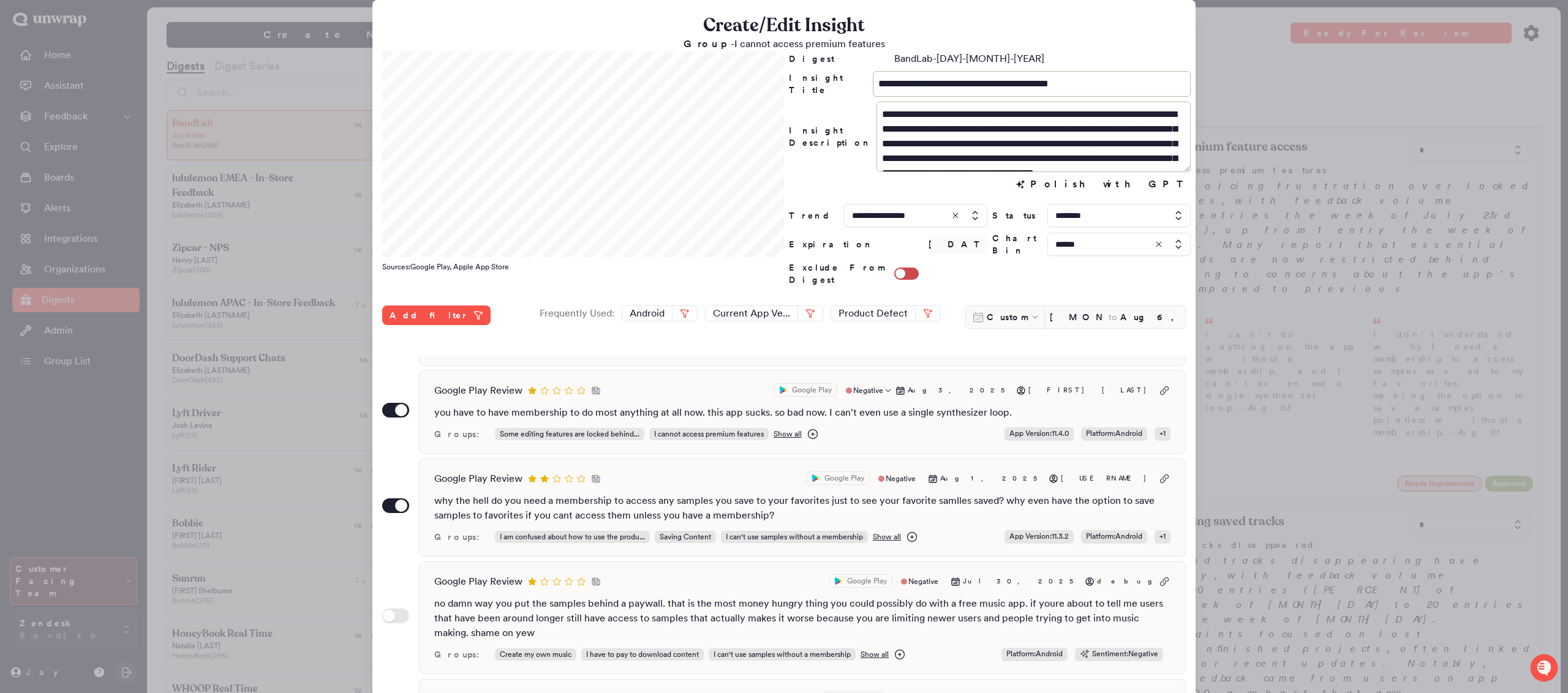 scroll, scrollTop: 169, scrollLeft: 0, axis: vertical 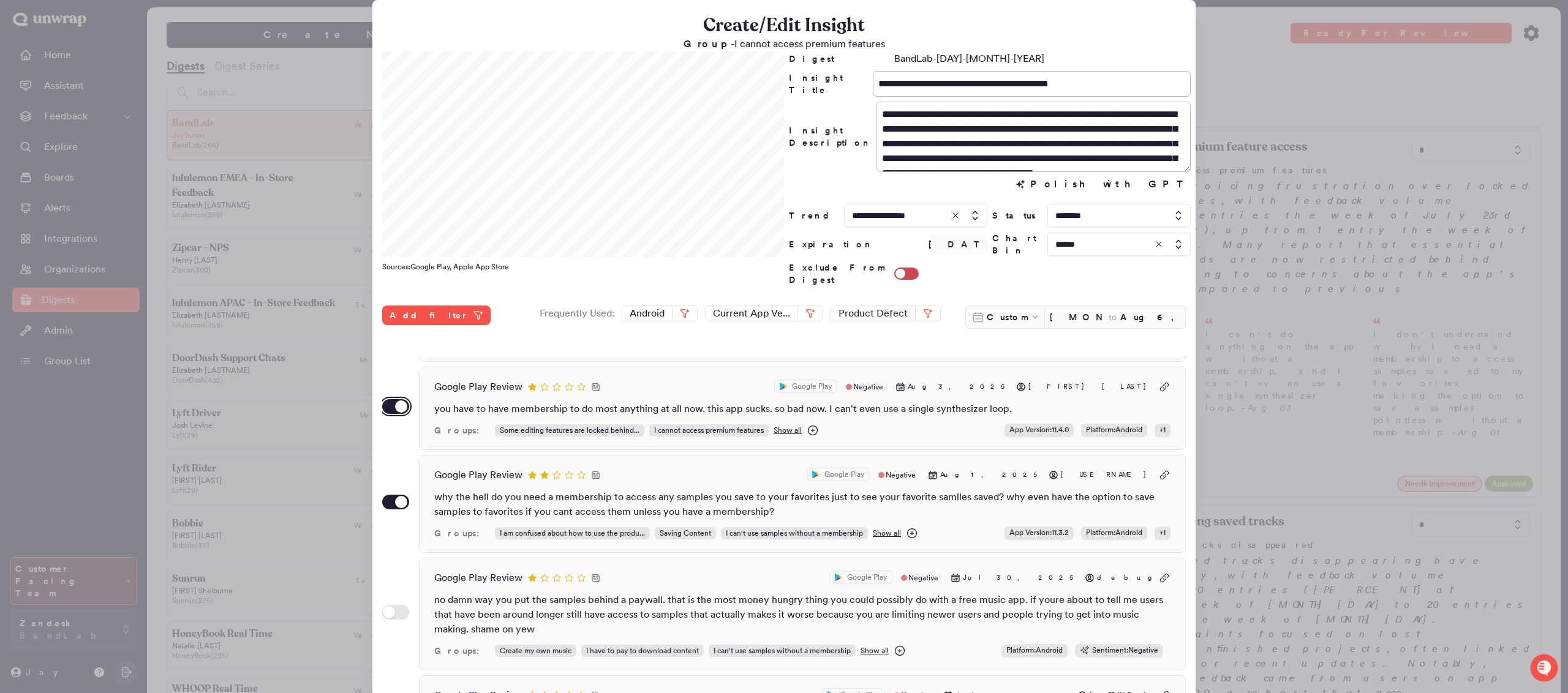 click on "Use setting" at bounding box center [396, 406] 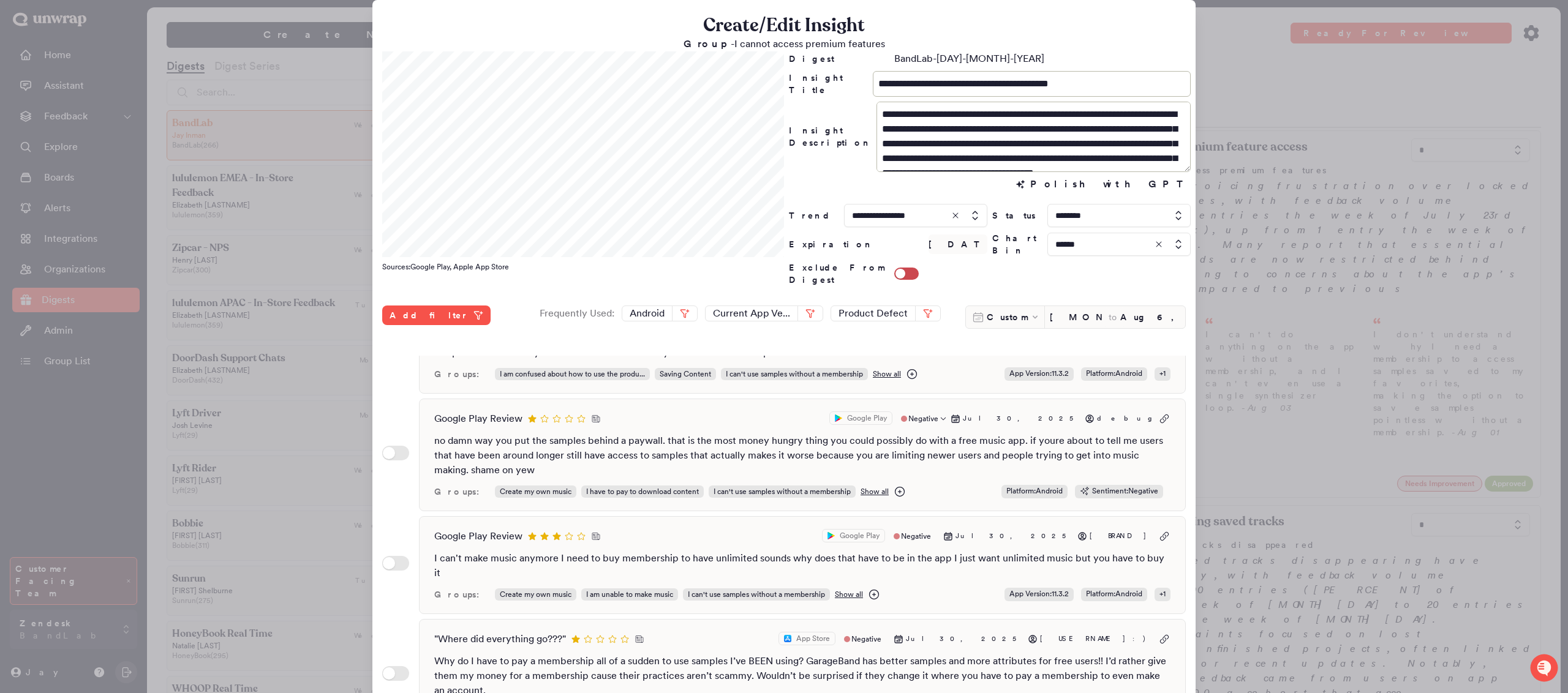 scroll, scrollTop: 329, scrollLeft: 0, axis: vertical 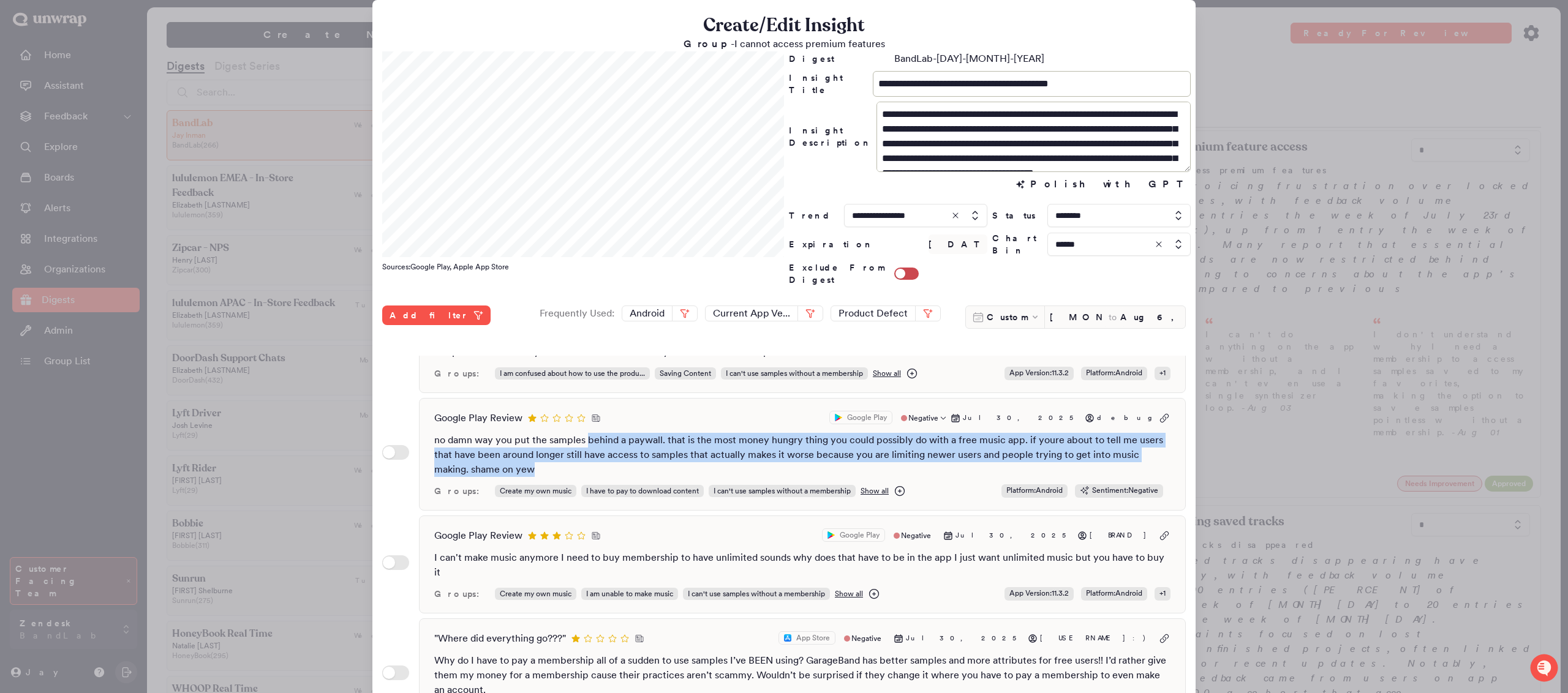 drag, startPoint x: 598, startPoint y: 452, endPoint x: 587, endPoint y: 426, distance: 28.231188 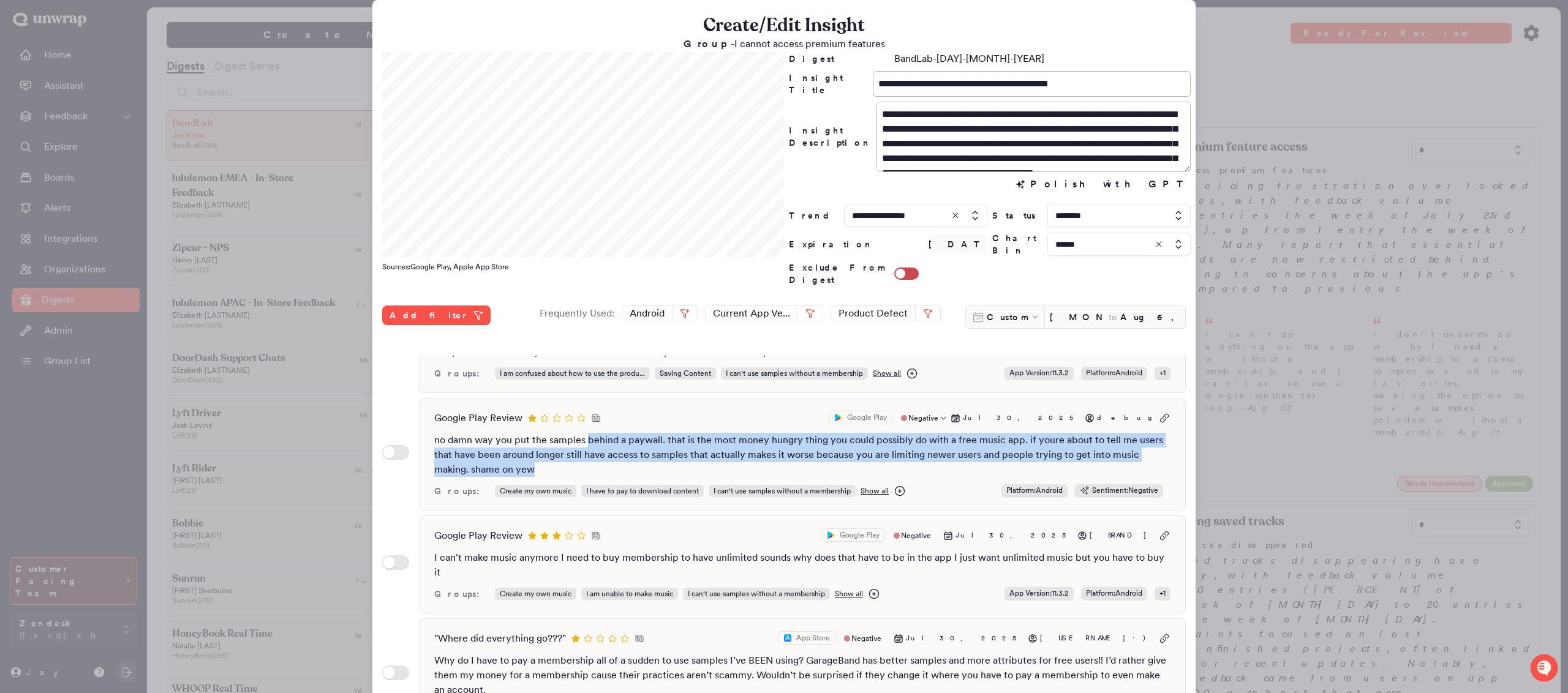 click on "no damn way you put the samples behind a paywall. that is the most money hungry thing you could possibly do with a free music app. if youre about to tell me users that have been around longer still have access to samples that actually makes it worse because you are limiting newer users and people trying to get into music making. shame on yew" at bounding box center [802, 455] 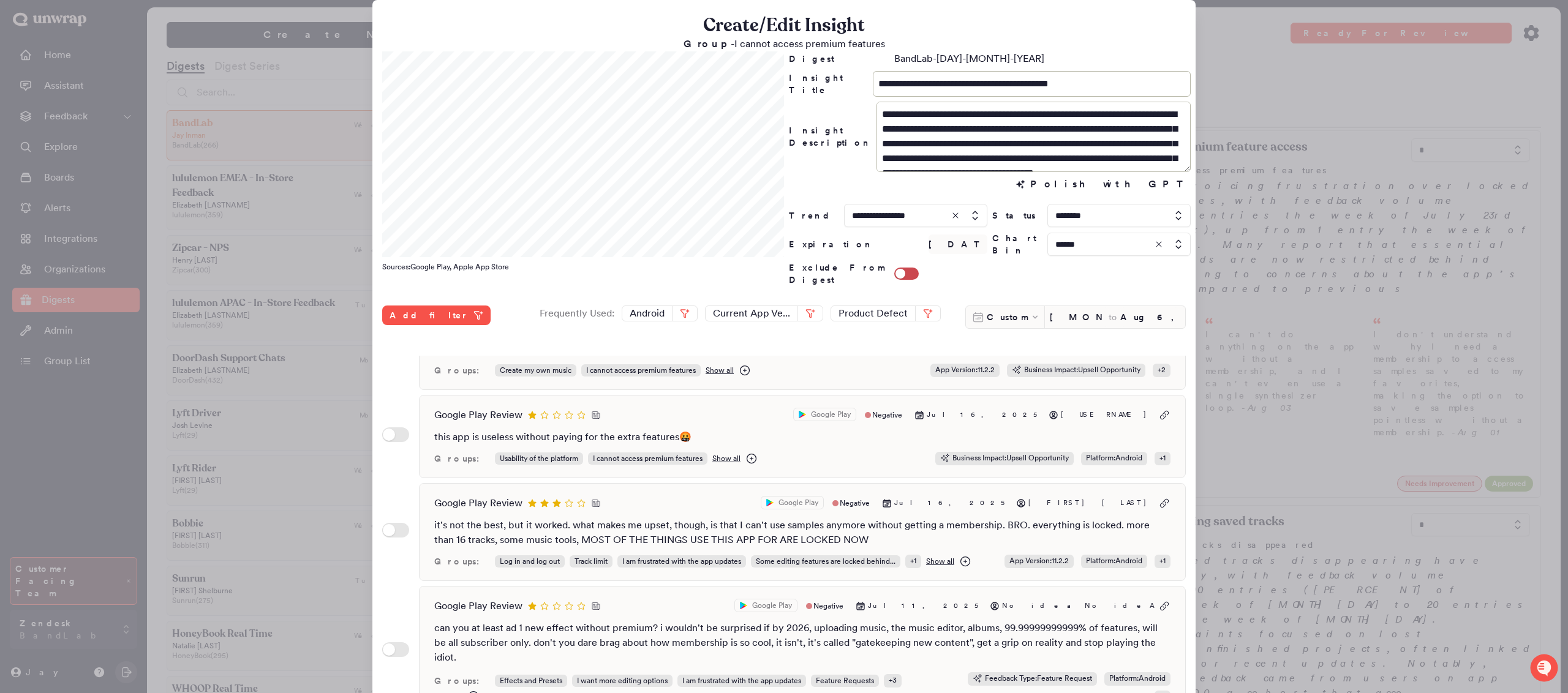 scroll, scrollTop: 1719, scrollLeft: 0, axis: vertical 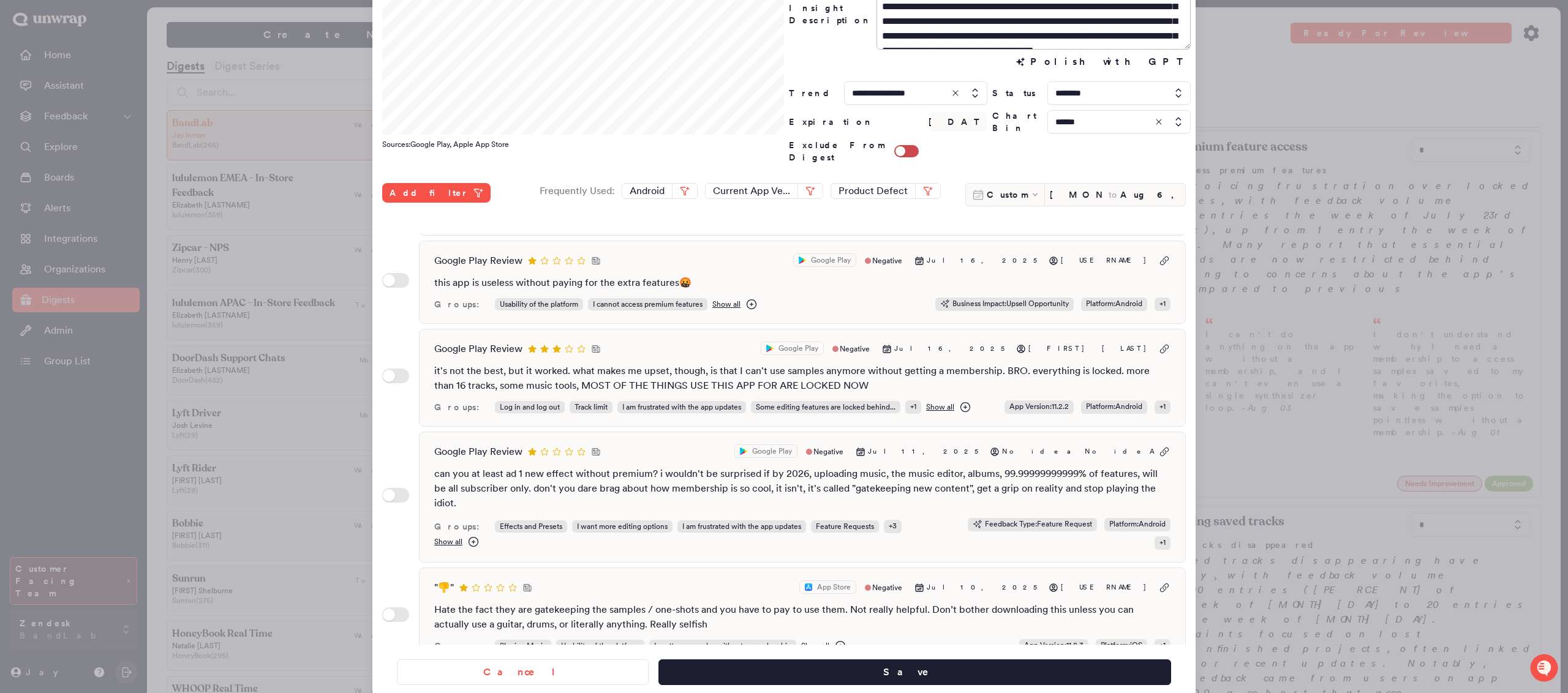 click at bounding box center (784, 346) 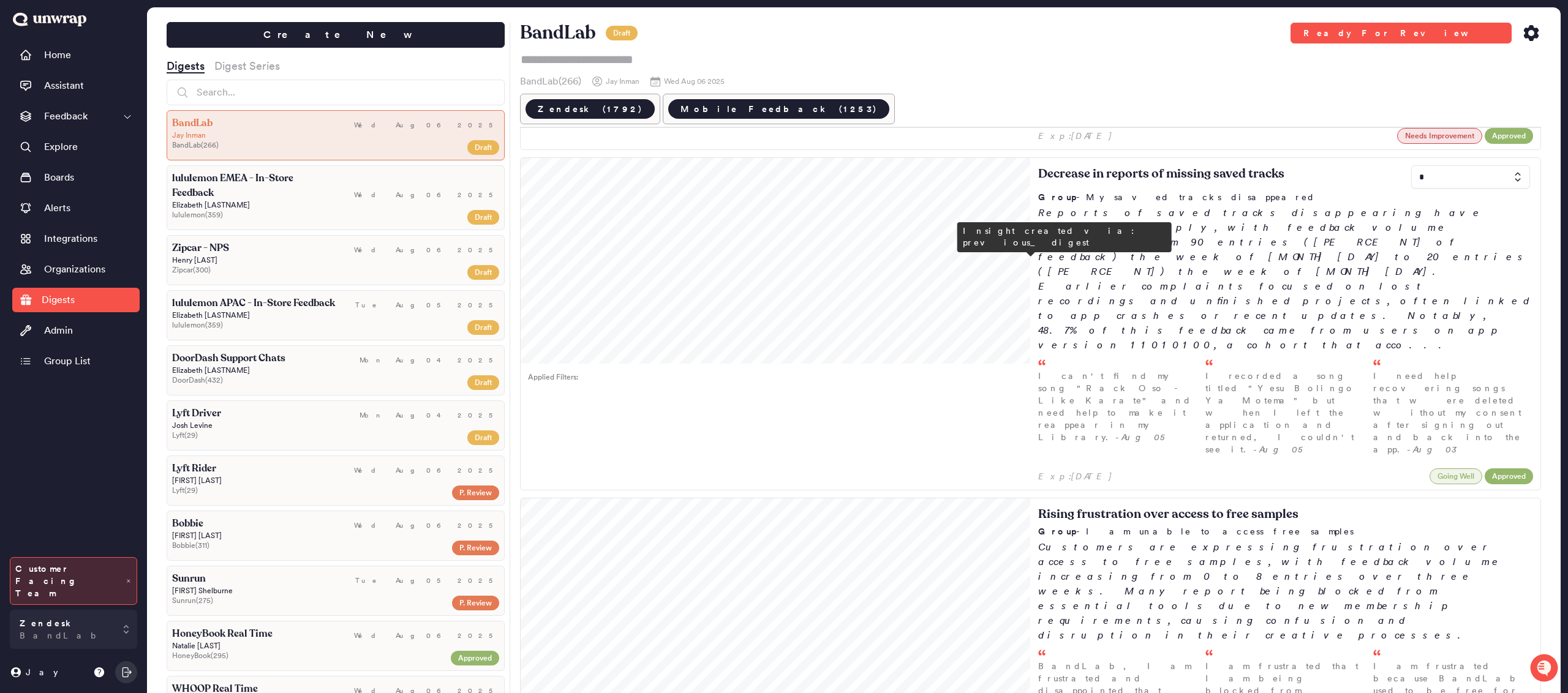 scroll, scrollTop: 362, scrollLeft: 0, axis: vertical 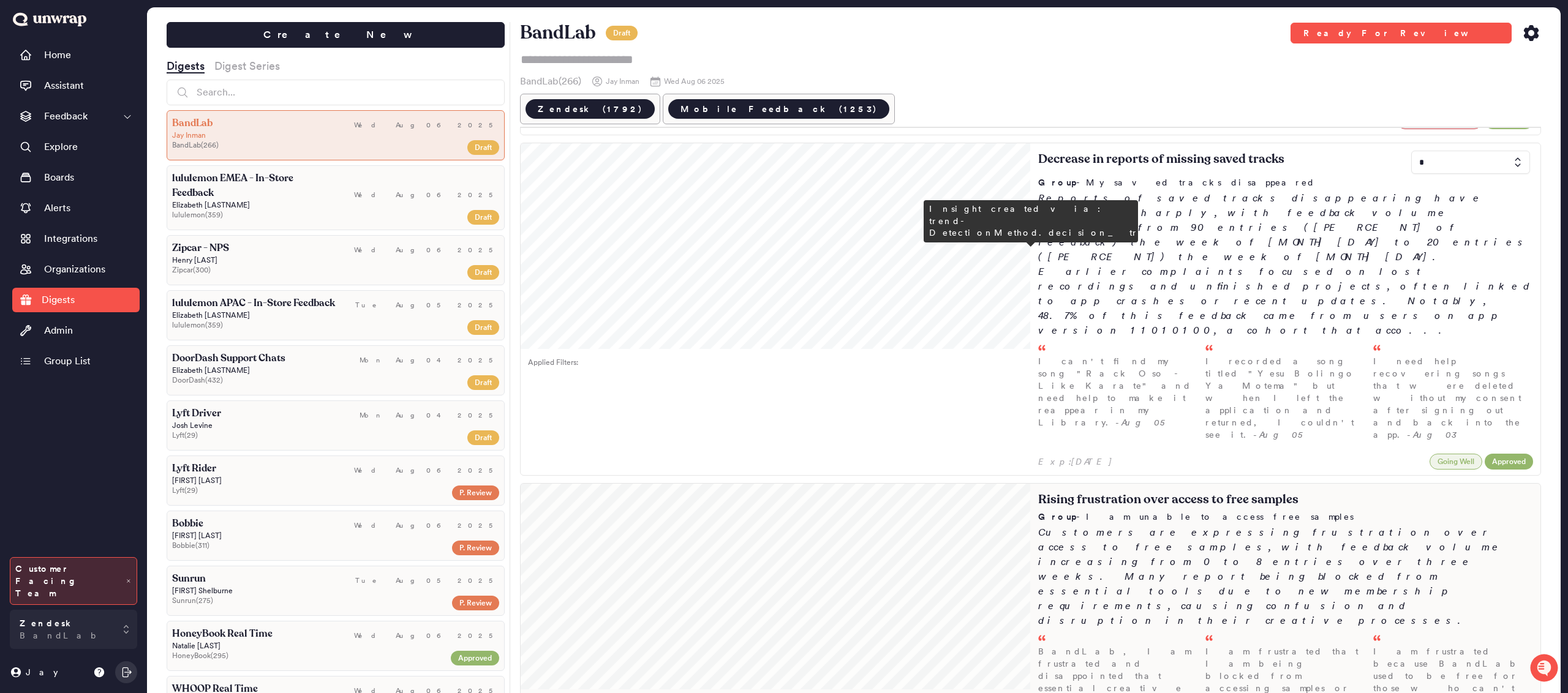 click on "Rising frustration over access to free samples Group  -  I am unable to access free samples Customers are expressing frustration over access to free samples, with feedback volume increasing from 0 to 8 entries over three weeks. Many report being blocked from essential tools due to new membership requirements, causing confusion and disruption in their creative processes. BandLab, I am frustrated and disappointed that essential creative tools have been locked behind a paywall without notice, disrupting my workflow and hindering m...  -  Aug 06 I am frustrated that I am being blocked from accessing samples or loops in the app, and I hope this feature will be unlocked for free in the future.  -  Aug 05 I am frustrated because BandLab used to be free for those who can't pay, but now you have to pay for a membership to access samples, which I can't afford after...  -  Aug 01" at bounding box center (1286, 642) 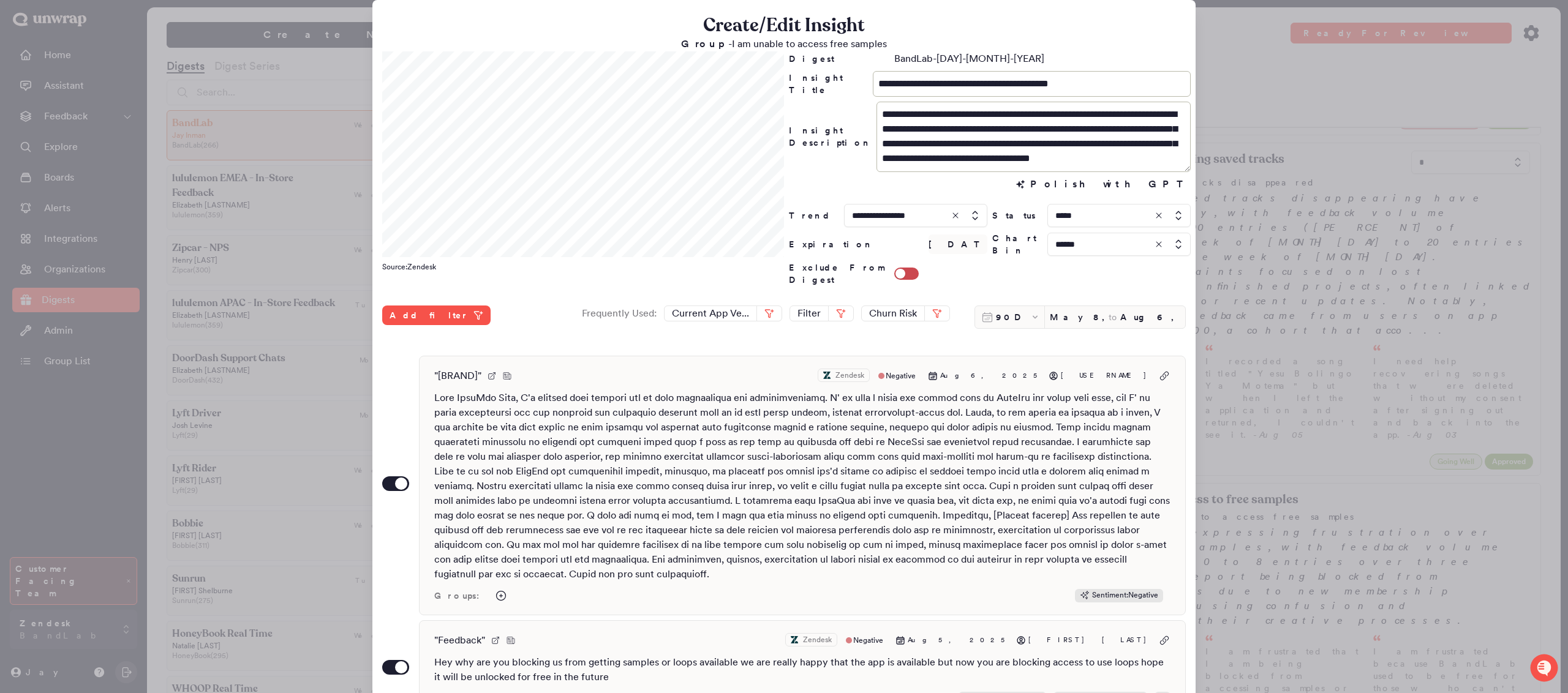 click at bounding box center (1119, 215) 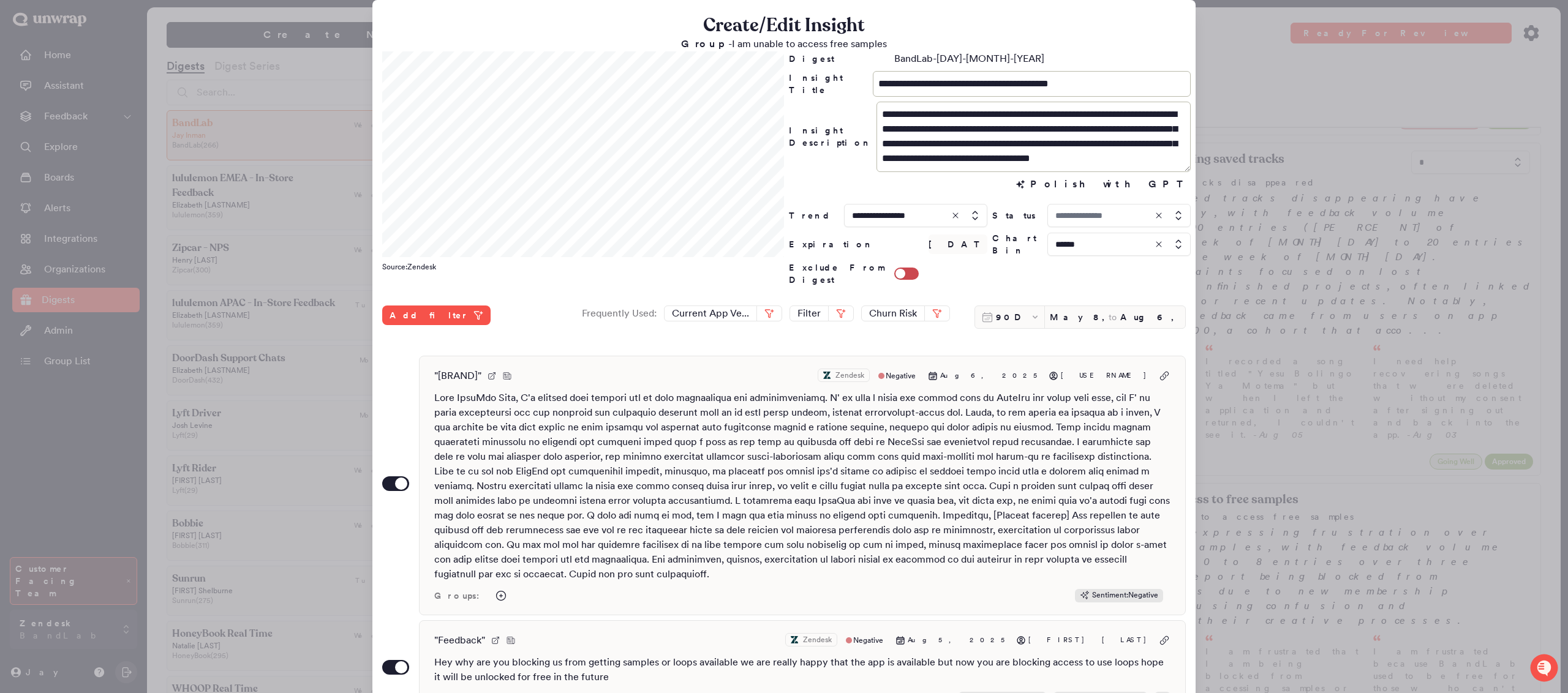 type on "*****" 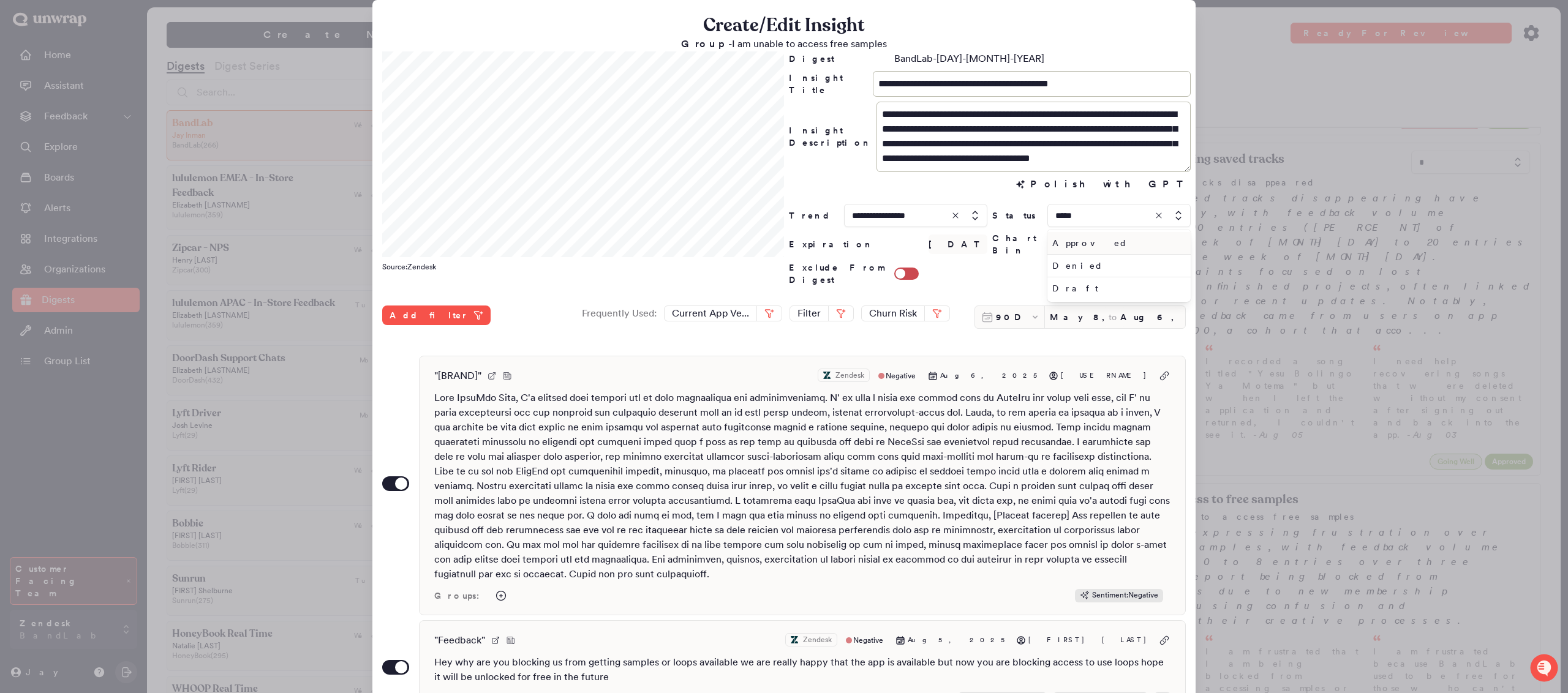 click on "Approved" at bounding box center [1117, 243] 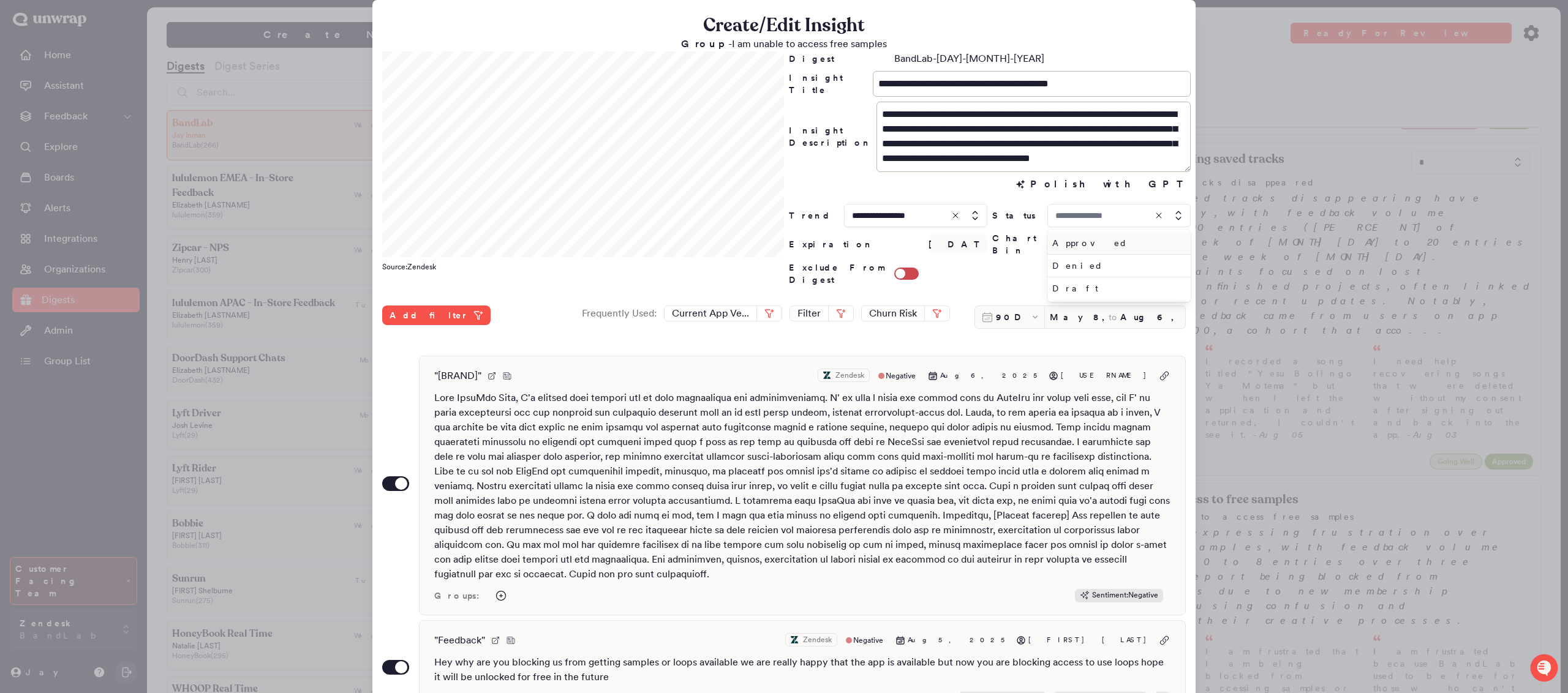 type on "********" 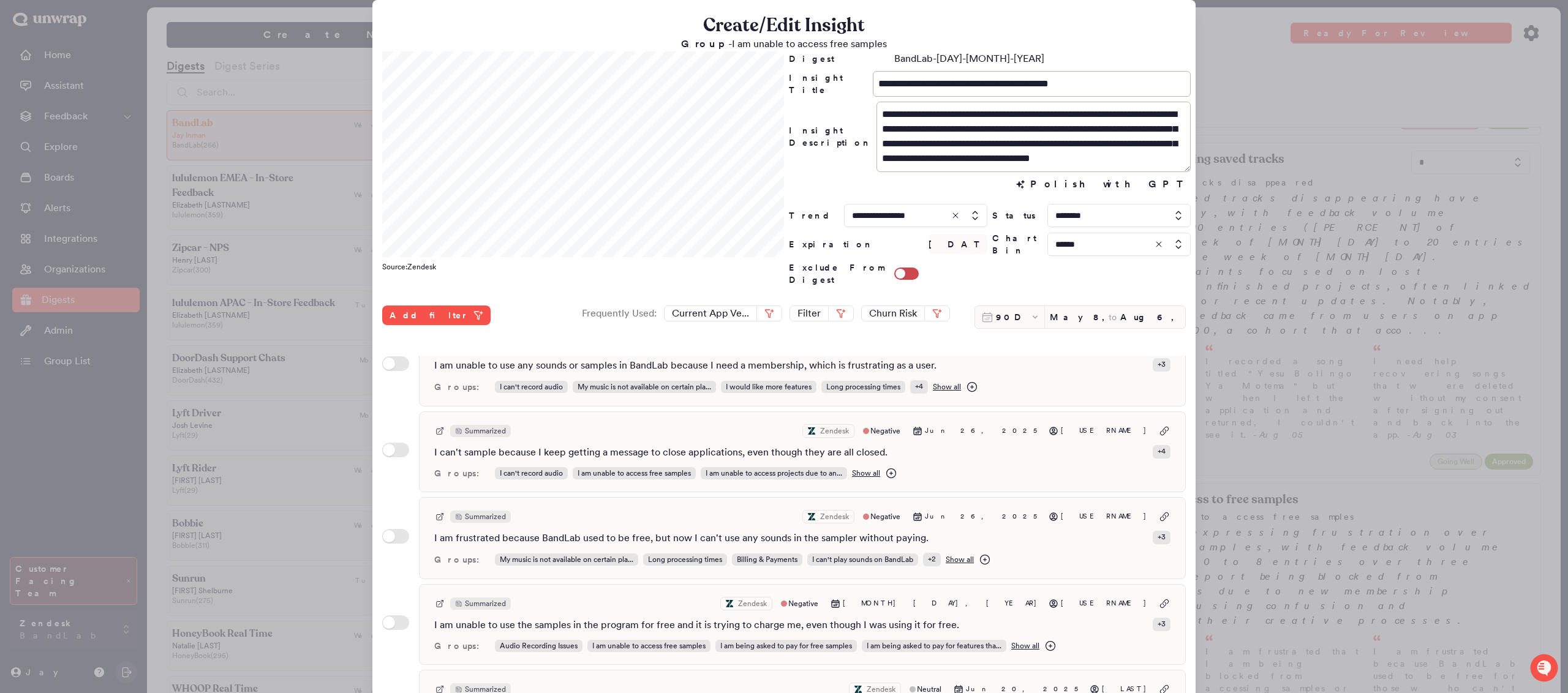 scroll, scrollTop: 1579, scrollLeft: 0, axis: vertical 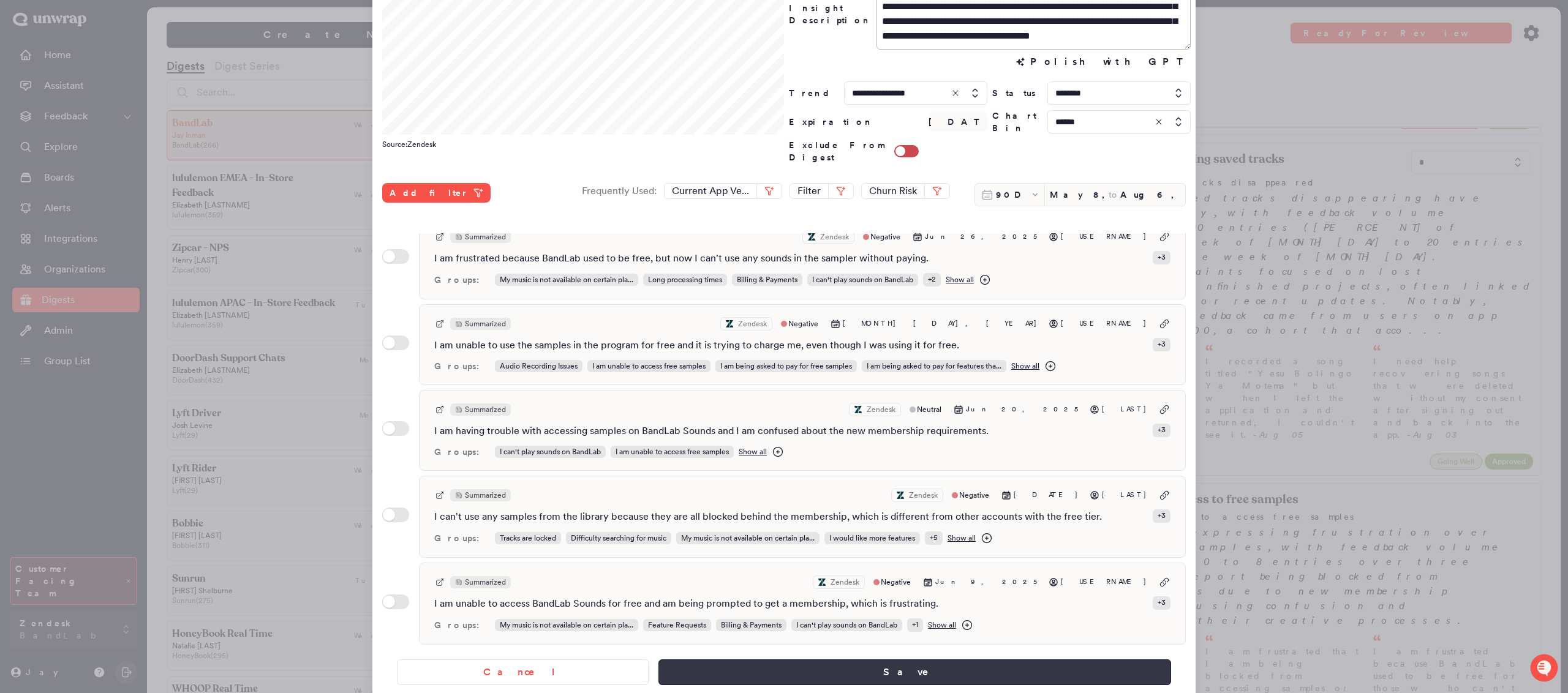click on "Save" at bounding box center [914, 672] 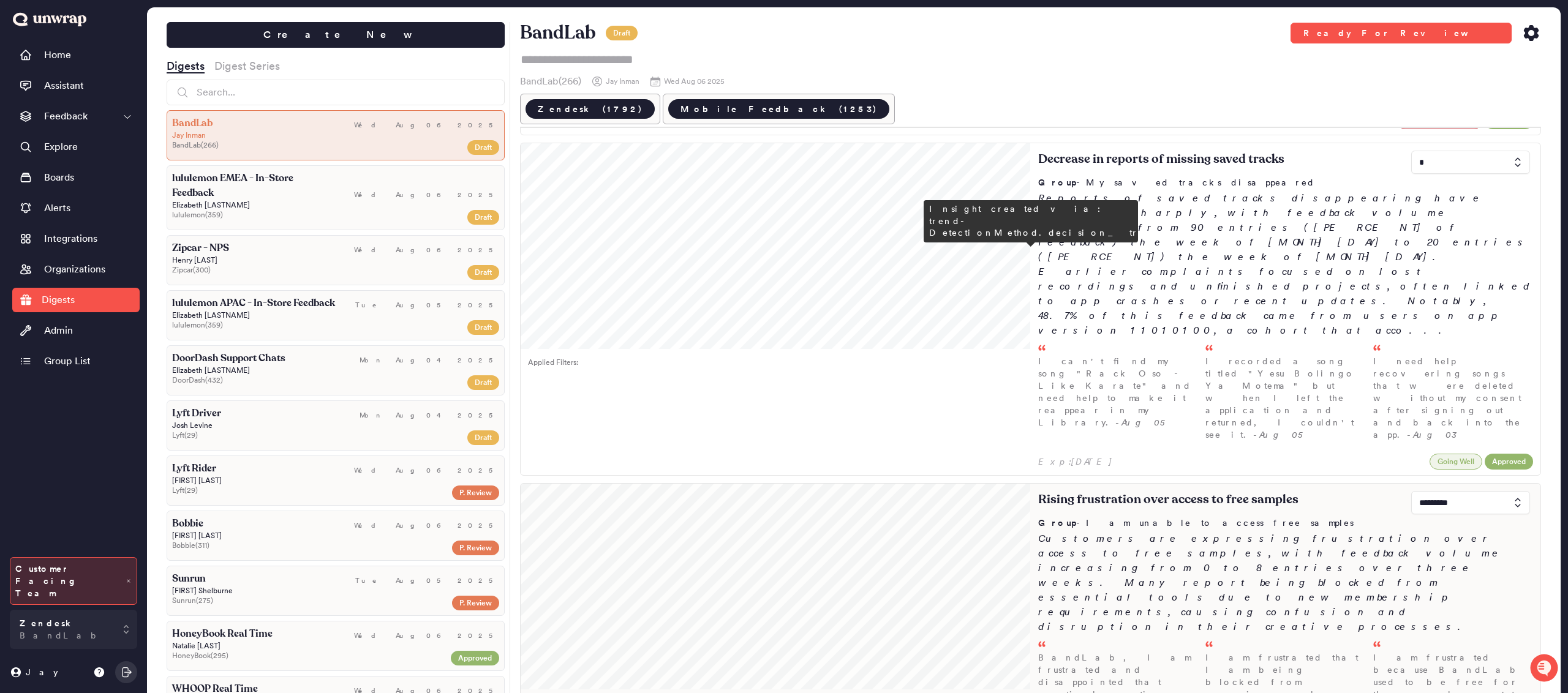 click at bounding box center [1471, 503] 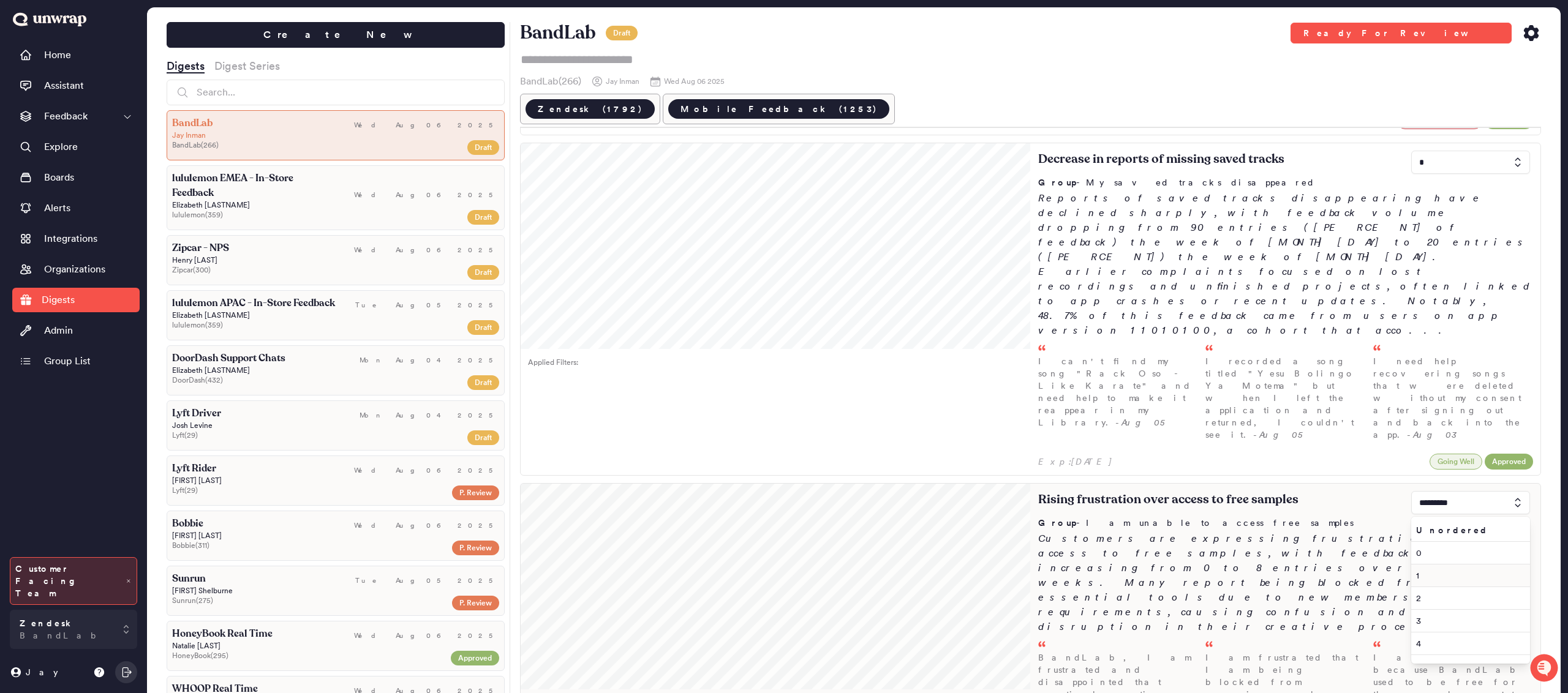 click on "1" at bounding box center [1468, 575] 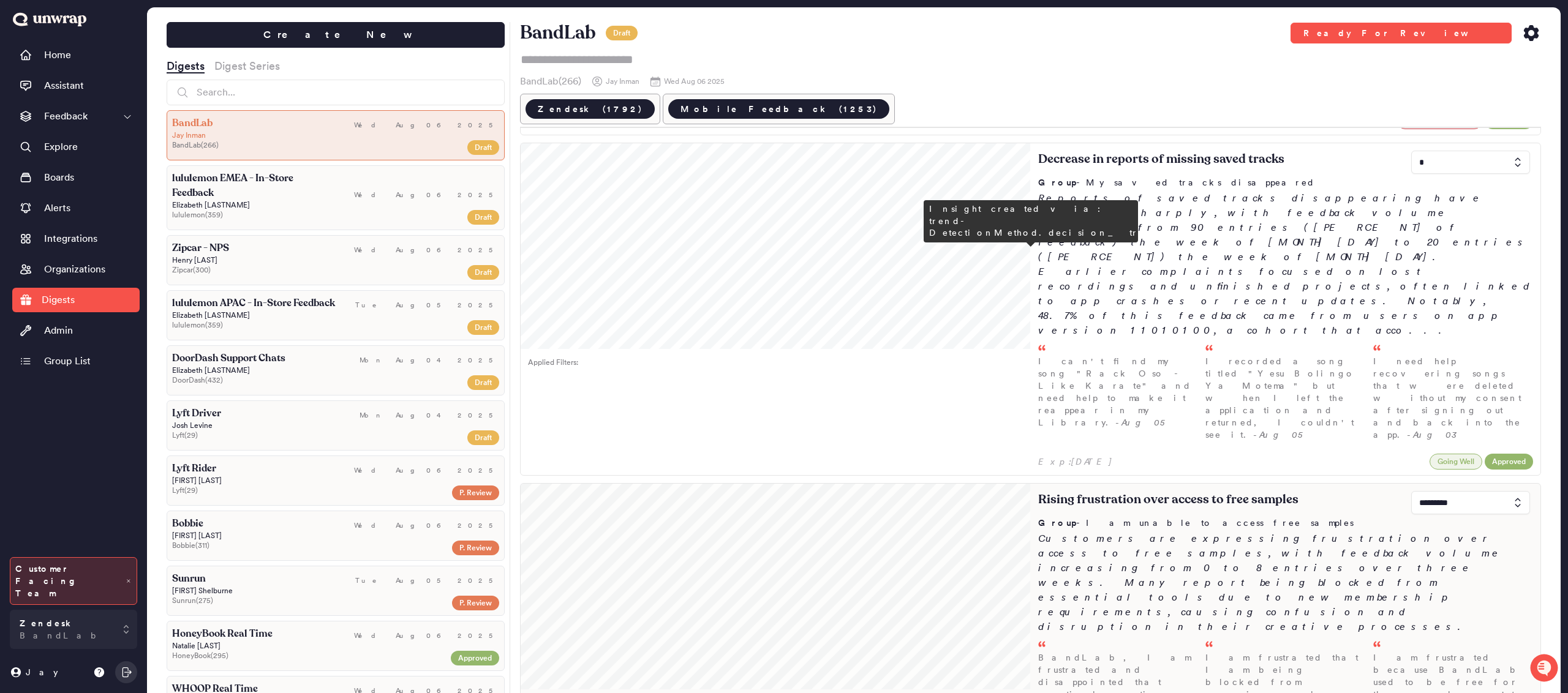 type on "*" 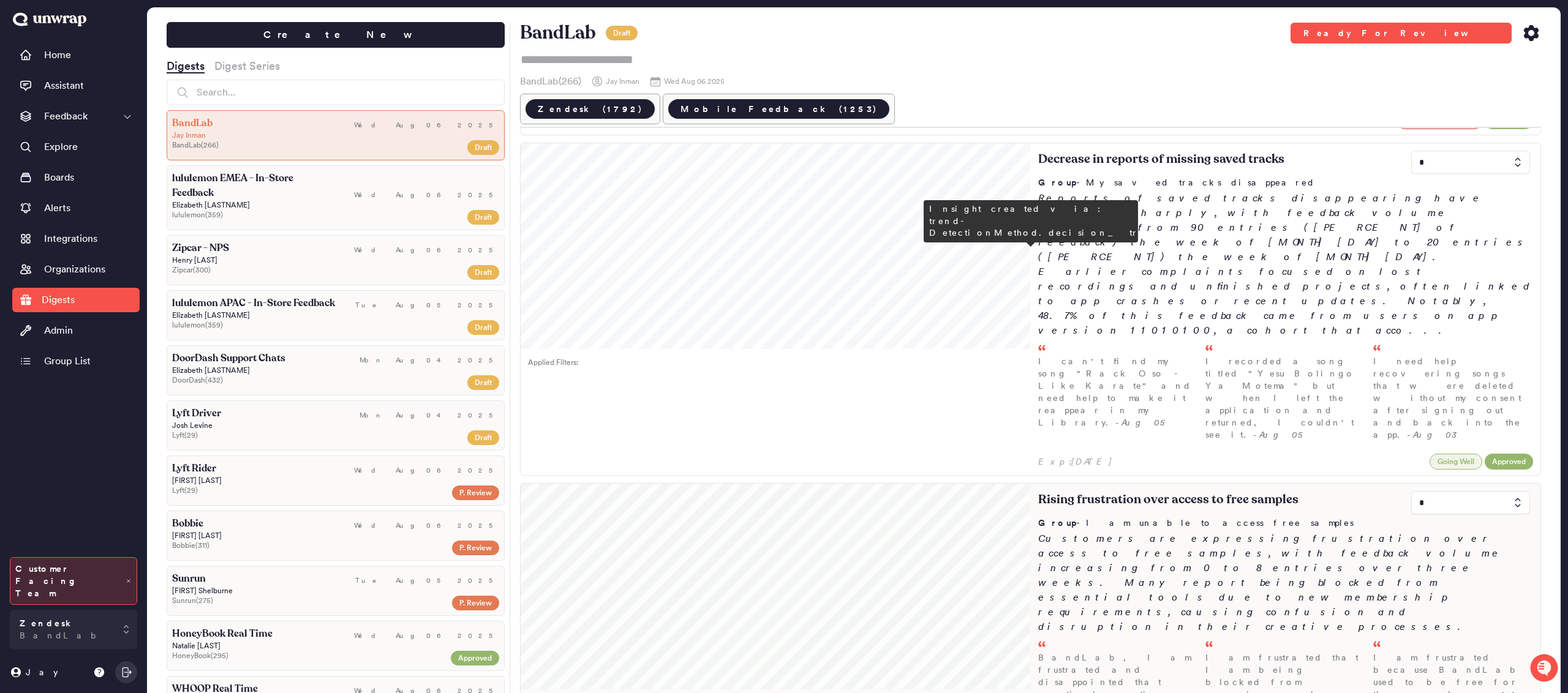 scroll, scrollTop: 122, scrollLeft: 0, axis: vertical 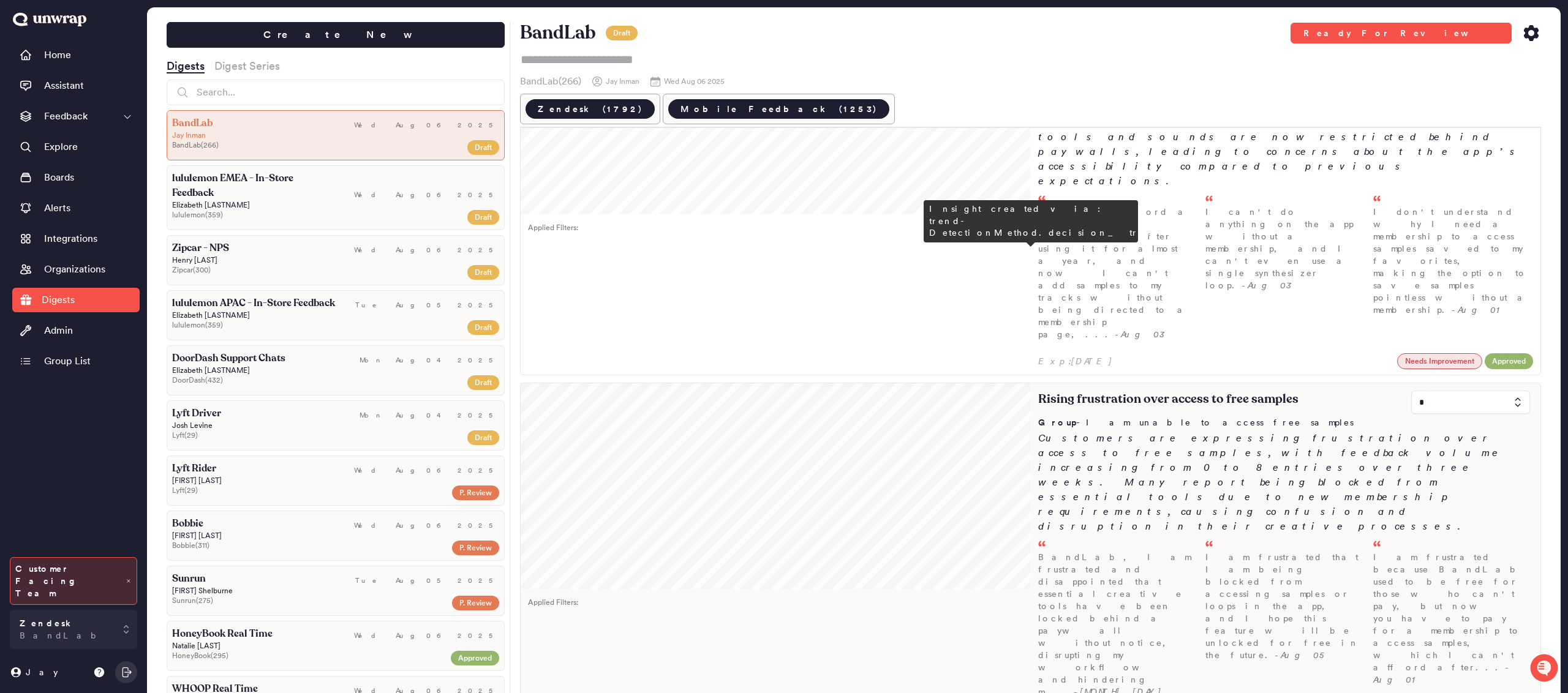type on "*" 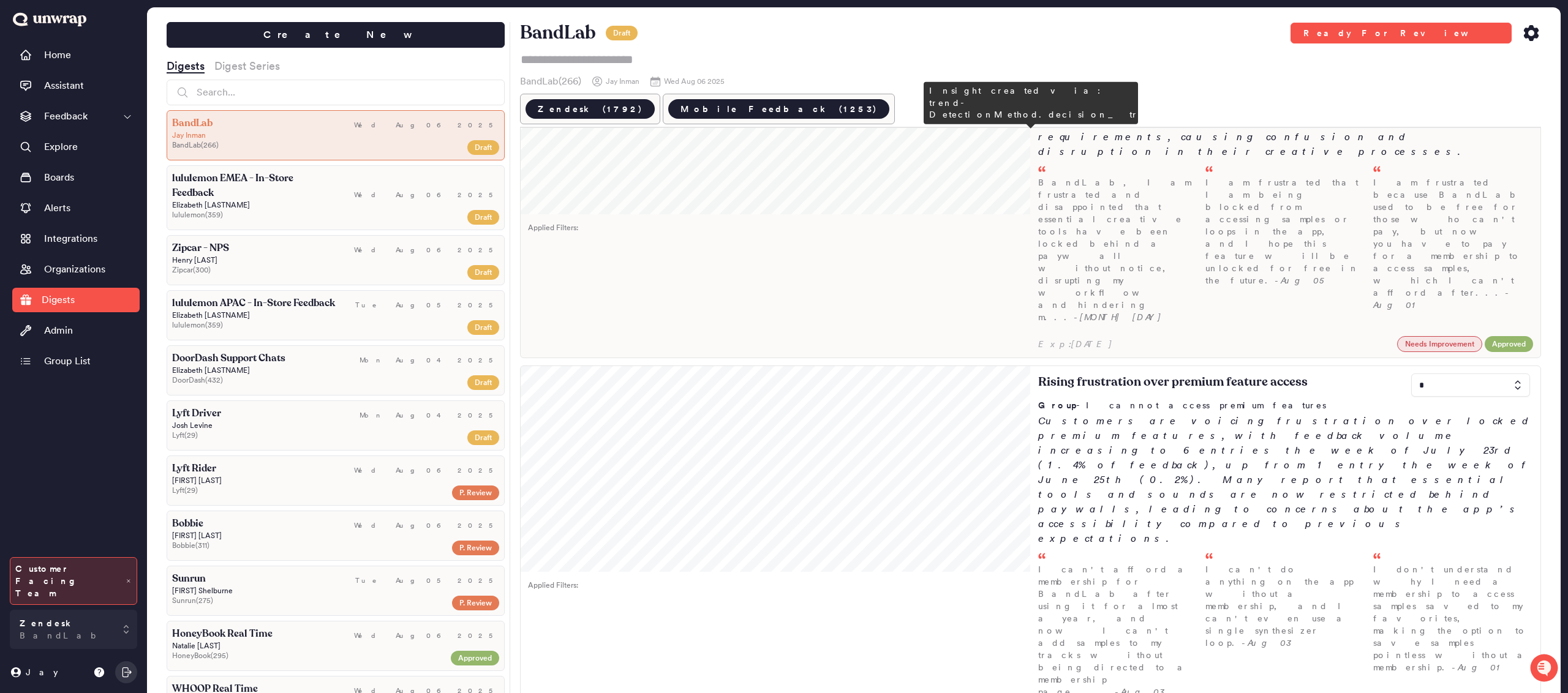 scroll, scrollTop: 0, scrollLeft: 0, axis: both 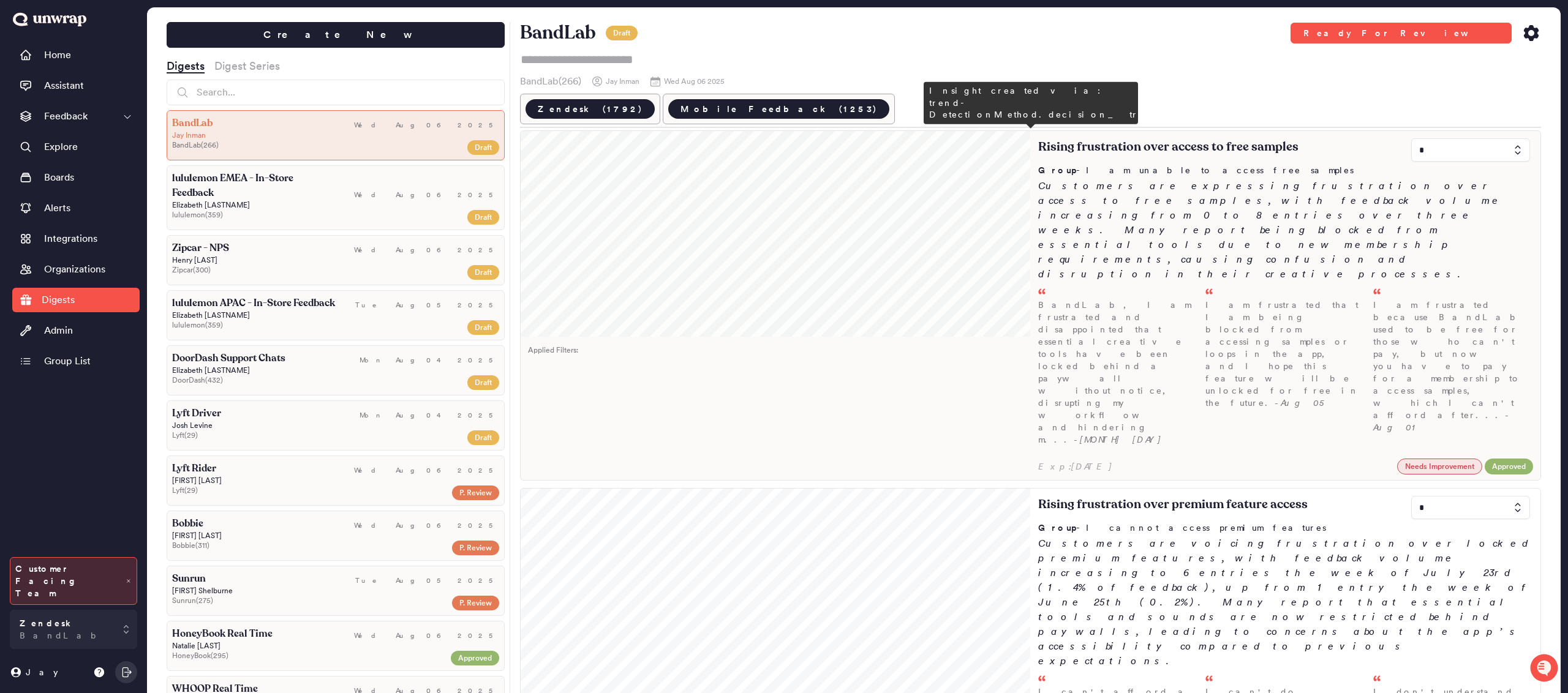 click on "BandLab, I am frustrated and disappointed that essential creative tools have been locked behind a paywall without notice, disrupting my workflow and hindering m...  -  Aug 06" at bounding box center (1118, 372) 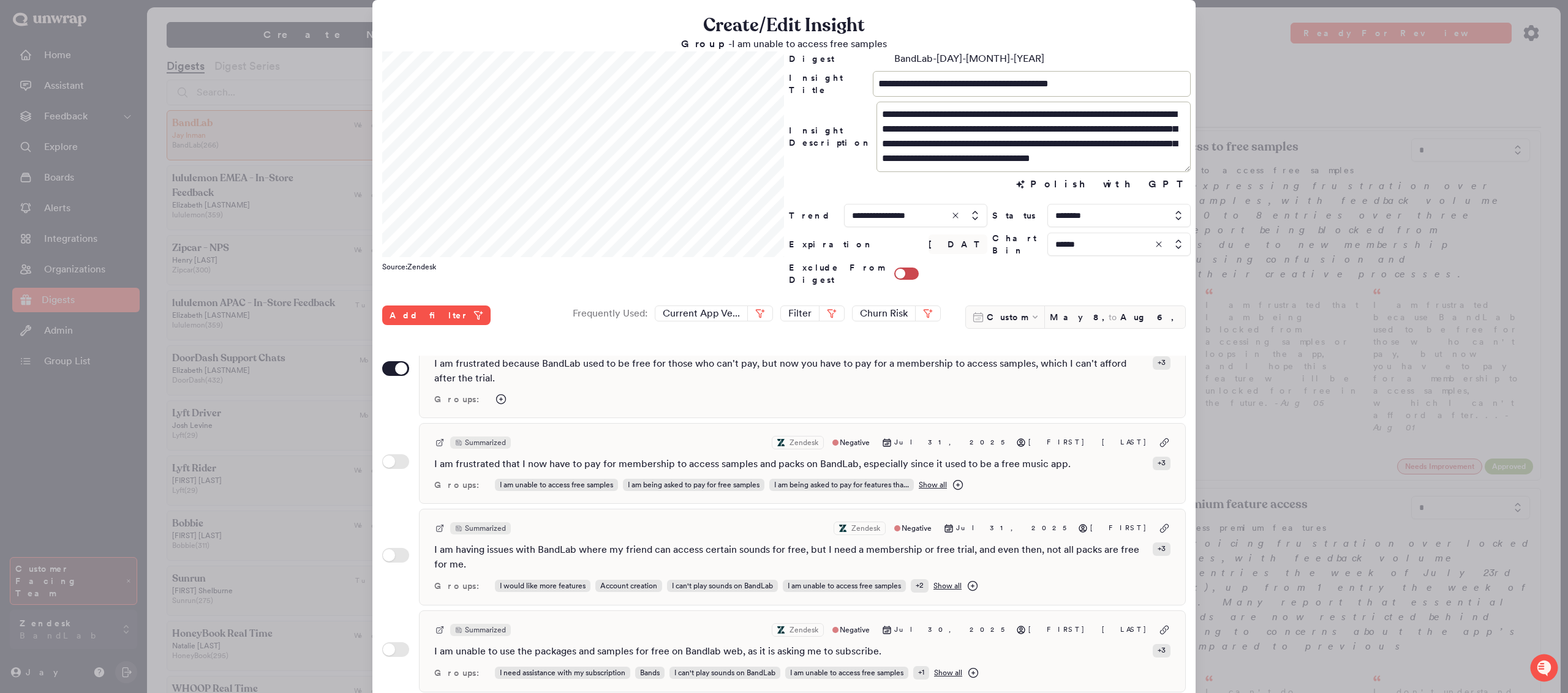 scroll, scrollTop: 498, scrollLeft: 0, axis: vertical 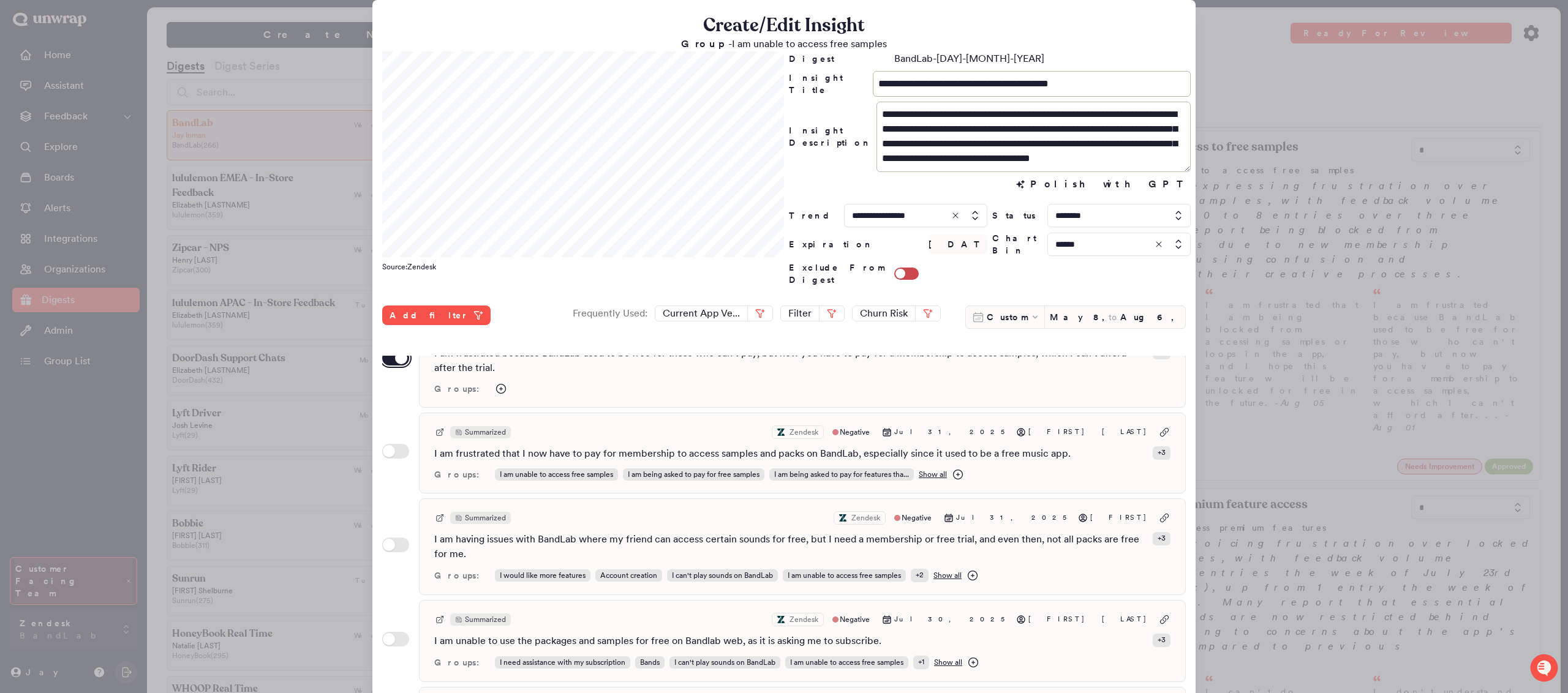 click on "Use setting" at bounding box center [396, 358] 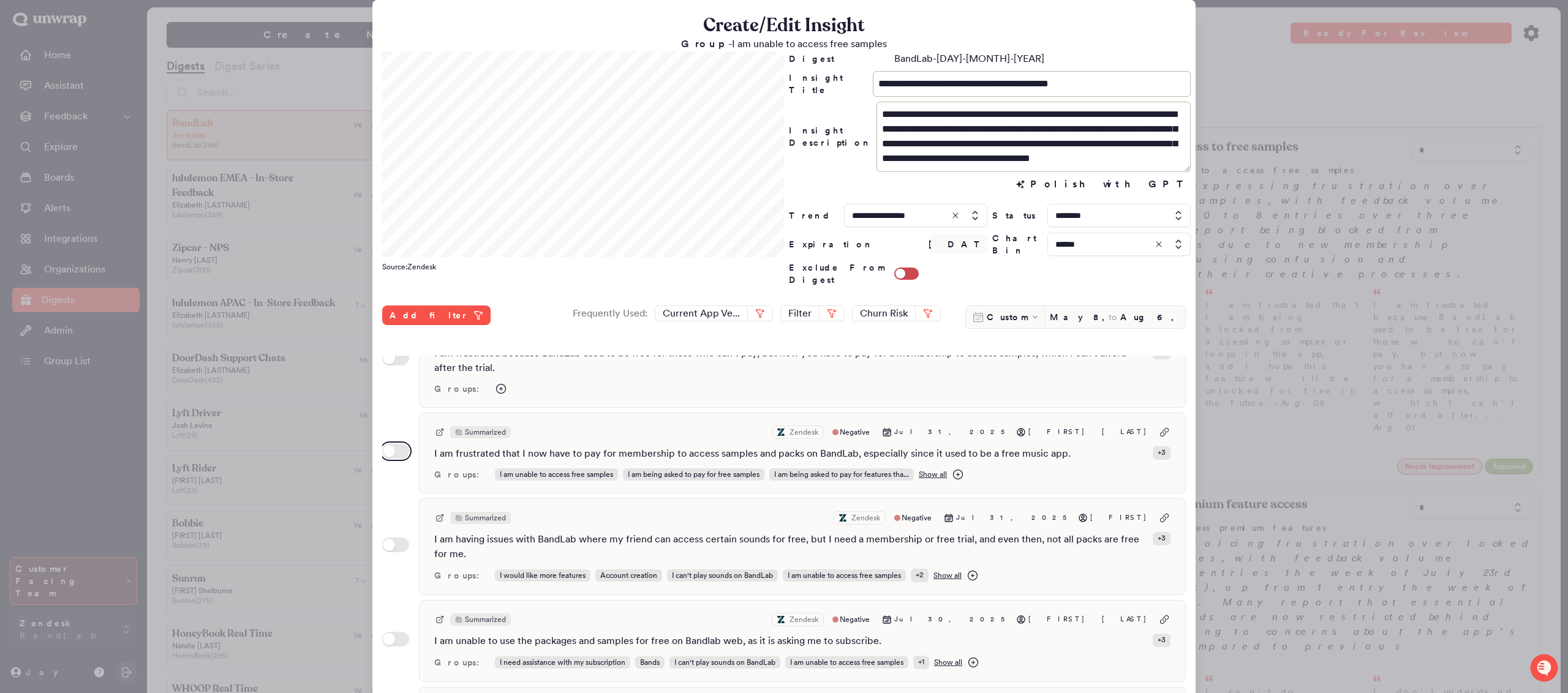 click on "Use setting" at bounding box center (396, 451) 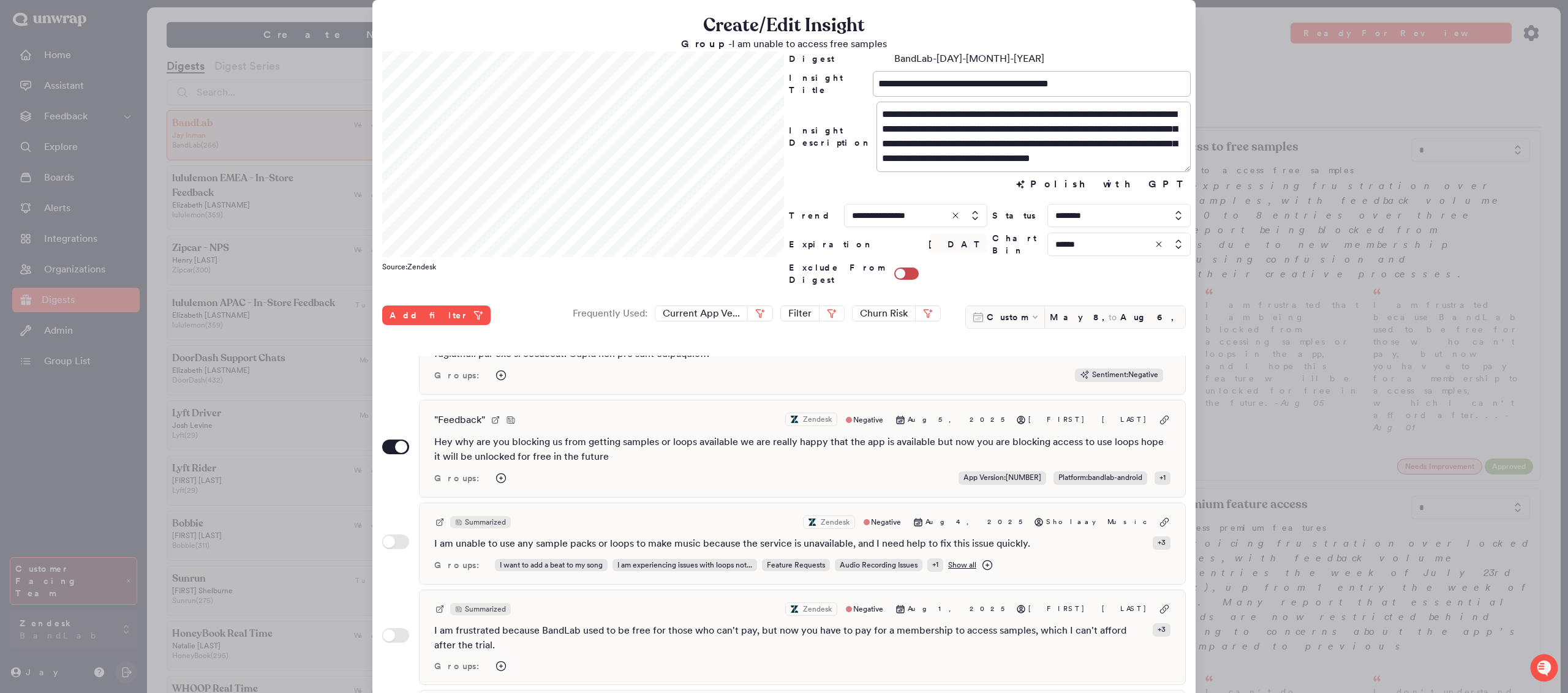 scroll, scrollTop: 0, scrollLeft: 0, axis: both 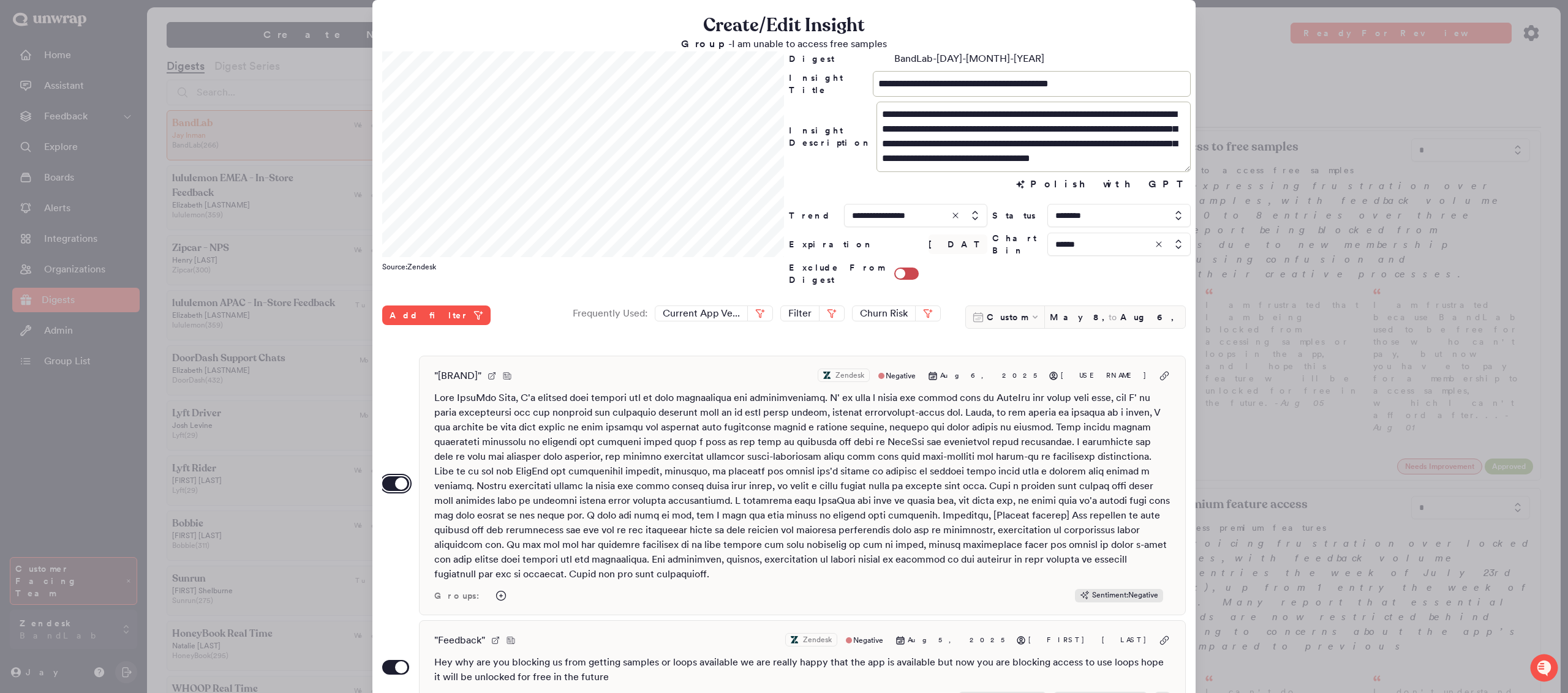 click on "Use setting" at bounding box center (396, 484) 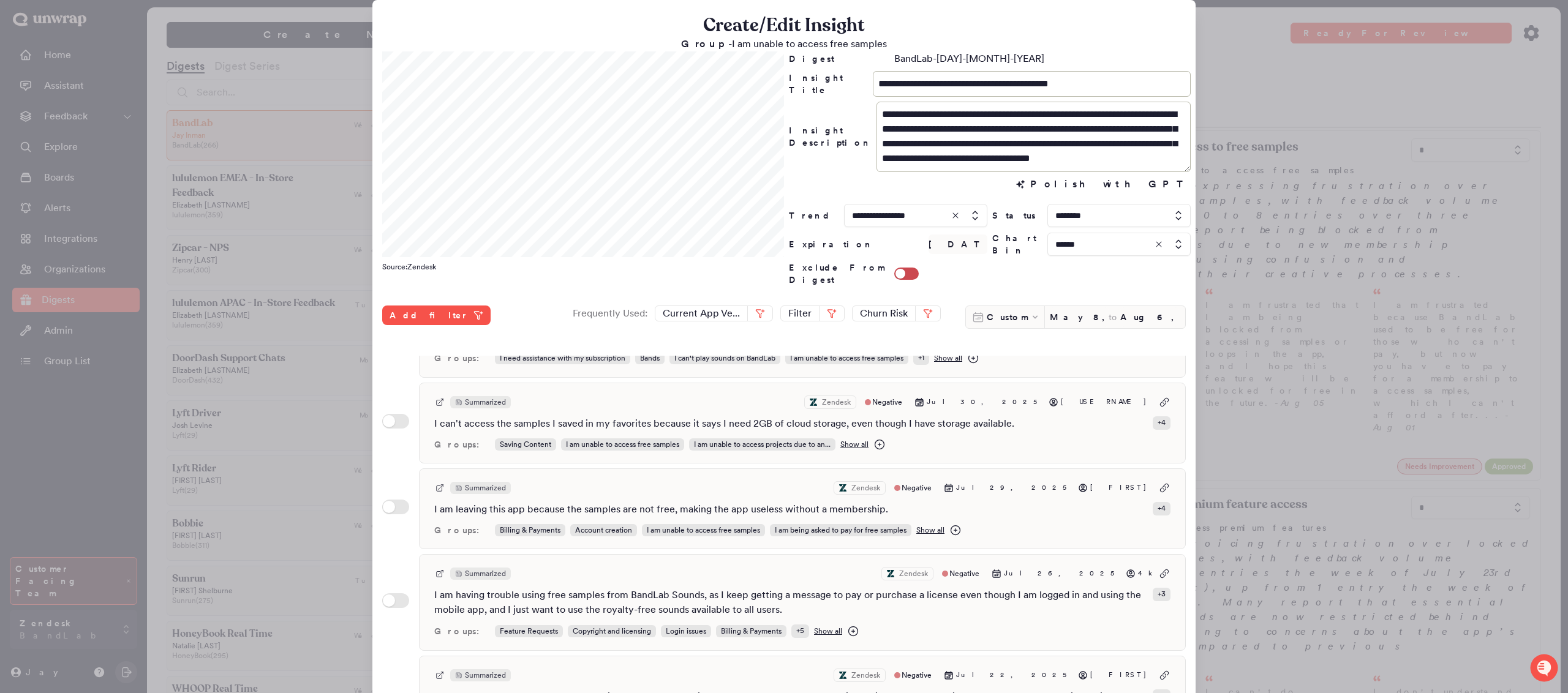 scroll, scrollTop: 807, scrollLeft: 0, axis: vertical 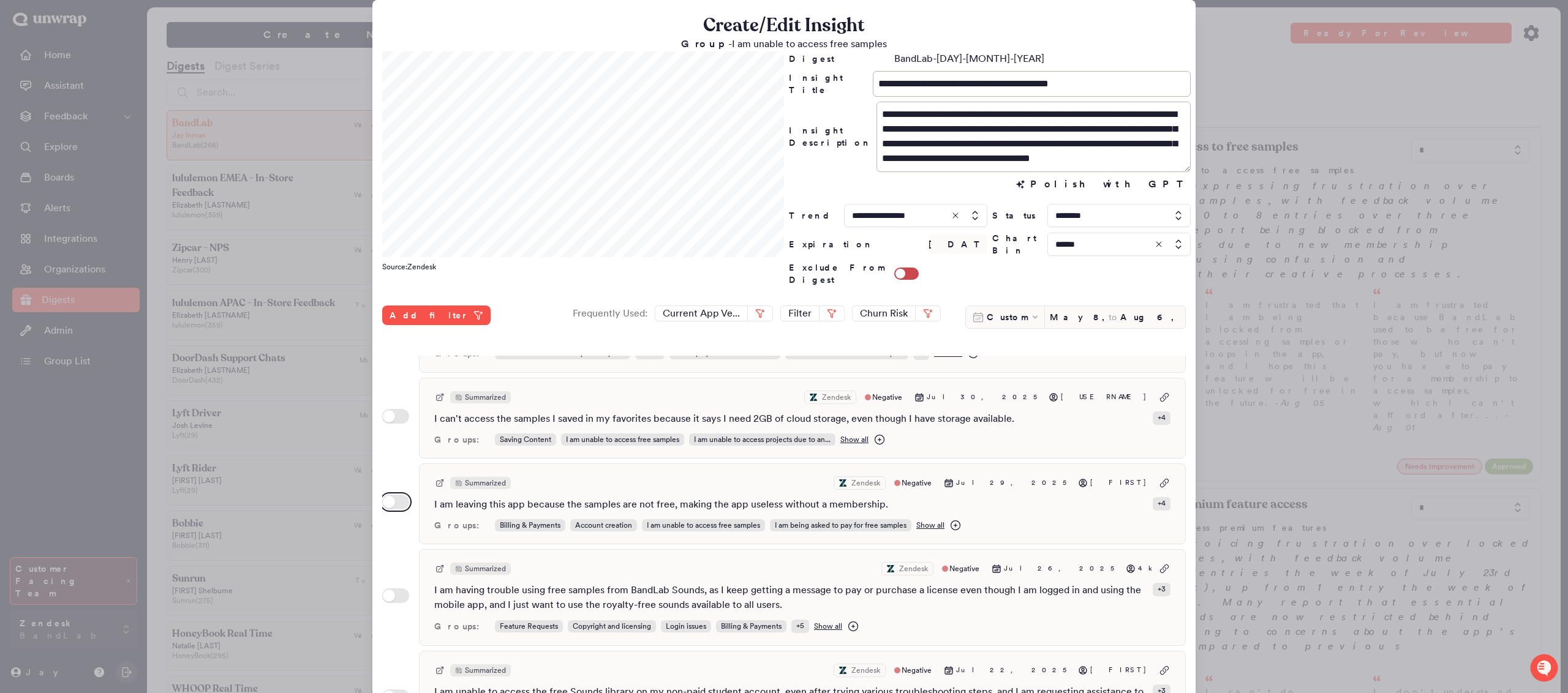 click on "Use setting" at bounding box center [396, 502] 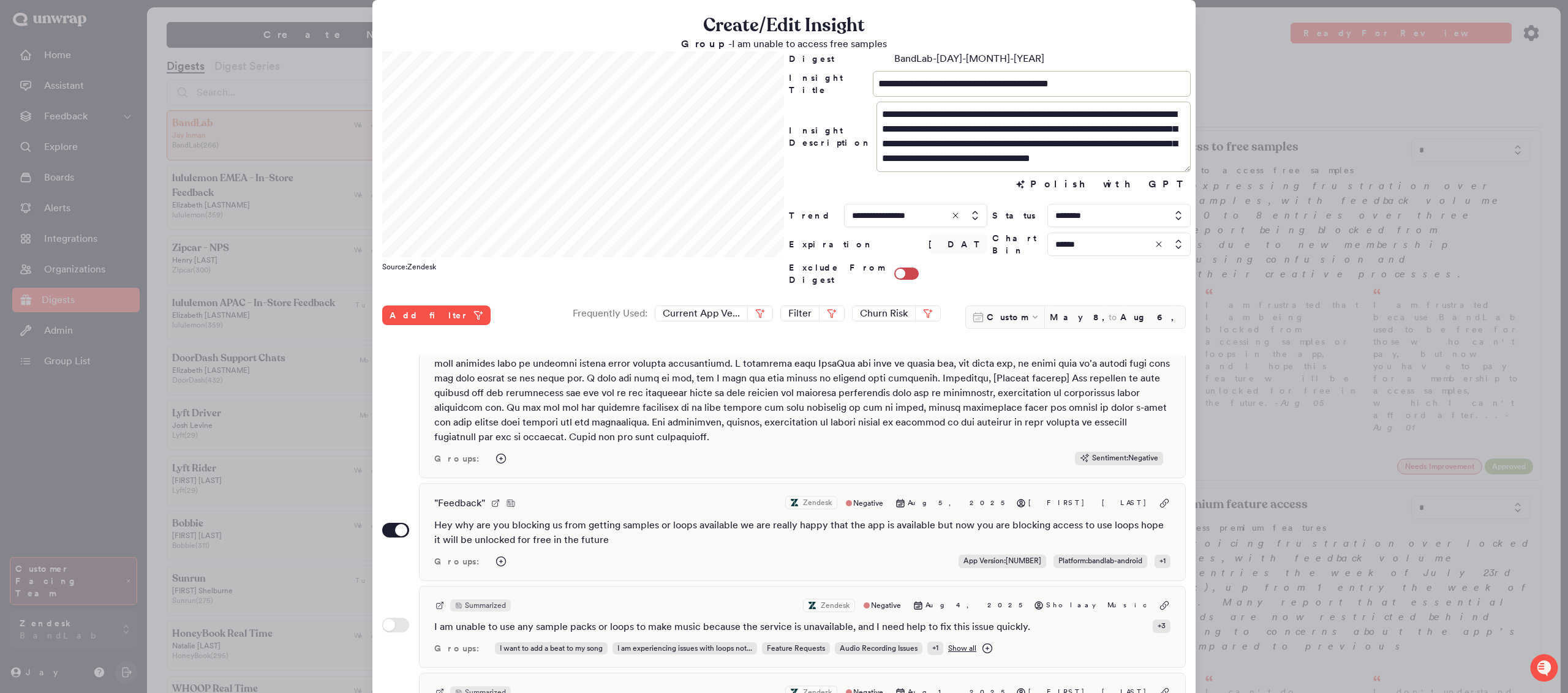 scroll, scrollTop: 138, scrollLeft: 0, axis: vertical 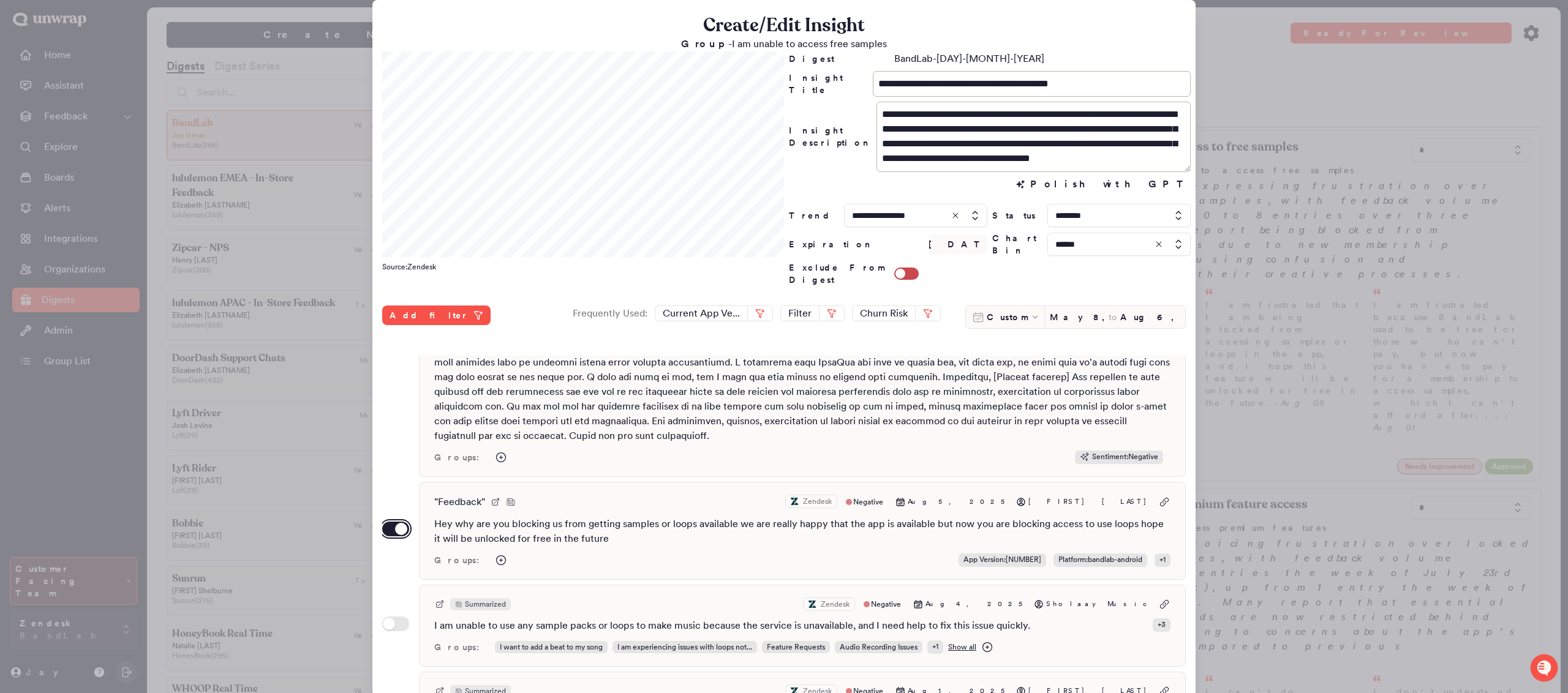 click on "Use setting" at bounding box center [396, 529] 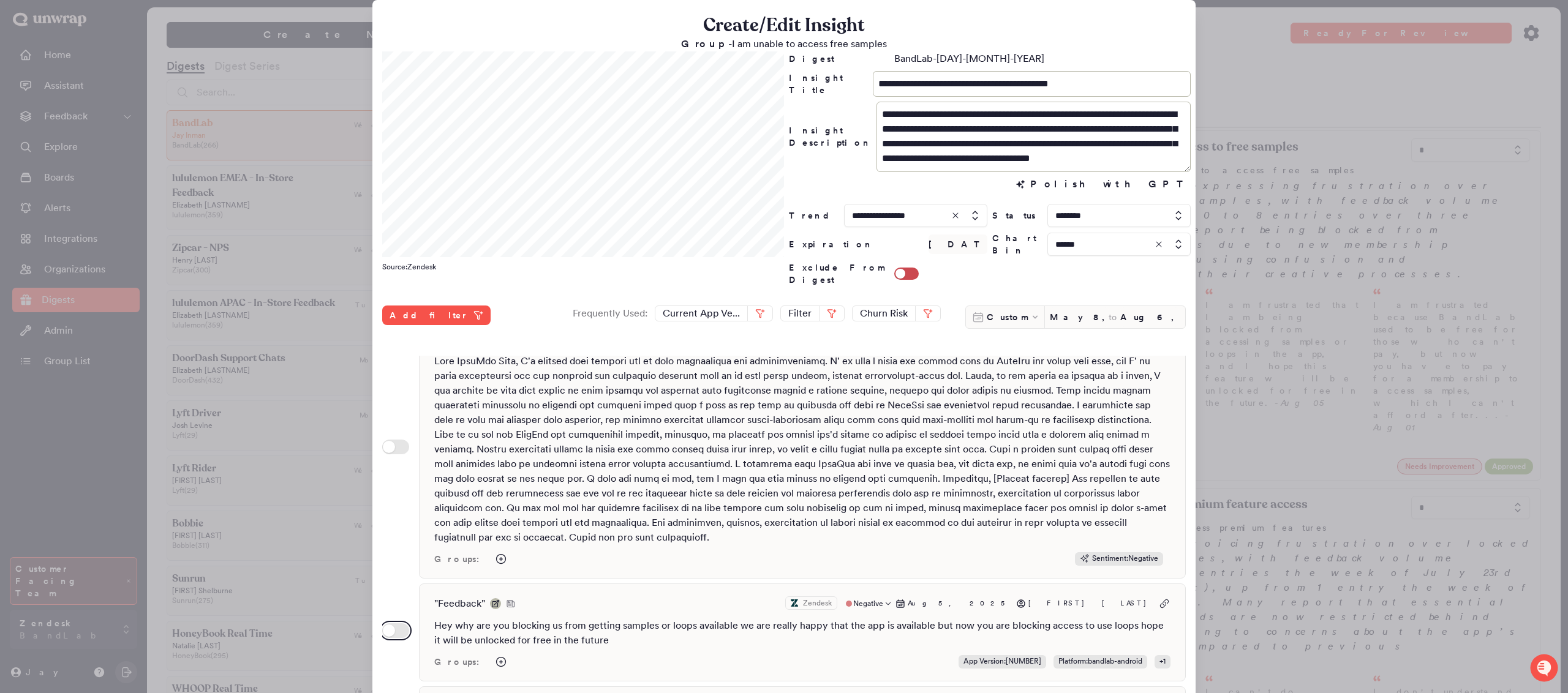 scroll, scrollTop: 0, scrollLeft: 0, axis: both 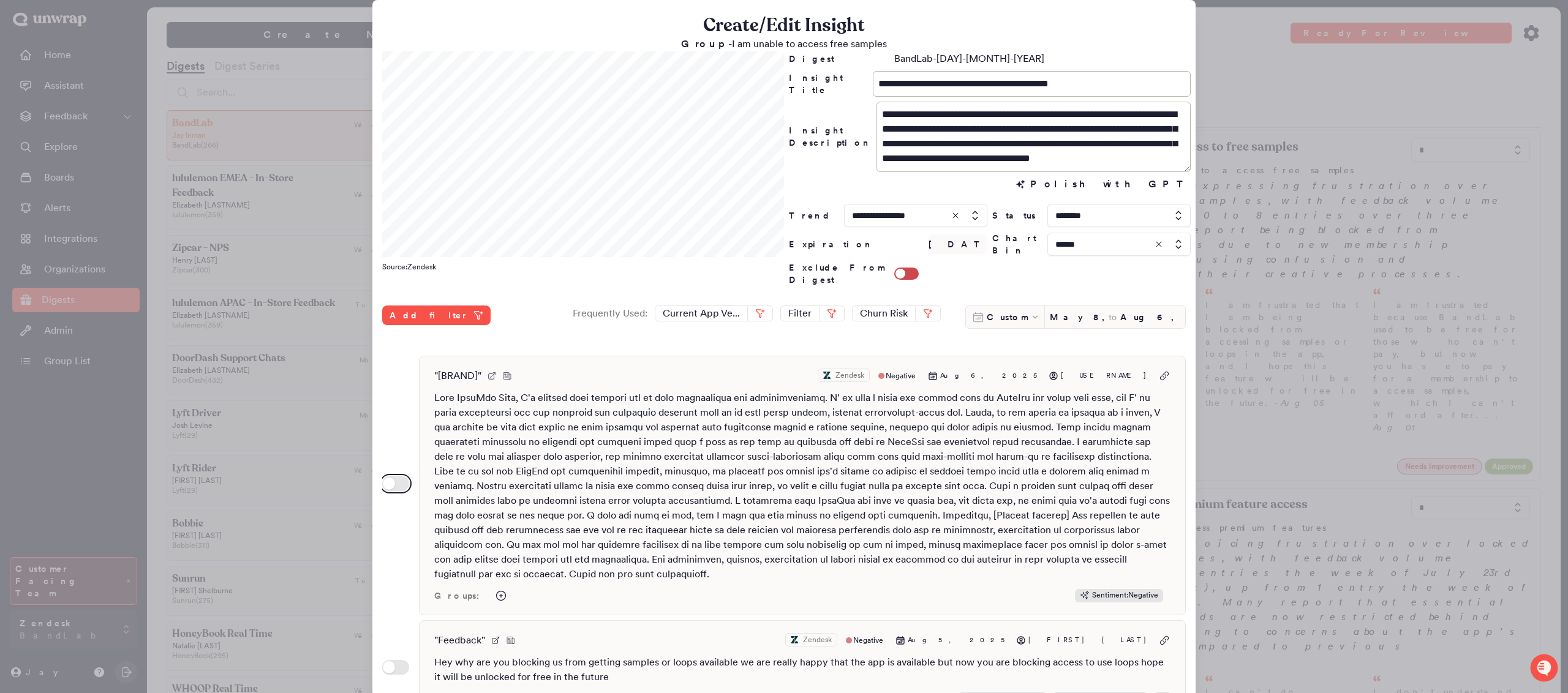 click on "Use setting" at bounding box center [396, 484] 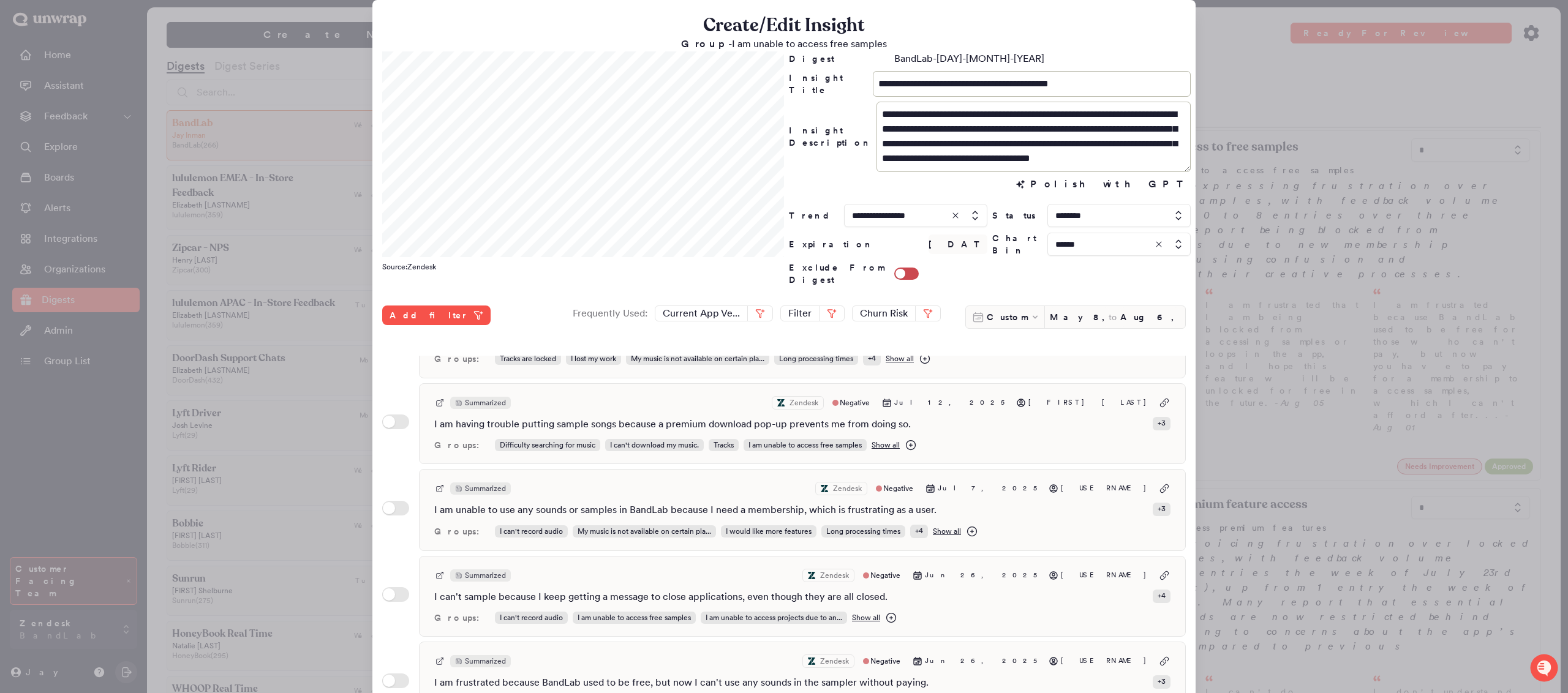 scroll, scrollTop: 1579, scrollLeft: 0, axis: vertical 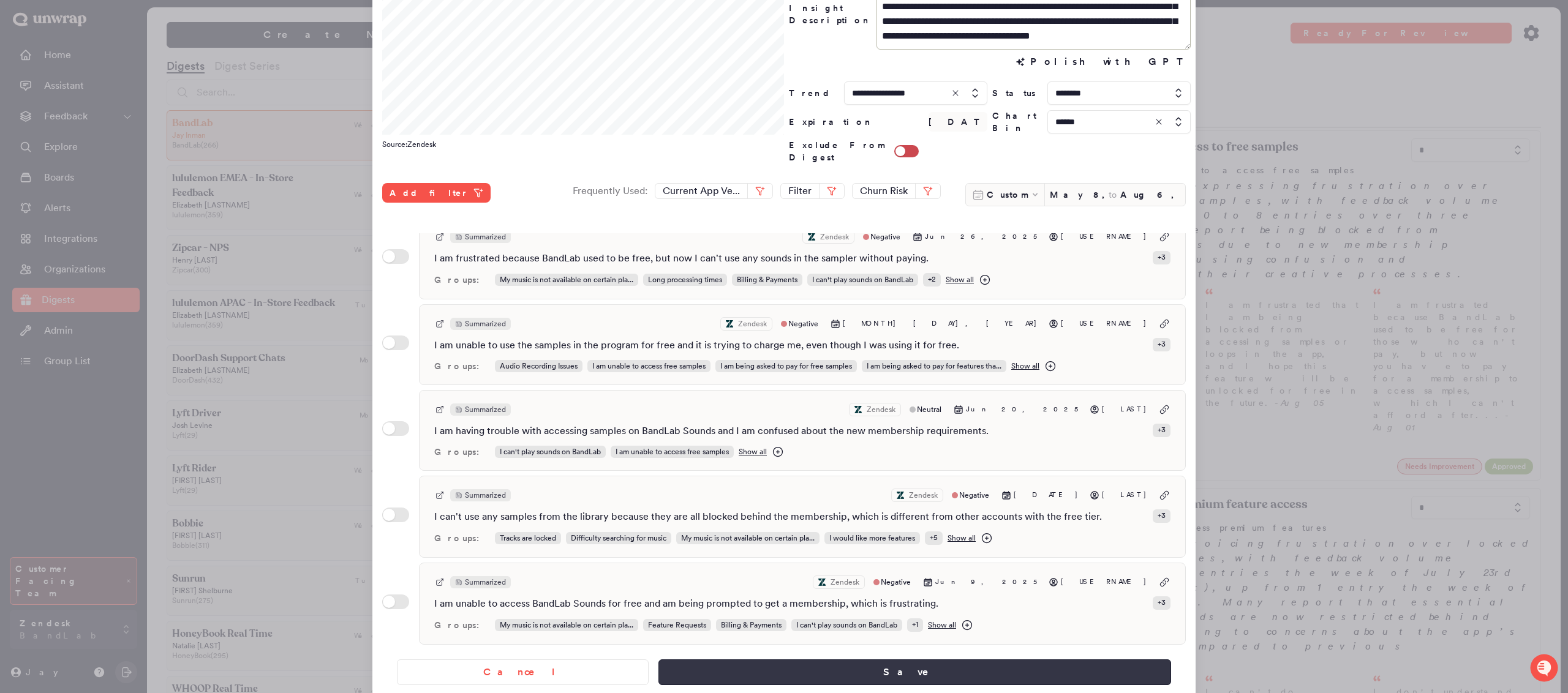 click on "Save" at bounding box center (914, 672) 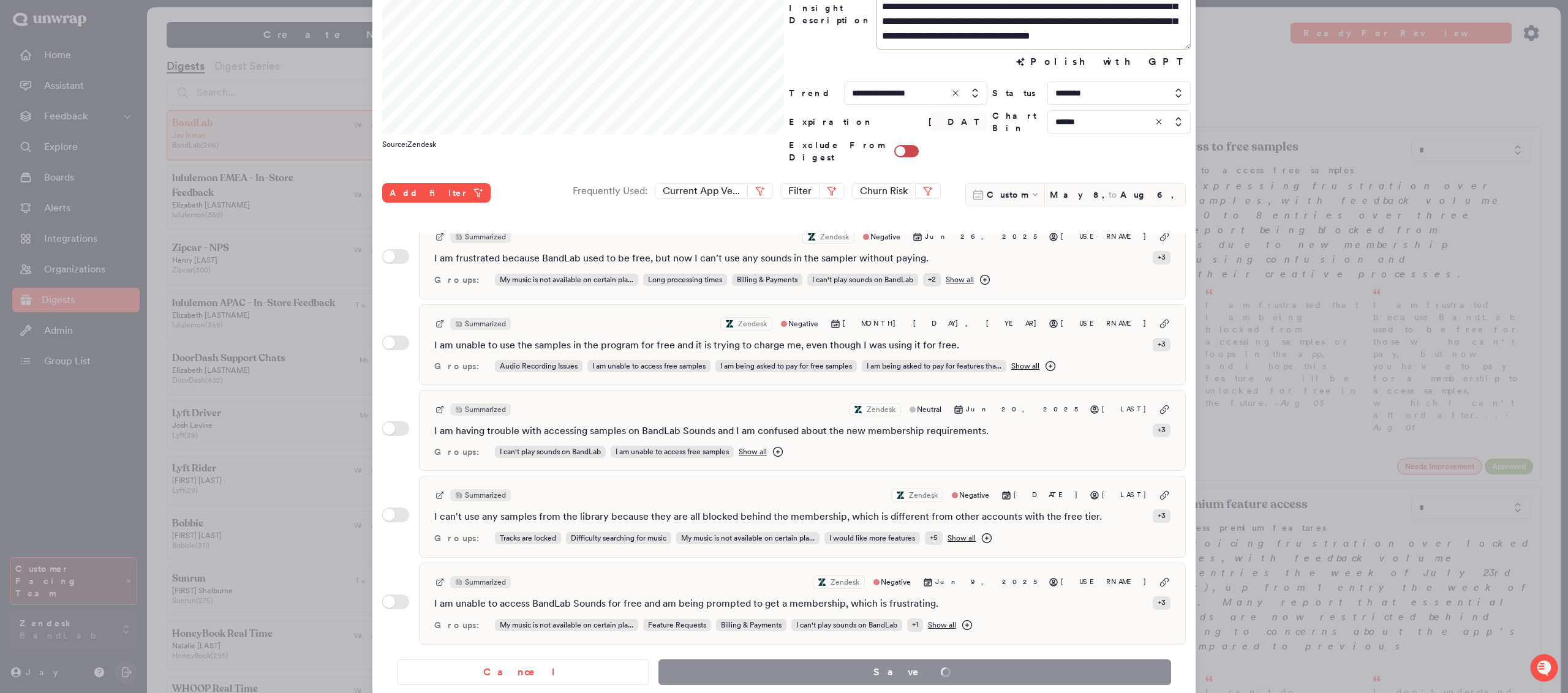 type on "*********" 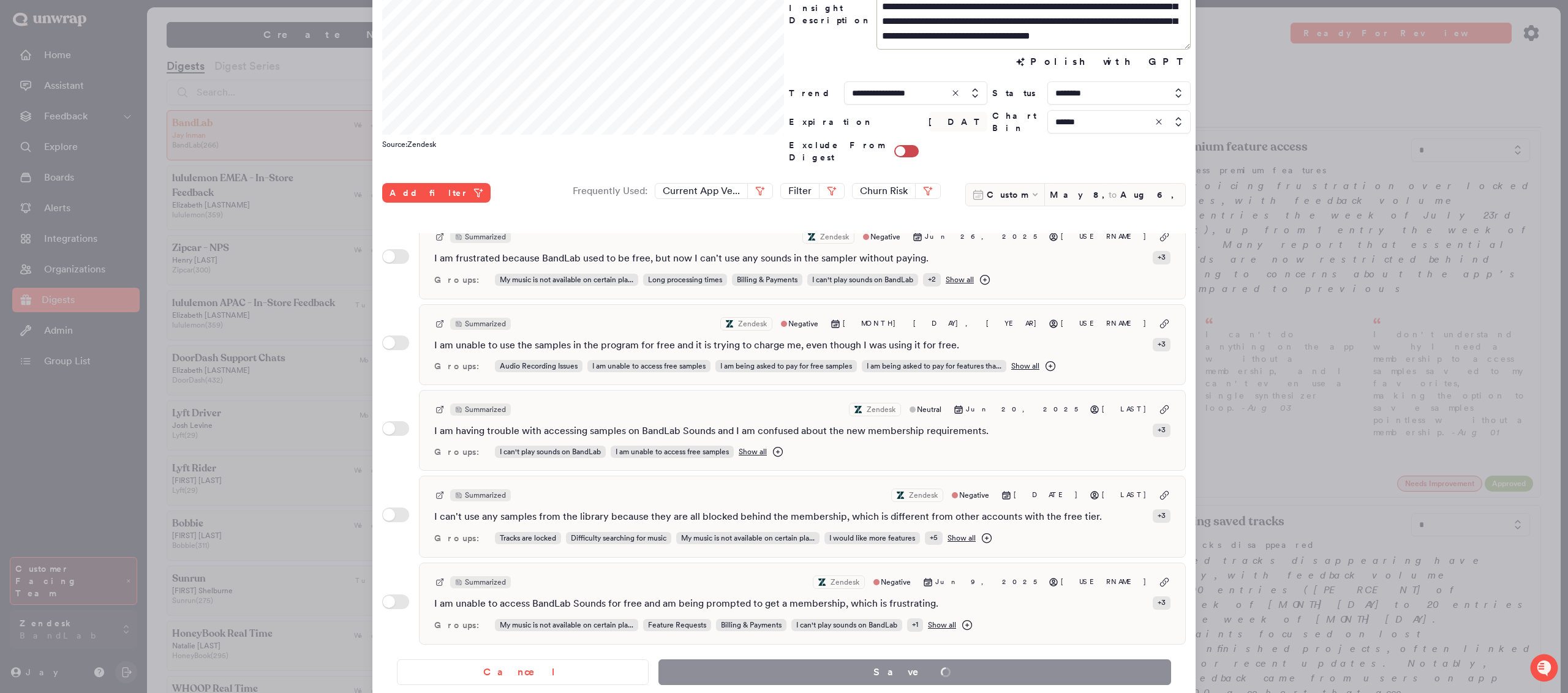 type on "*" 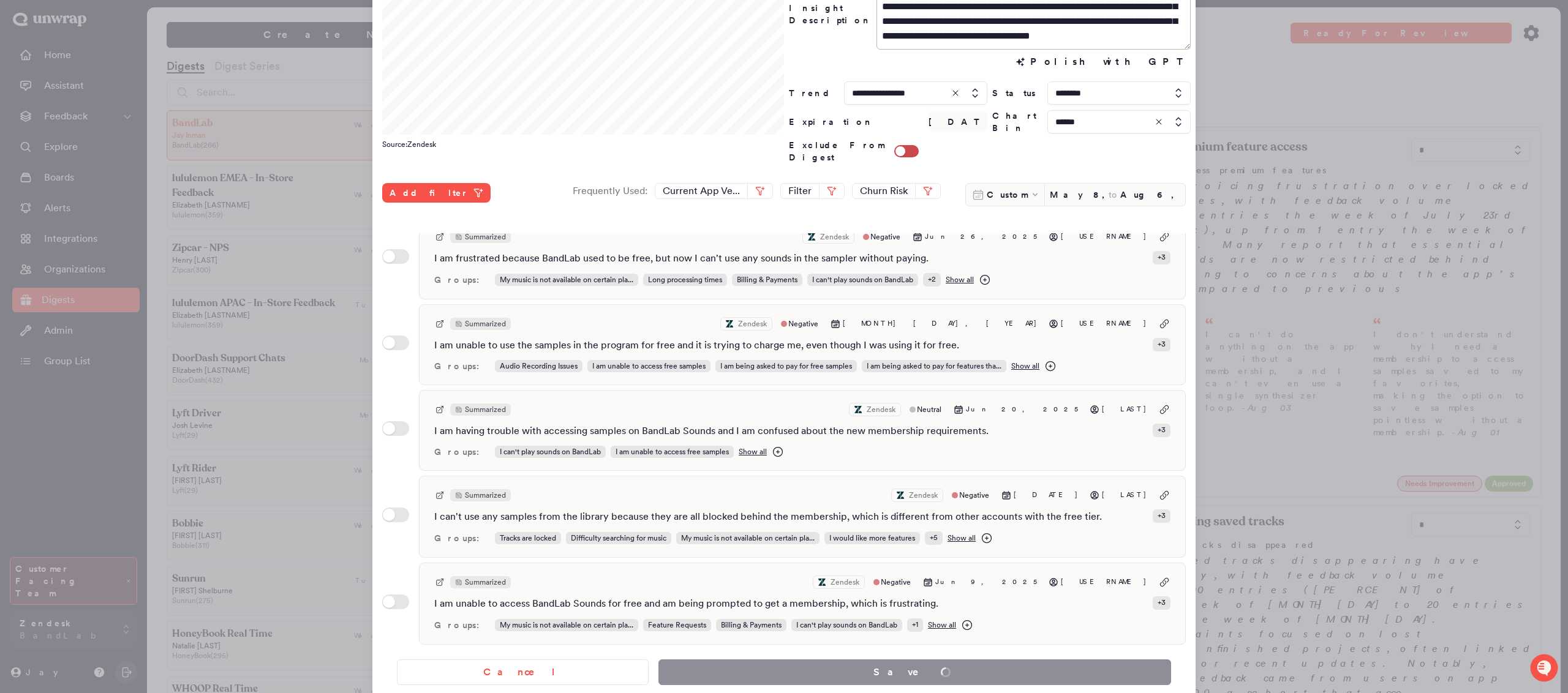 type on "*" 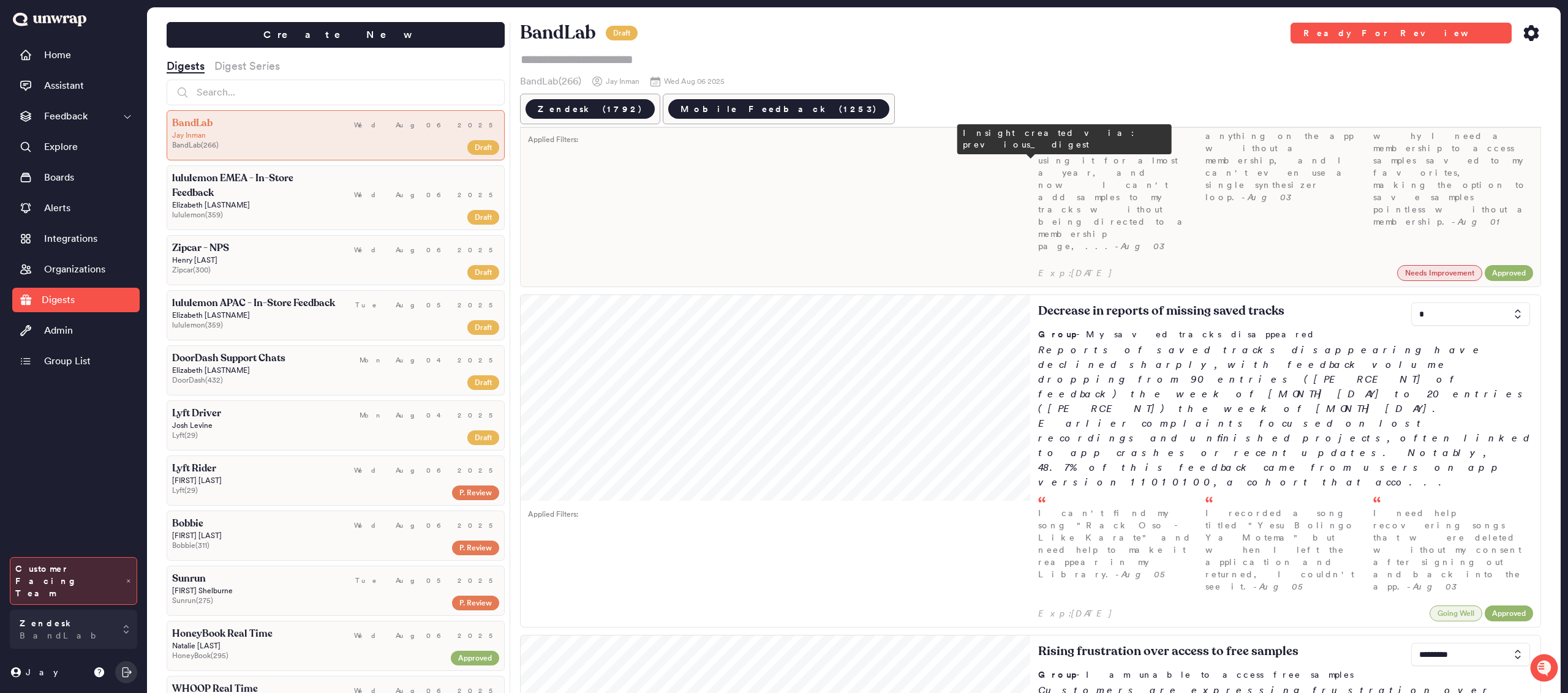 scroll, scrollTop: 235, scrollLeft: 0, axis: vertical 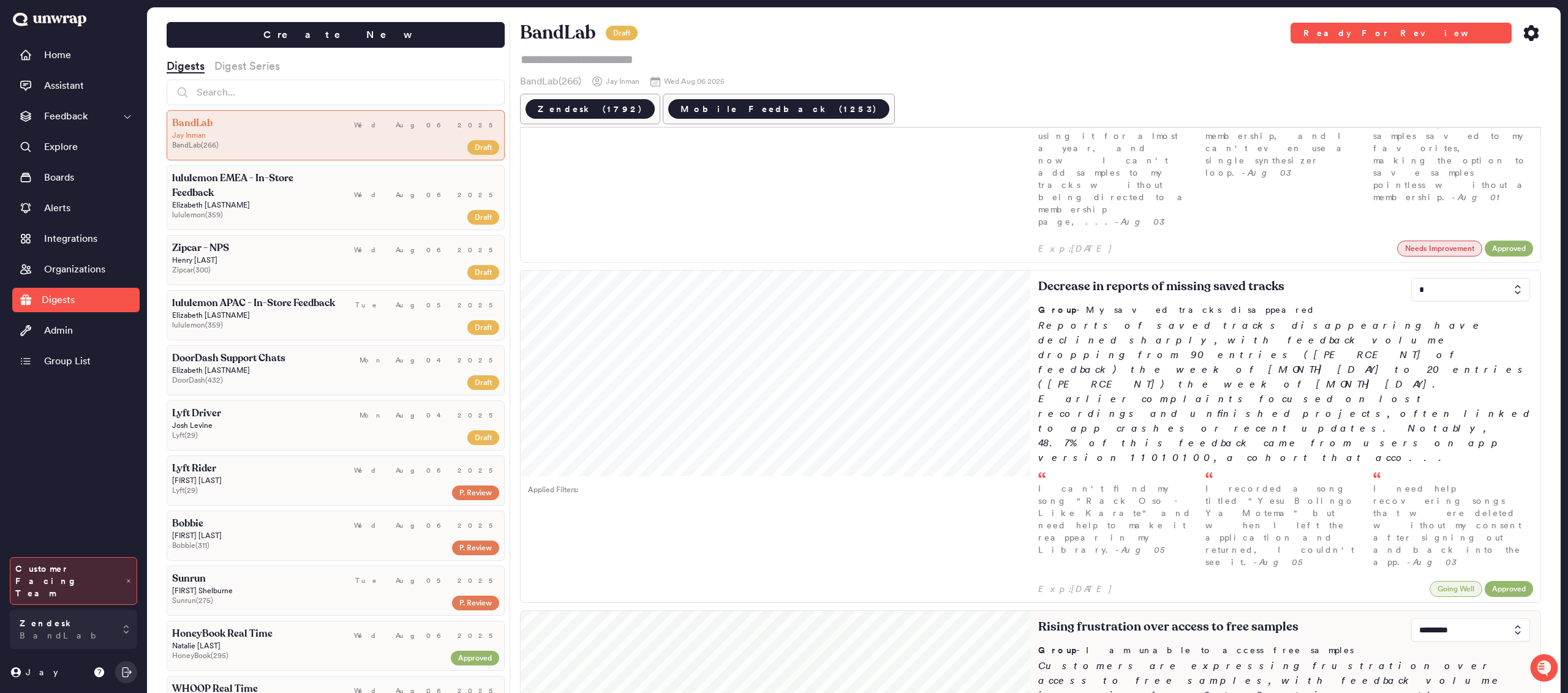 click at bounding box center [1471, 630] 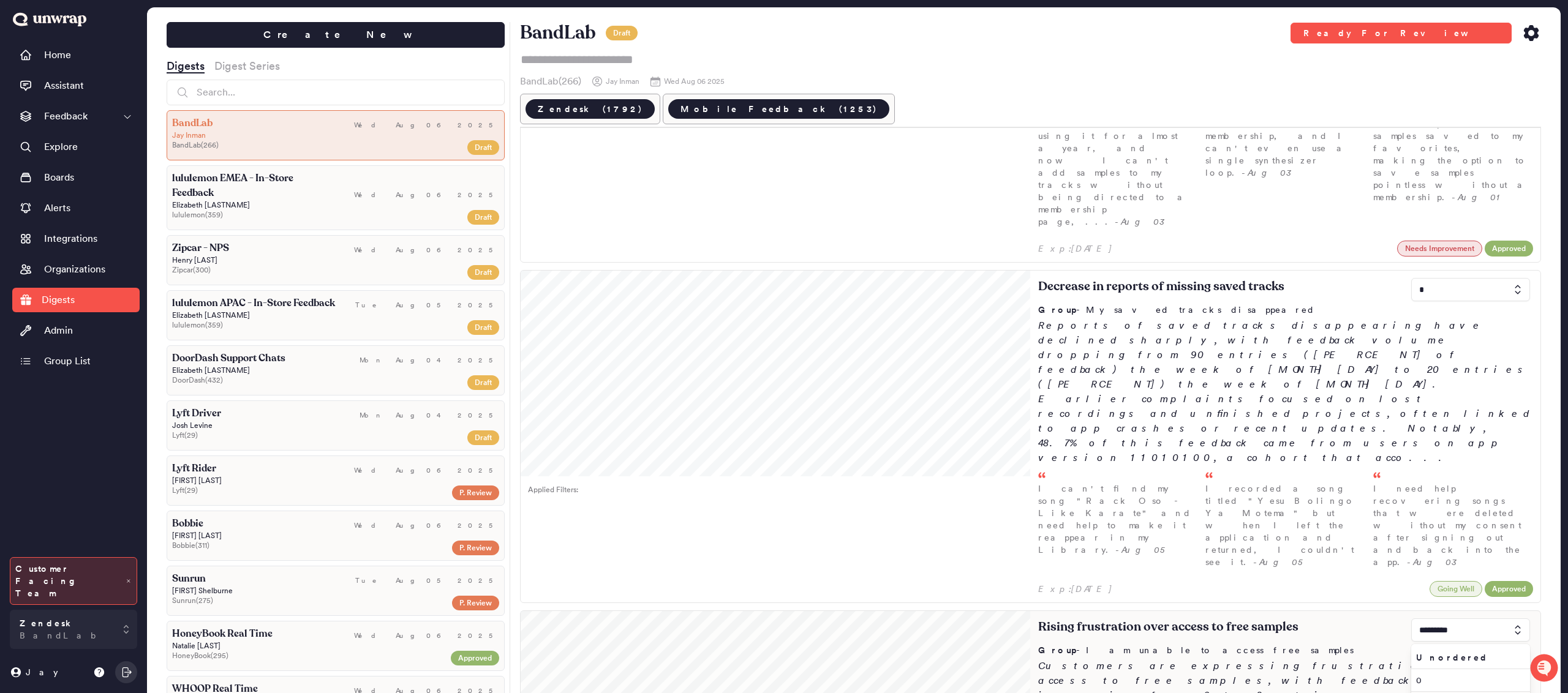 click on "1" at bounding box center [1468, 703] 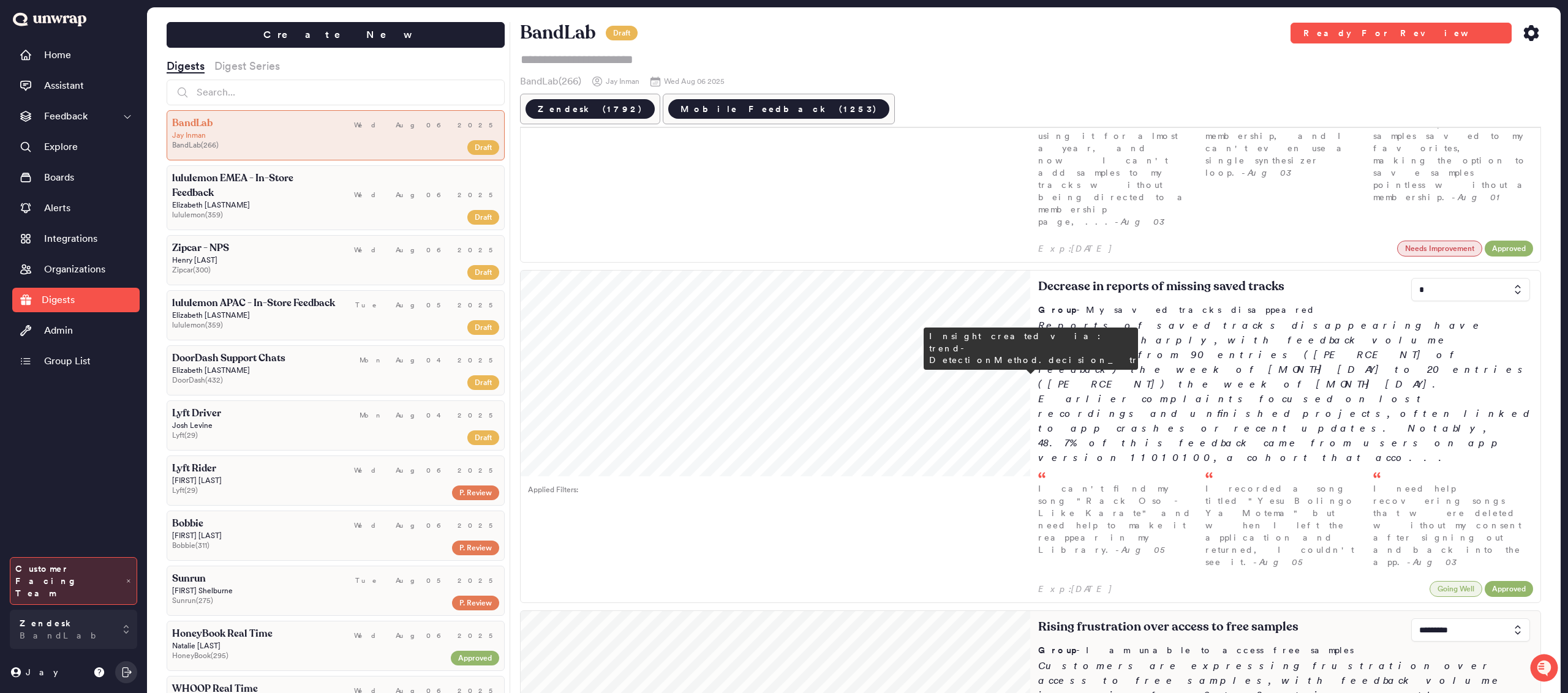 type on "*" 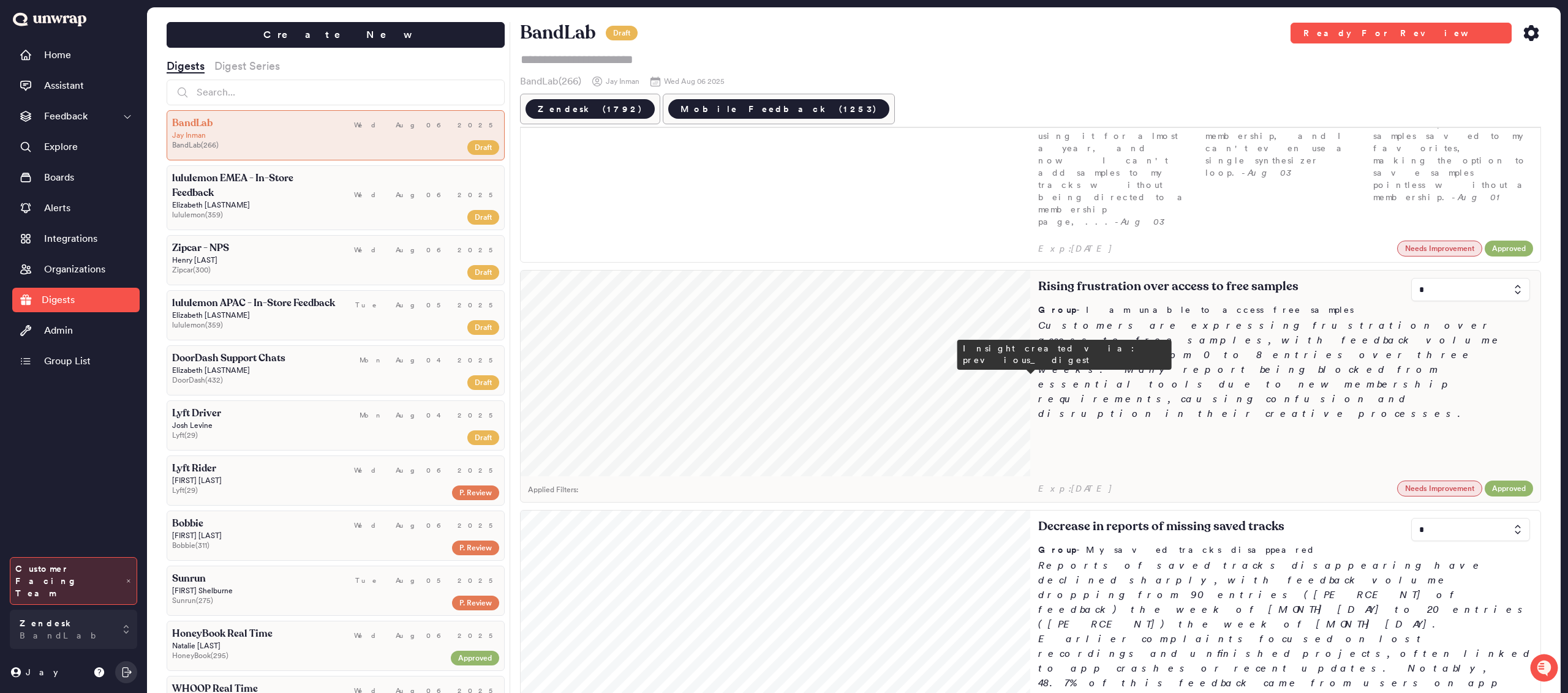 type on "*" 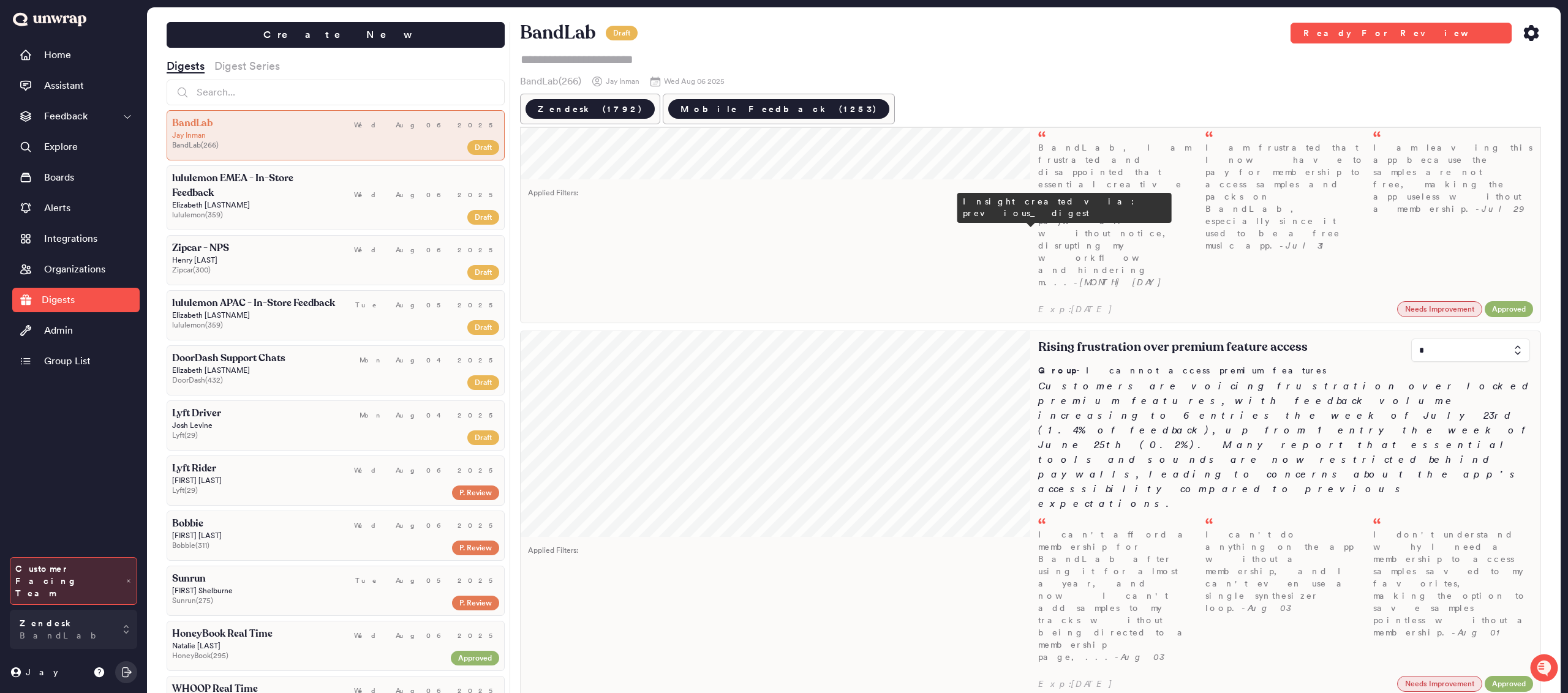 scroll, scrollTop: 168, scrollLeft: 0, axis: vertical 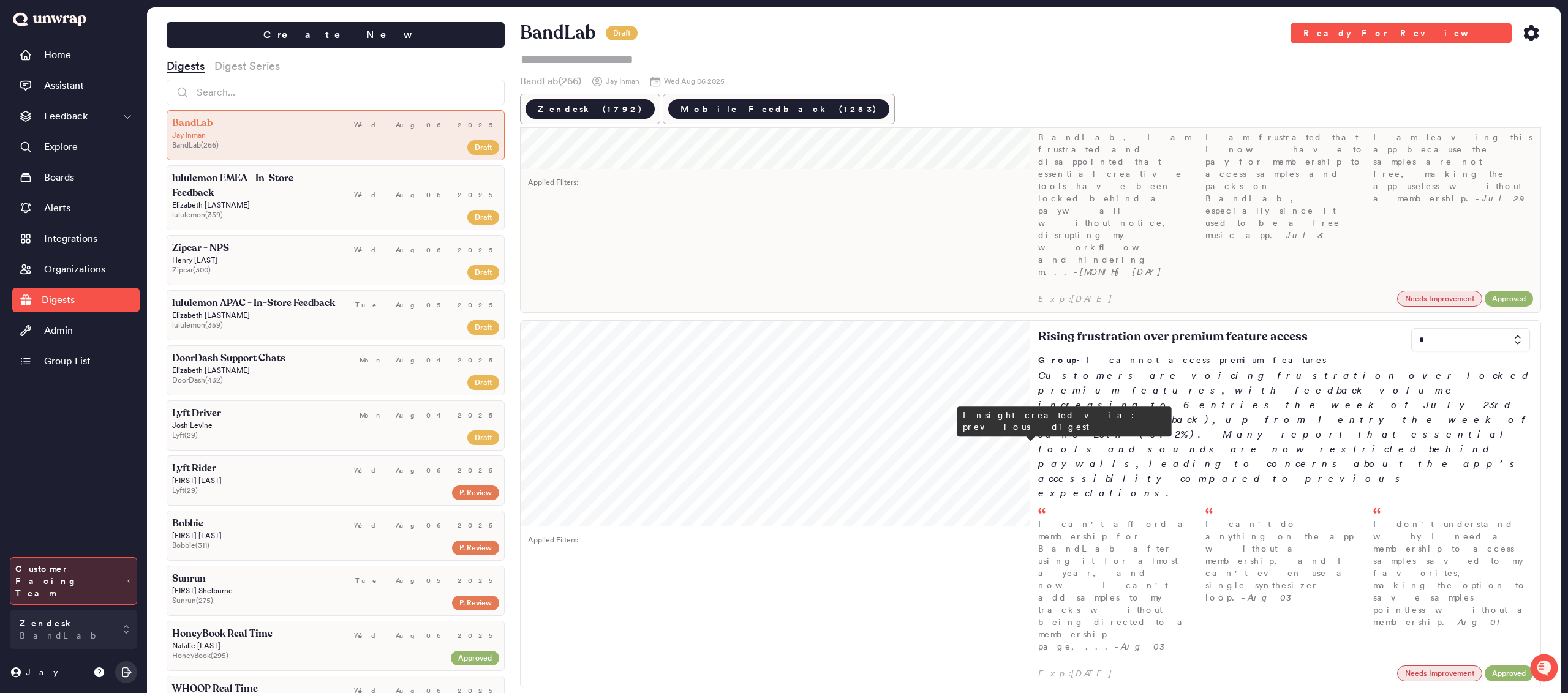 click at bounding box center (1471, 714) 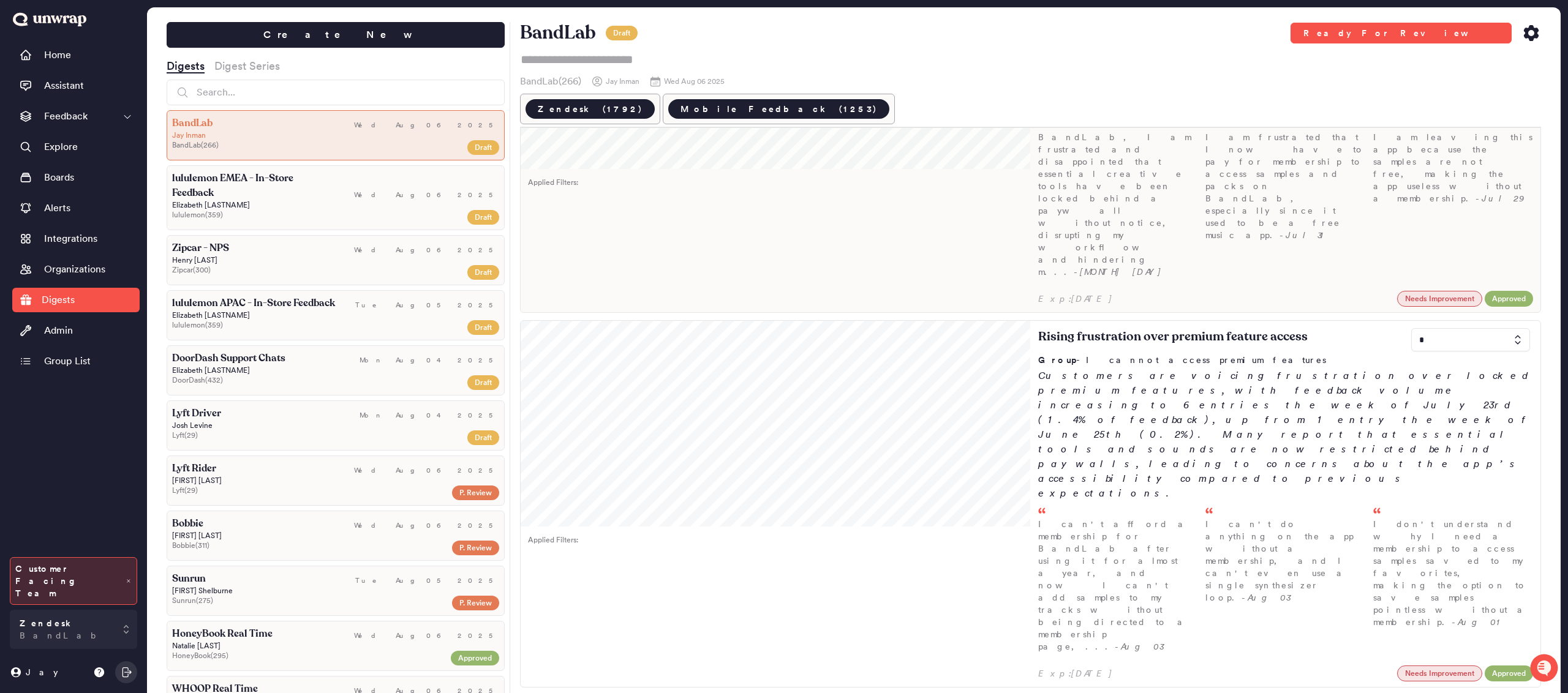 click on "2" at bounding box center (1468, 810) 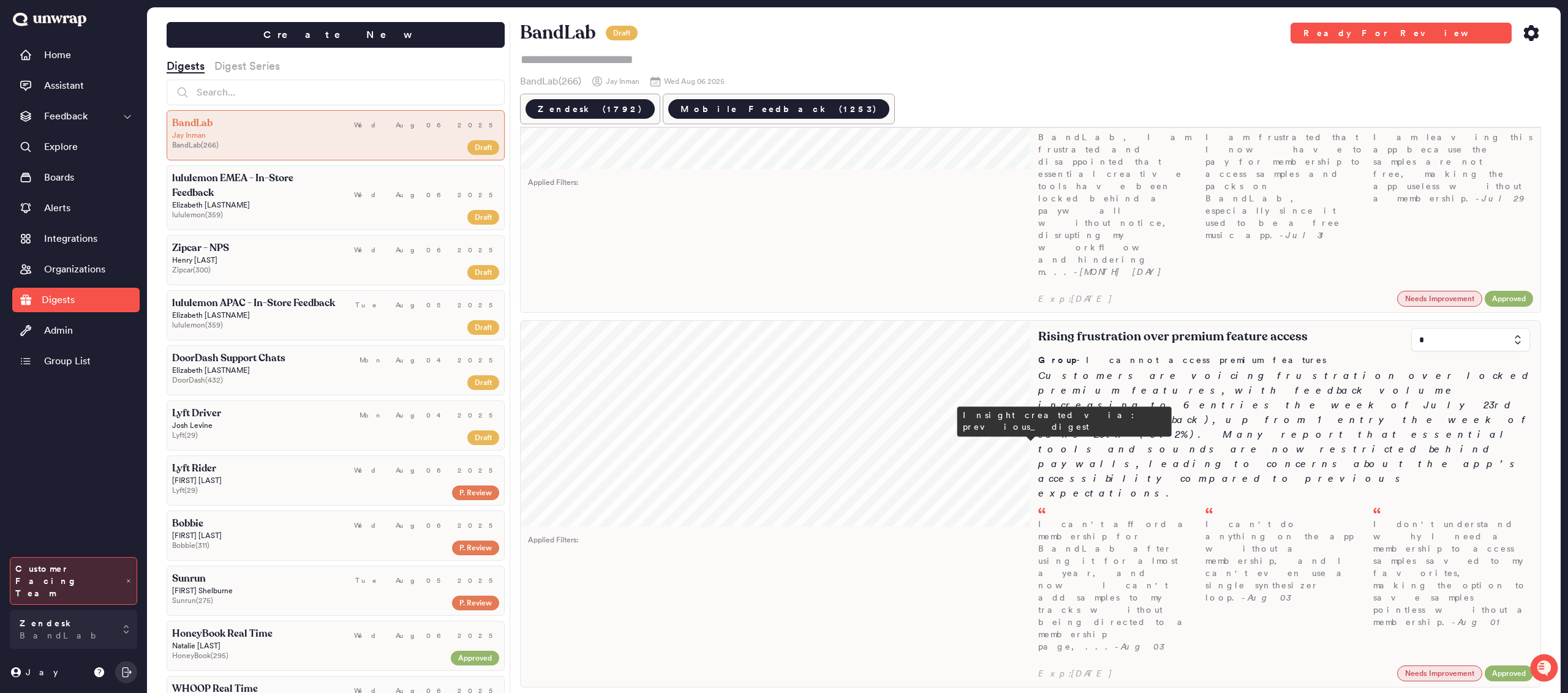 type on "*" 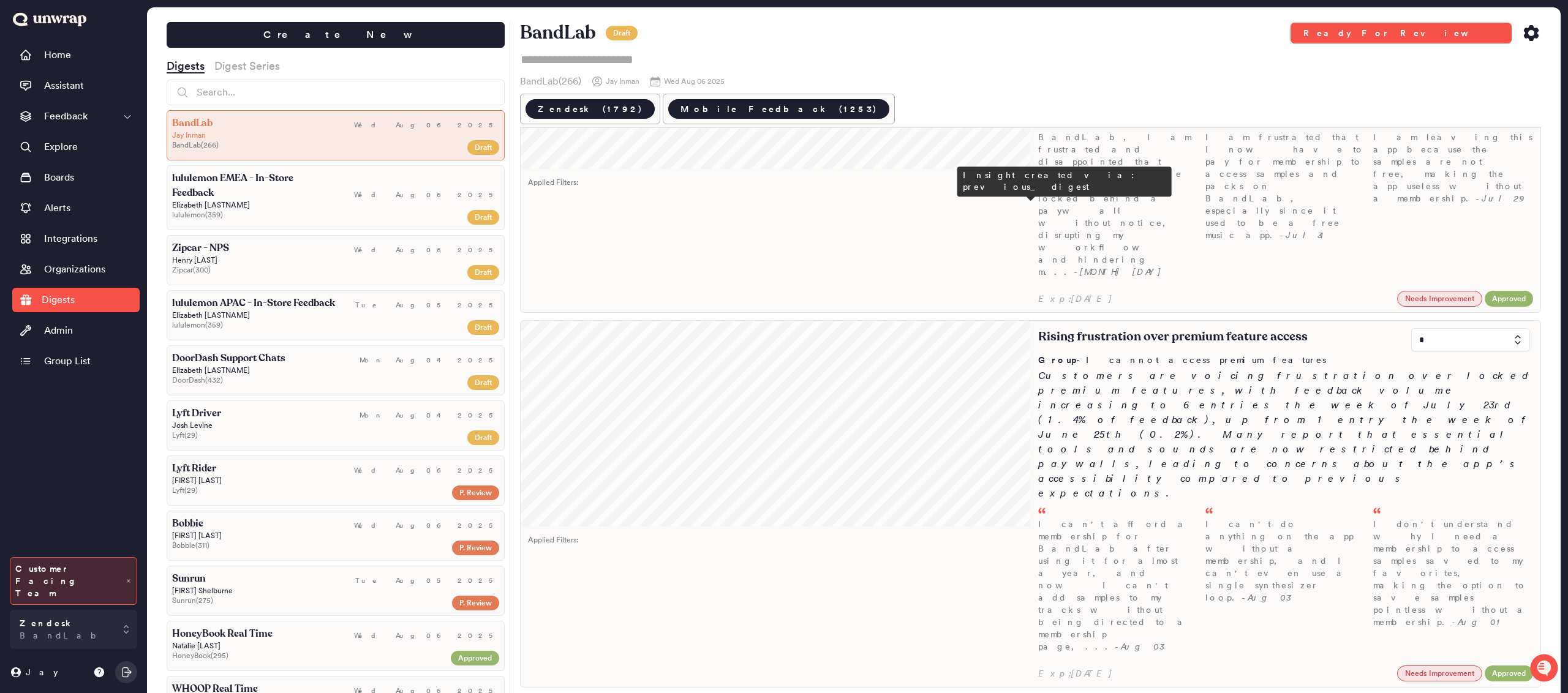 type on "*" 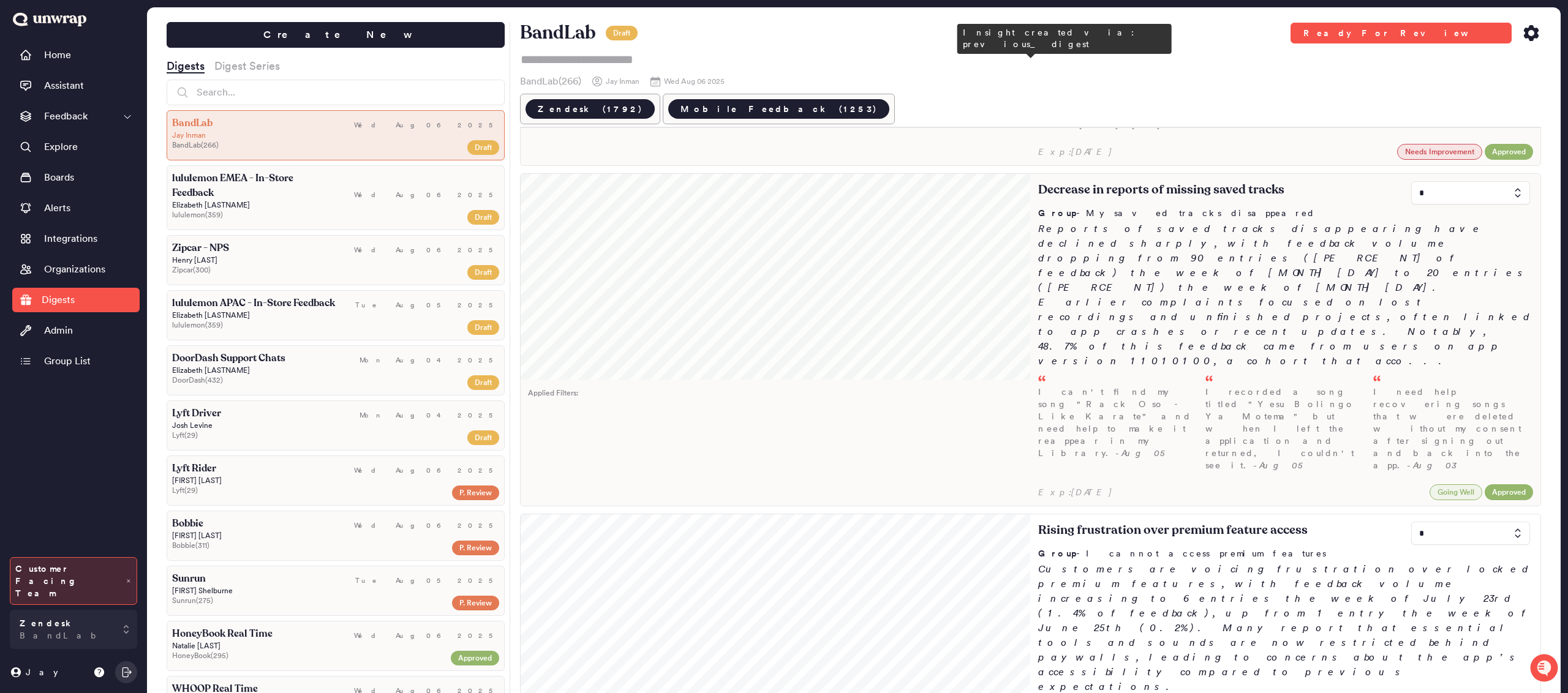 scroll, scrollTop: 320, scrollLeft: 0, axis: vertical 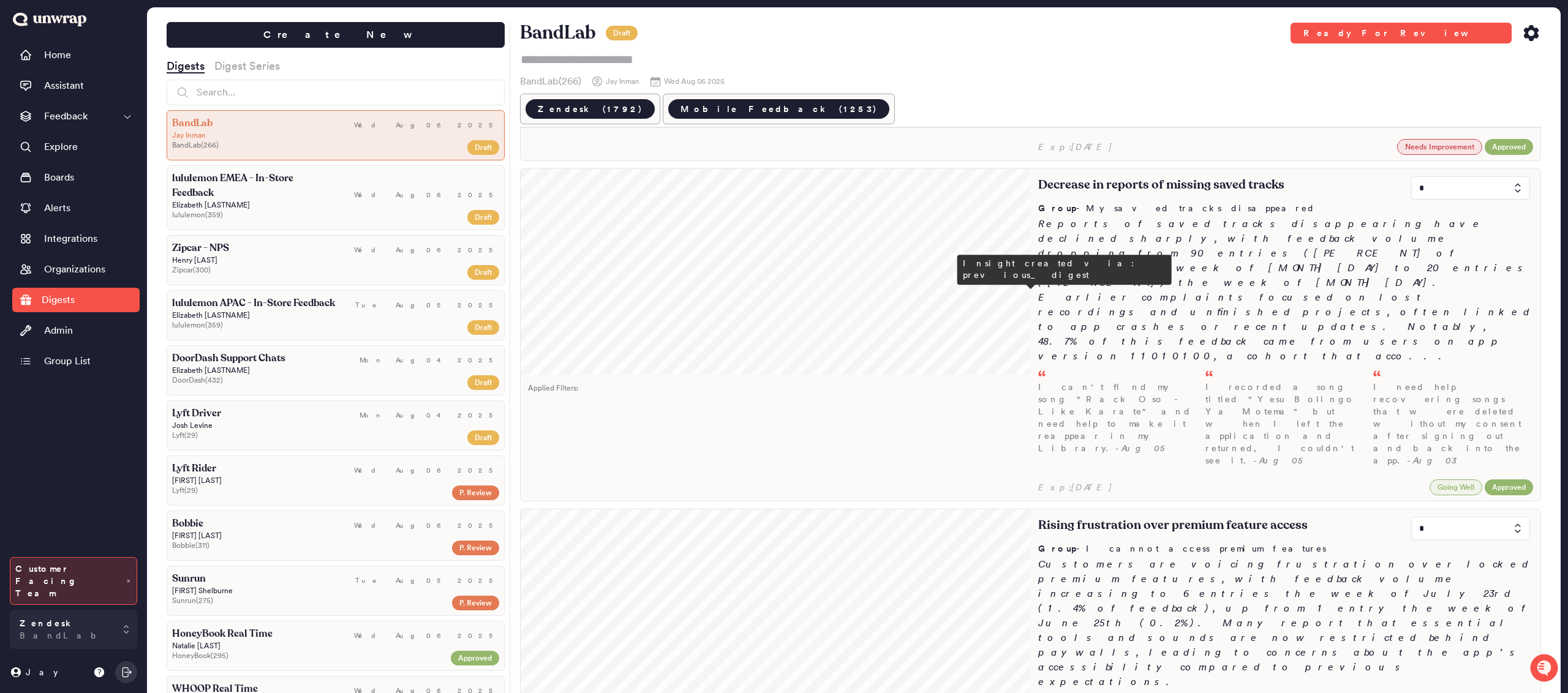 click on "Customers are voicing frustration over locked premium features, with feedback volume increasing to 6 entries the week of July 23rd (1.4% of feedback), up from 1 entry the week of June 25th (0.2%). Many report that essential tools and sounds are now restricted behind paywalls, leading to concerns about the app’s accessibility compared to previous expectations." at bounding box center (1286, 623) 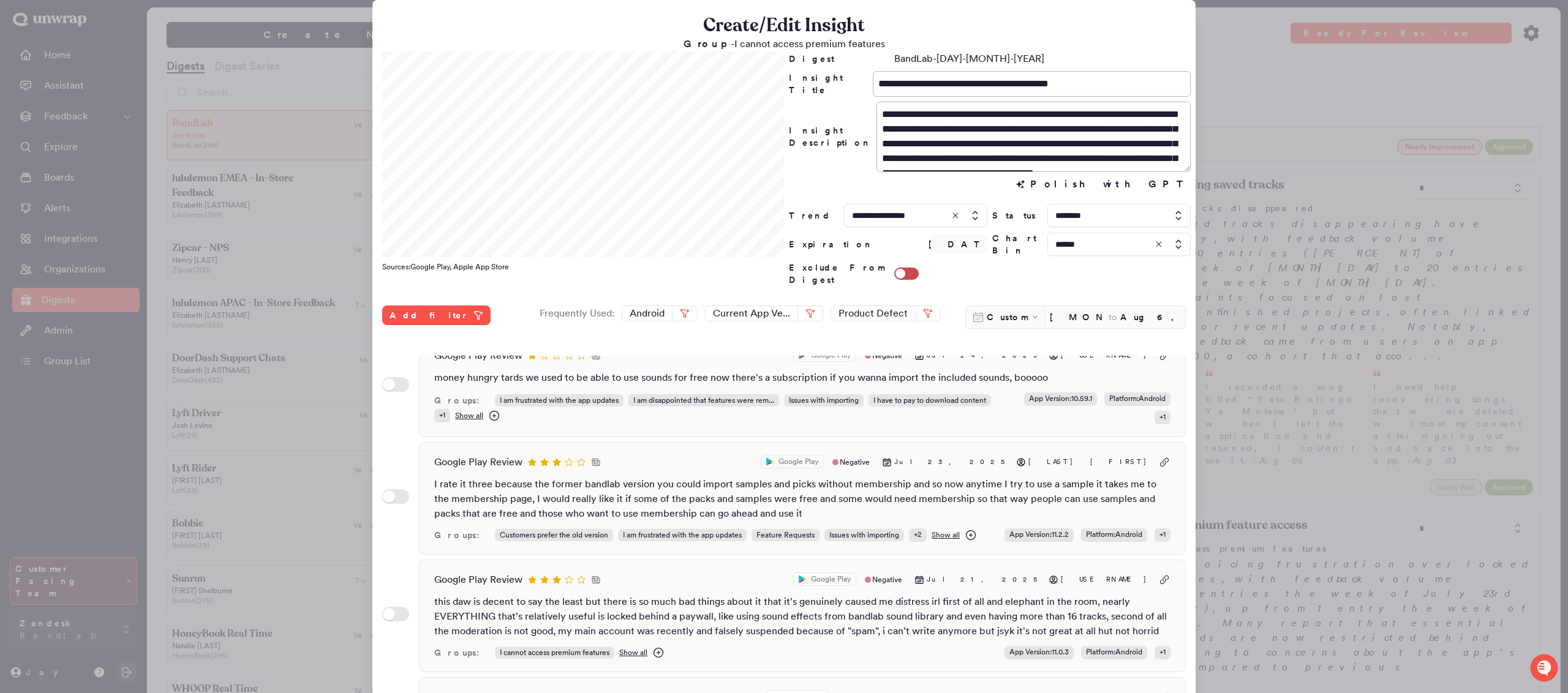 scroll, scrollTop: 1700, scrollLeft: 0, axis: vertical 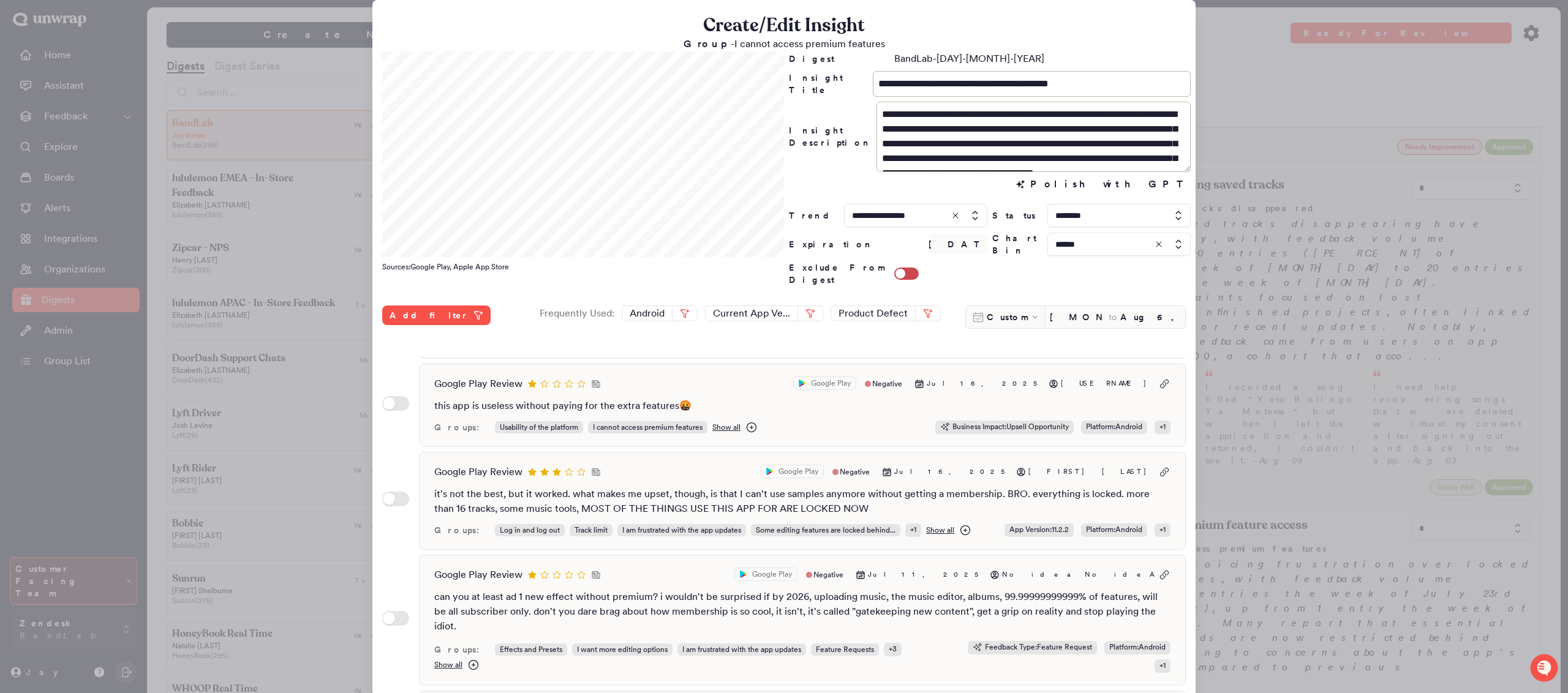 click at bounding box center [1119, 215] 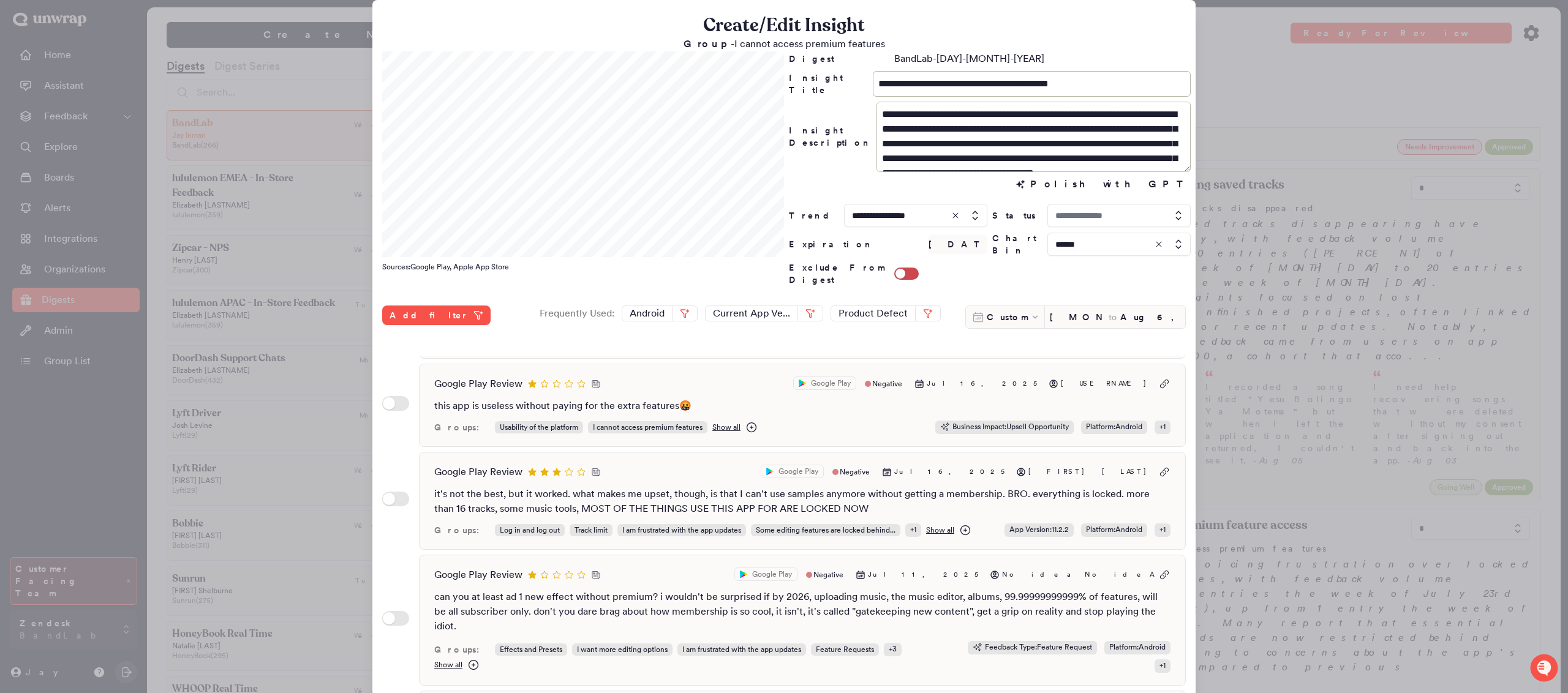 type on "********" 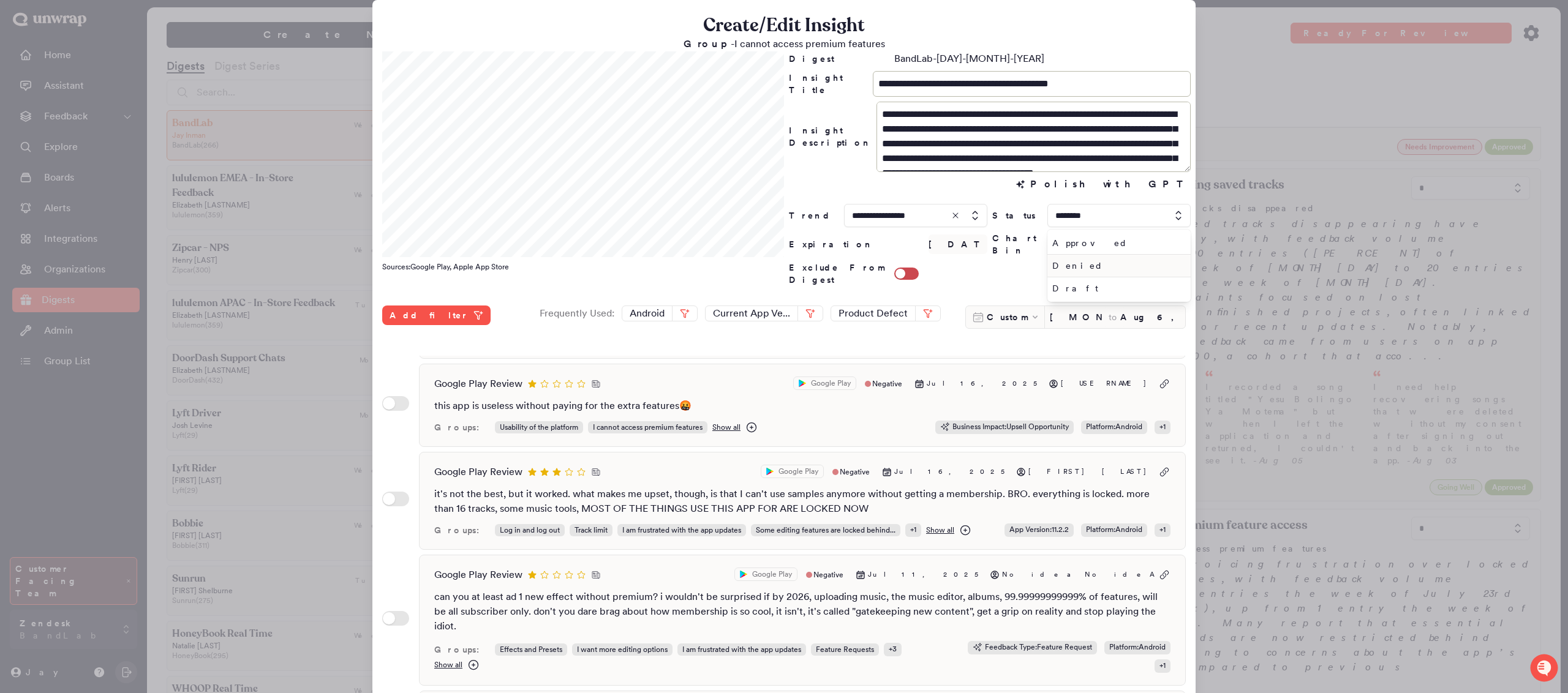 click on "Denied" at bounding box center (1117, 266) 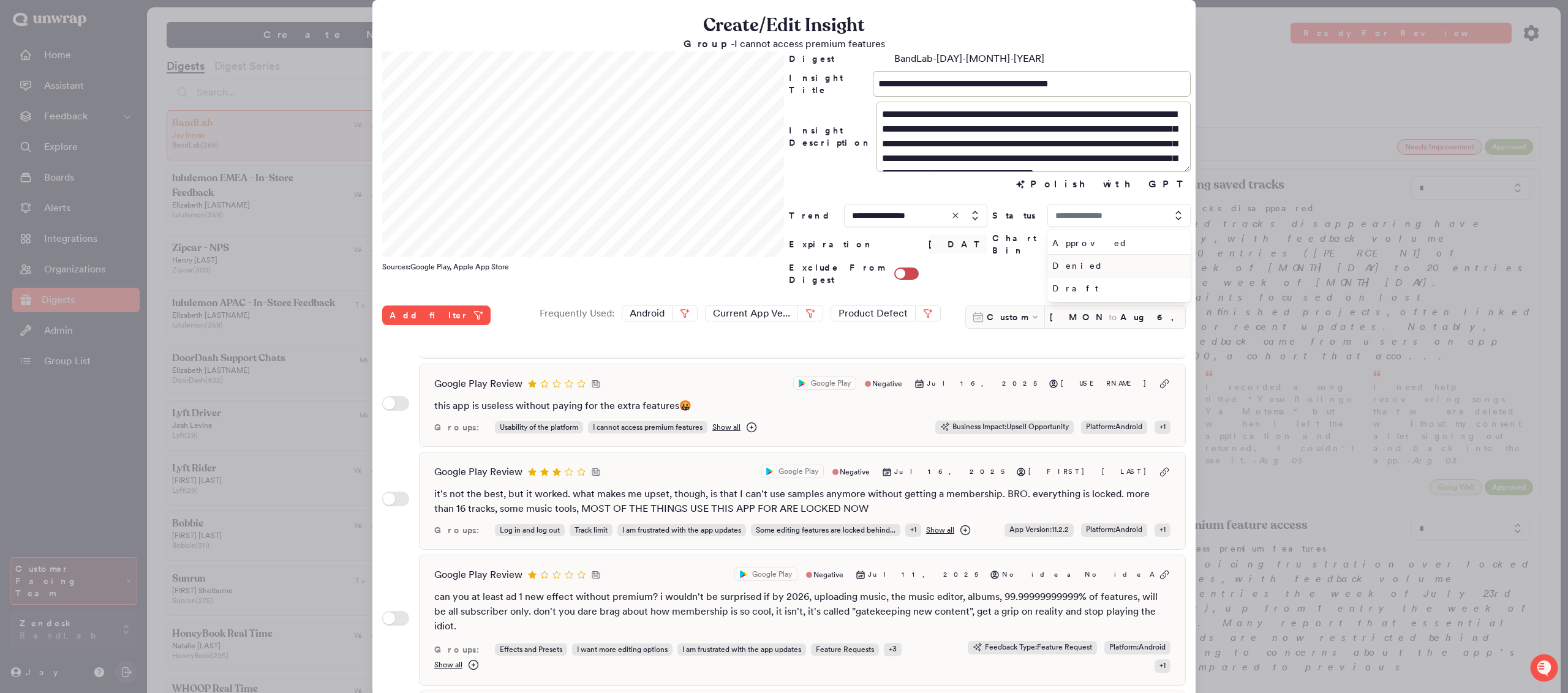type on "******" 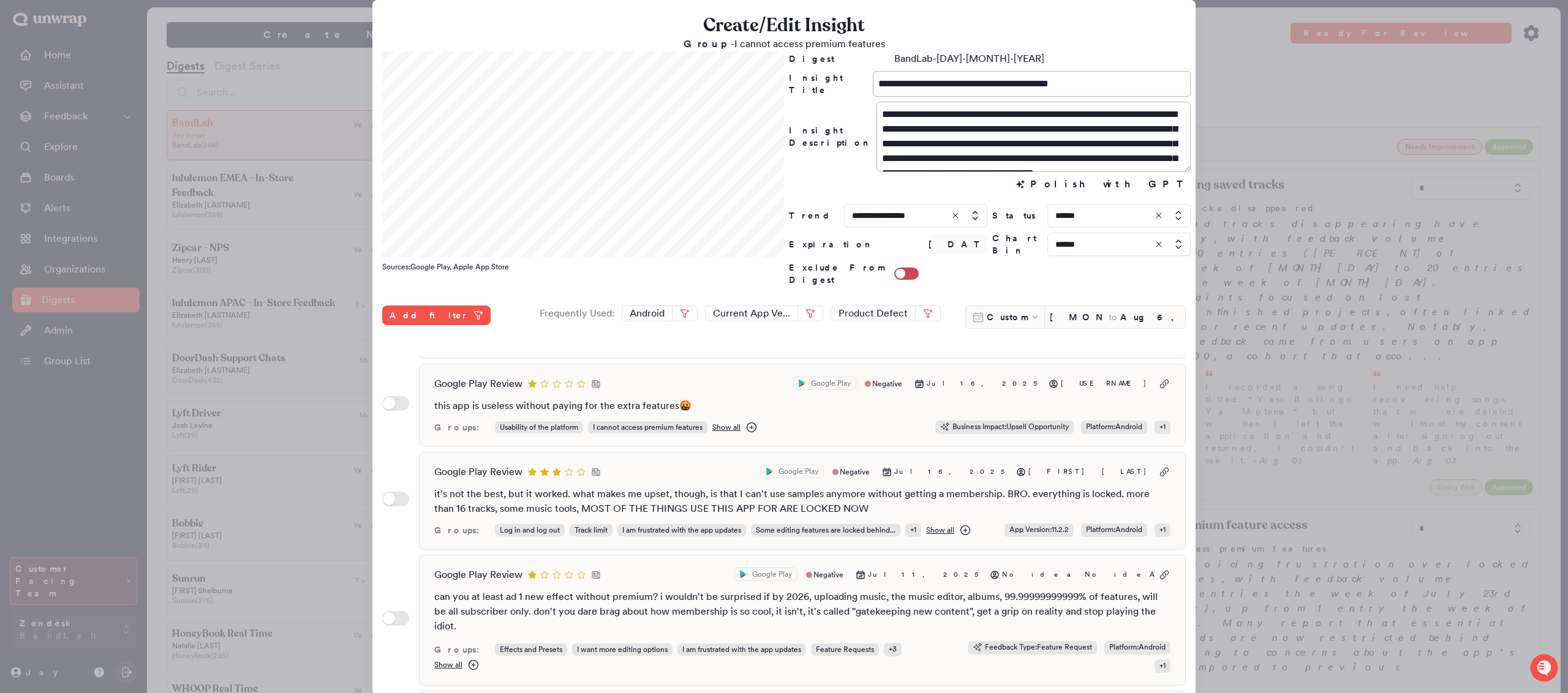 scroll, scrollTop: 122, scrollLeft: 0, axis: vertical 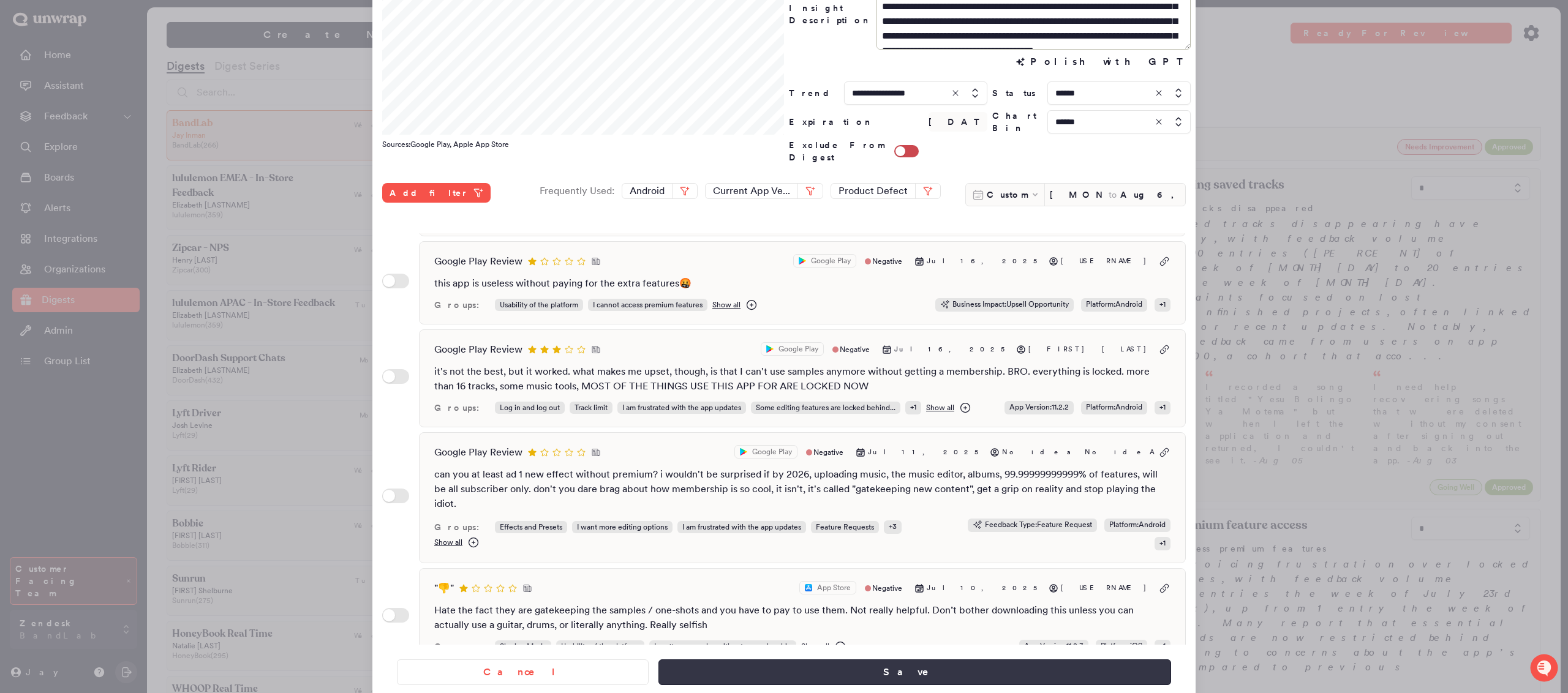 click on "Save" at bounding box center (914, 672) 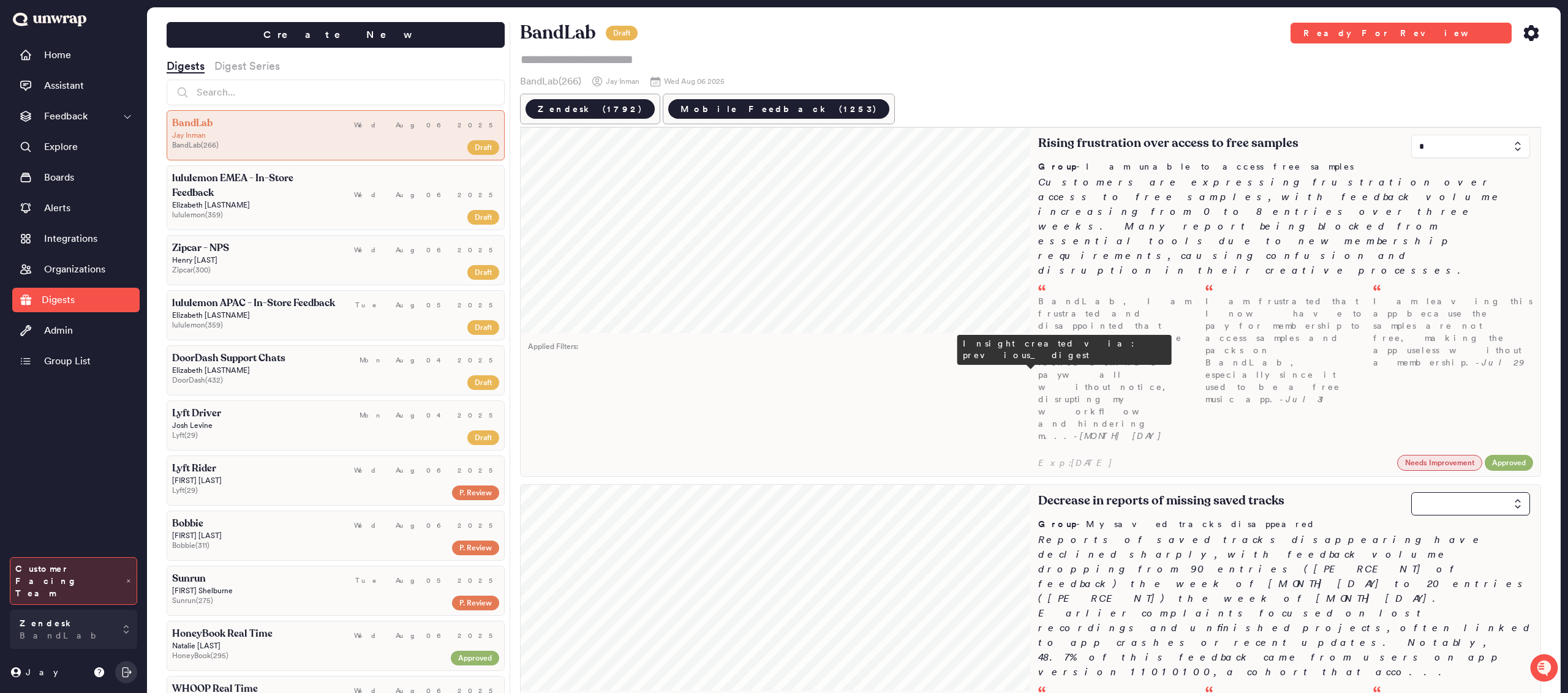 scroll, scrollTop: 0, scrollLeft: 0, axis: both 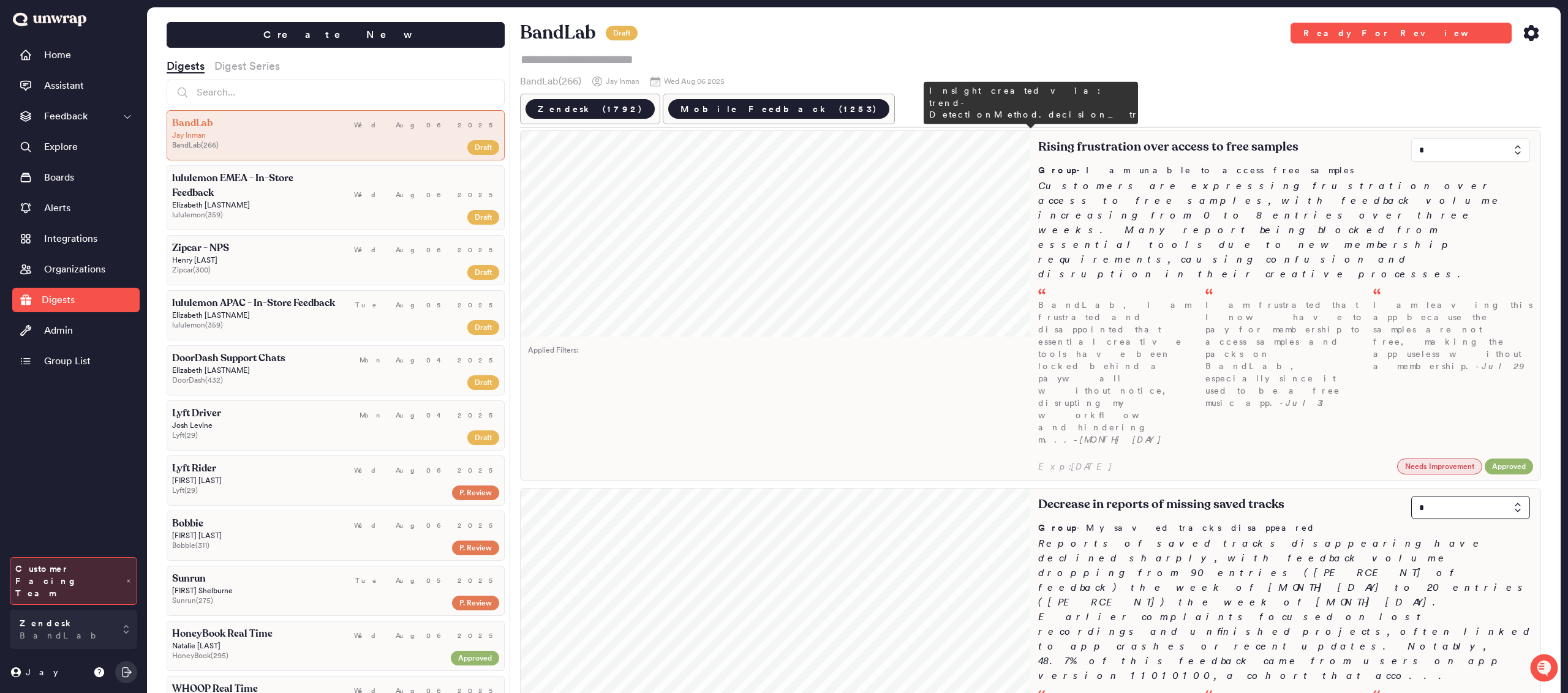 type on "*" 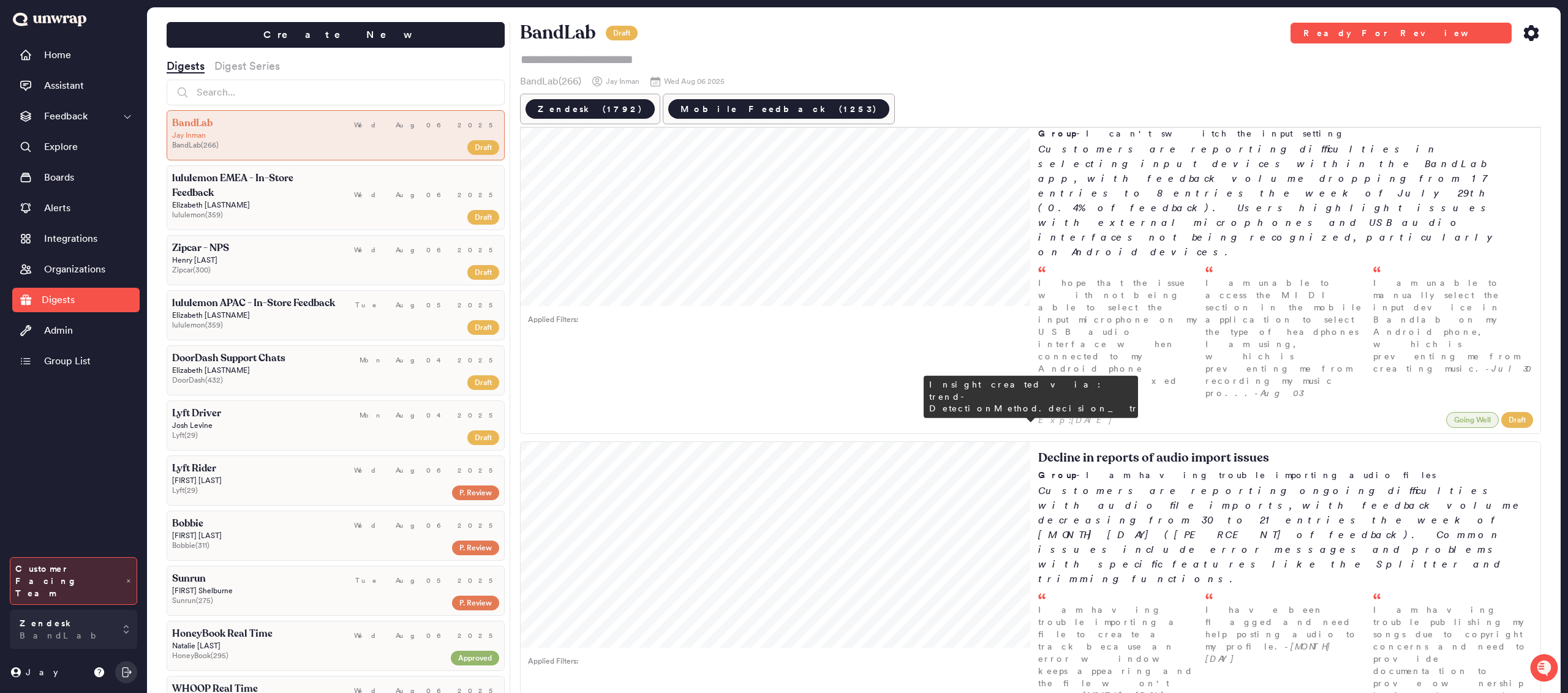 scroll, scrollTop: 1401, scrollLeft: 0, axis: vertical 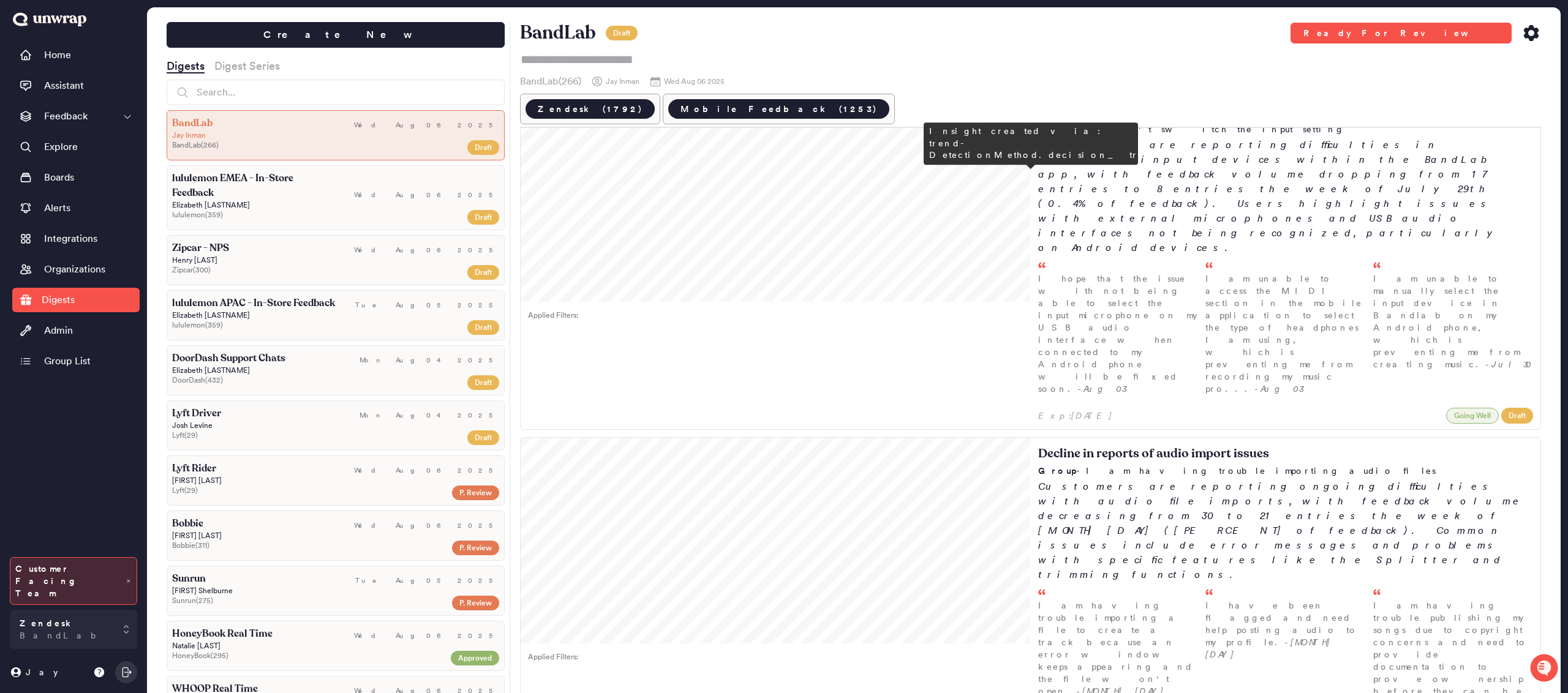 click on "I received notifications about my content being flagged for legal activity, but all my tracks are owned by me and released under my name on major platforms befo...  -  Aug 03" at bounding box center [1118, 1006] 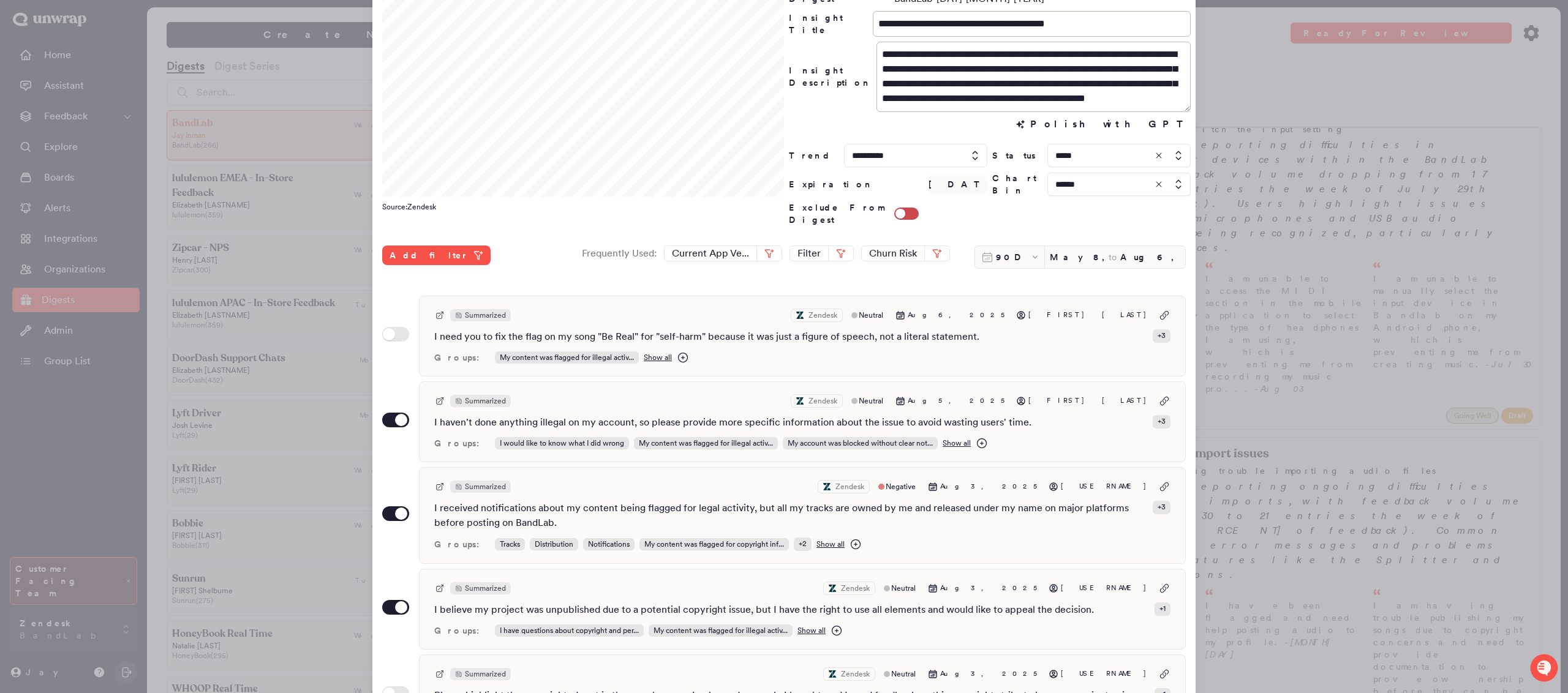 scroll, scrollTop: 64, scrollLeft: 0, axis: vertical 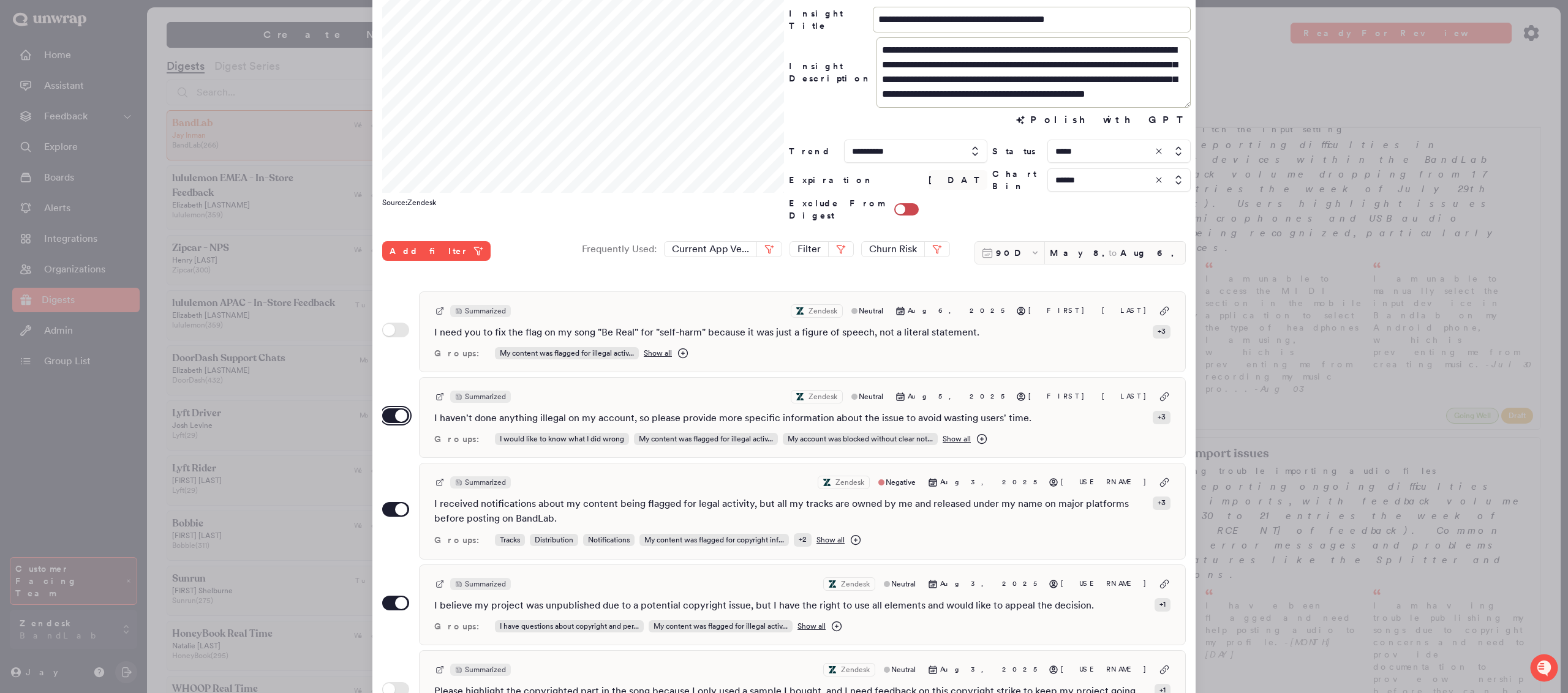 click on "Use setting" at bounding box center [396, 416] 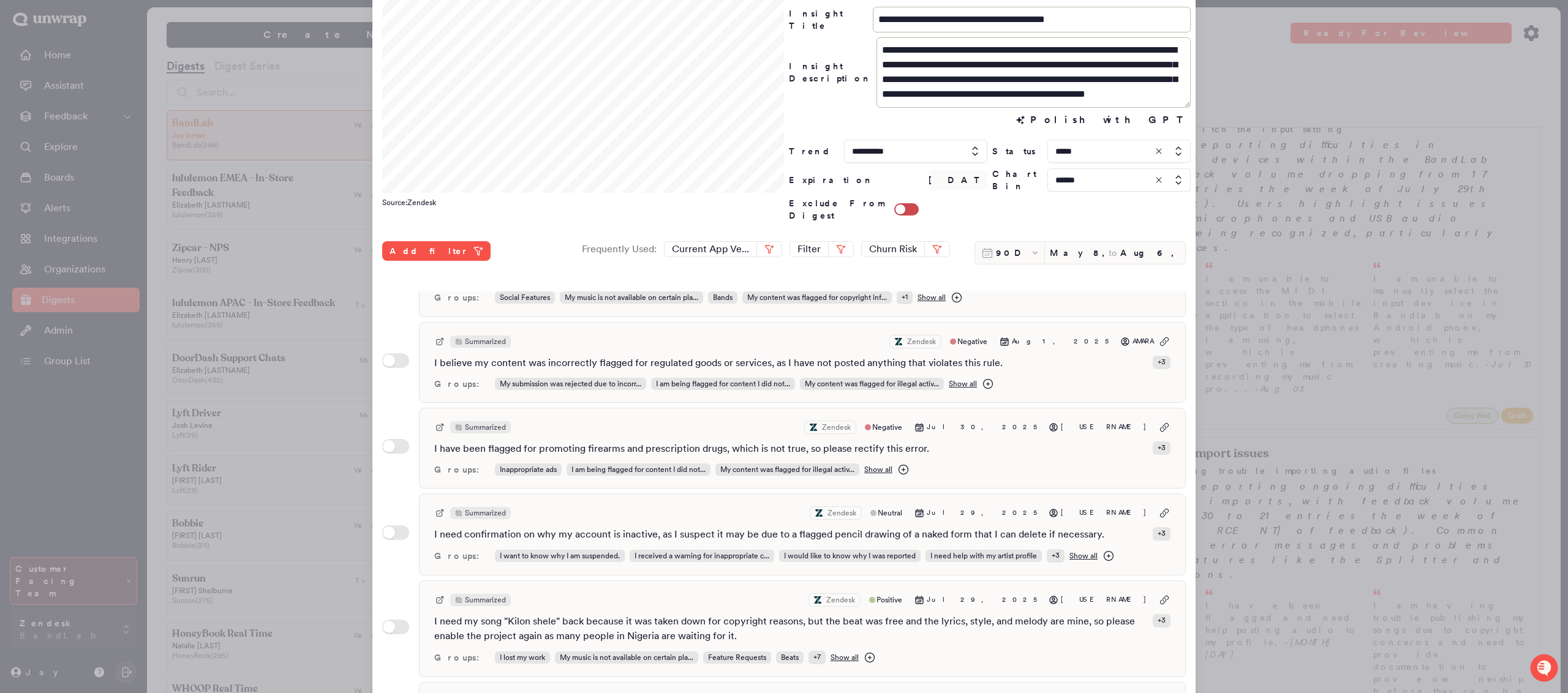 scroll, scrollTop: 501, scrollLeft: 0, axis: vertical 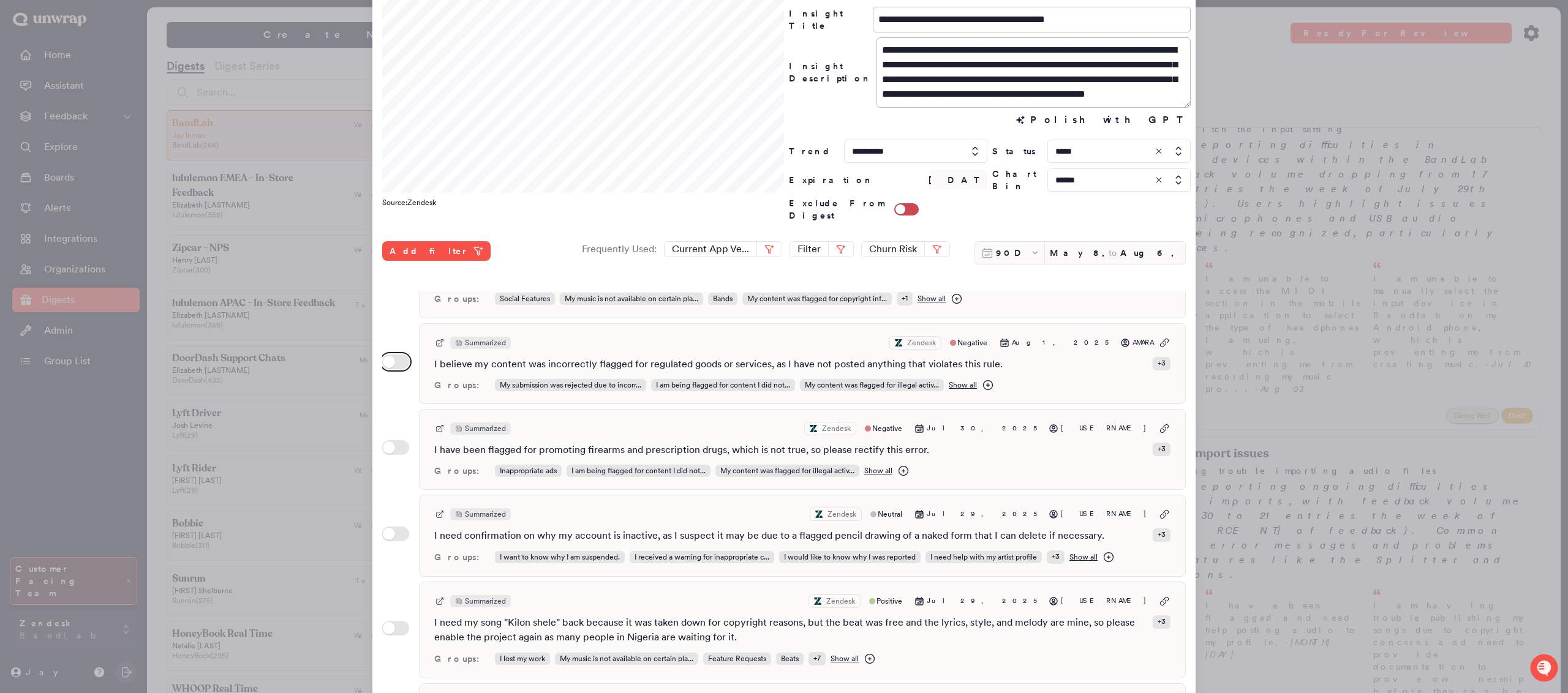 click on "Use setting" at bounding box center [396, 362] 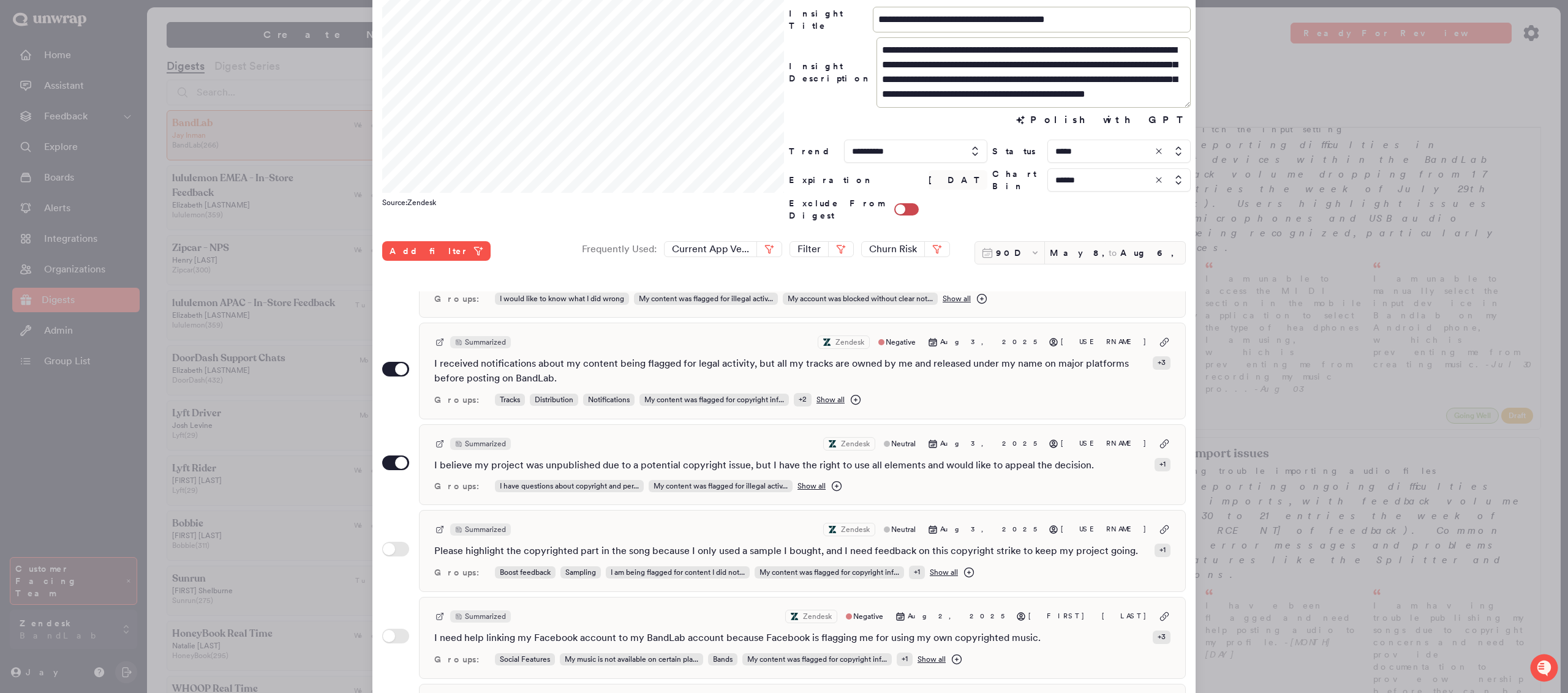 scroll, scrollTop: 133, scrollLeft: 0, axis: vertical 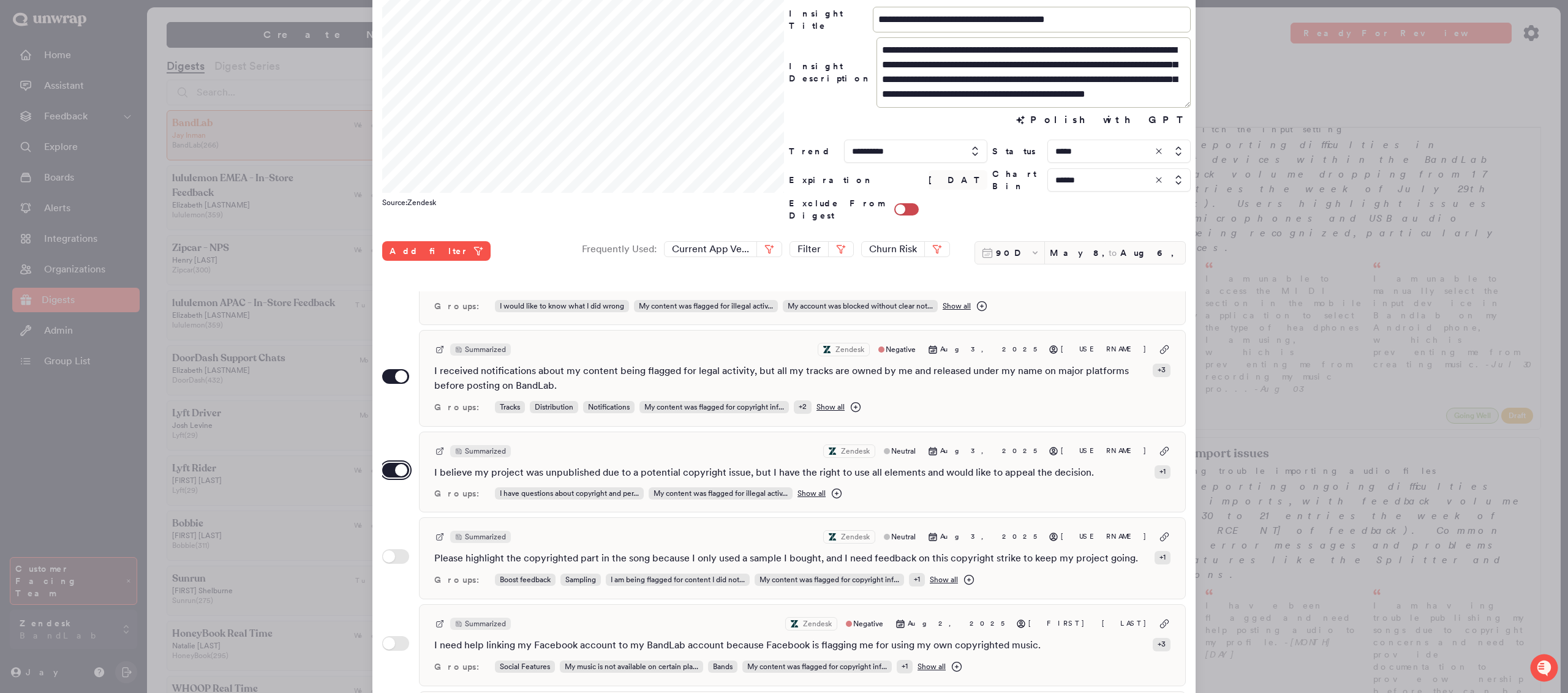 click on "Use setting" at bounding box center (396, 470) 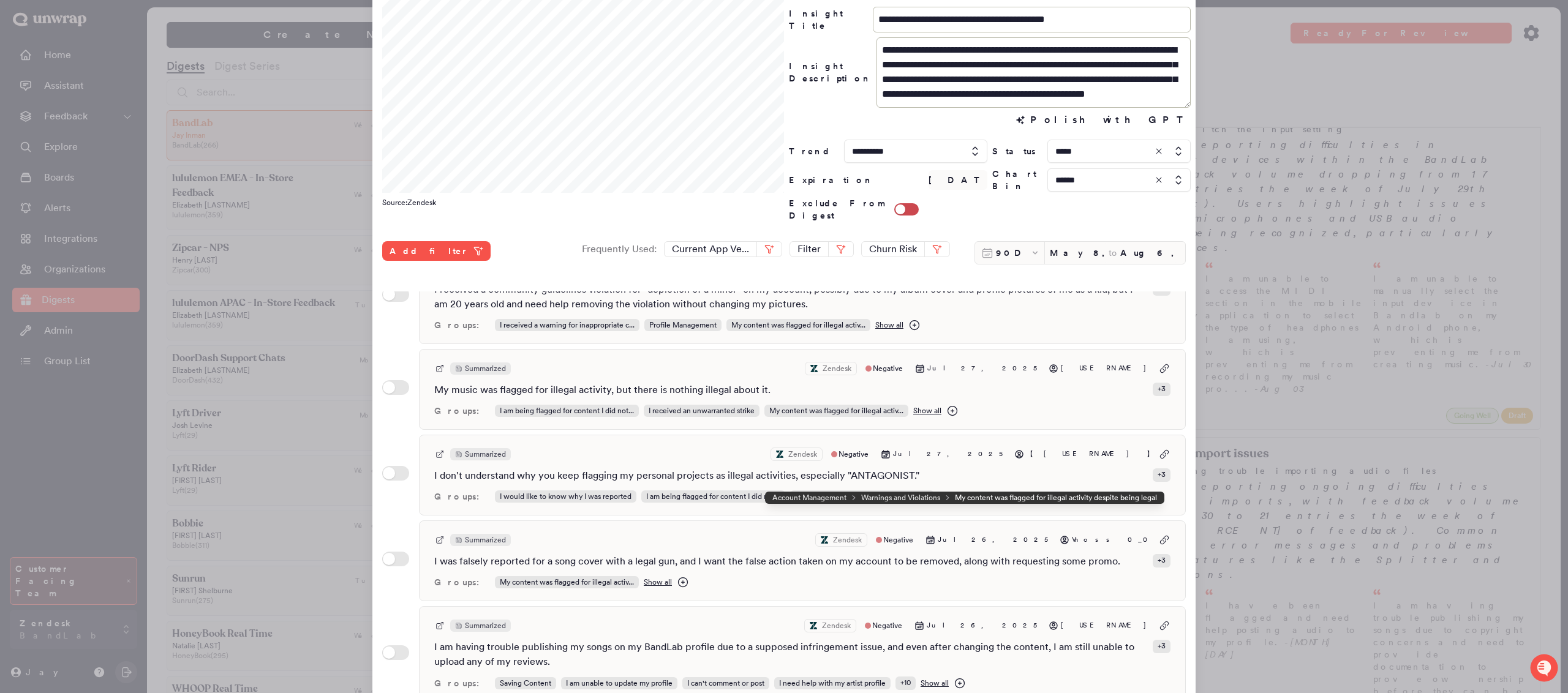 scroll, scrollTop: 1397, scrollLeft: 0, axis: vertical 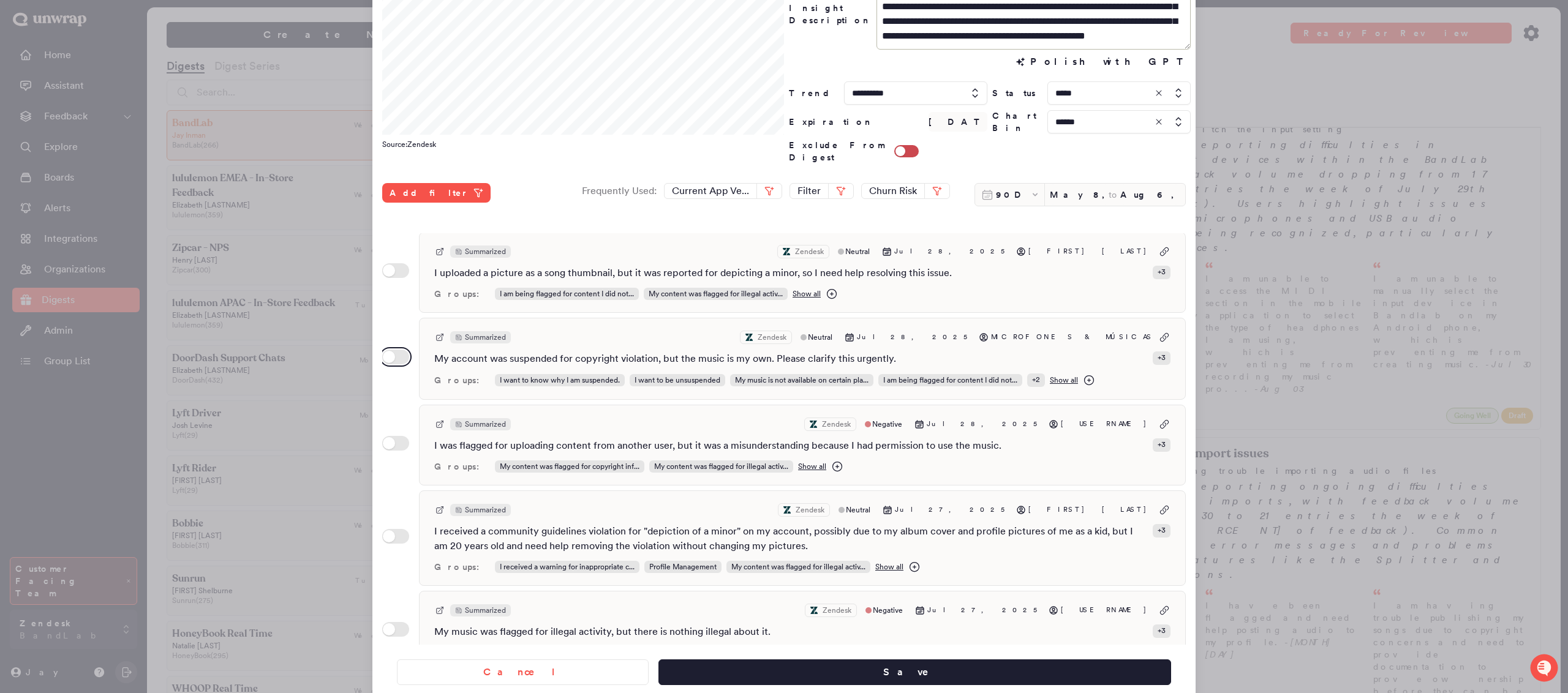 click on "Use setting" at bounding box center (396, 357) 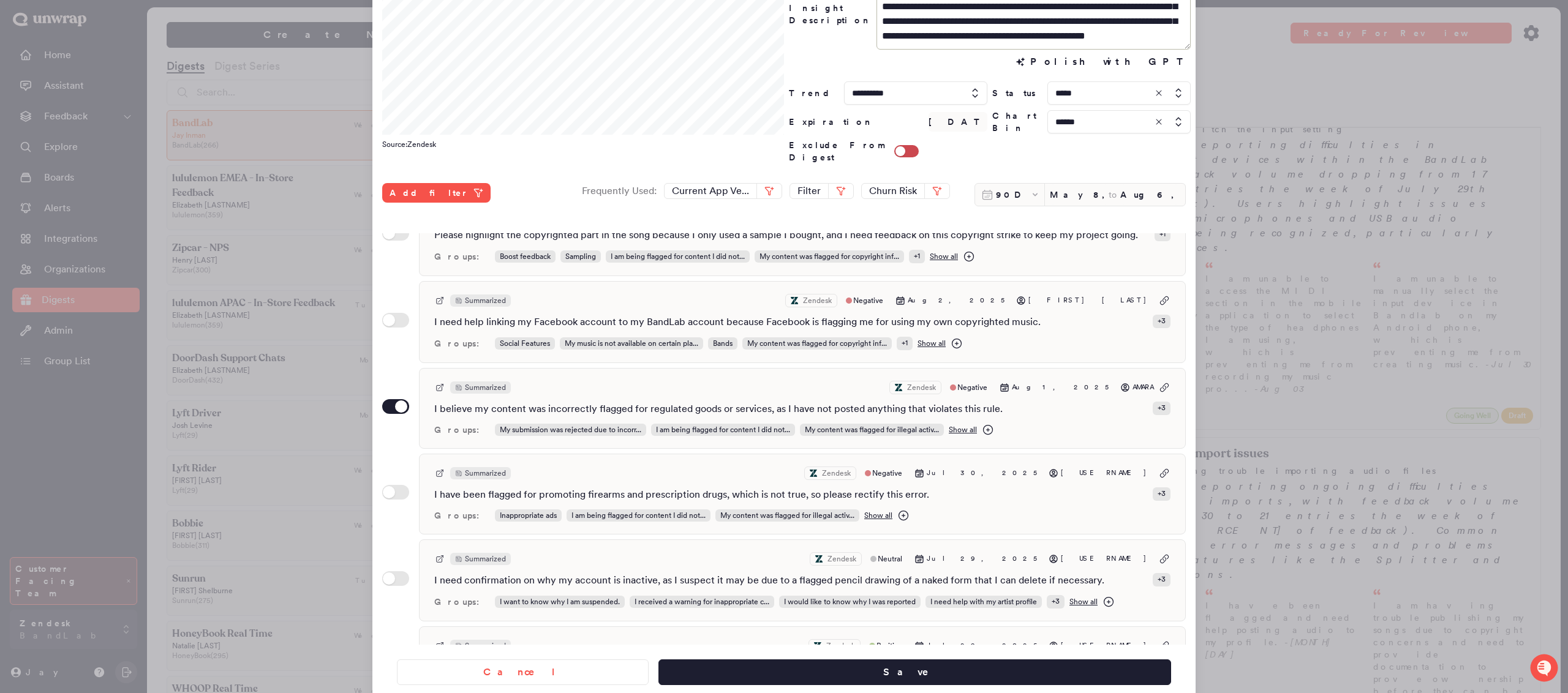 scroll, scrollTop: 0, scrollLeft: 0, axis: both 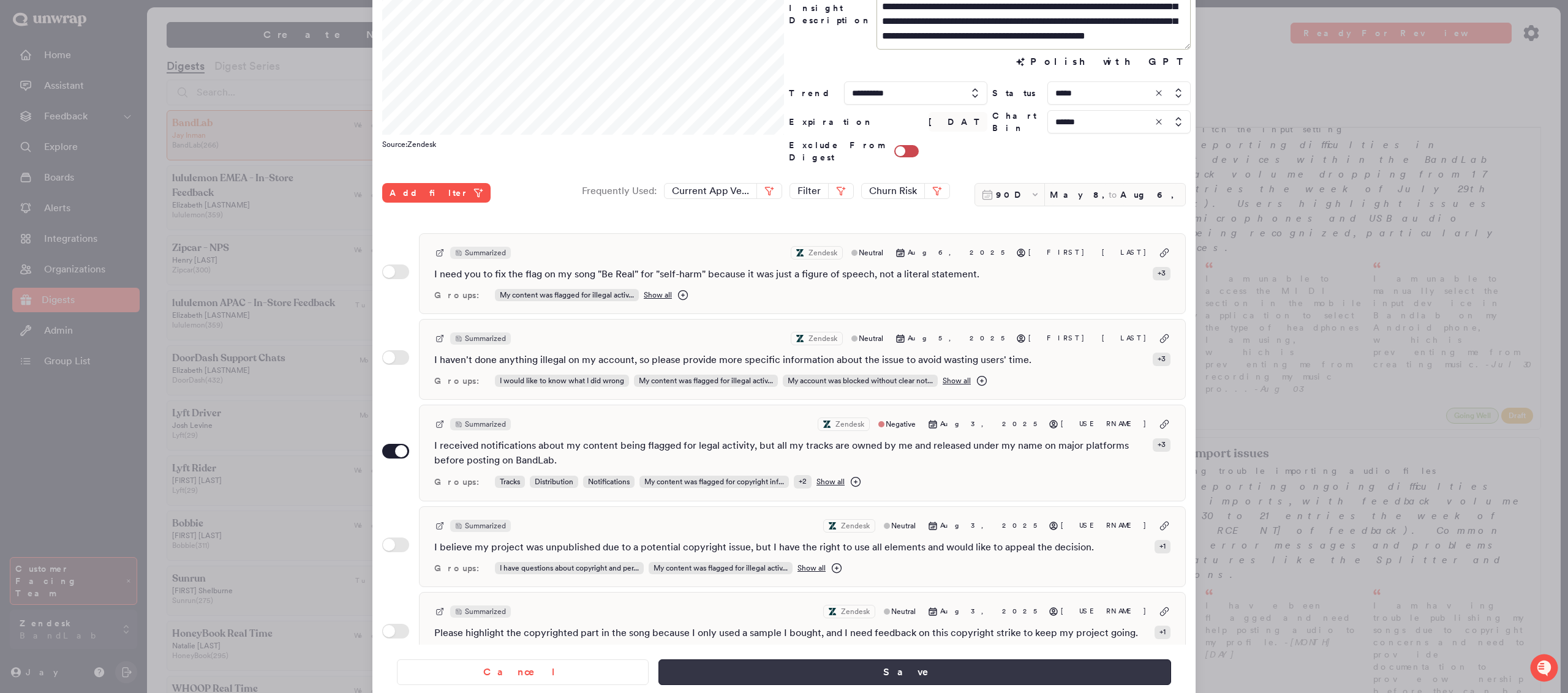 click on "Save" at bounding box center [914, 672] 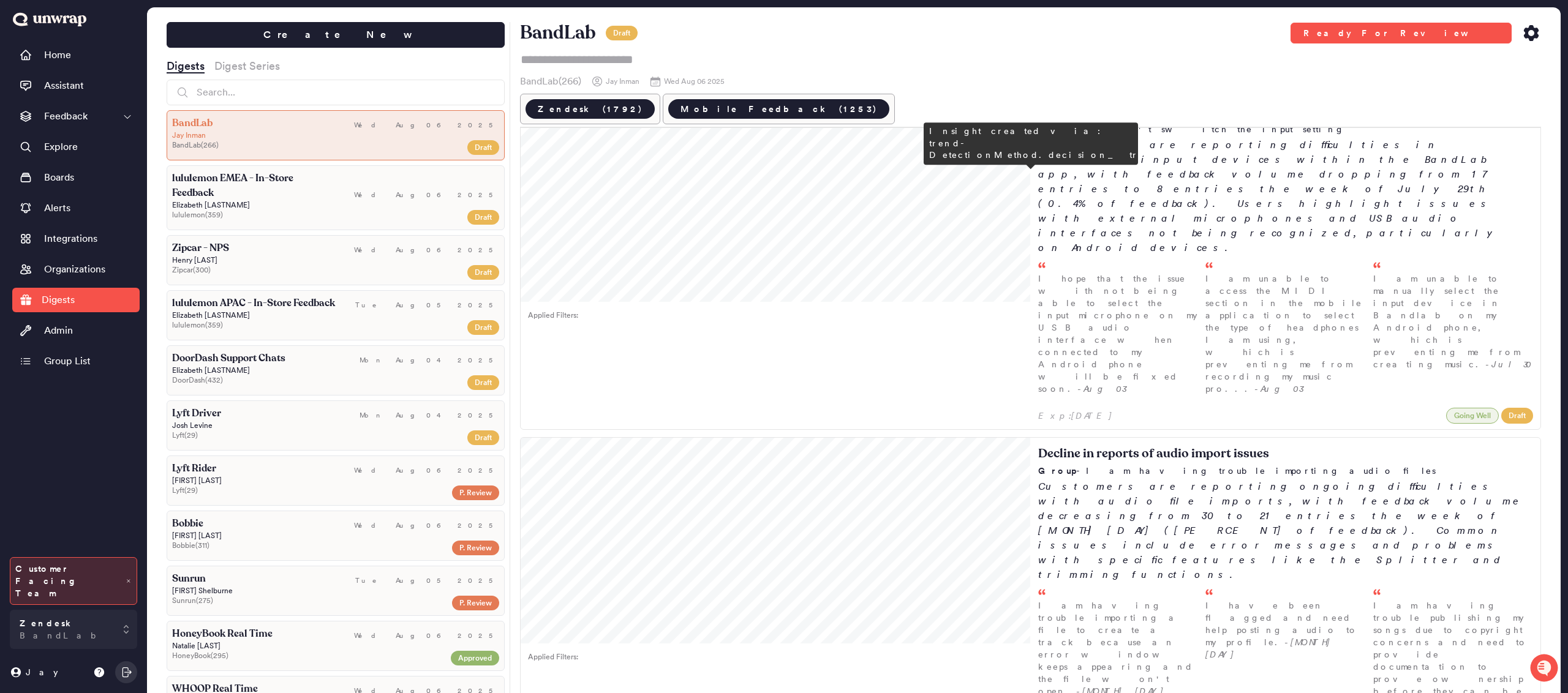 scroll, scrollTop: 34, scrollLeft: 0, axis: vertical 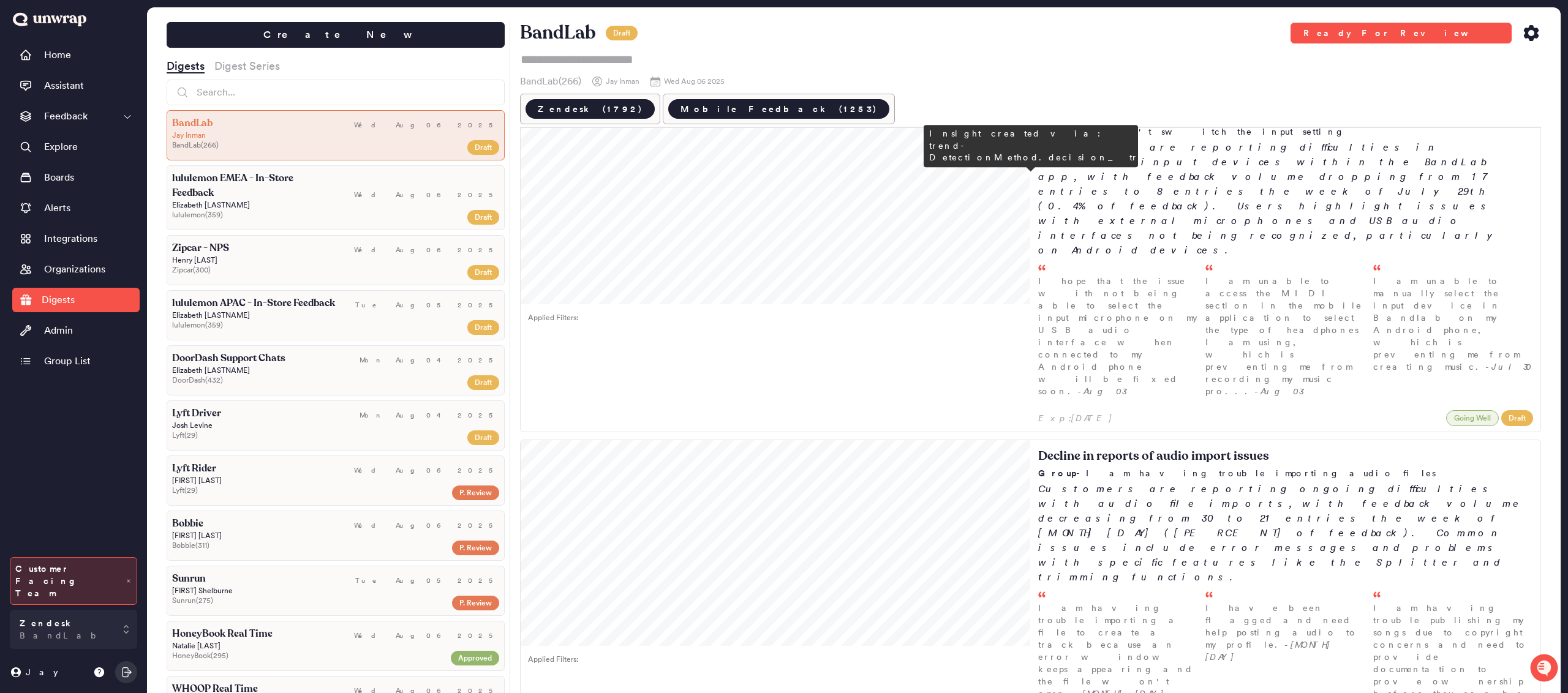 type on "*" 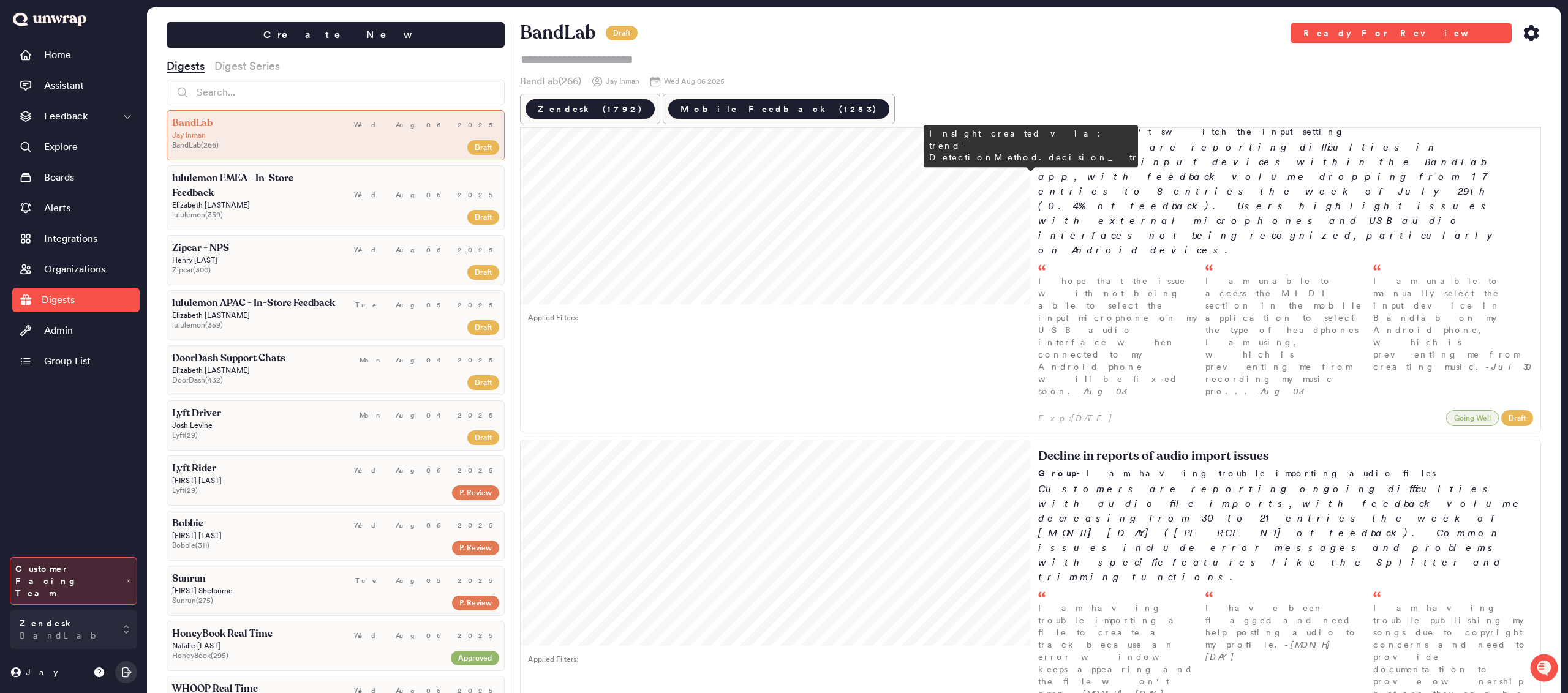click on "Customers are reporting fewer issues with content flagging, with feedback volume decreasing from 23 to 11 entries over three weeks. Users express confusion over vague notifications and frustration with the appeal process, highlighting concerns about the accuracy of automated moderation systems." at bounding box center (1286, 872) 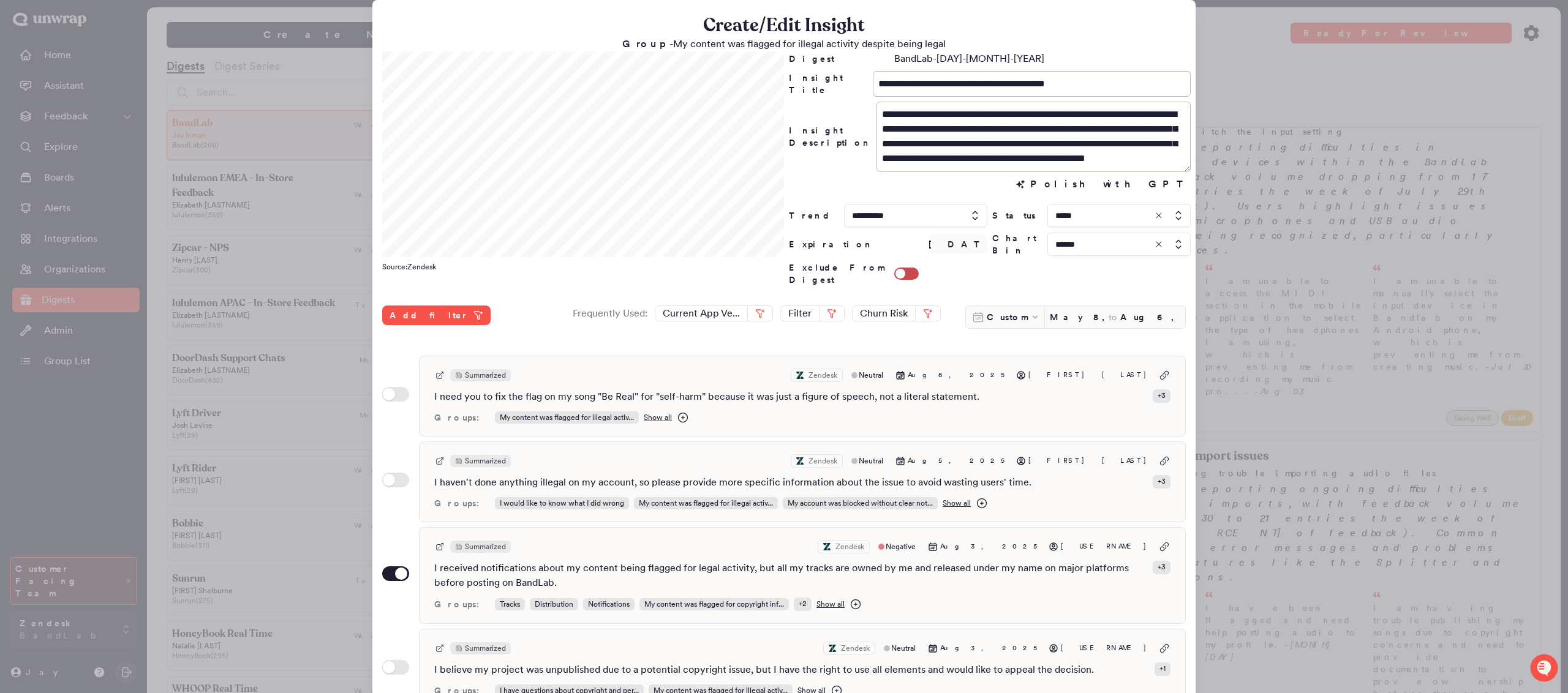 scroll, scrollTop: 122, scrollLeft: 0, axis: vertical 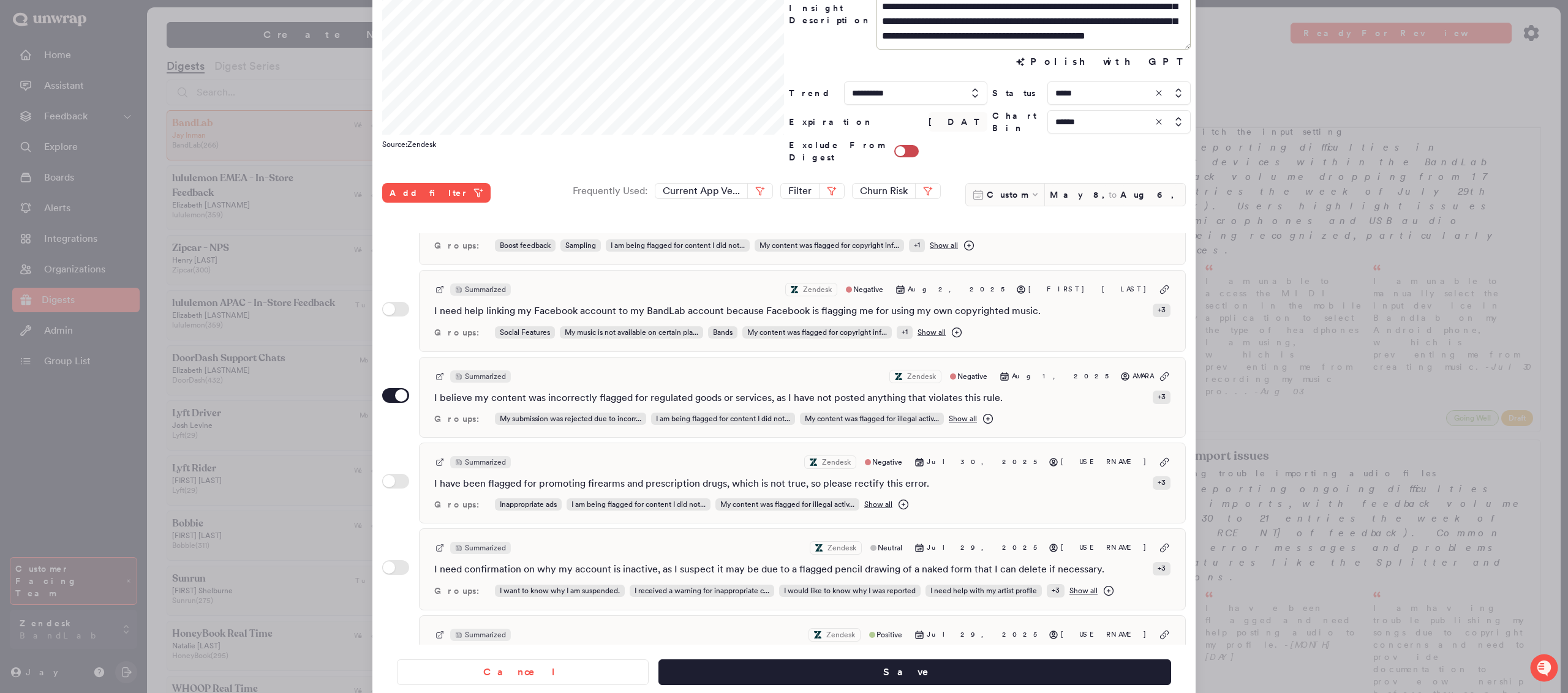 click at bounding box center [1119, 93] 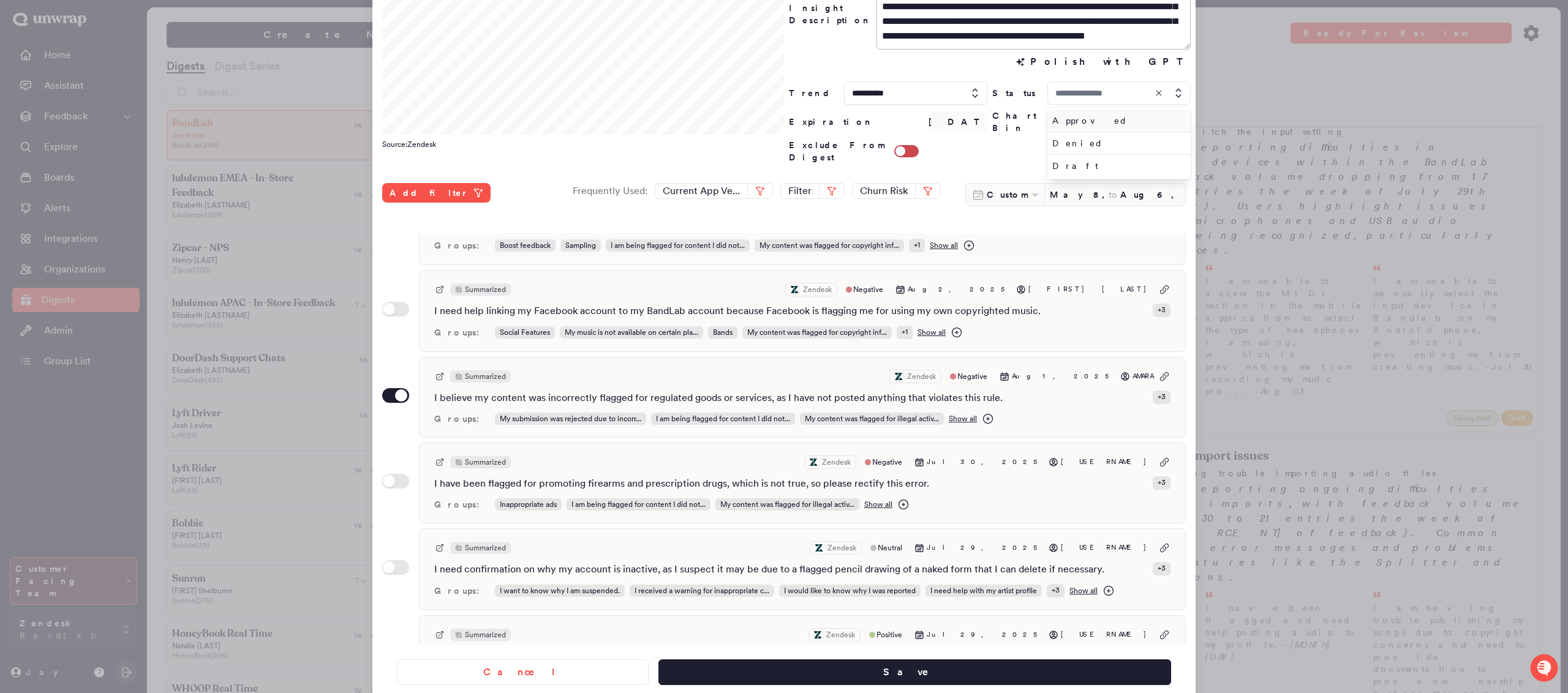 type on "*****" 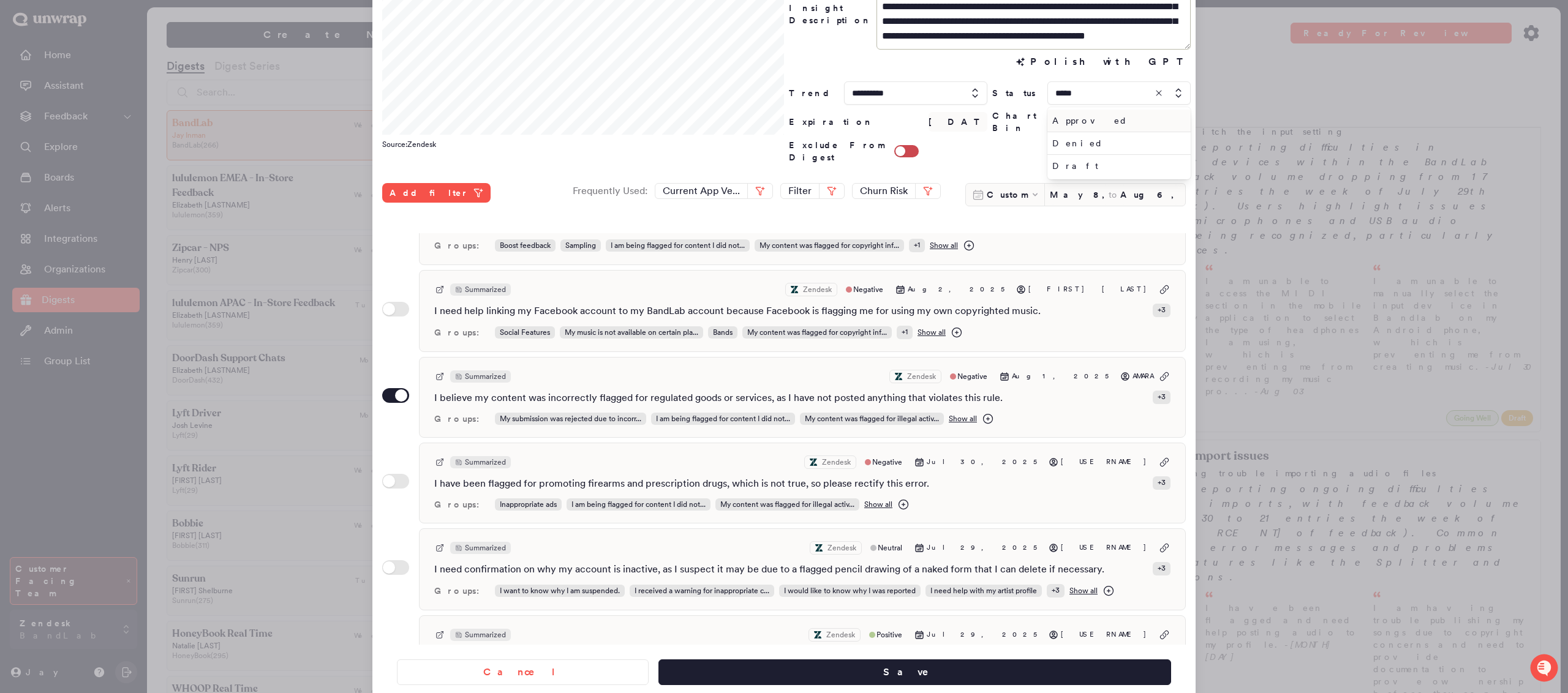 click on "Approved" at bounding box center [1117, 121] 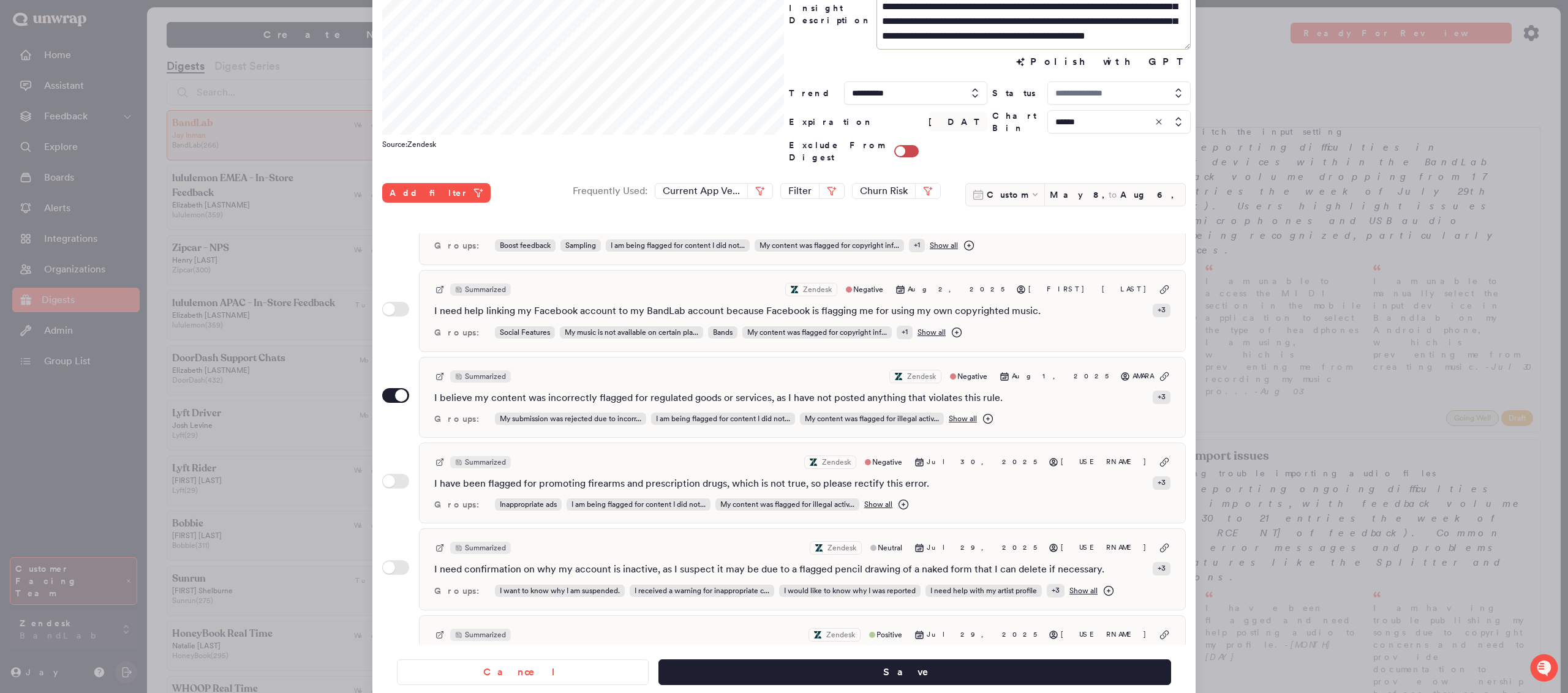 type on "********" 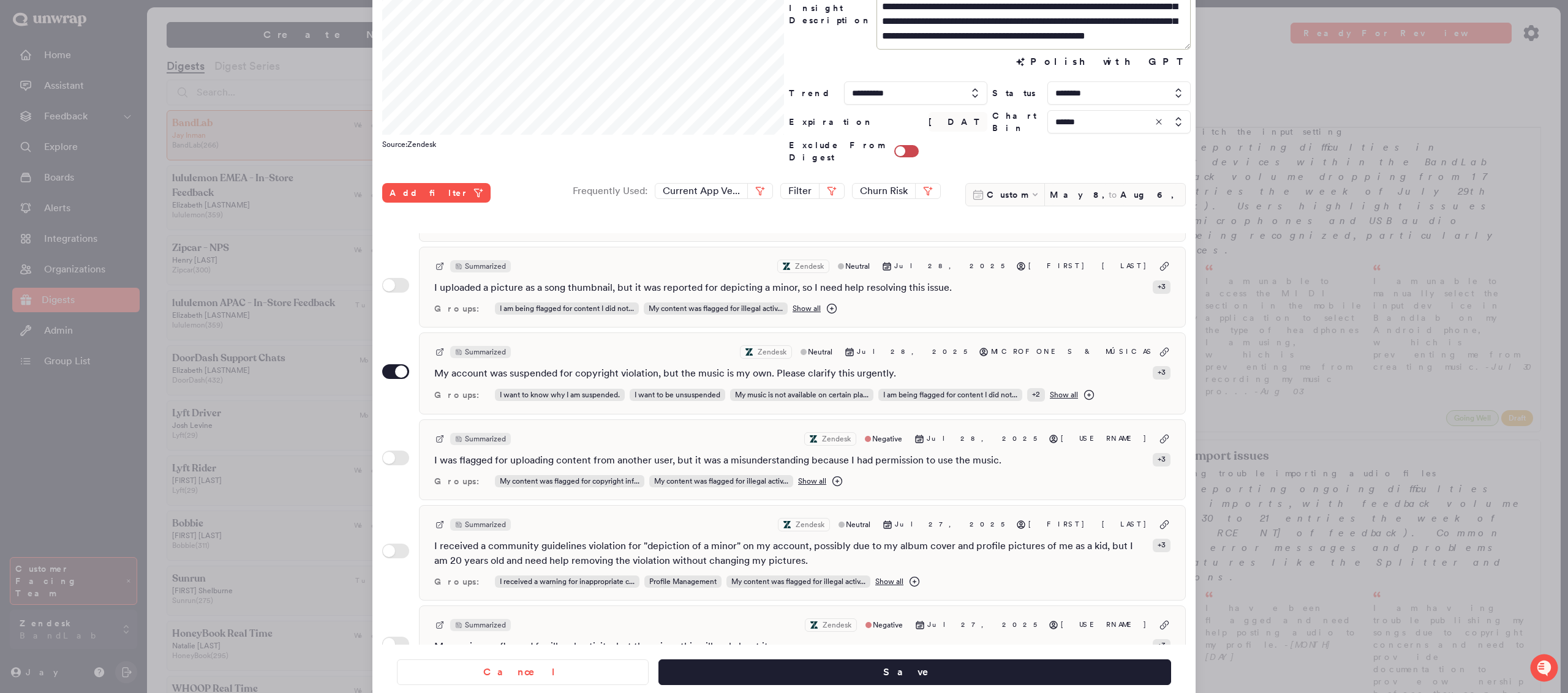 scroll, scrollTop: 1397, scrollLeft: 0, axis: vertical 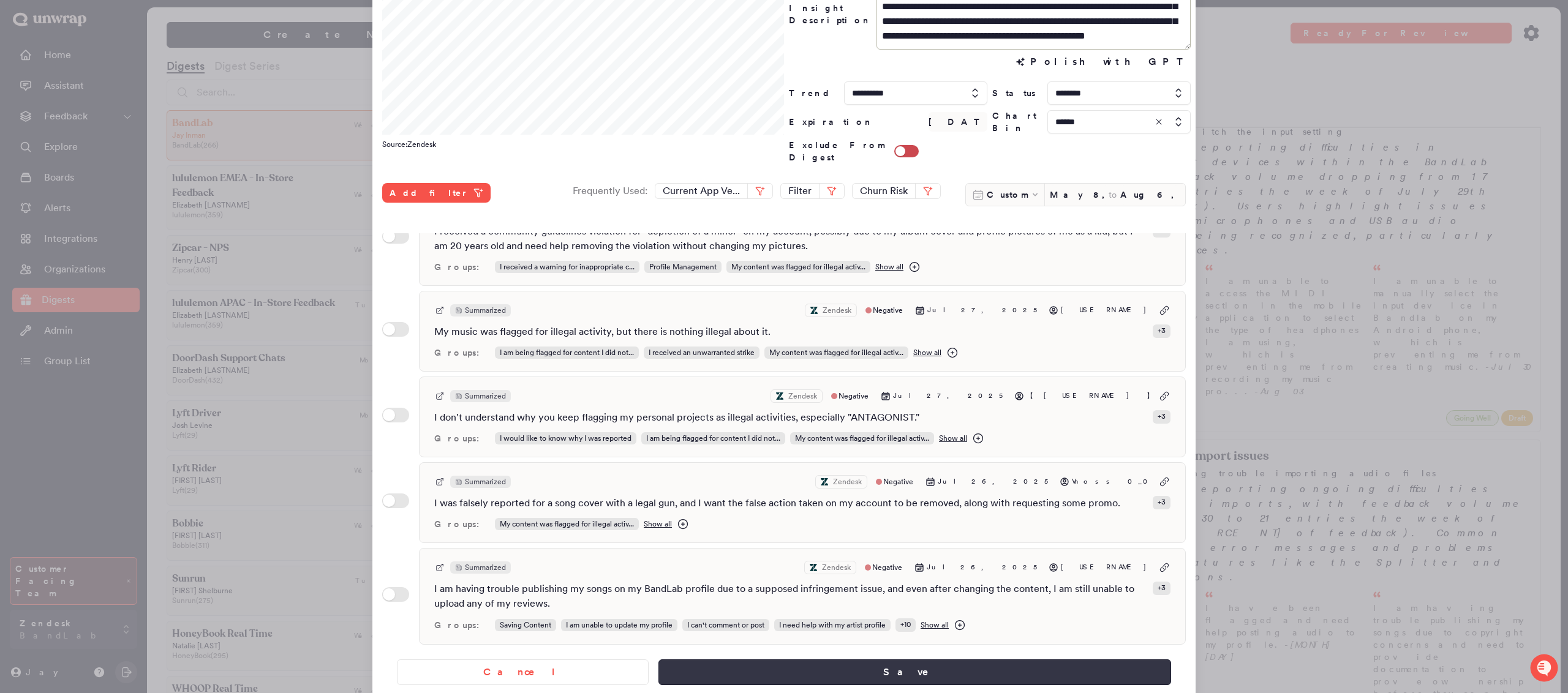click on "Save" at bounding box center [914, 672] 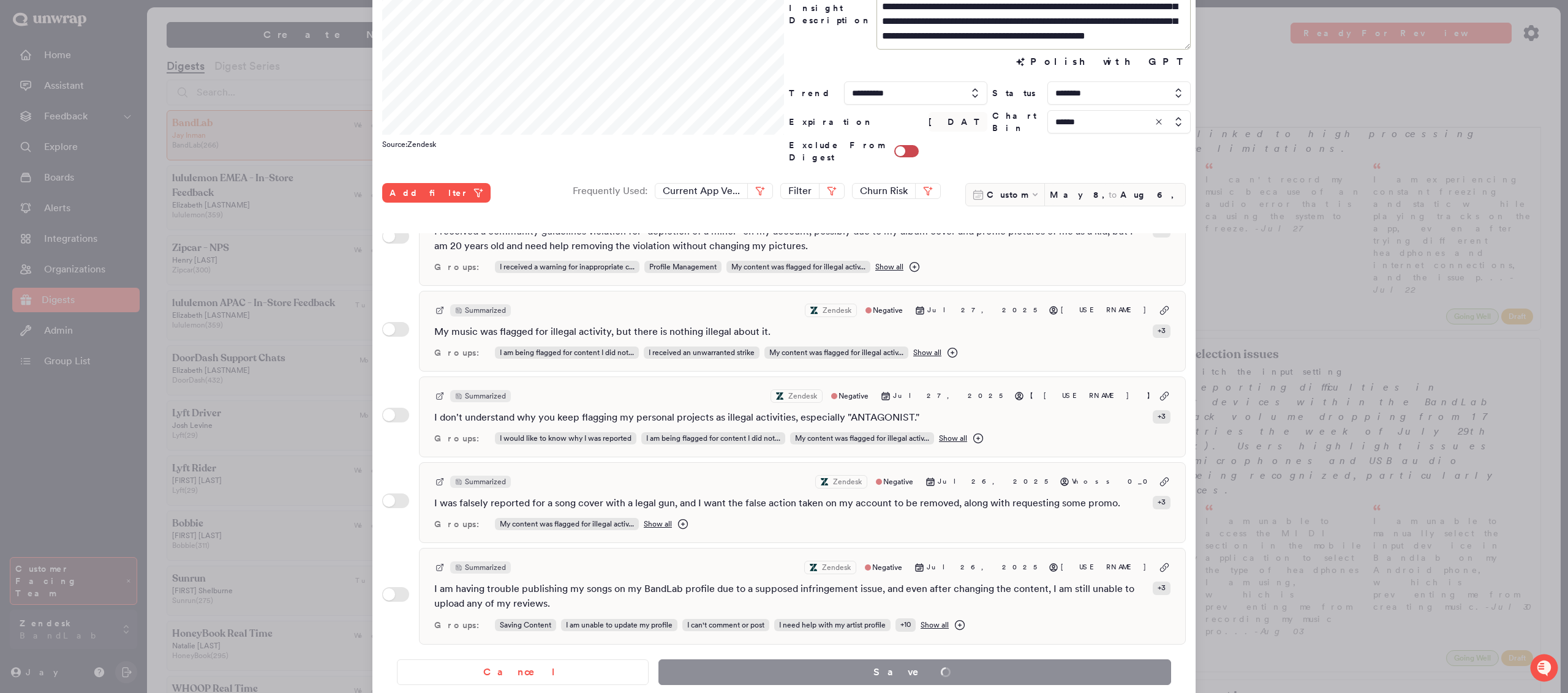 scroll, scrollTop: 1639, scrollLeft: 0, axis: vertical 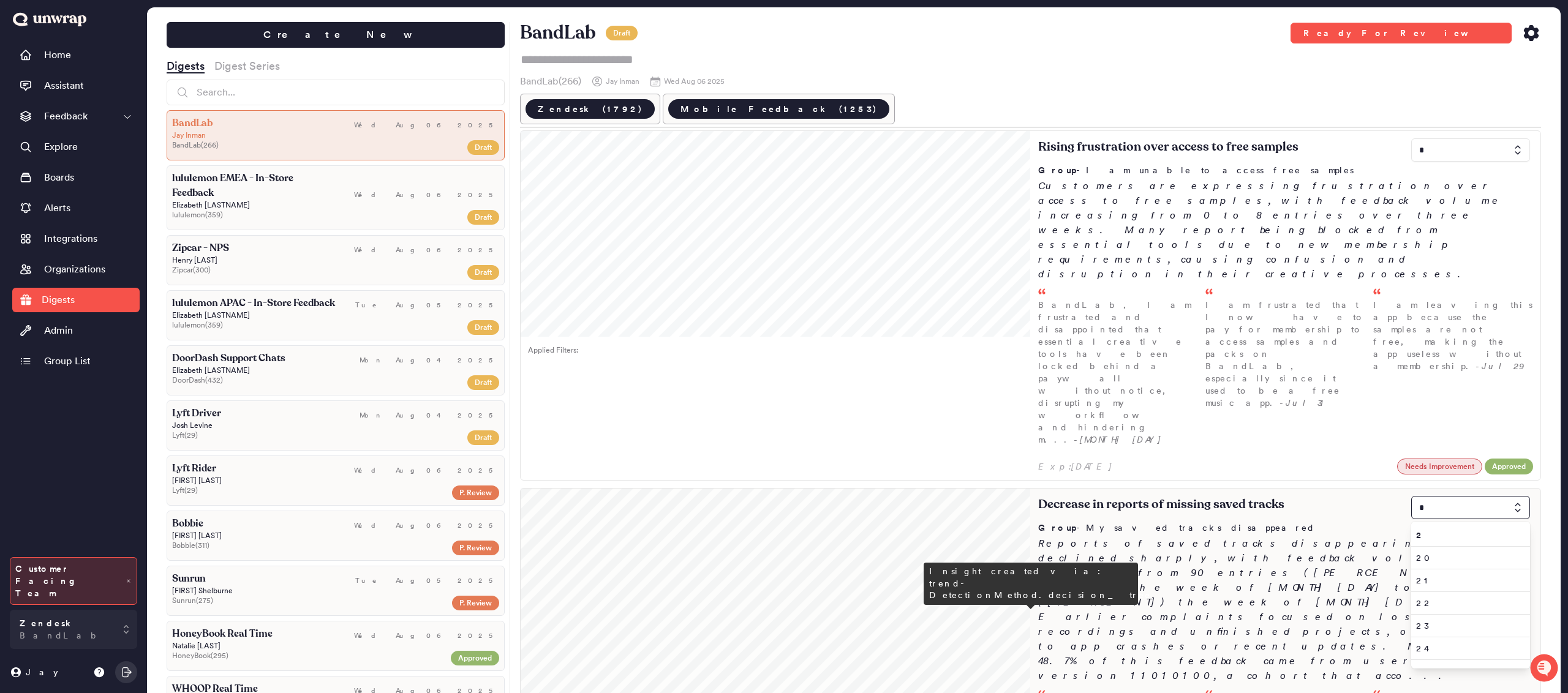 type on "*" 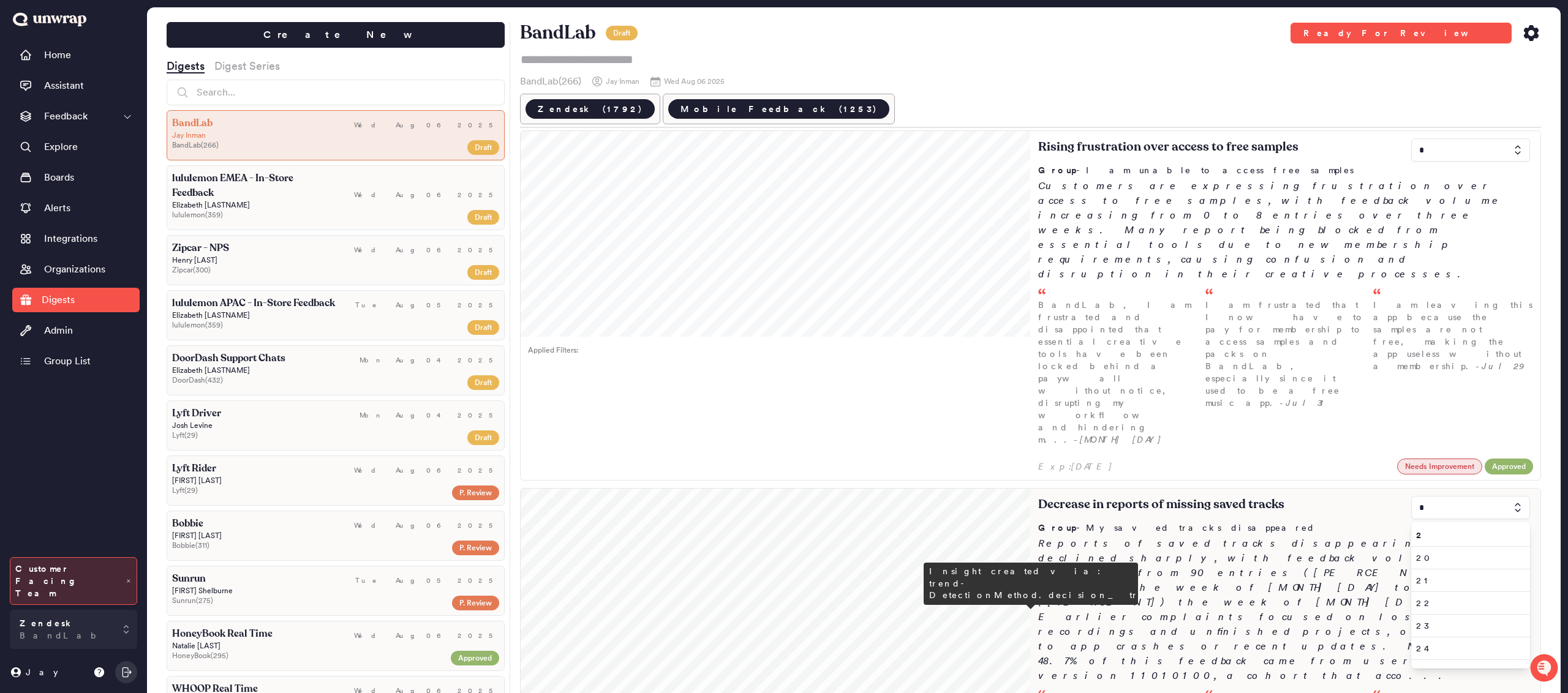 click at bounding box center (1471, 848) 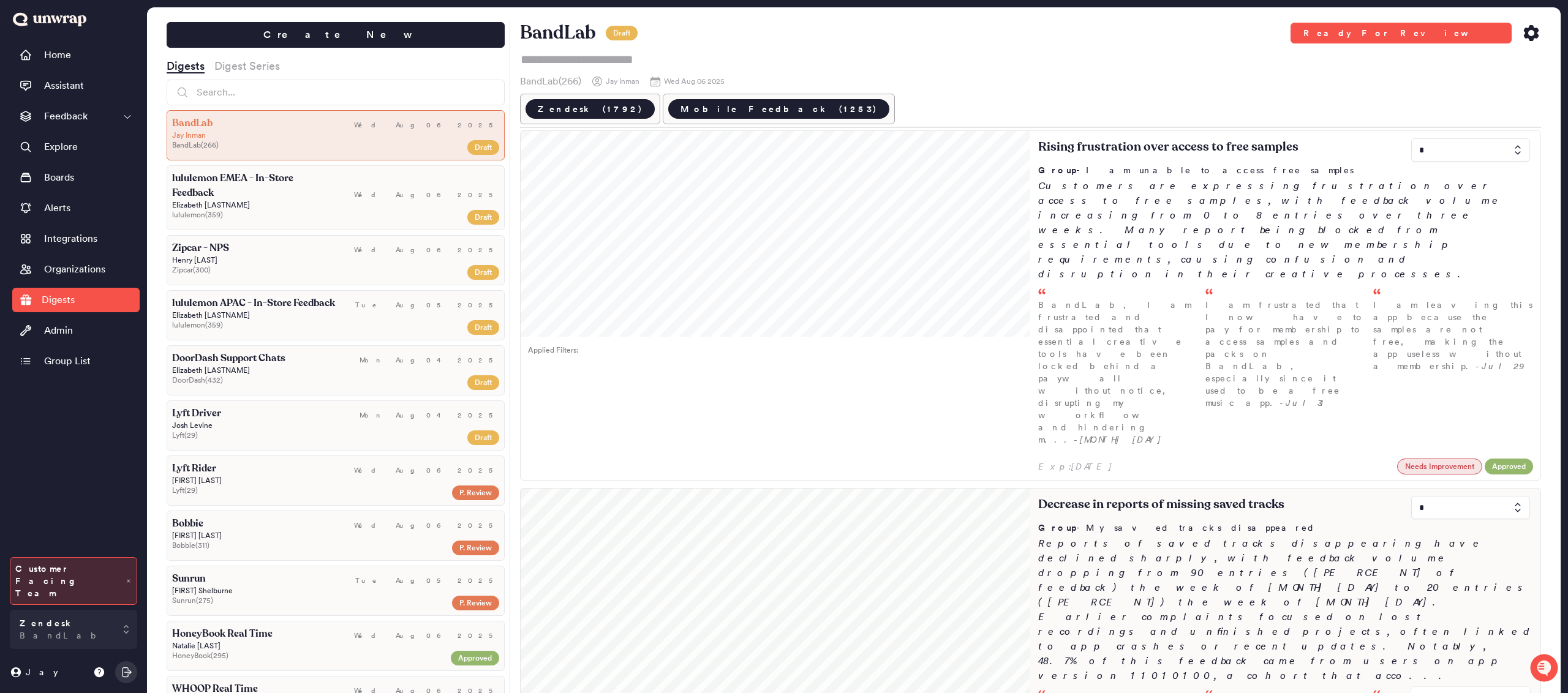 click on "3" at bounding box center [1468, 791] 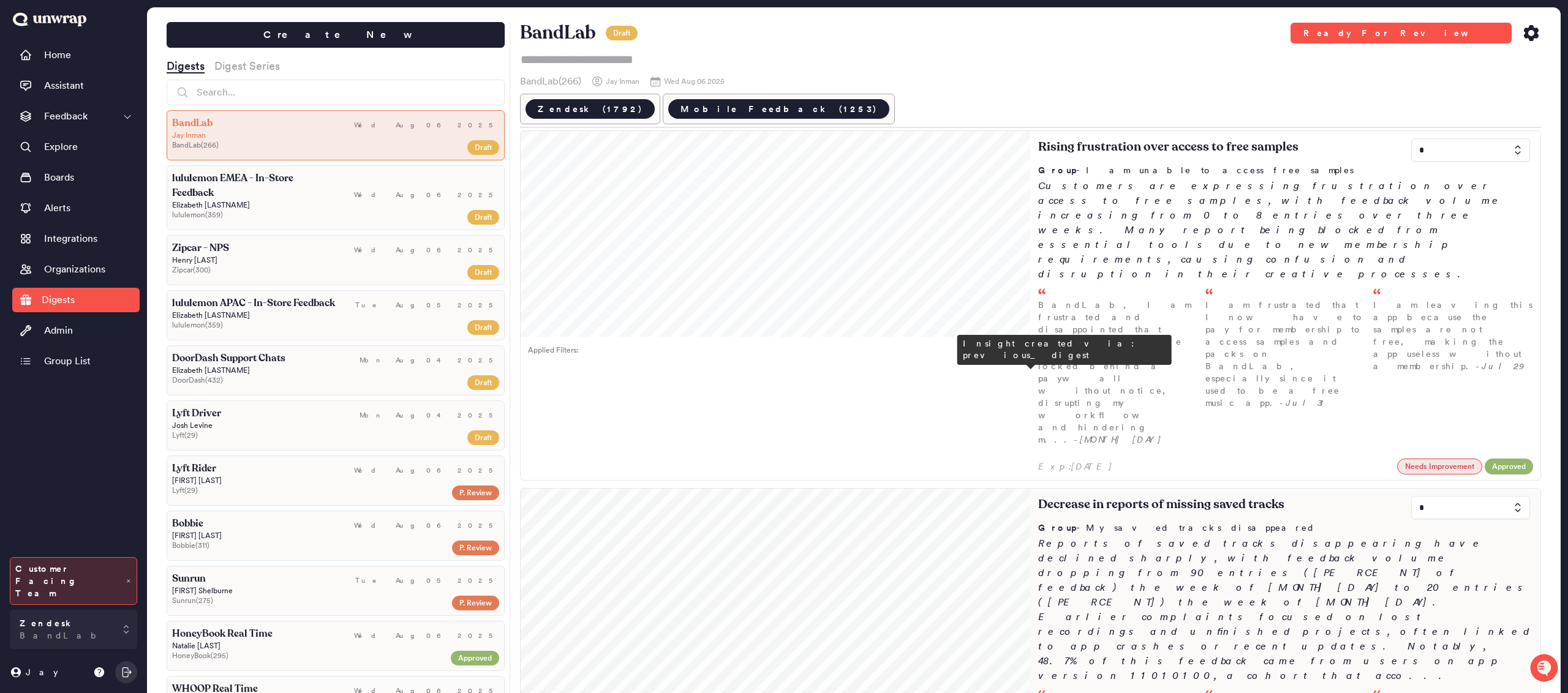 type on "*" 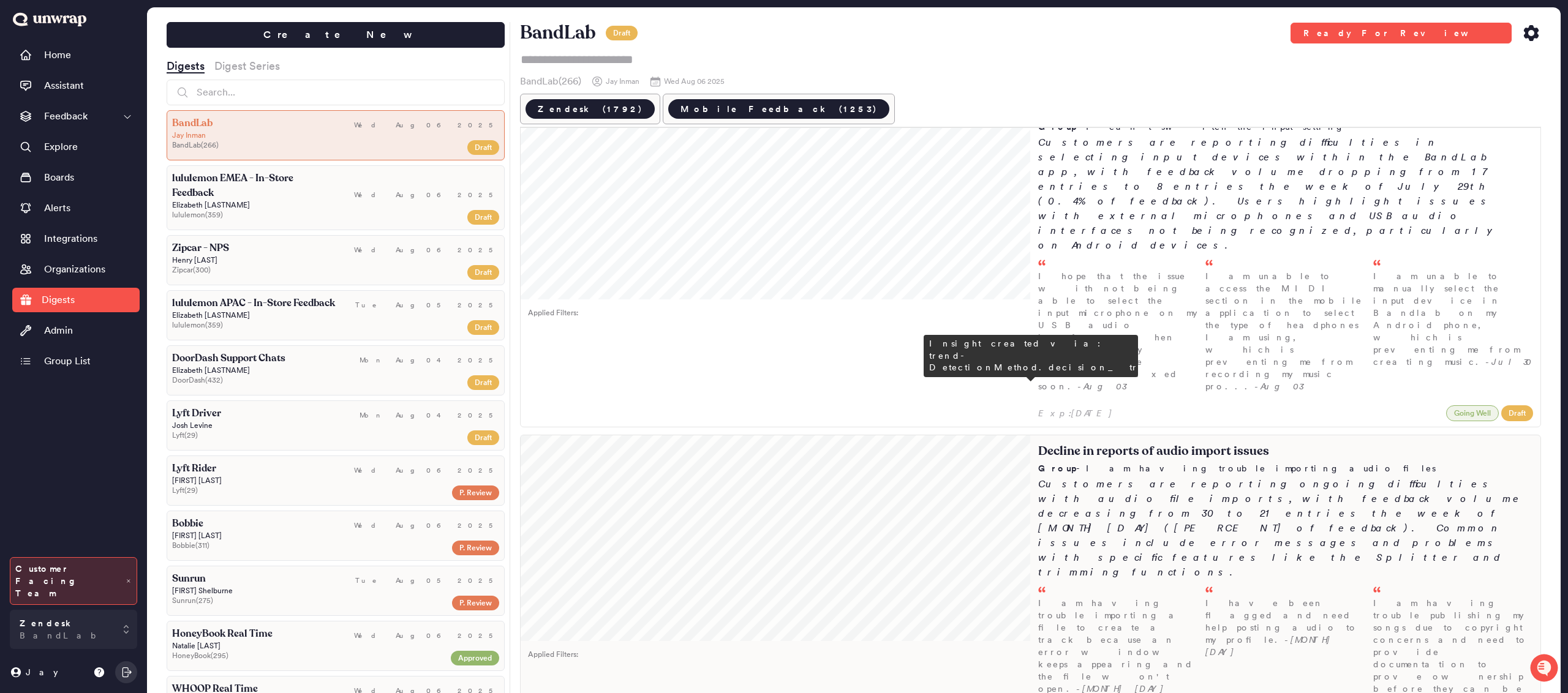 scroll, scrollTop: 1783, scrollLeft: 0, axis: vertical 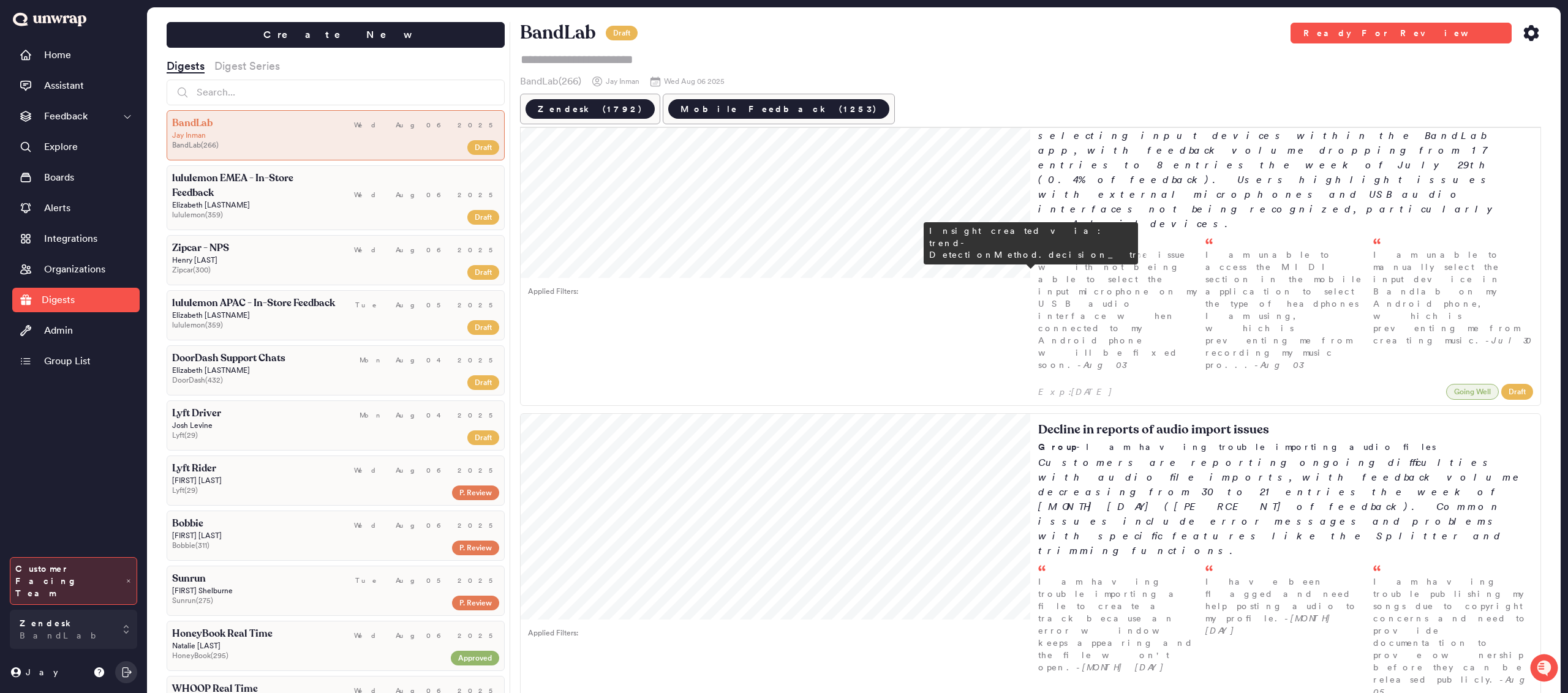 click on "I can no longer access my accounts under the usernames Changtranwu and Sinrajmanagement because I no longer have access to the email associated with them for ve...  -  Aug 05" at bounding box center [1118, 1287] 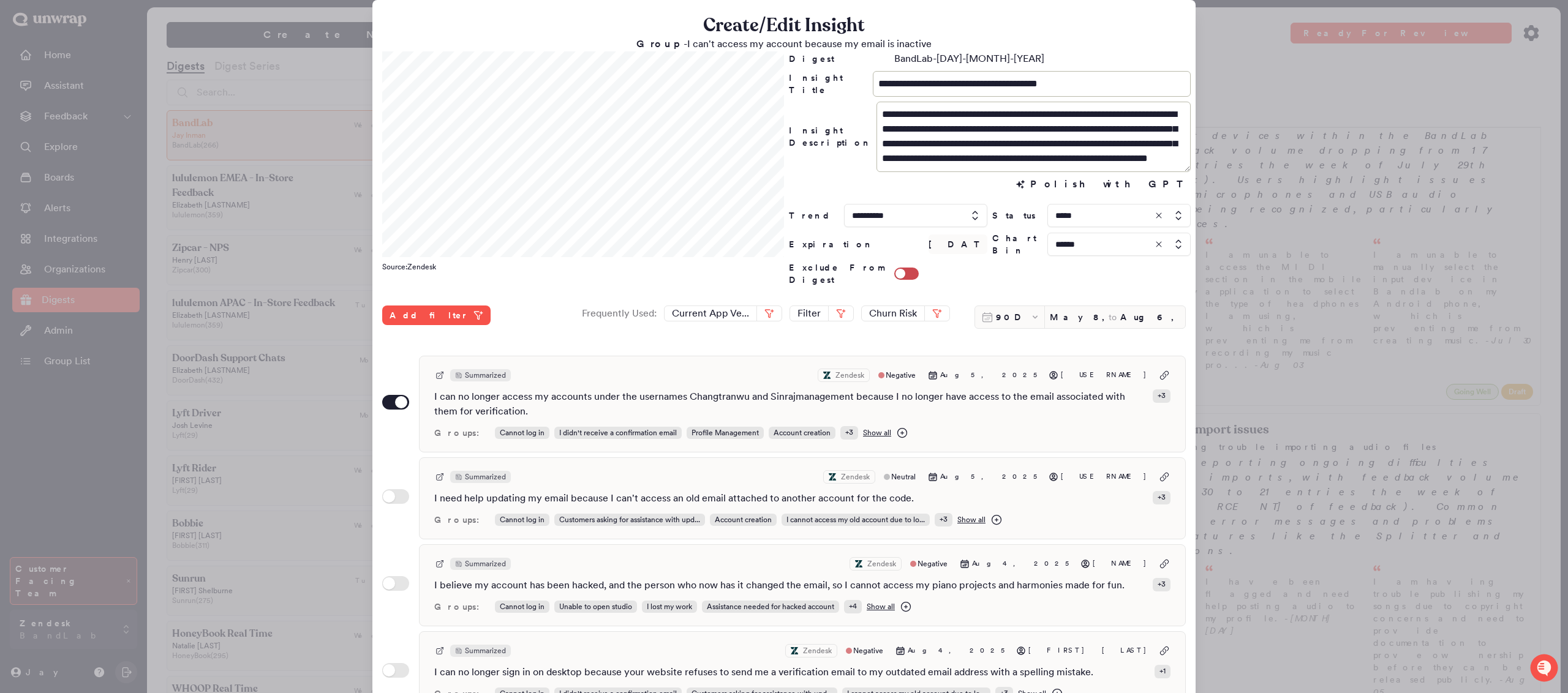 click at bounding box center (1119, 244) 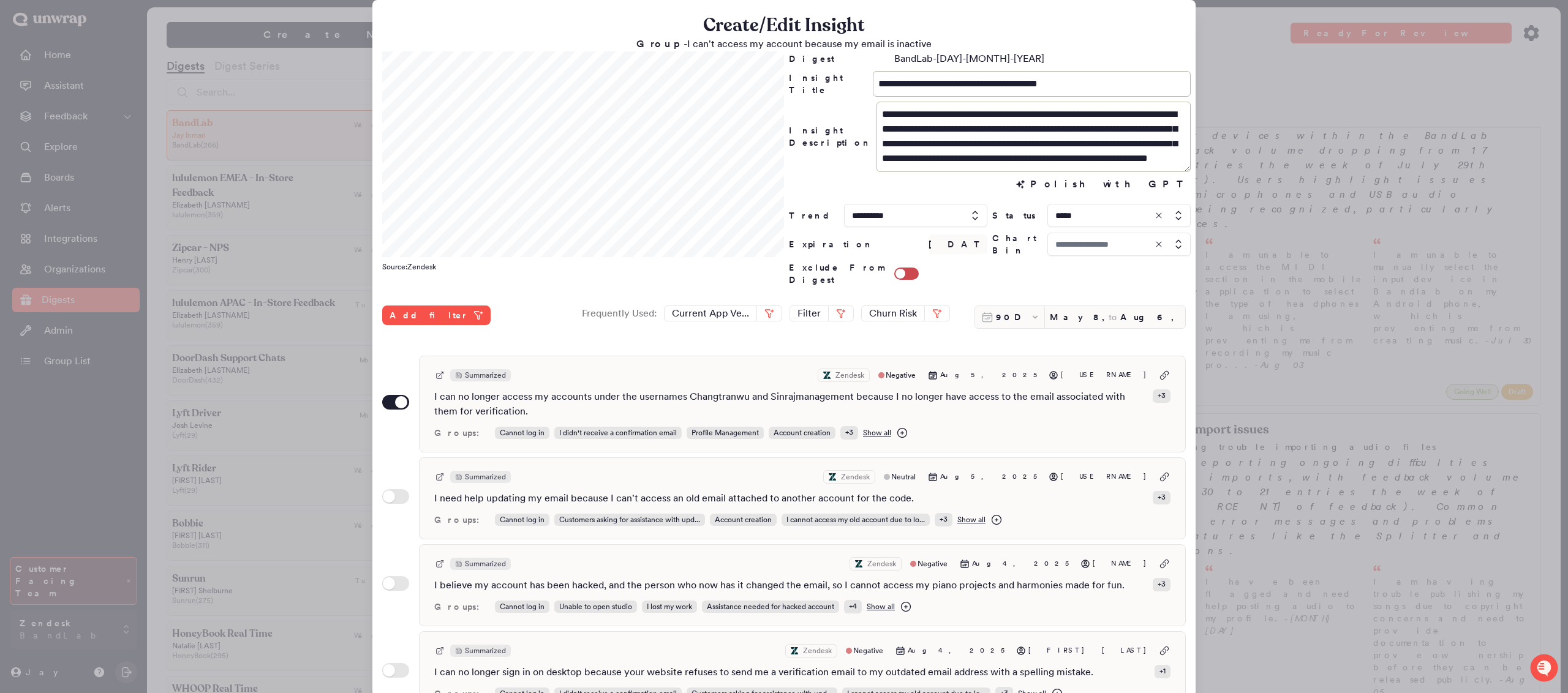 type on "******" 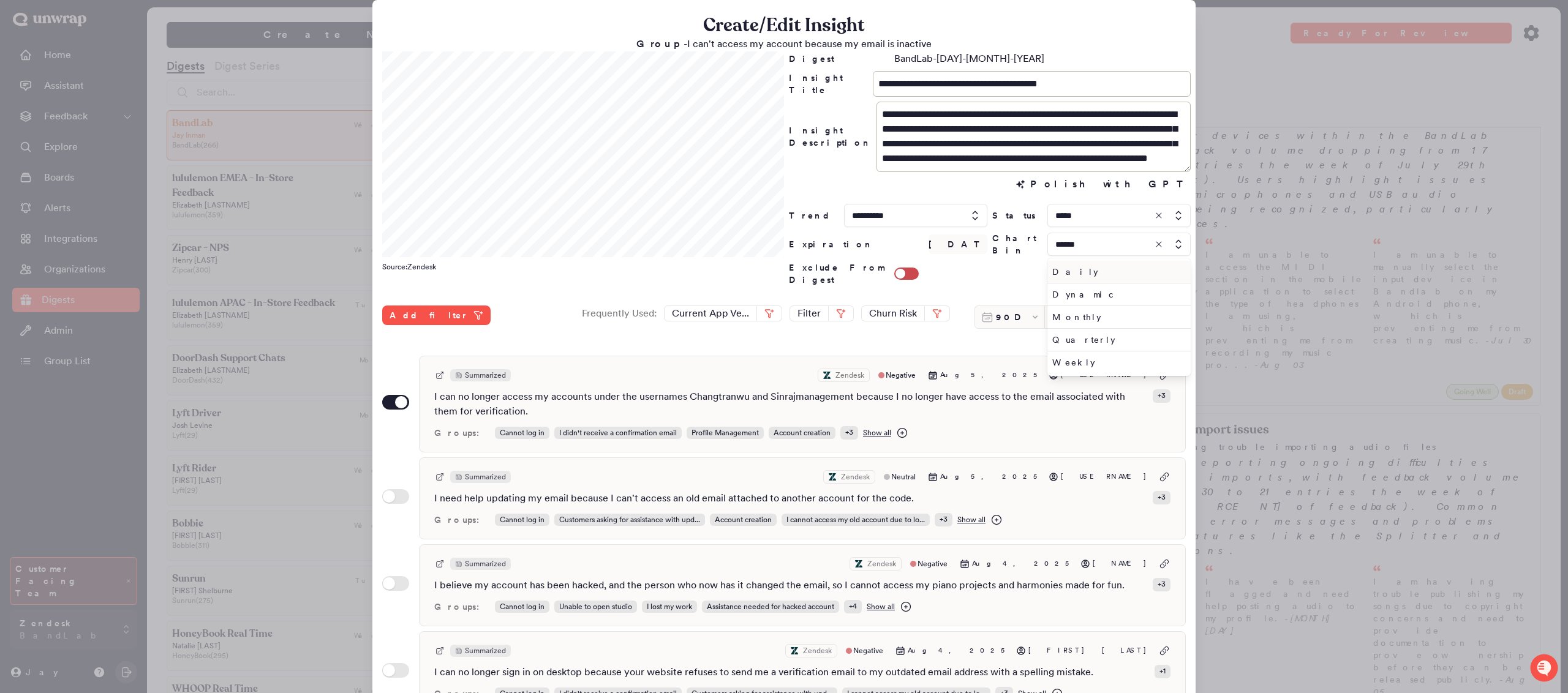 click on "Daily" at bounding box center [1117, 272] 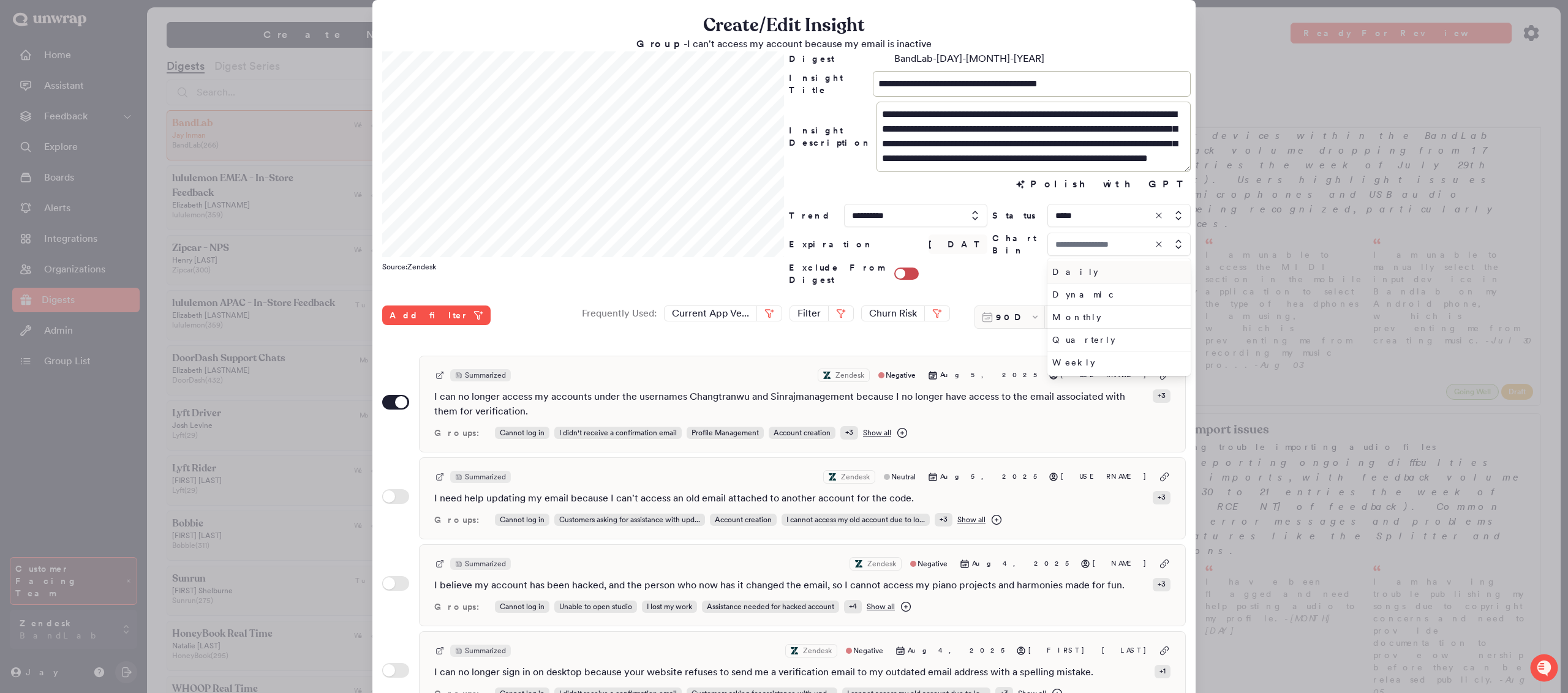 type on "*****" 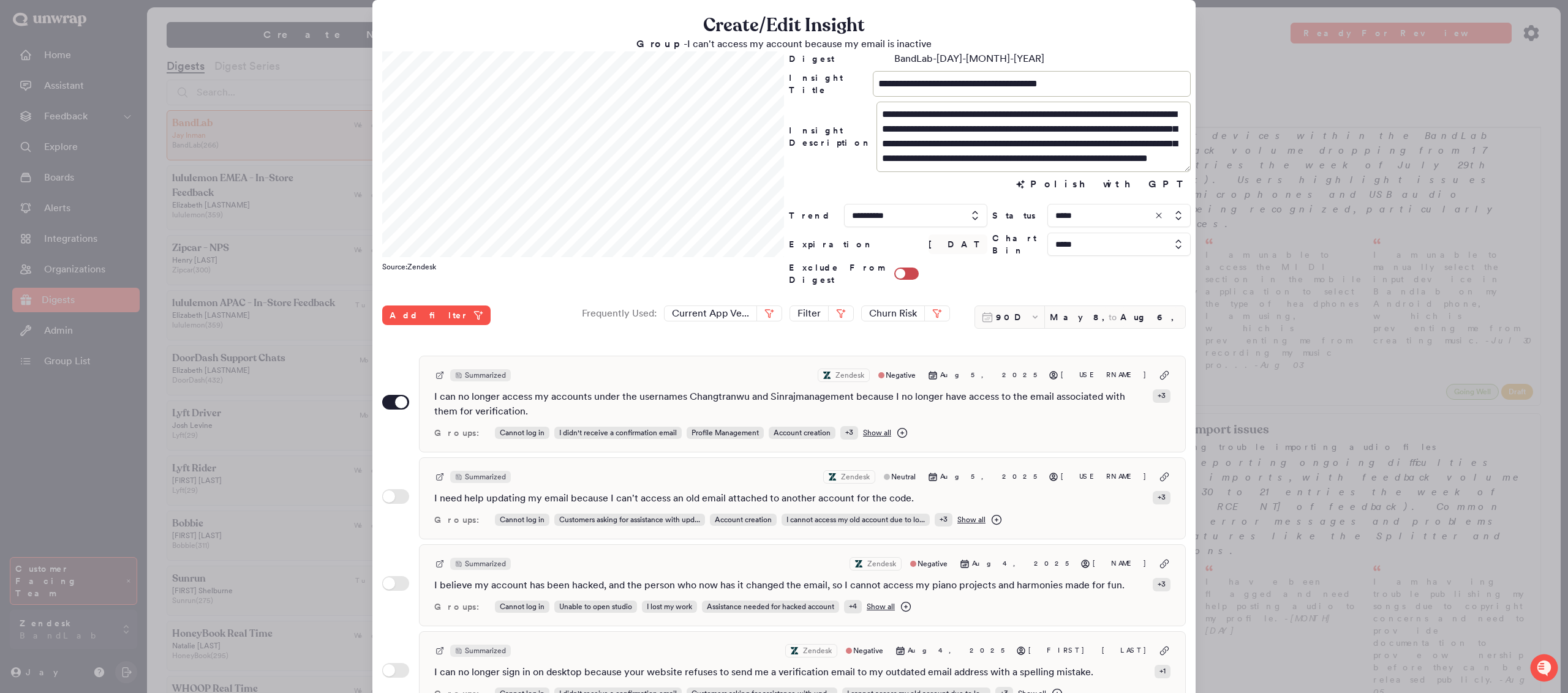 click at bounding box center [1119, 244] 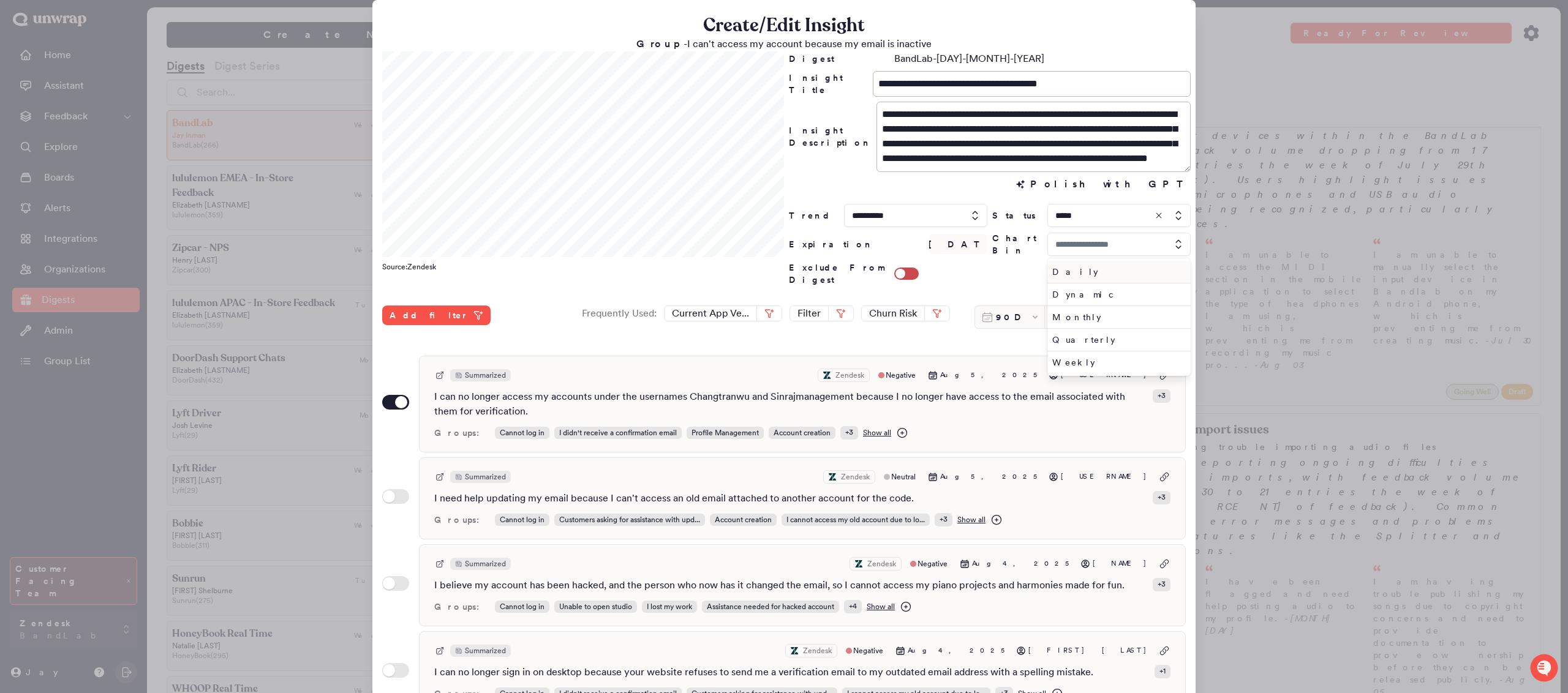 type on "*****" 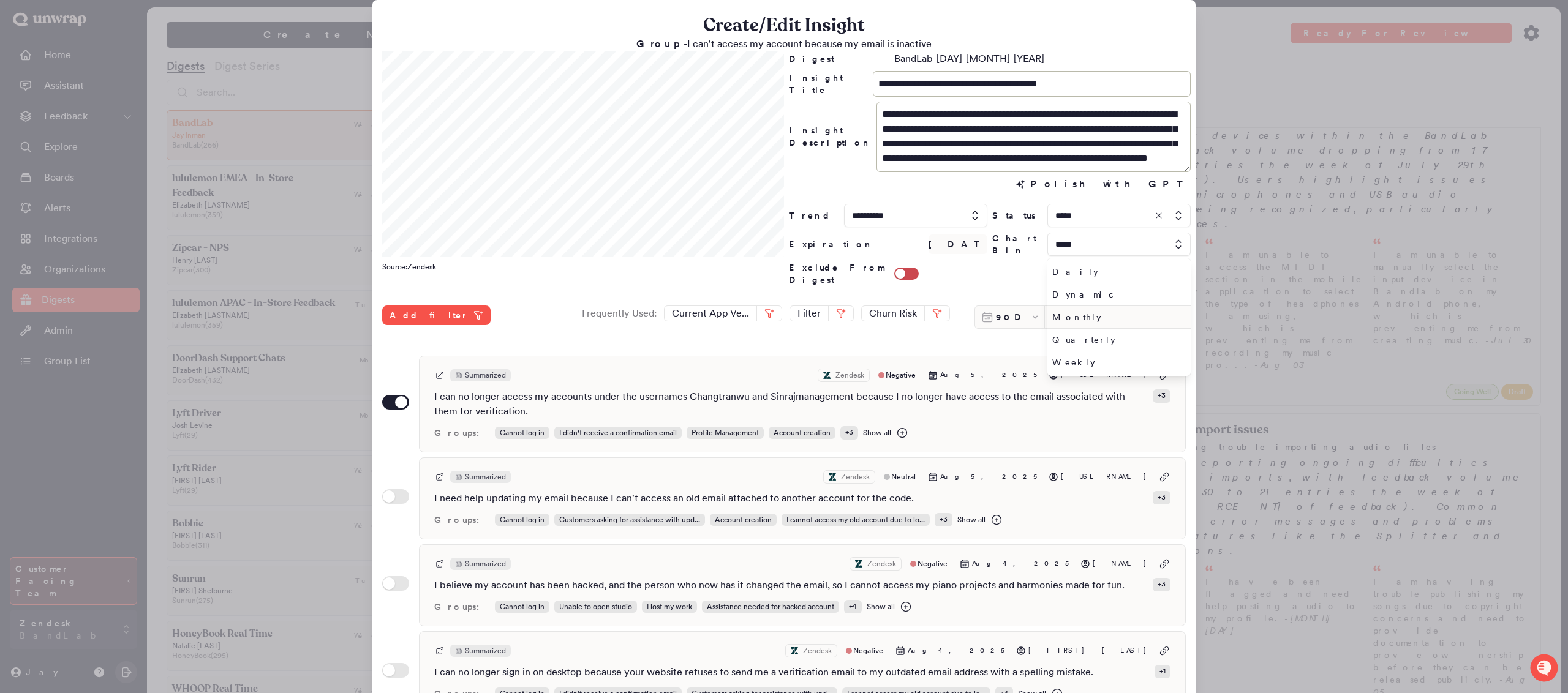click on "Monthly" at bounding box center (1117, 317) 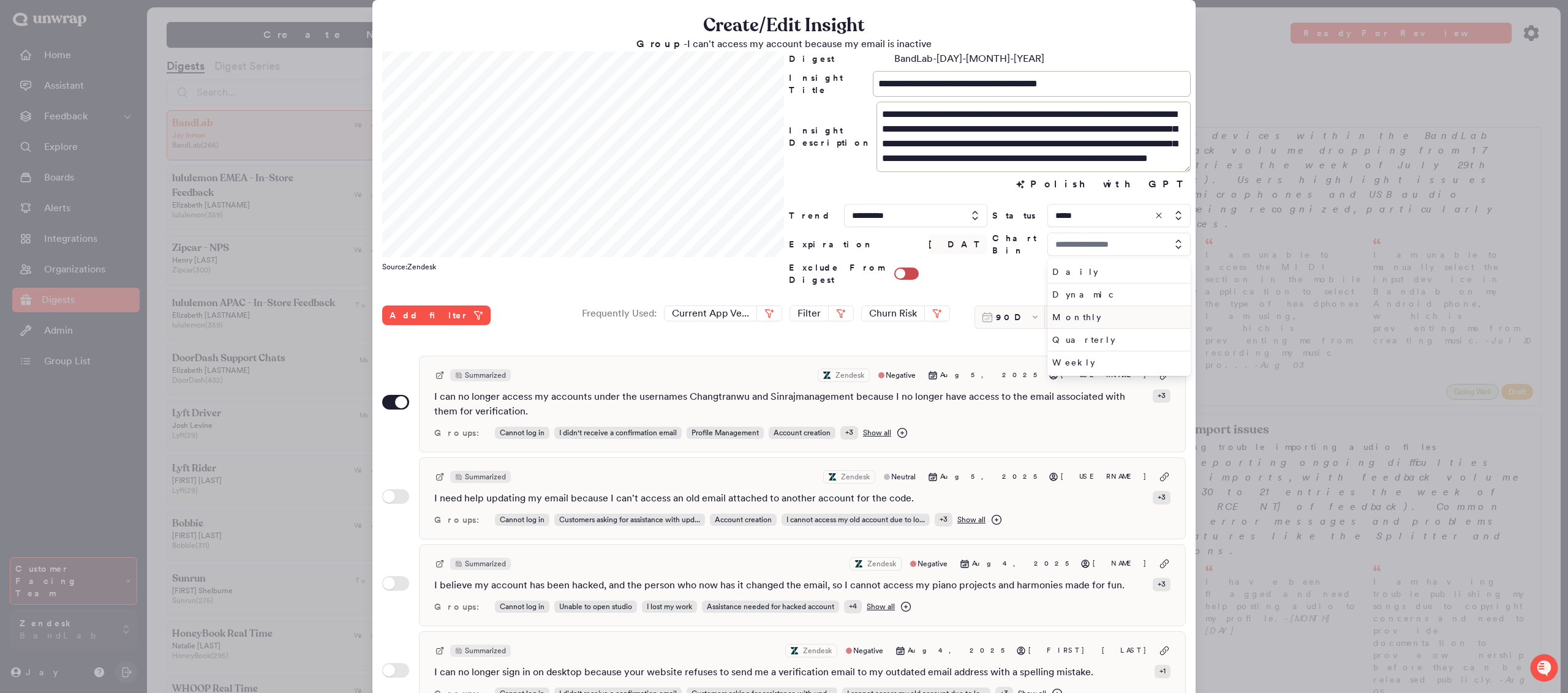 type on "*******" 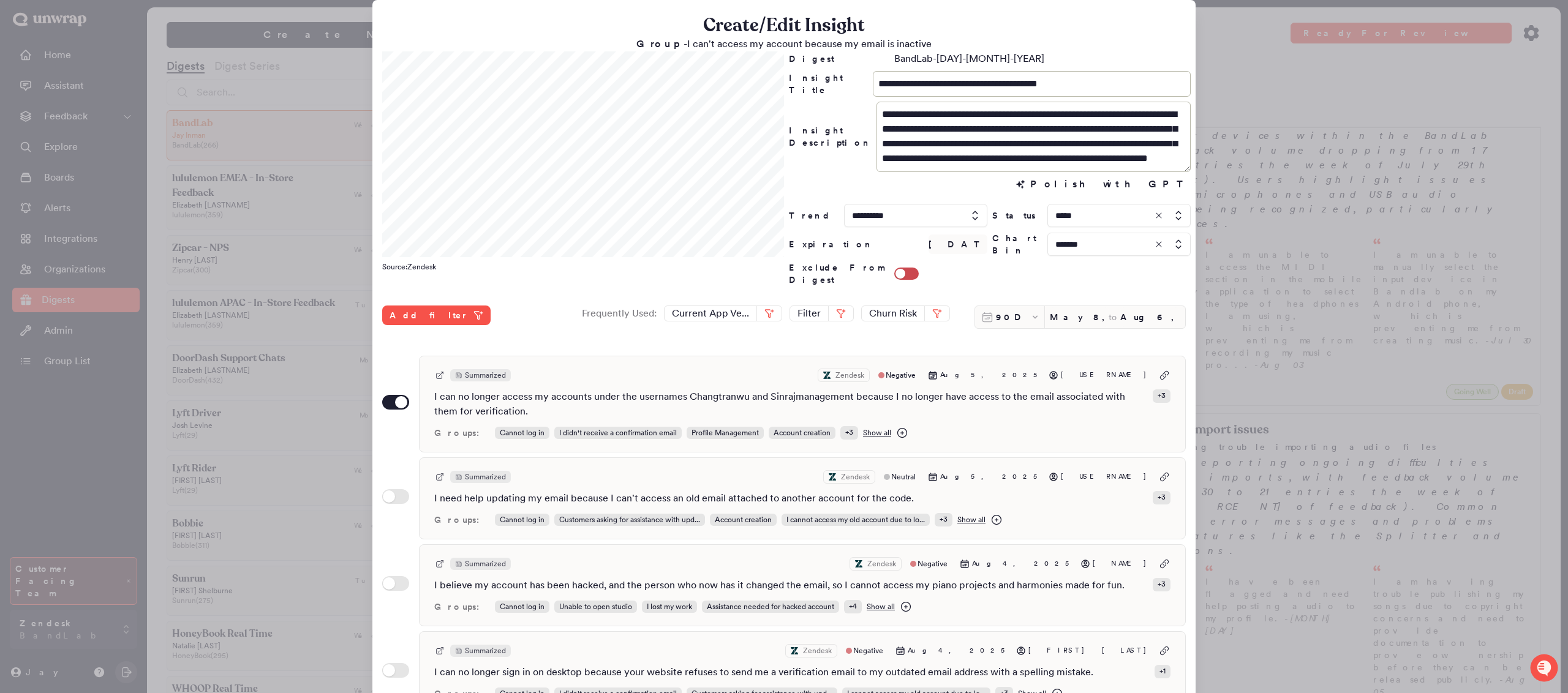 click at bounding box center (1119, 244) 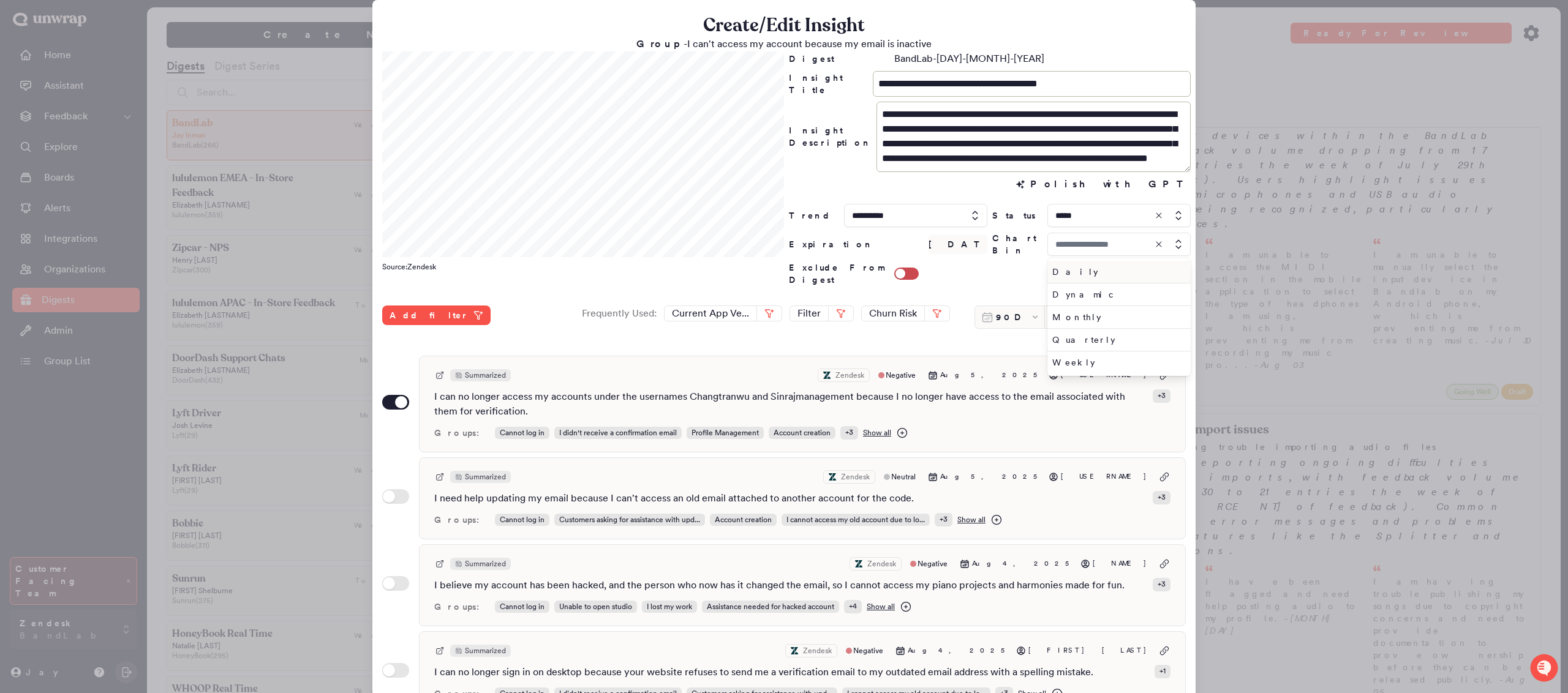 type on "*******" 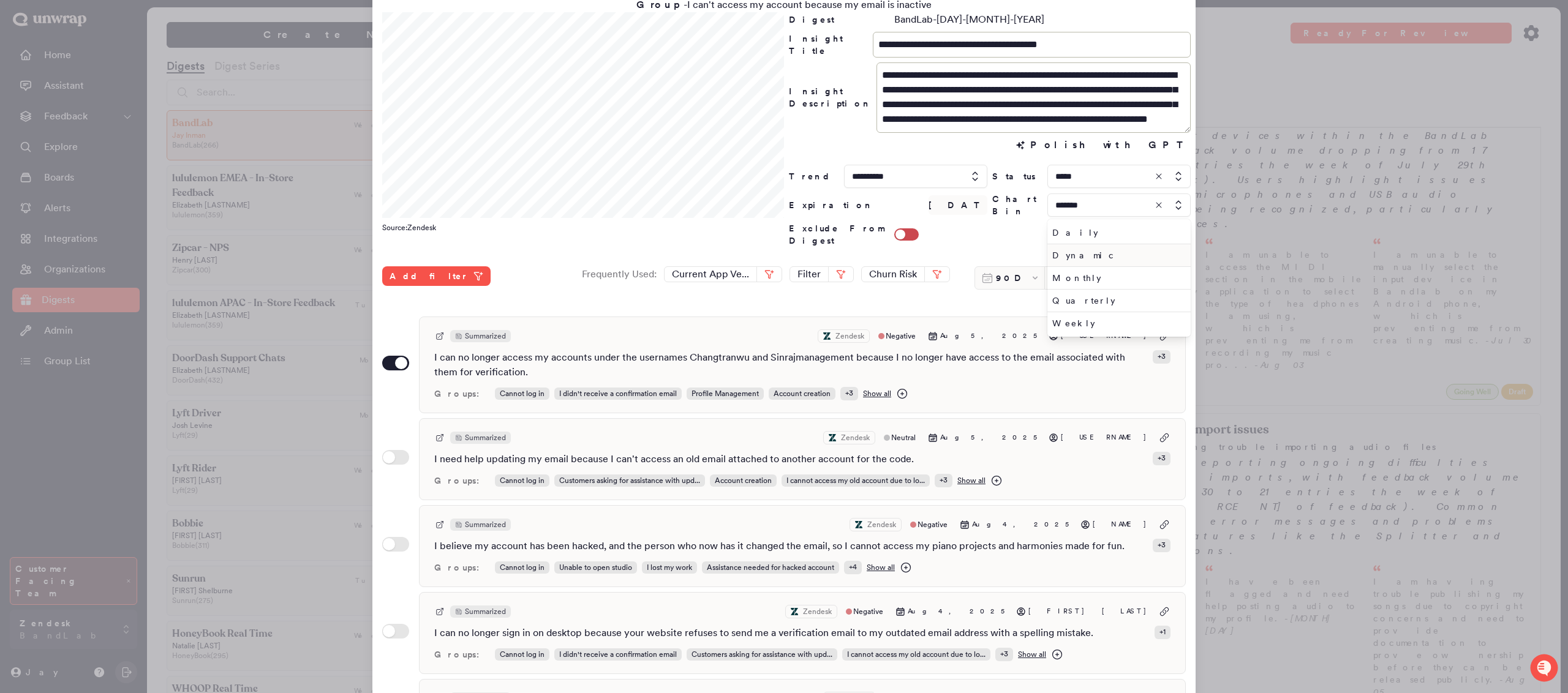 scroll, scrollTop: 40, scrollLeft: 0, axis: vertical 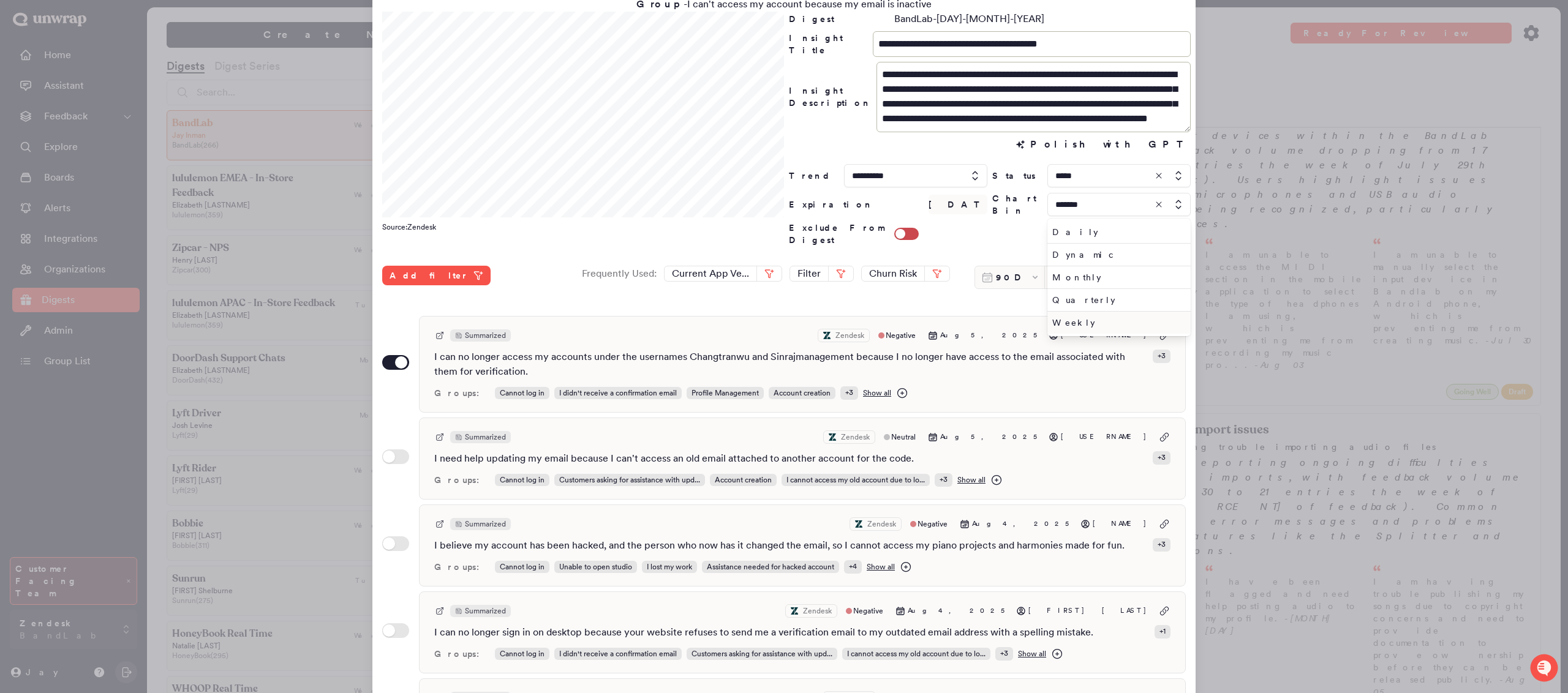 click on "Weekly" at bounding box center (1117, 323) 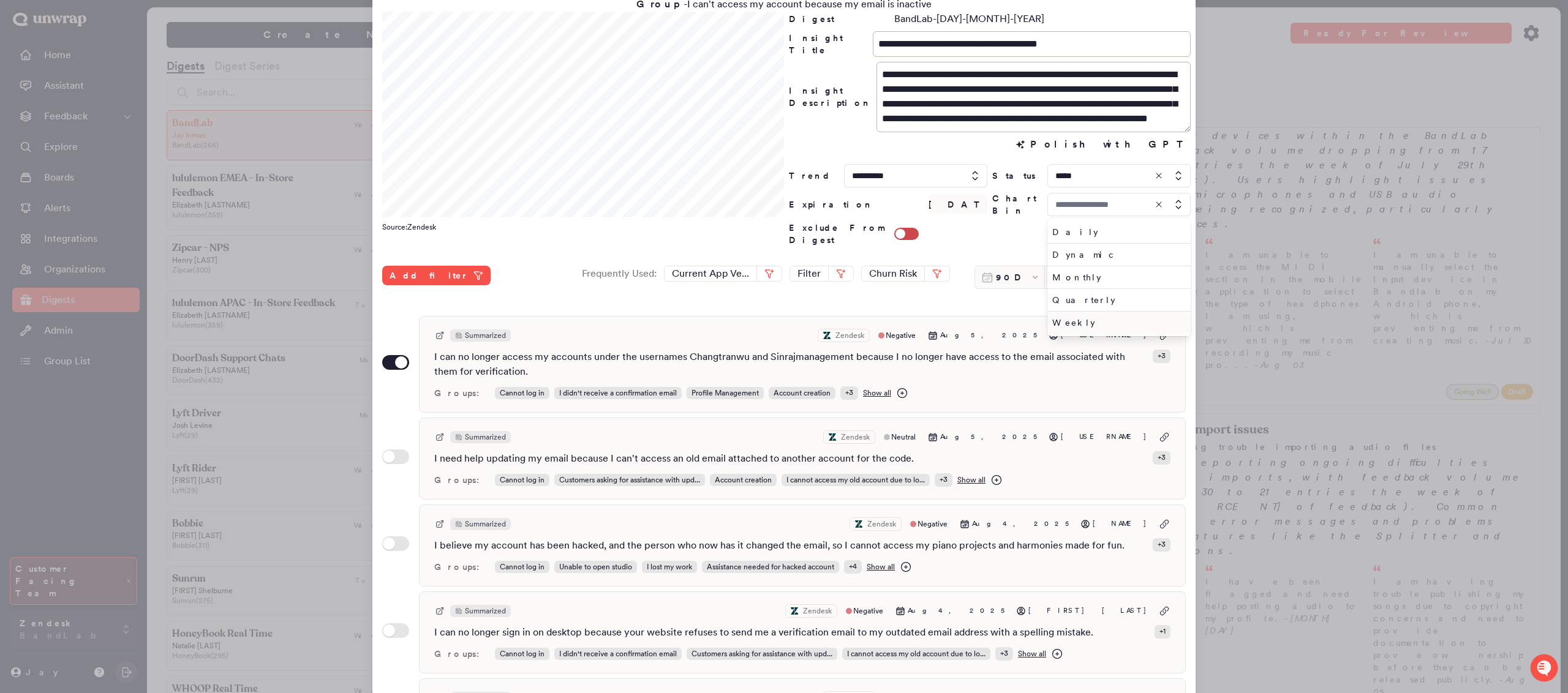 type on "******" 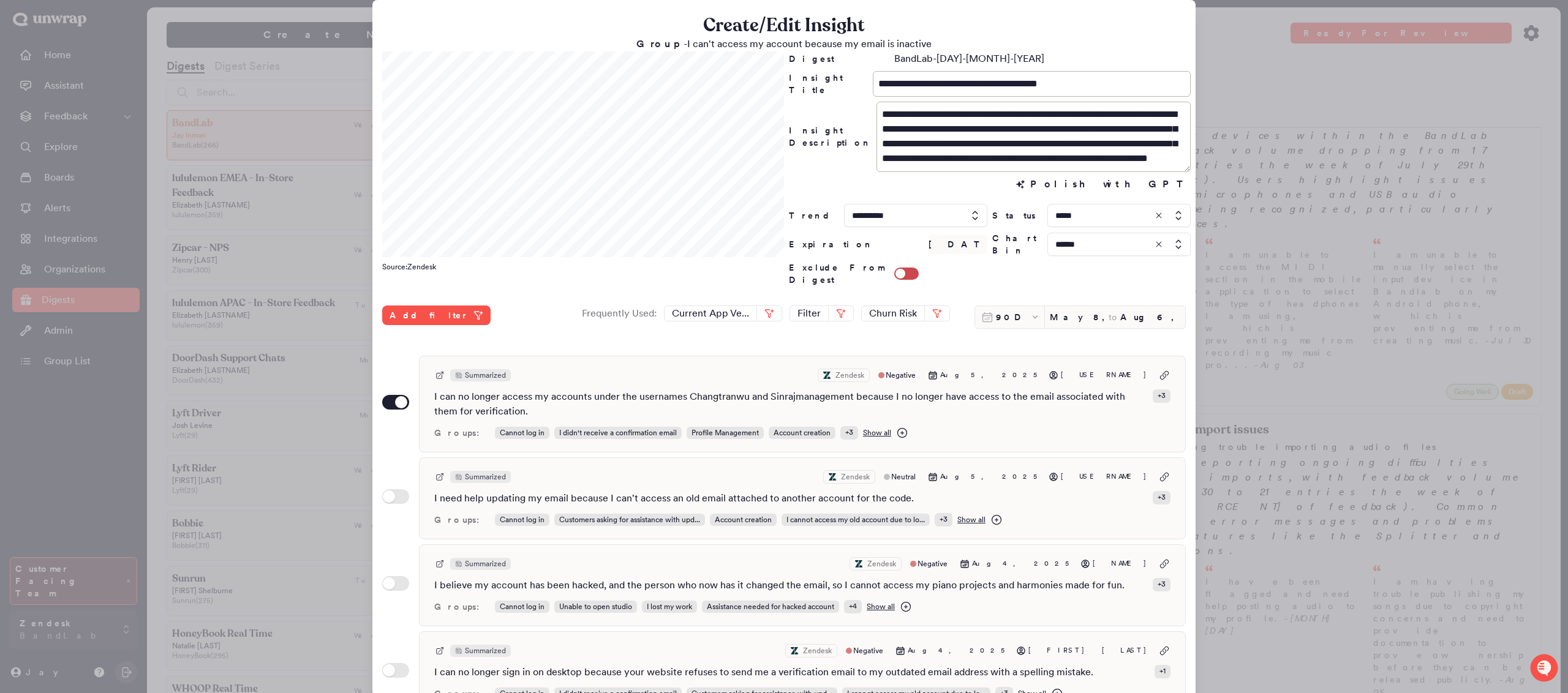 scroll, scrollTop: 122, scrollLeft: 0, axis: vertical 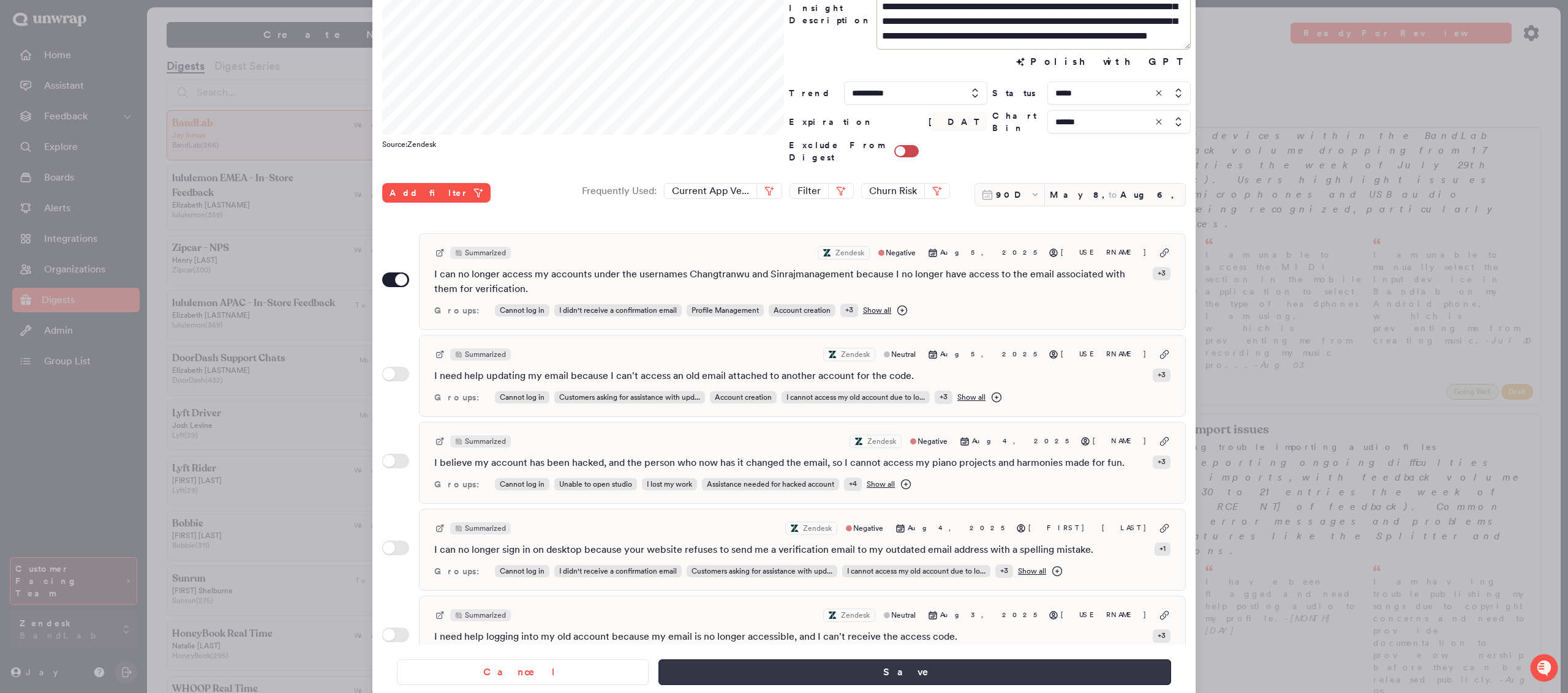 click on "Save" at bounding box center (914, 672) 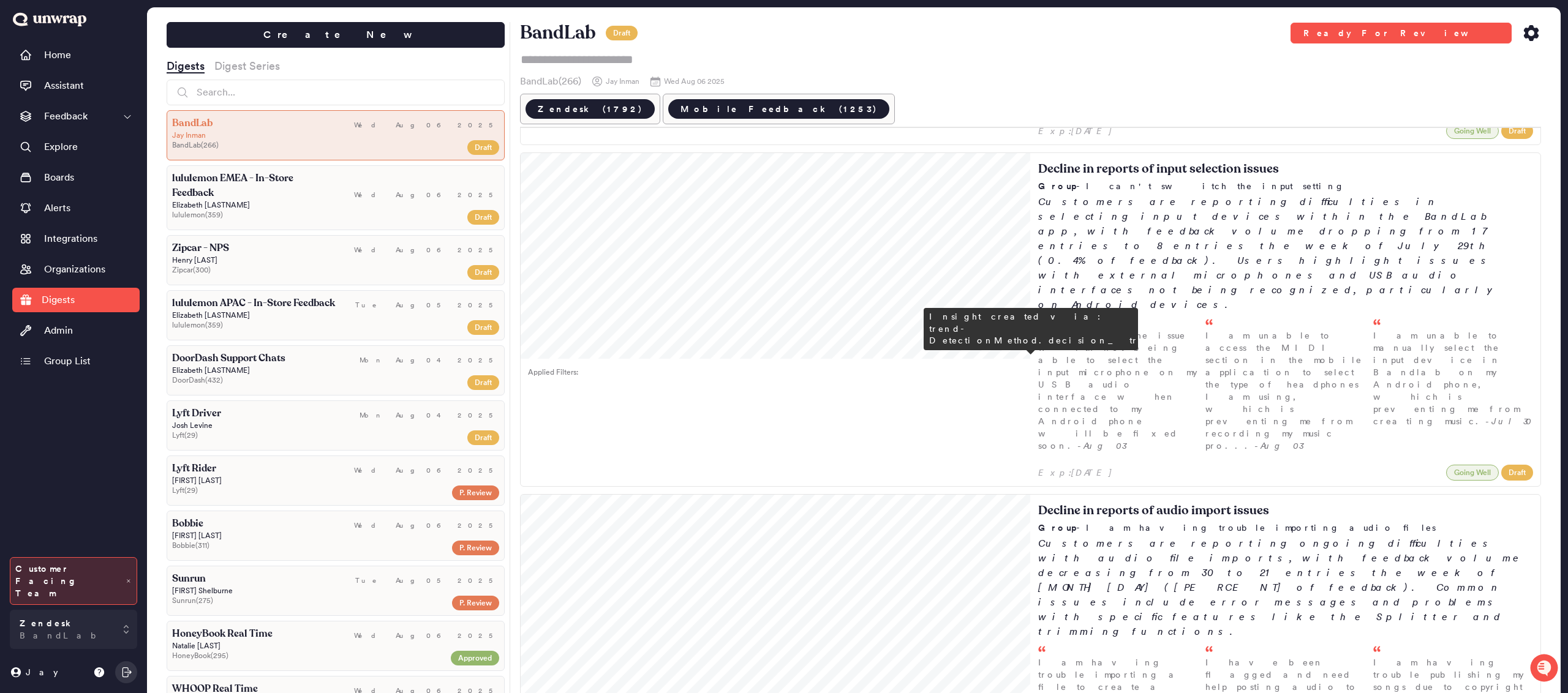 scroll, scrollTop: 1697, scrollLeft: 0, axis: vertical 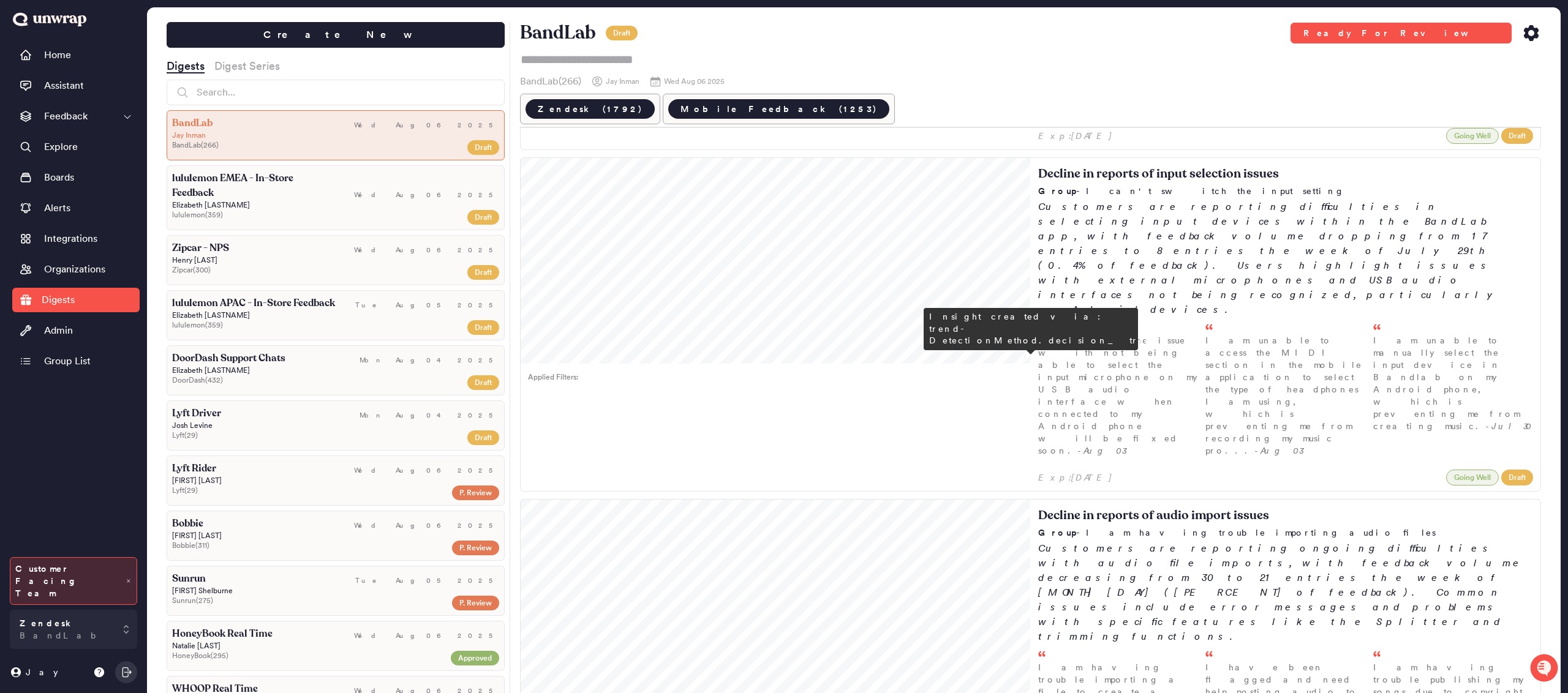 type on "*" 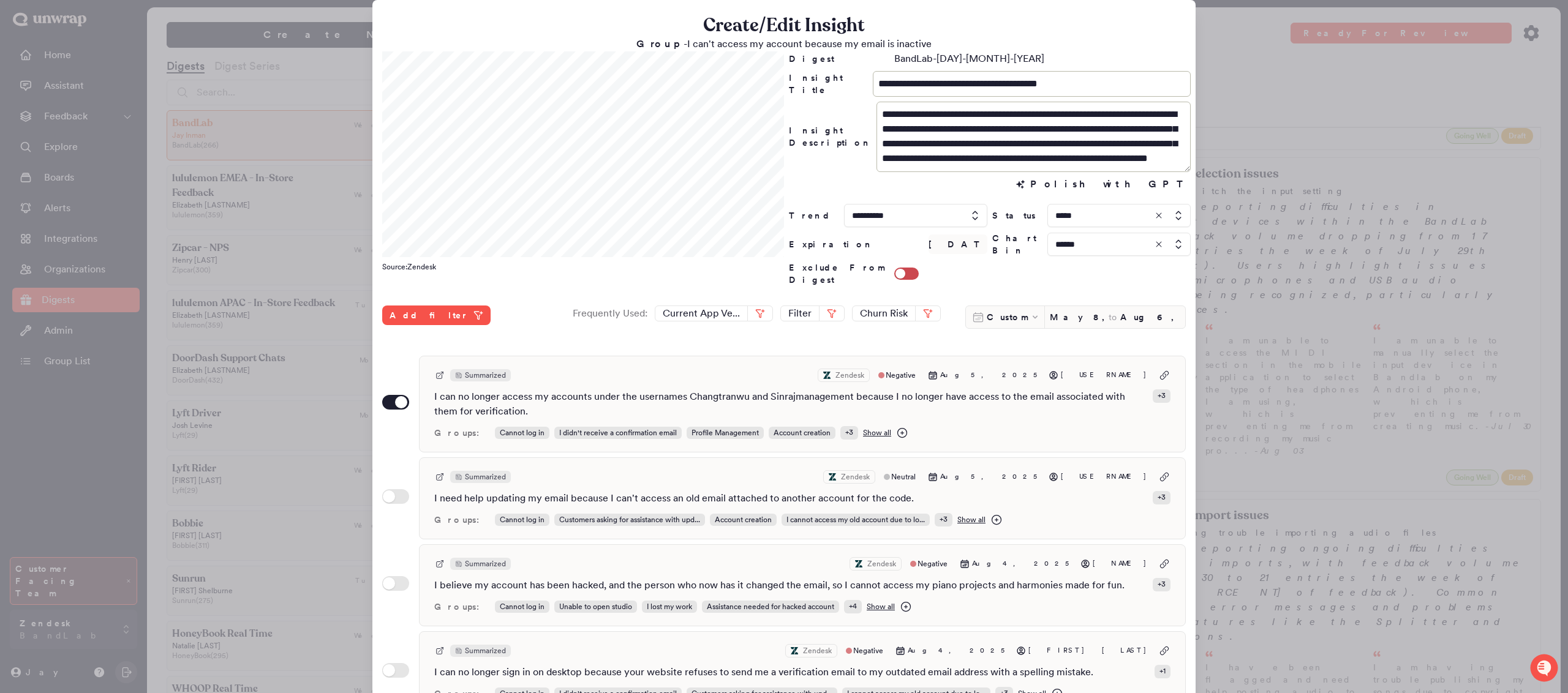 click at bounding box center (1119, 215) 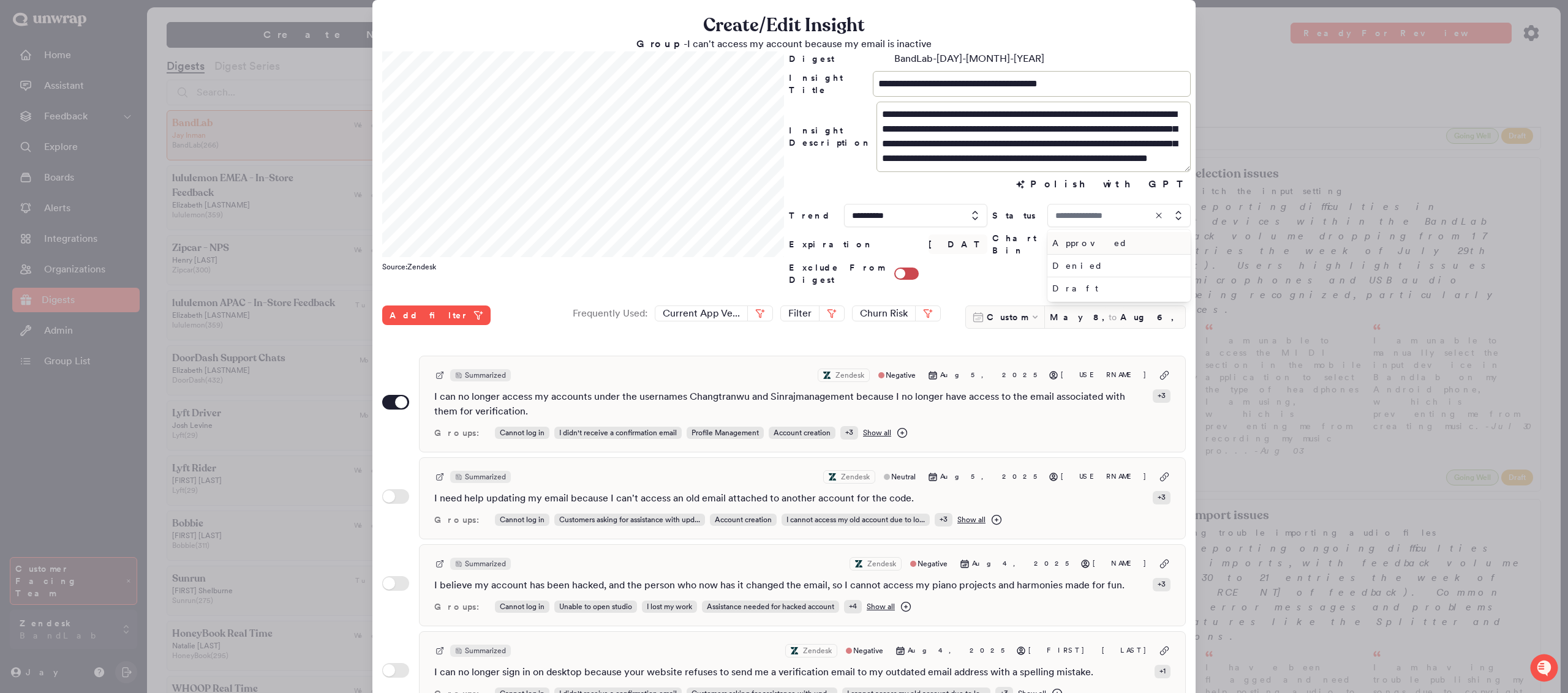 type on "*****" 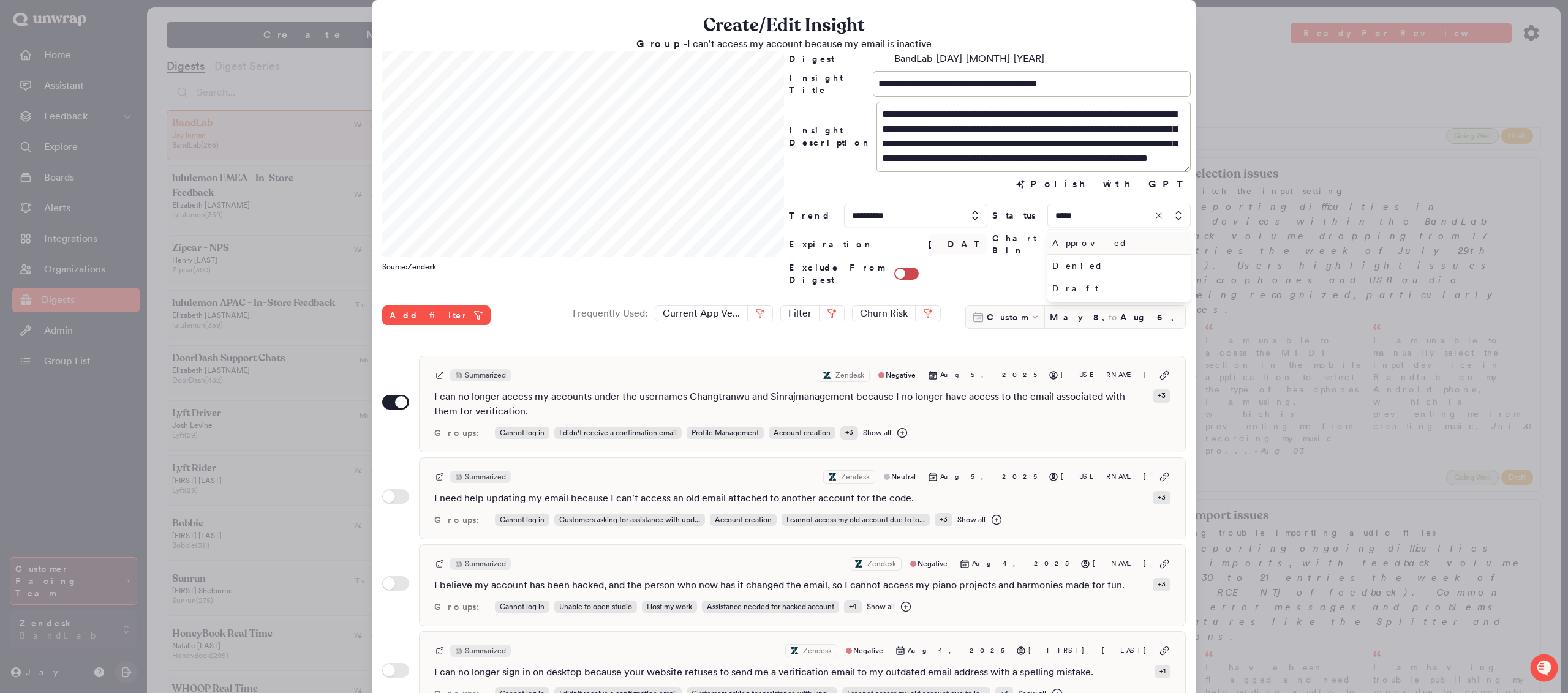 click on "Approved" at bounding box center [1117, 243] 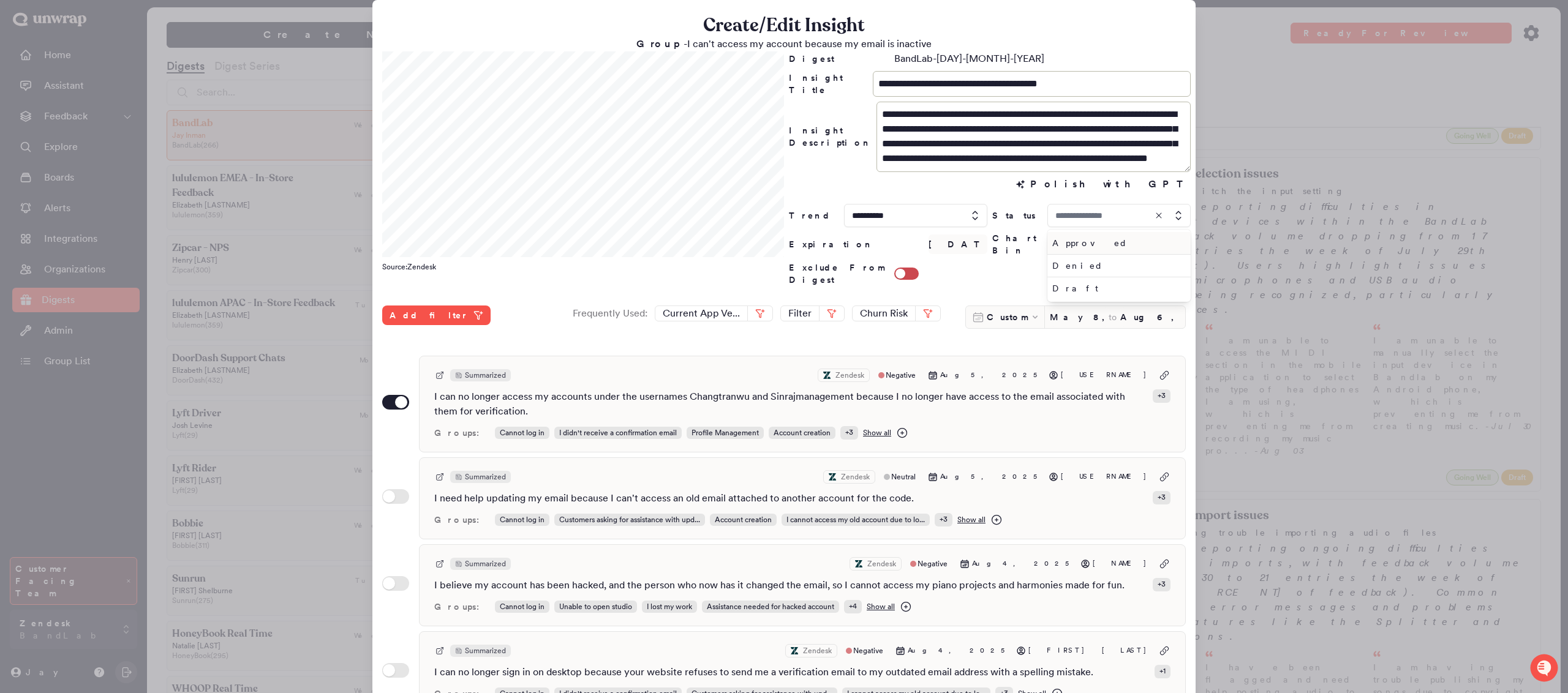 type on "********" 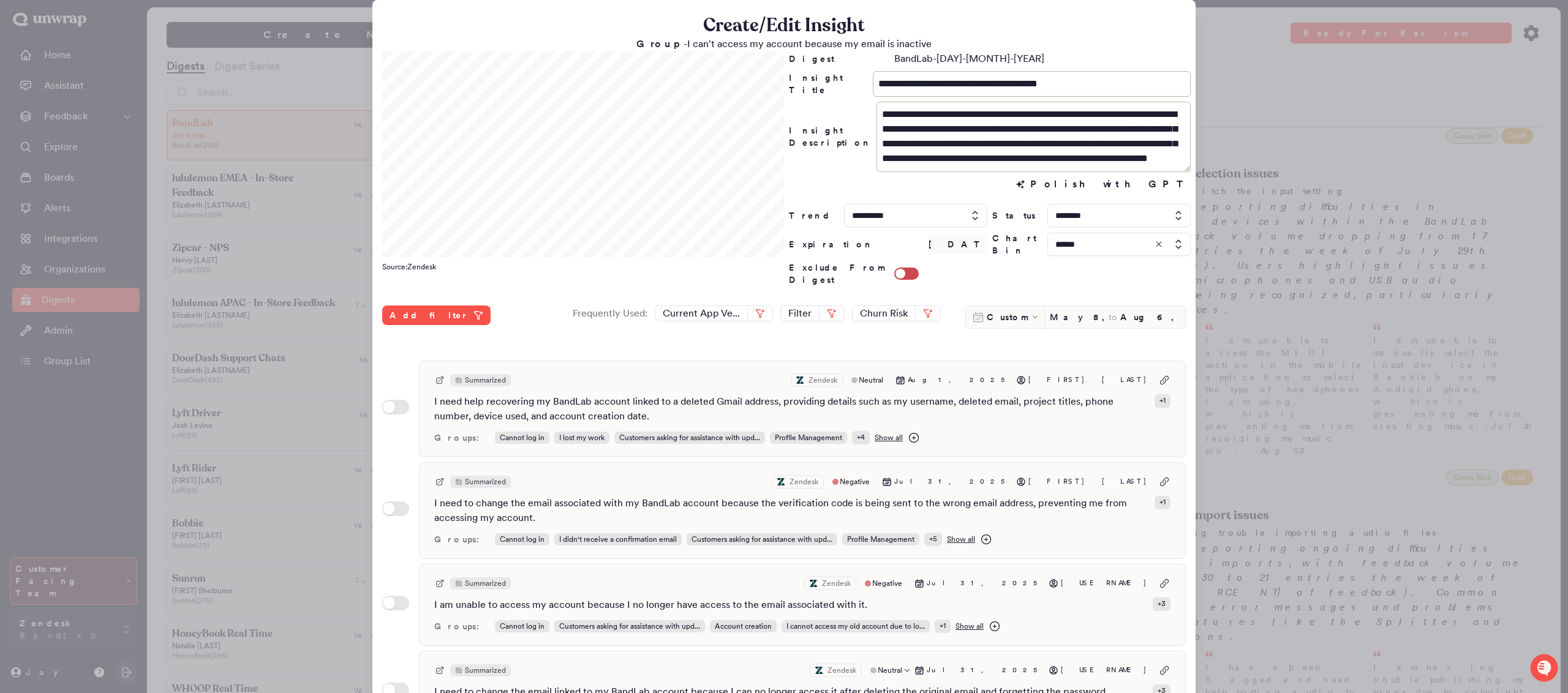 scroll, scrollTop: 1423, scrollLeft: 0, axis: vertical 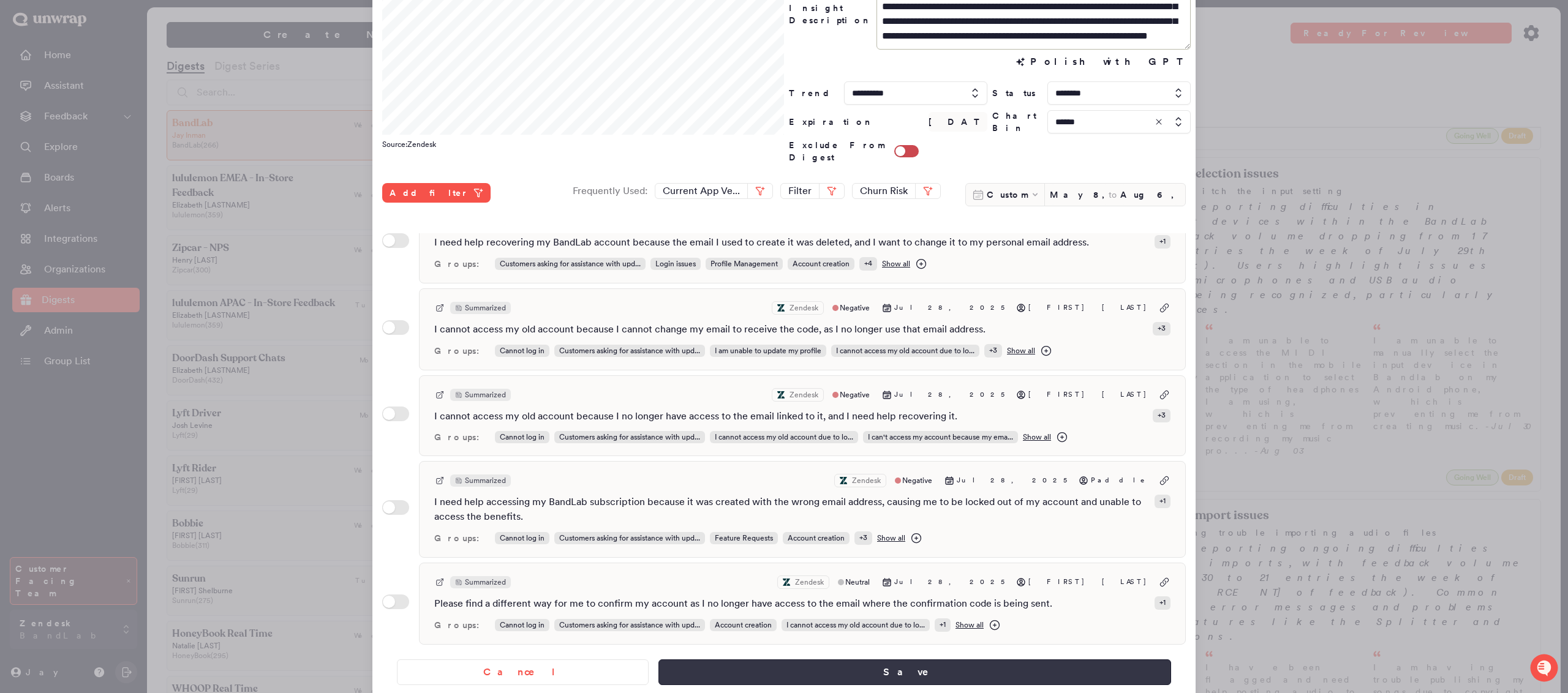 click on "Save" at bounding box center (914, 672) 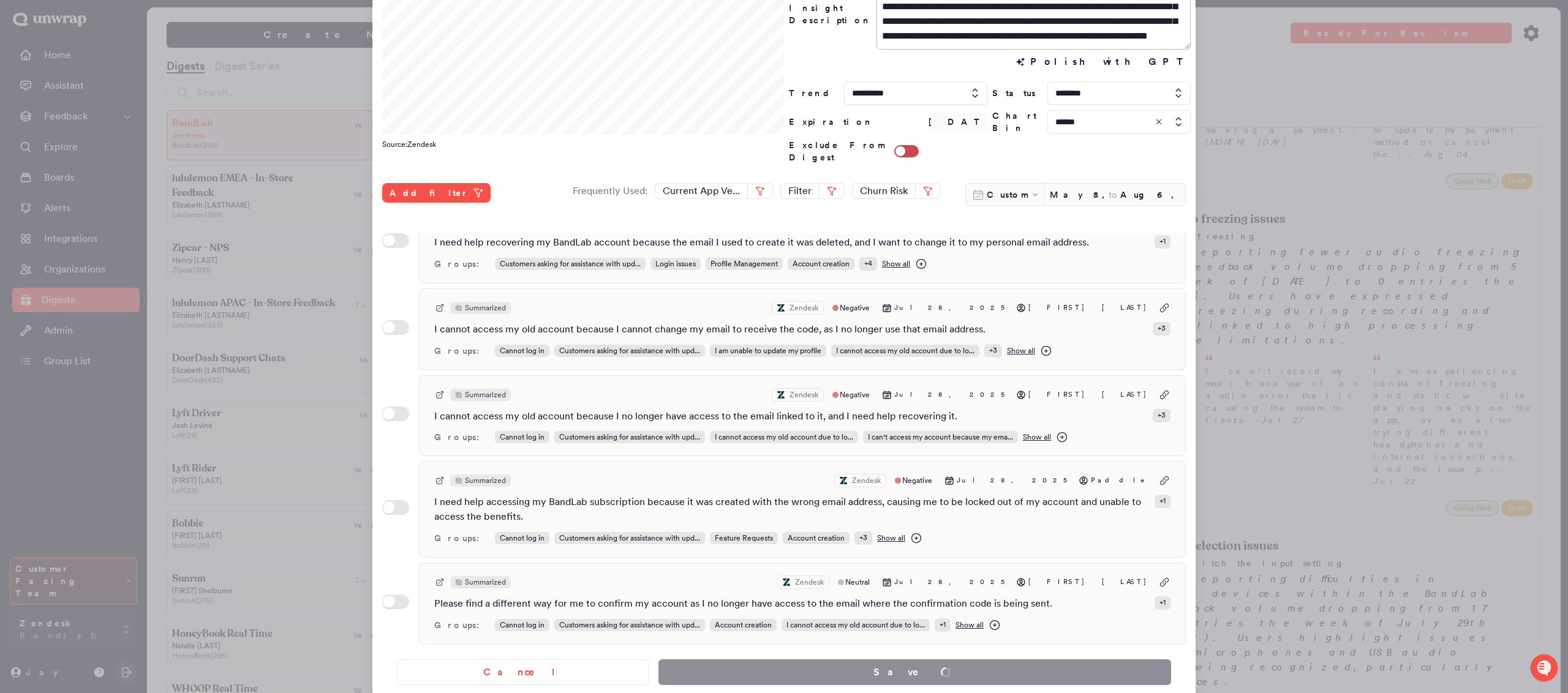 scroll, scrollTop: 1937, scrollLeft: 0, axis: vertical 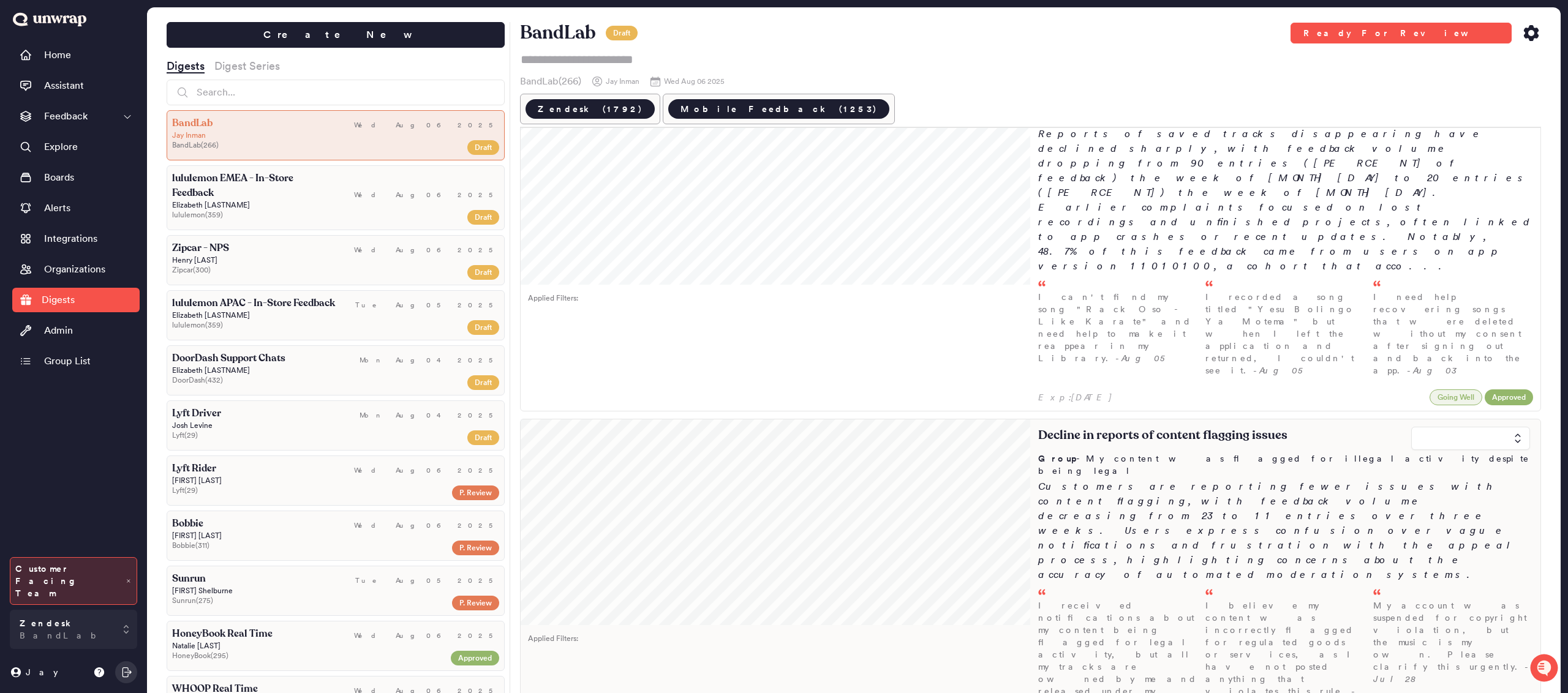 type on "*" 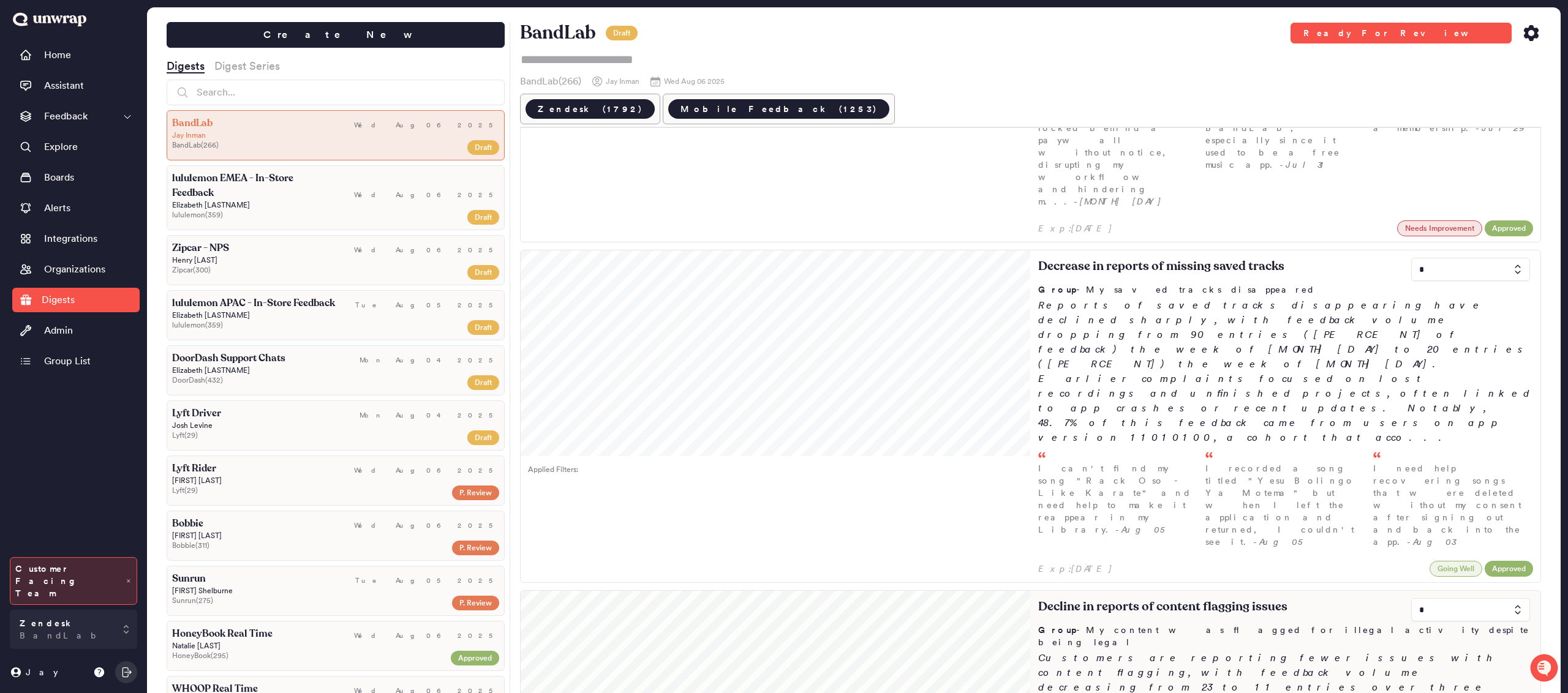 scroll, scrollTop: 0, scrollLeft: 0, axis: both 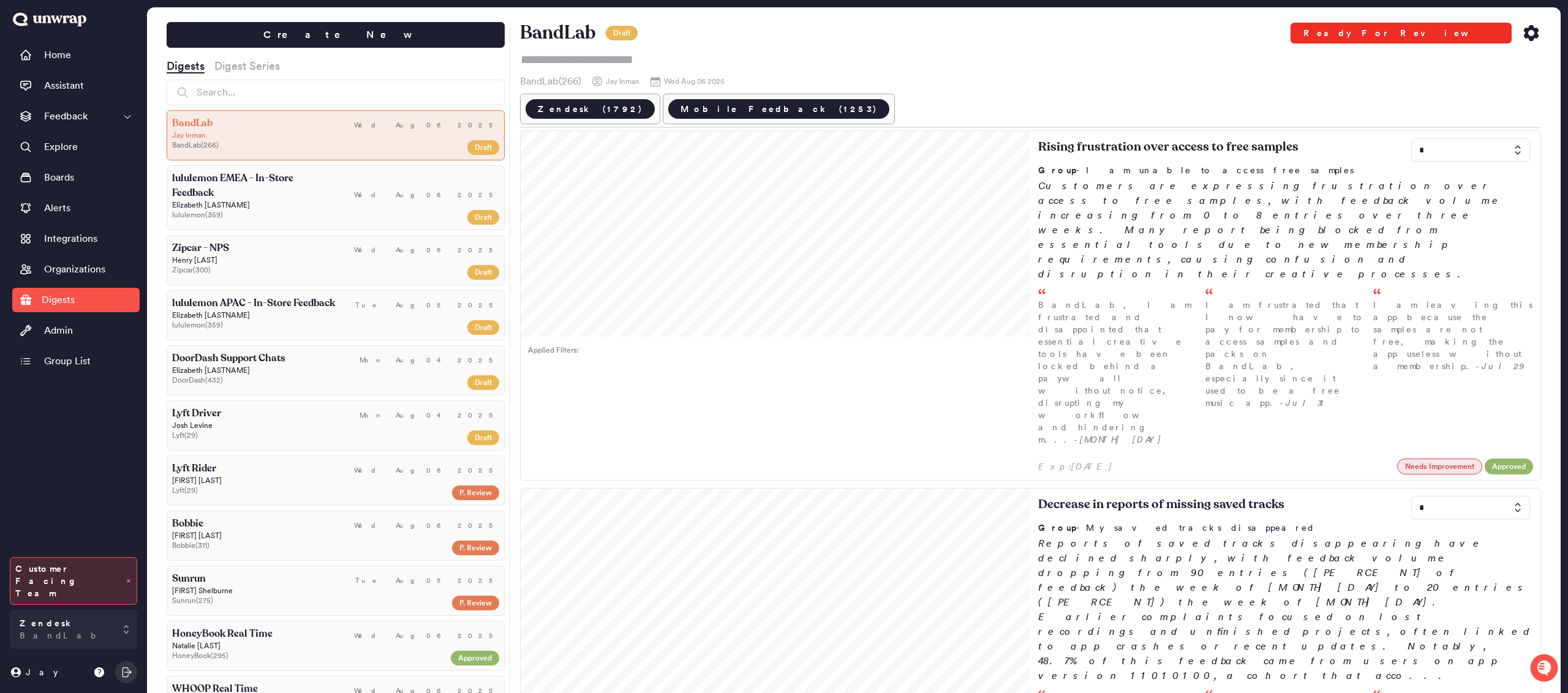 click on "Ready For Review" at bounding box center (1401, 33) 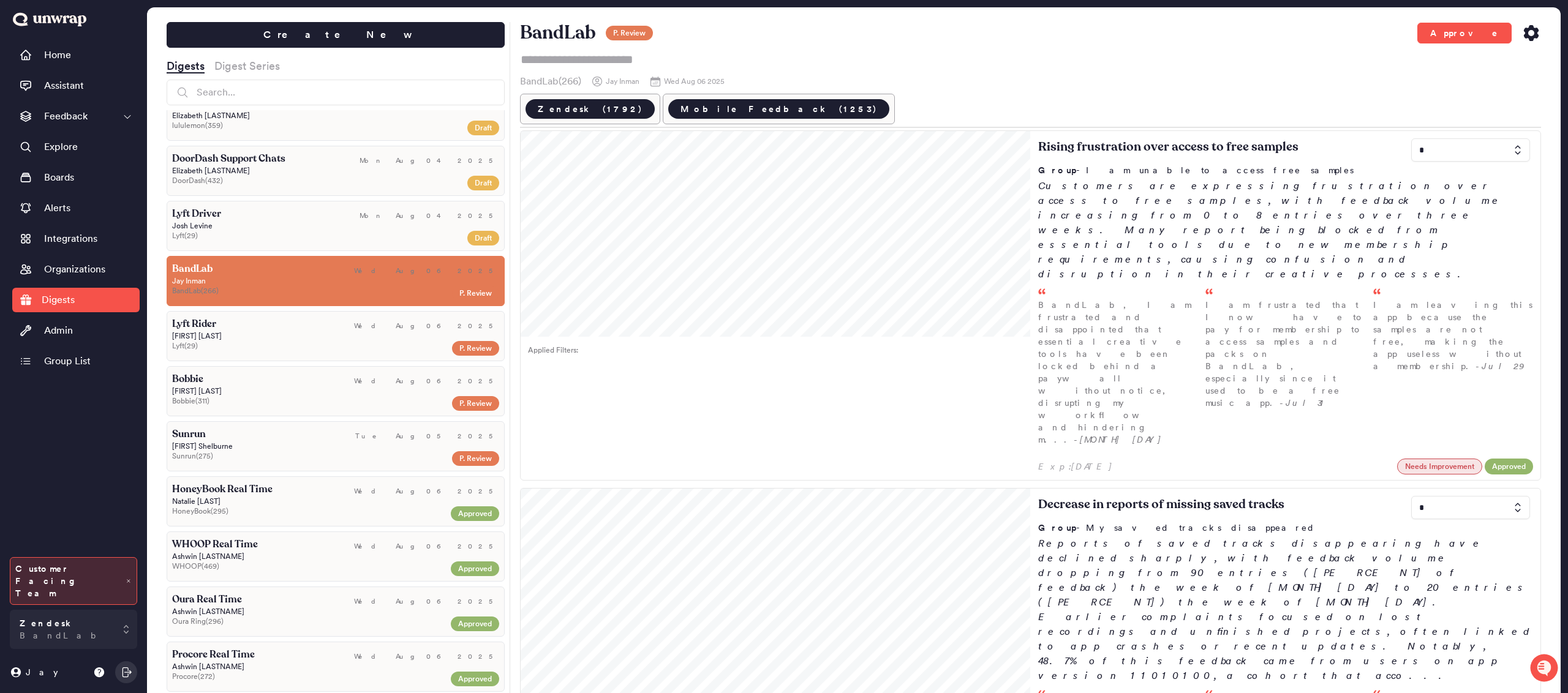 scroll, scrollTop: 150, scrollLeft: 0, axis: vertical 